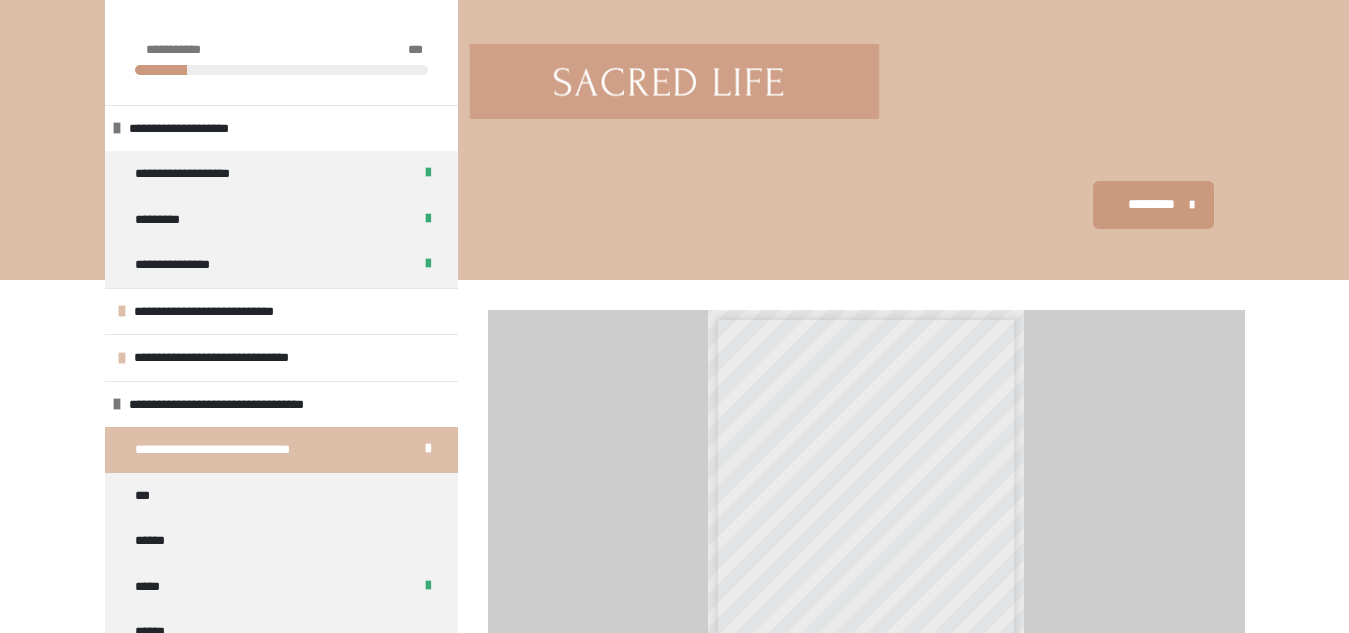 scroll, scrollTop: 329, scrollLeft: 0, axis: vertical 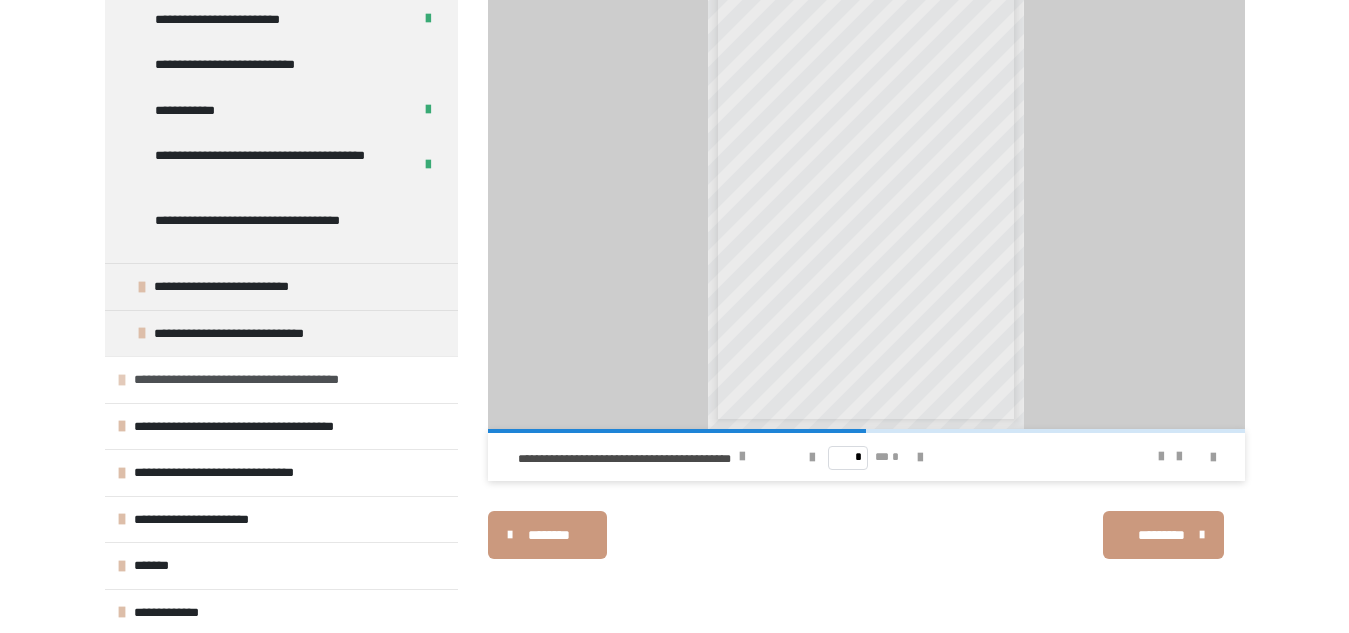 click on "**********" at bounding box center (274, 380) 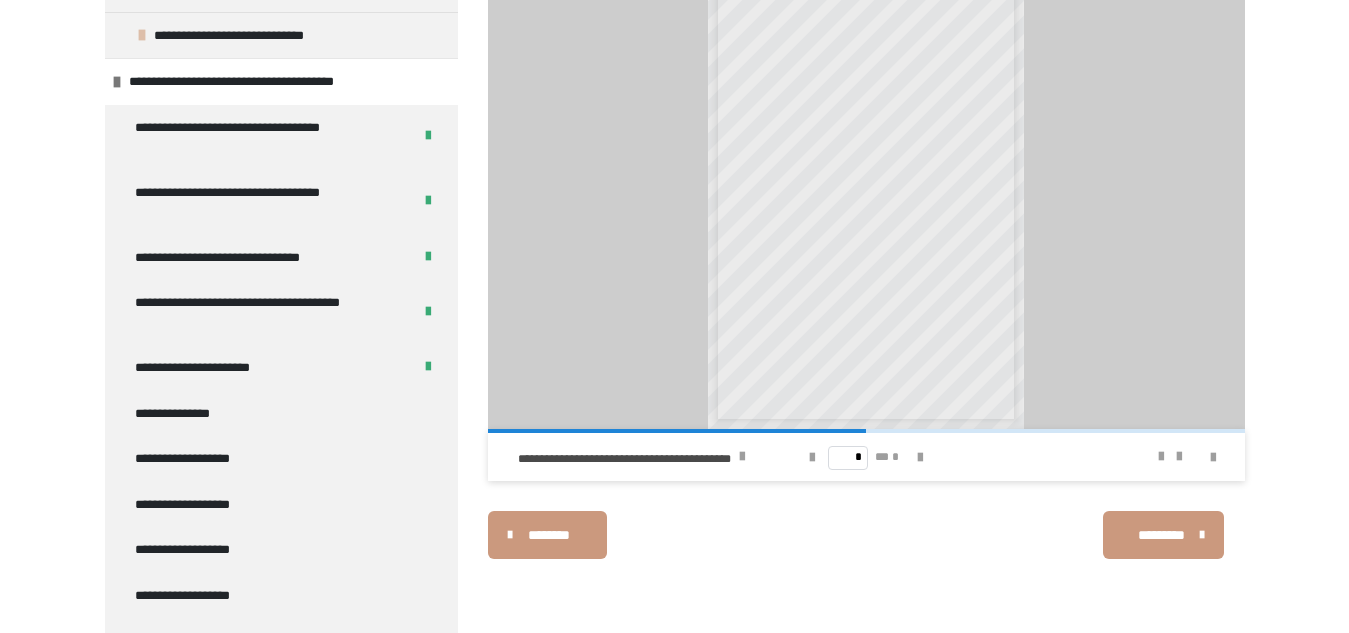 scroll, scrollTop: 1212, scrollLeft: 0, axis: vertical 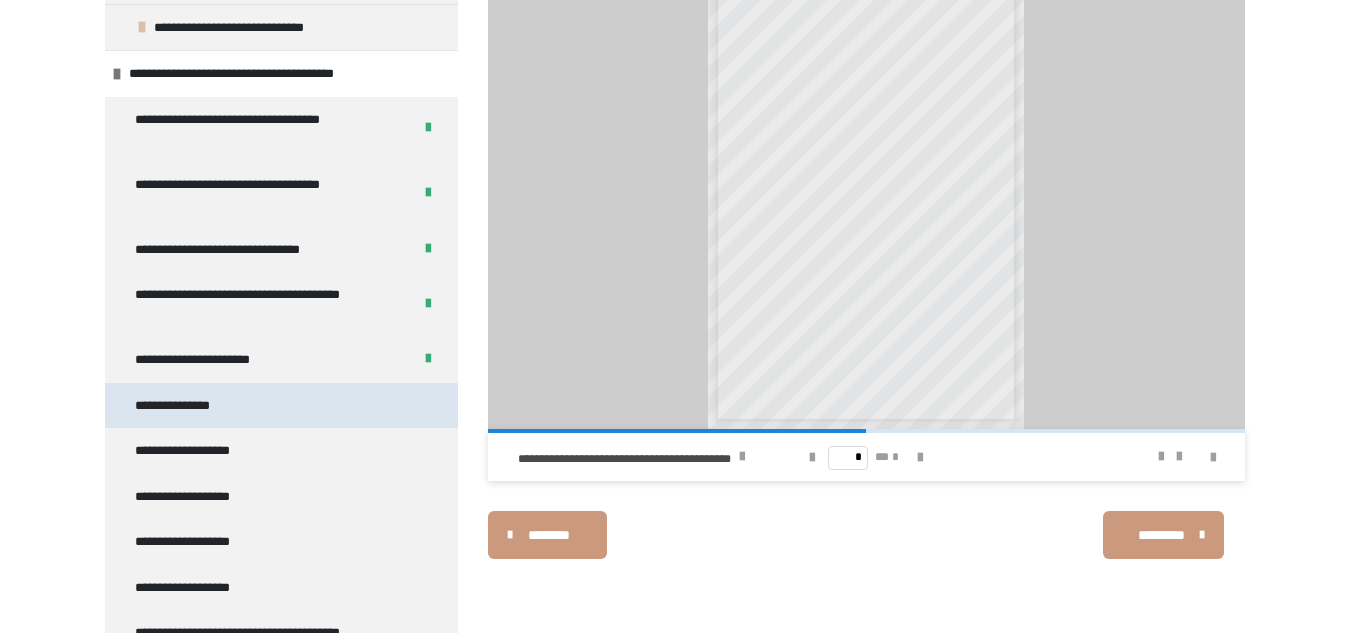click on "**********" at bounding box center [186, 406] 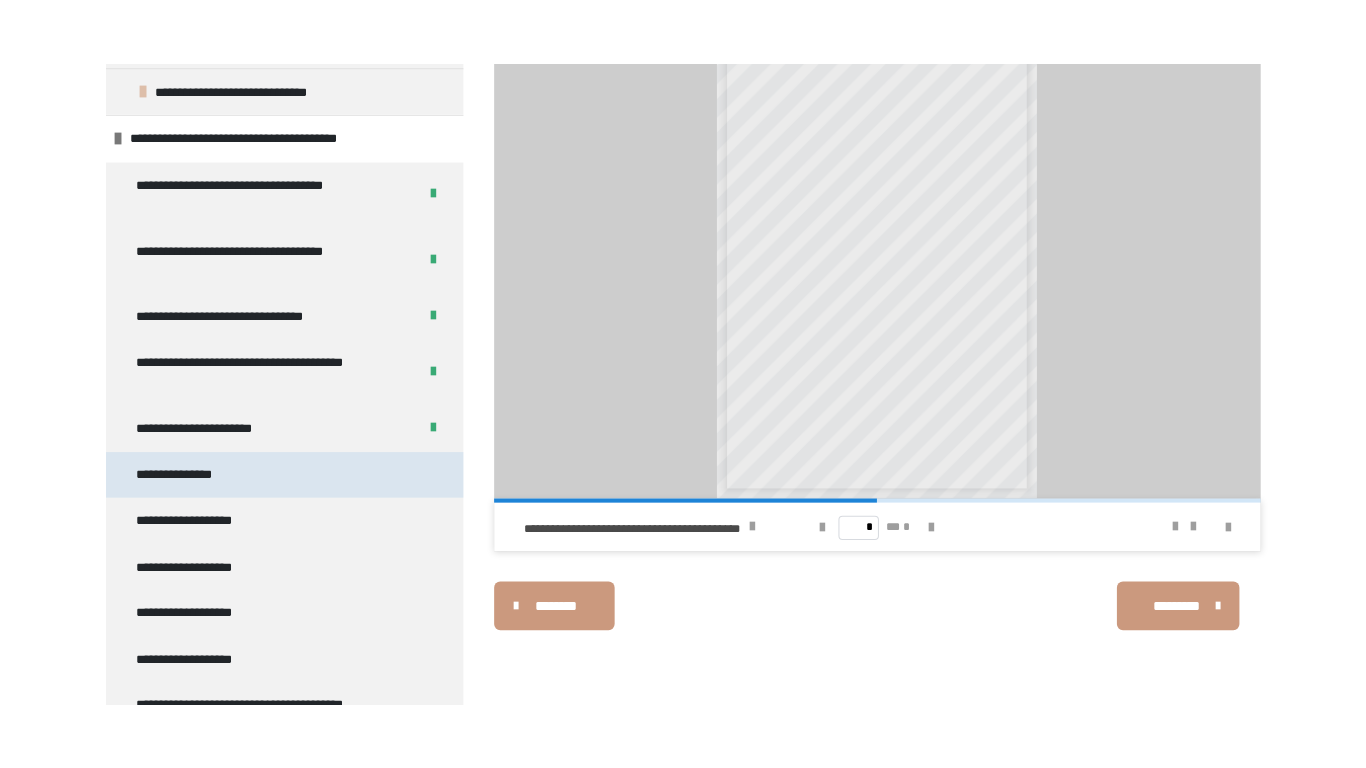 scroll, scrollTop: 270, scrollLeft: 0, axis: vertical 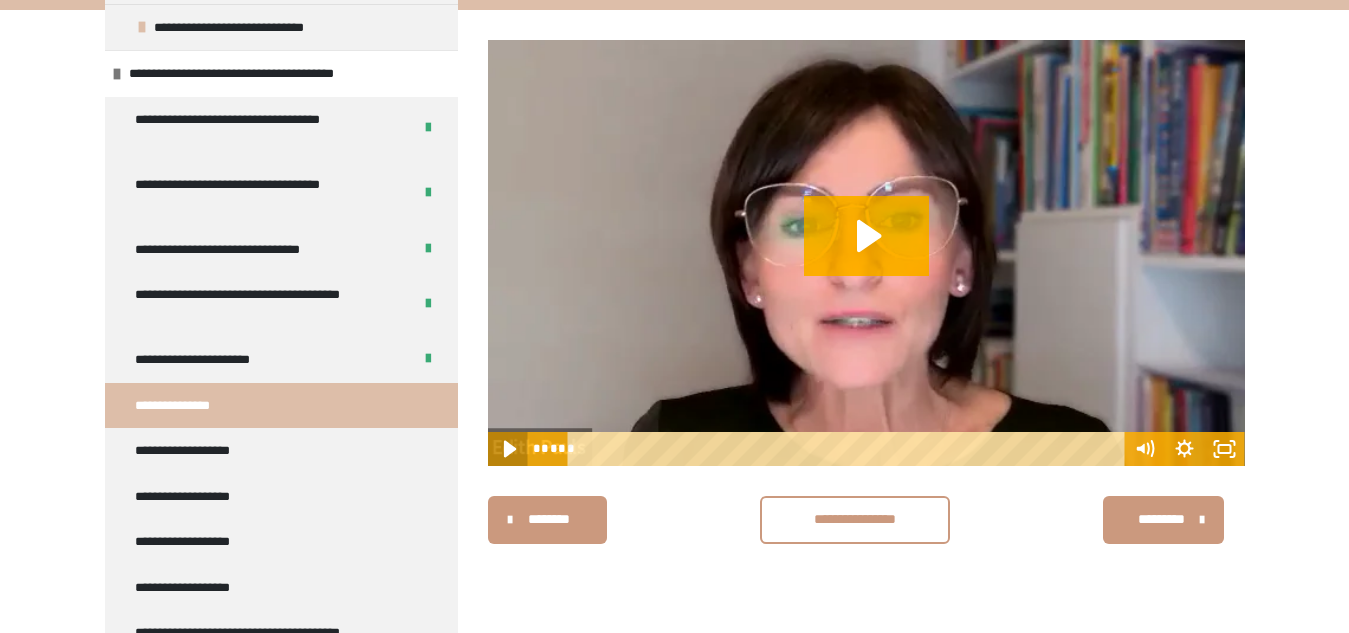 click 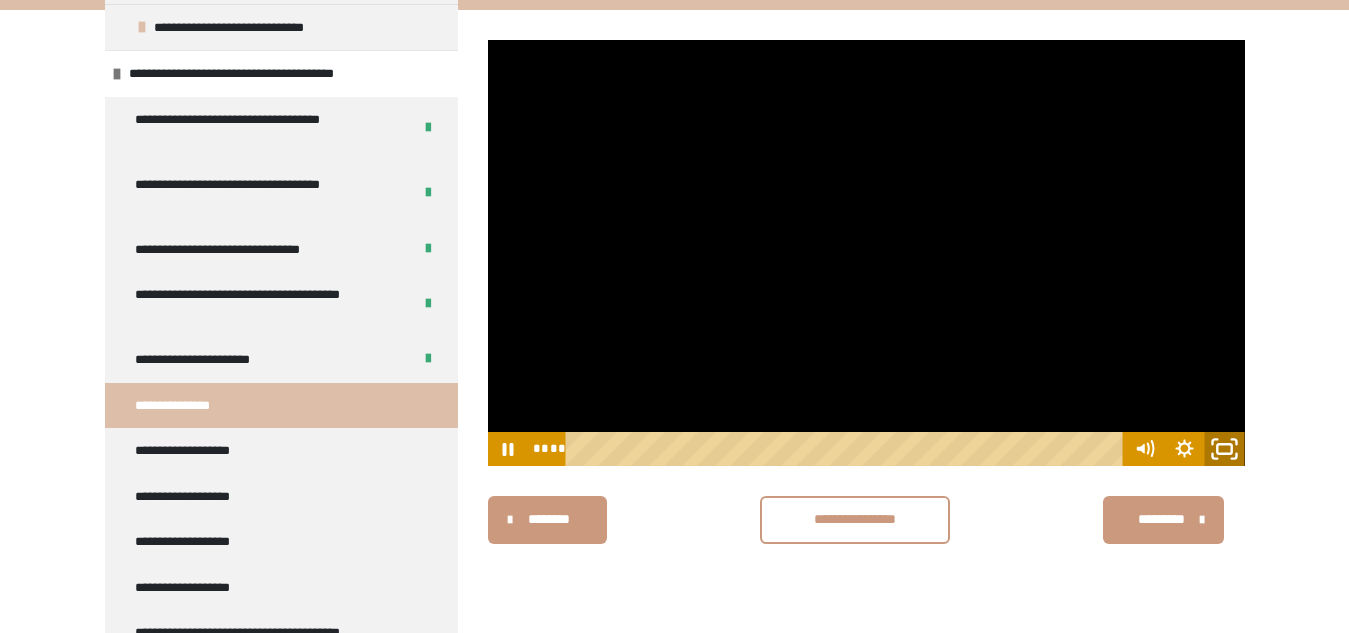 click 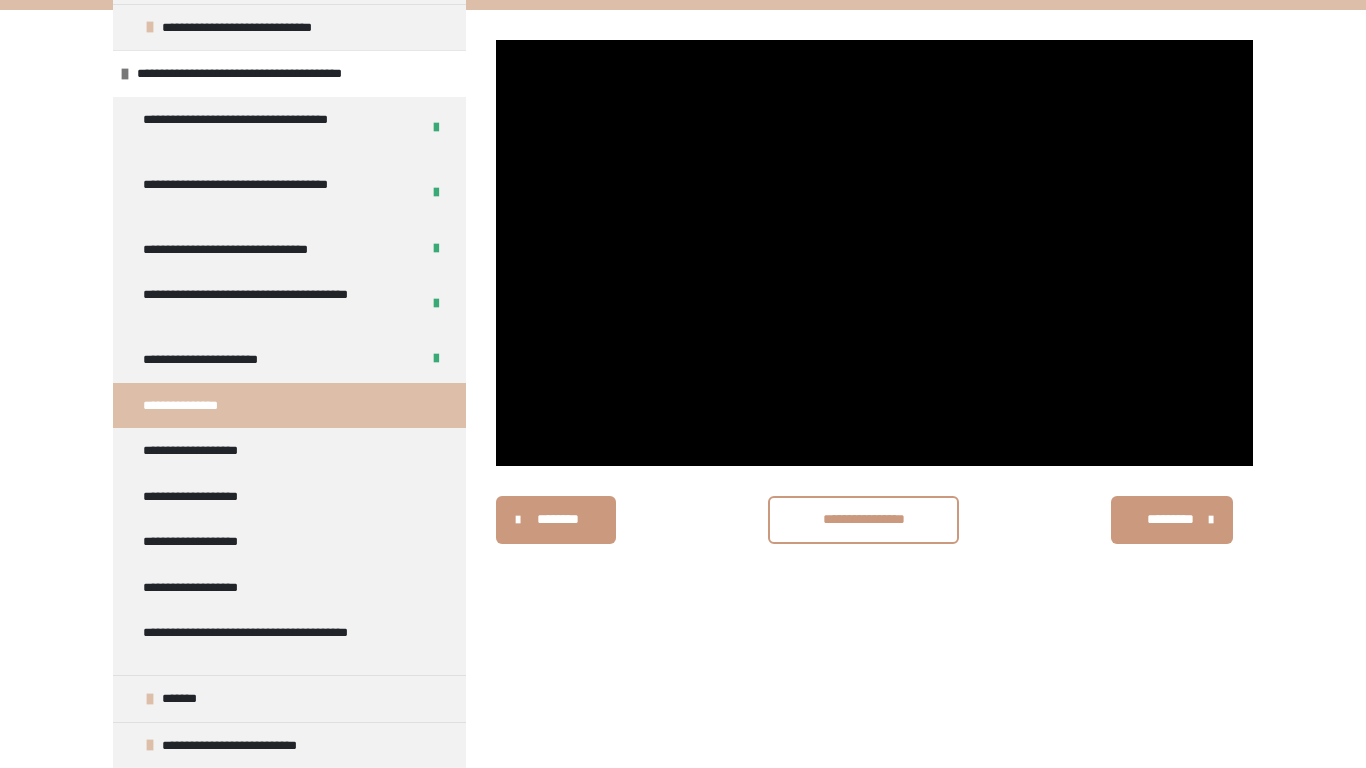 type 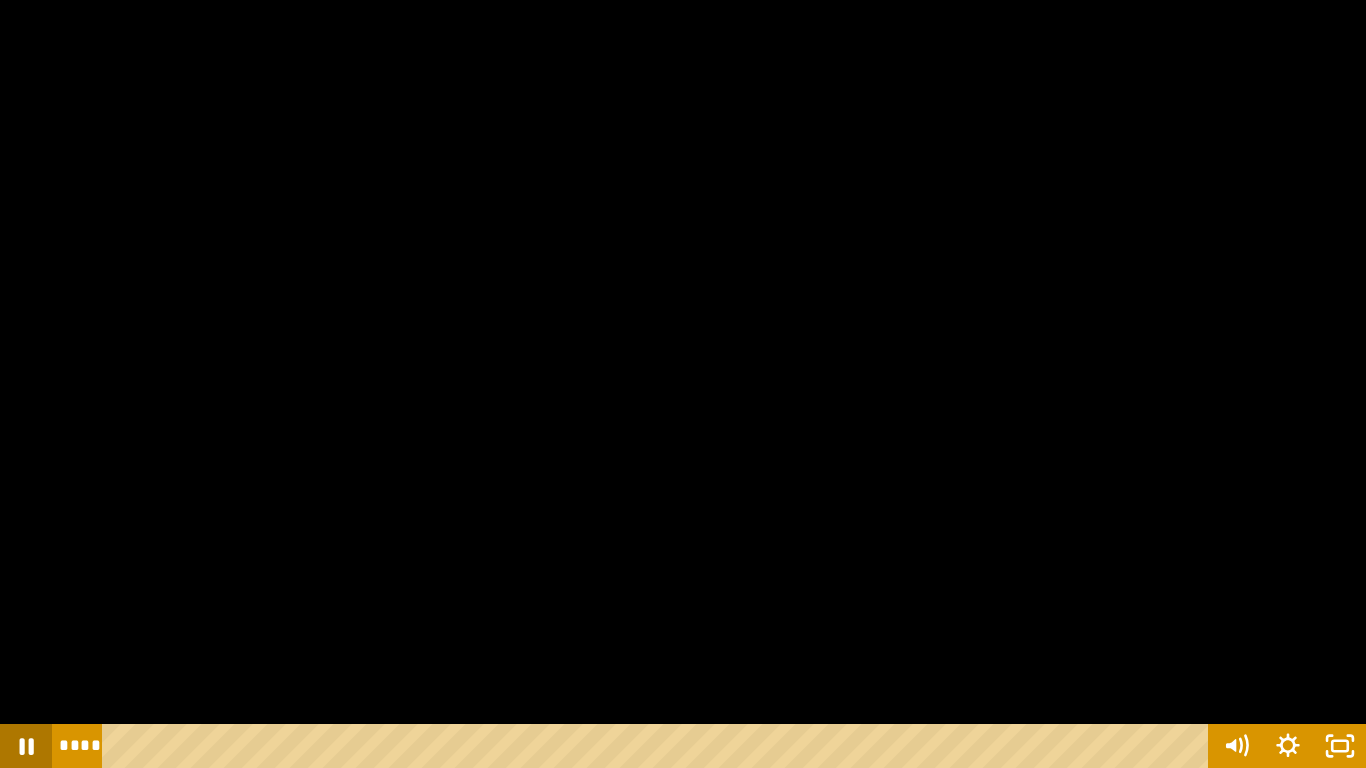 click 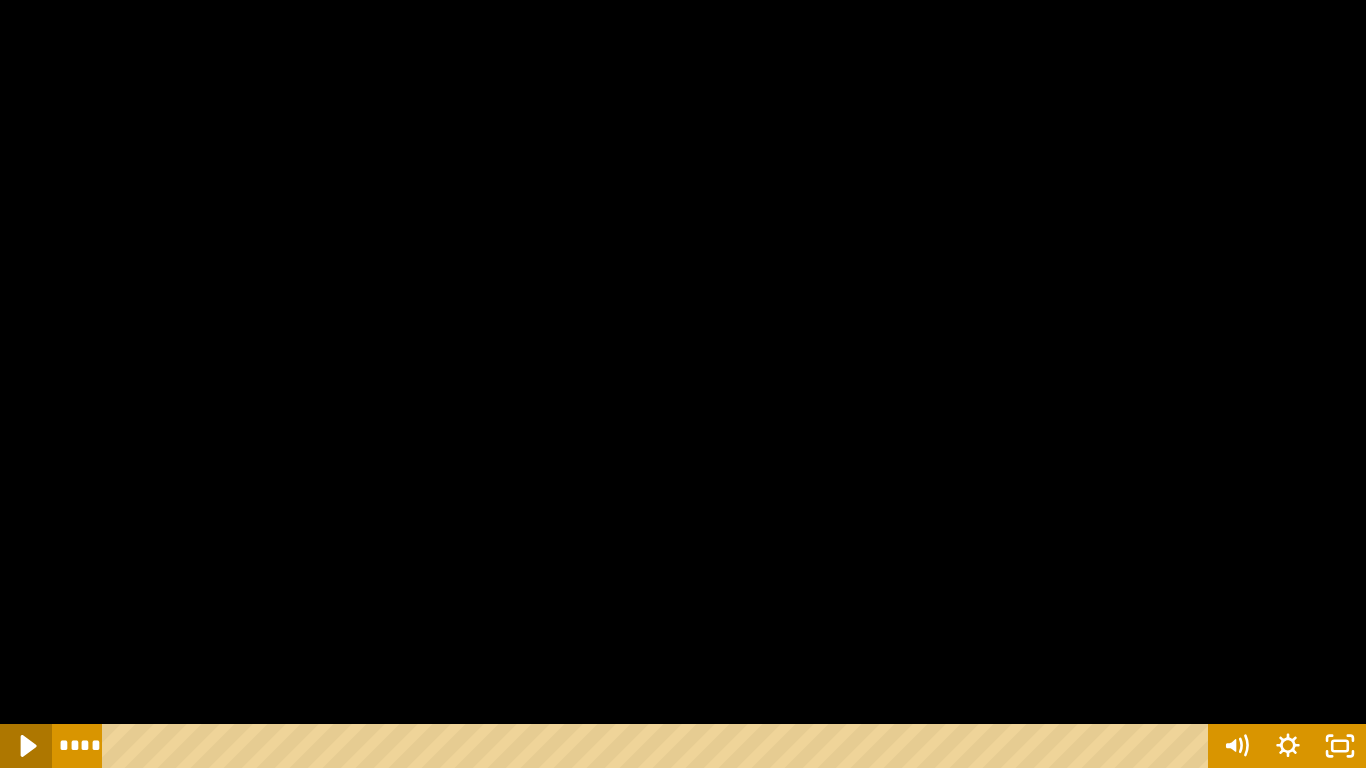 click 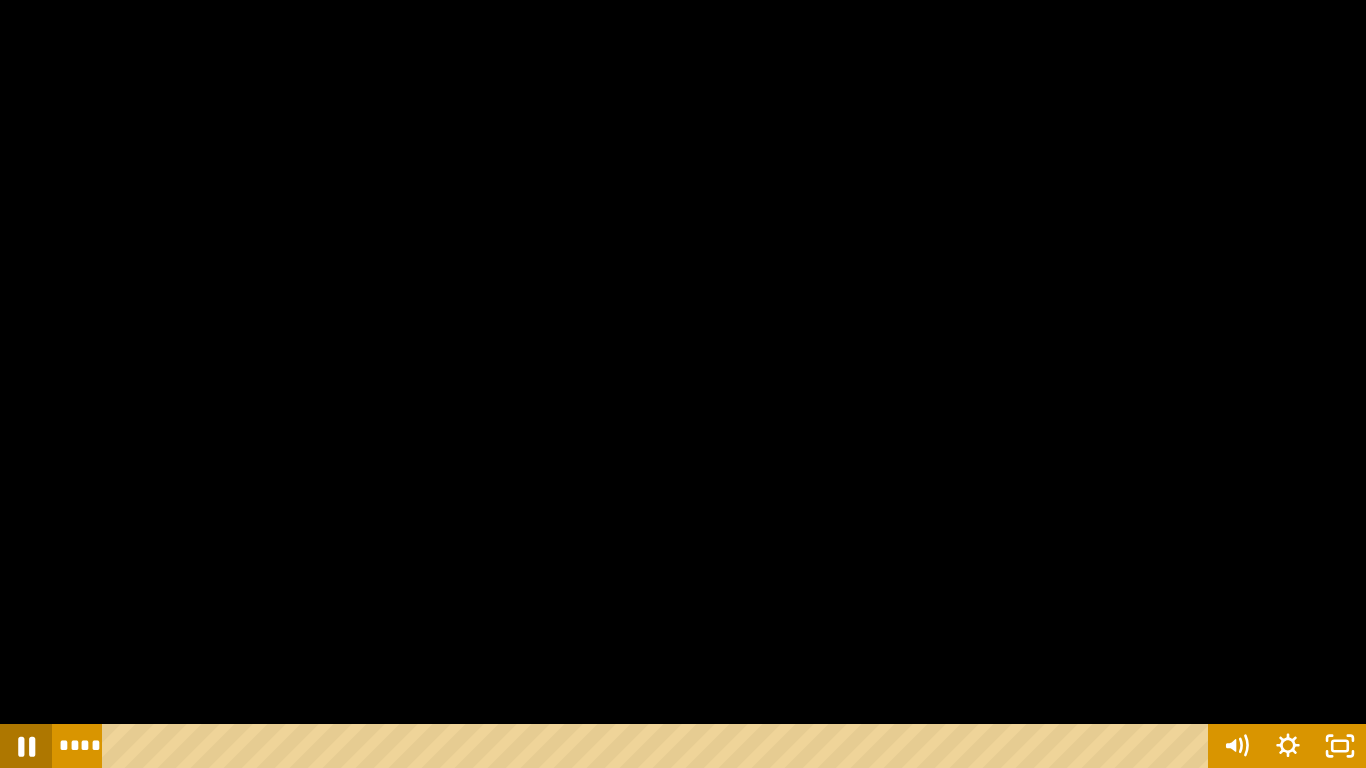 click 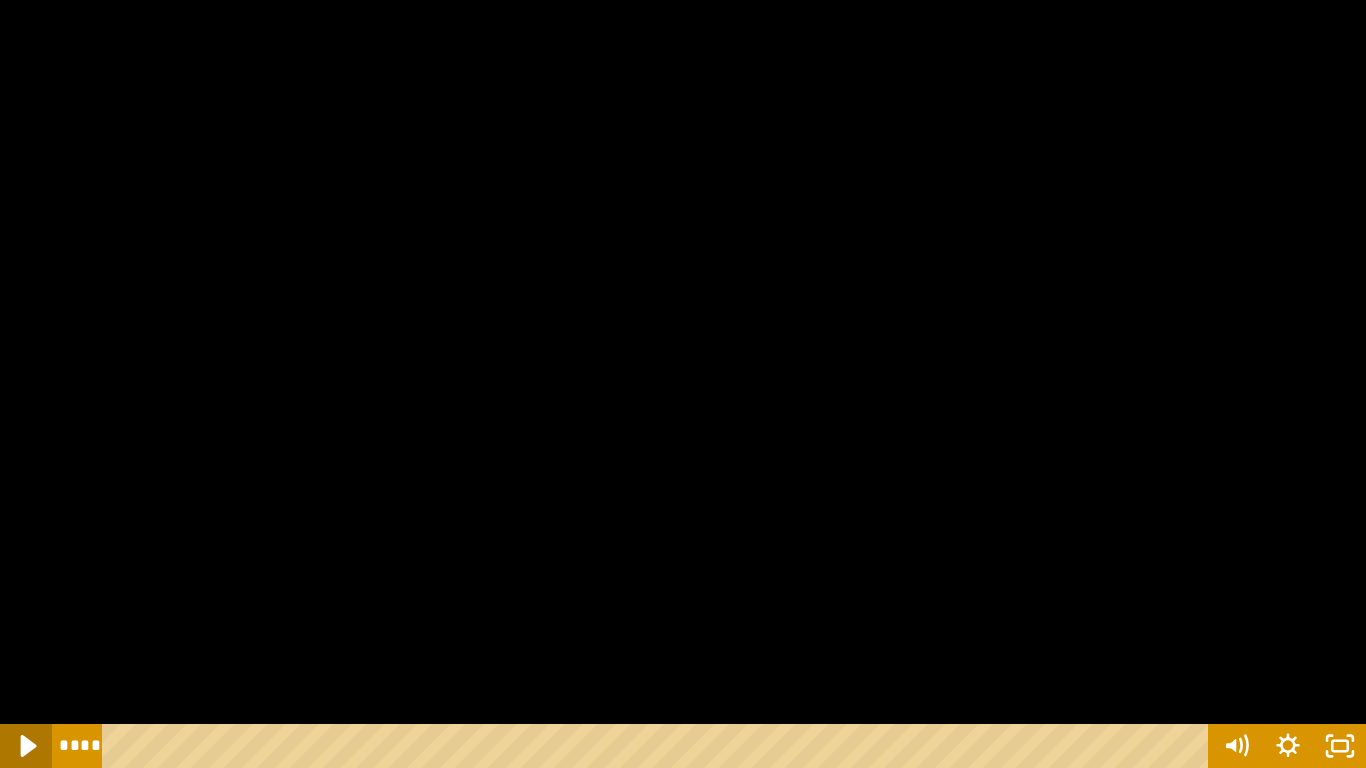click 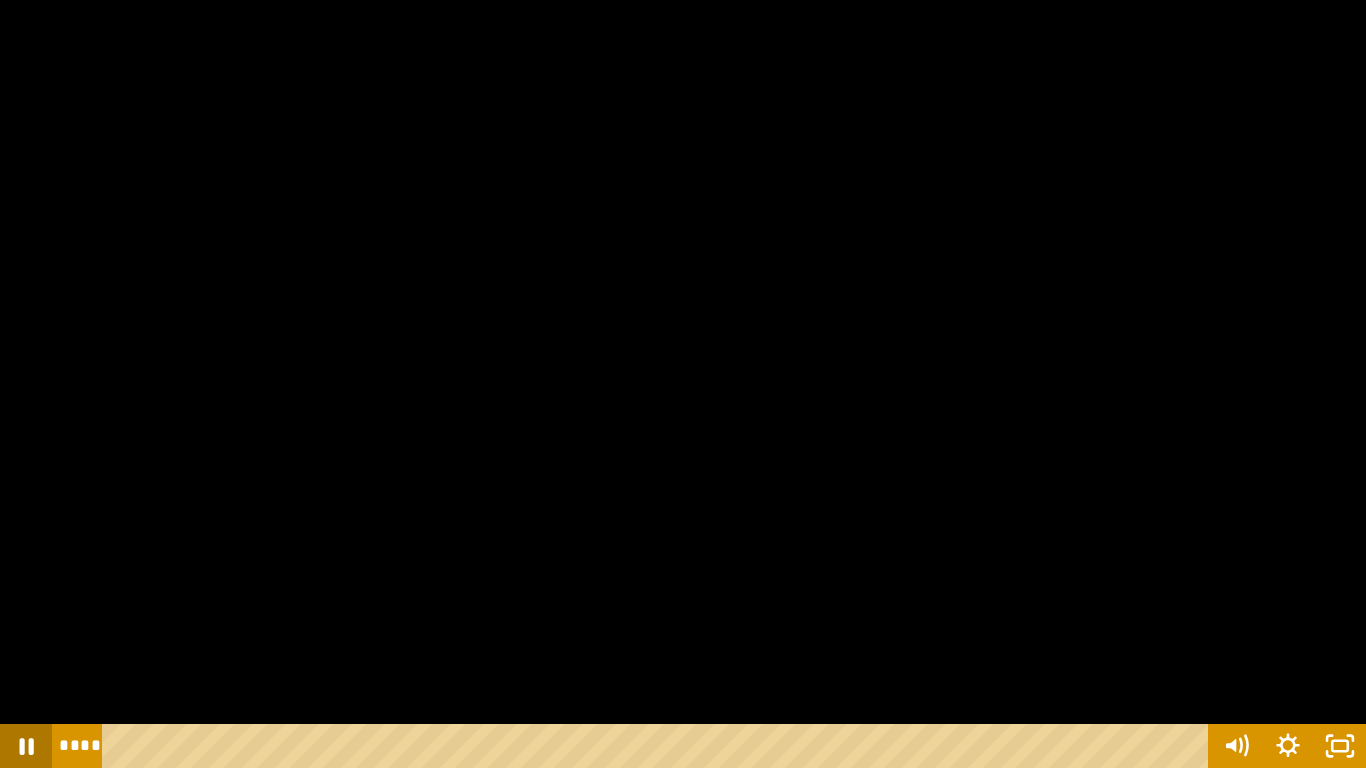 click 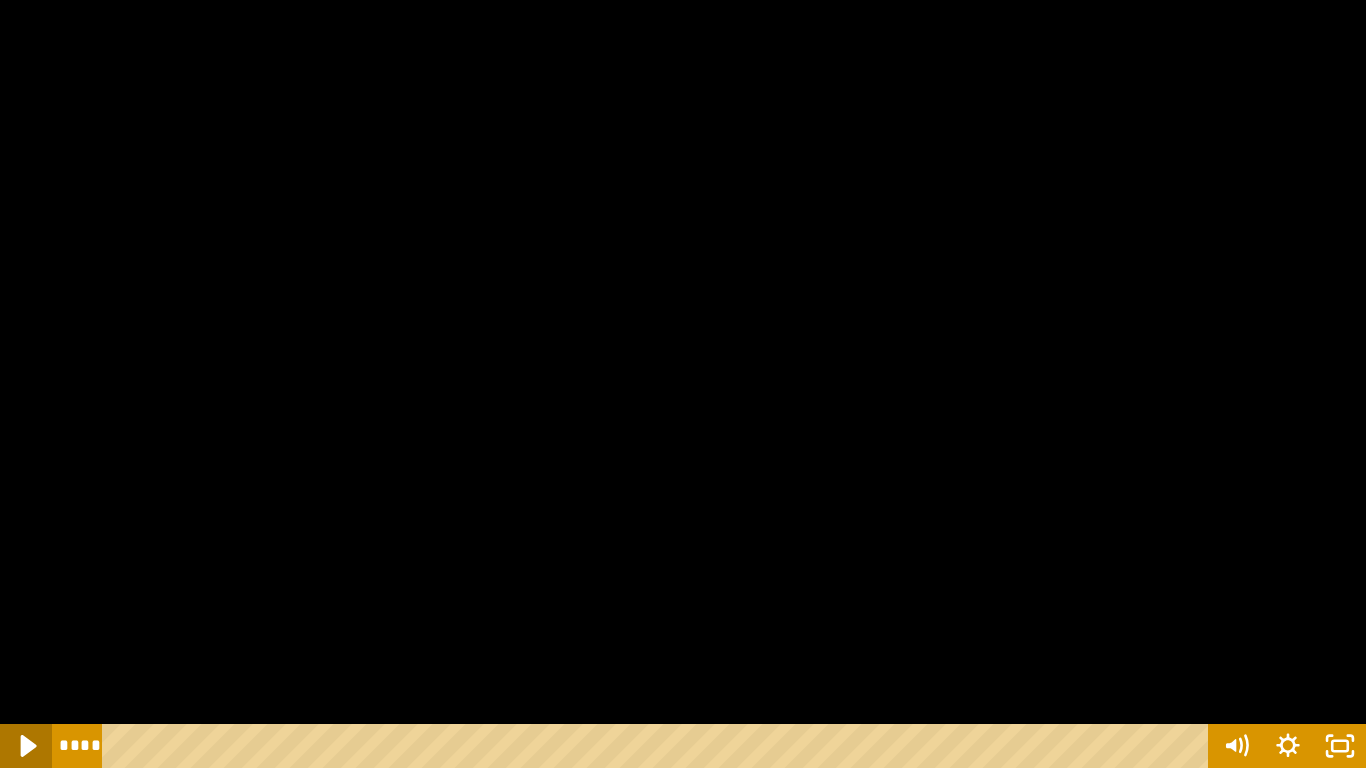 click 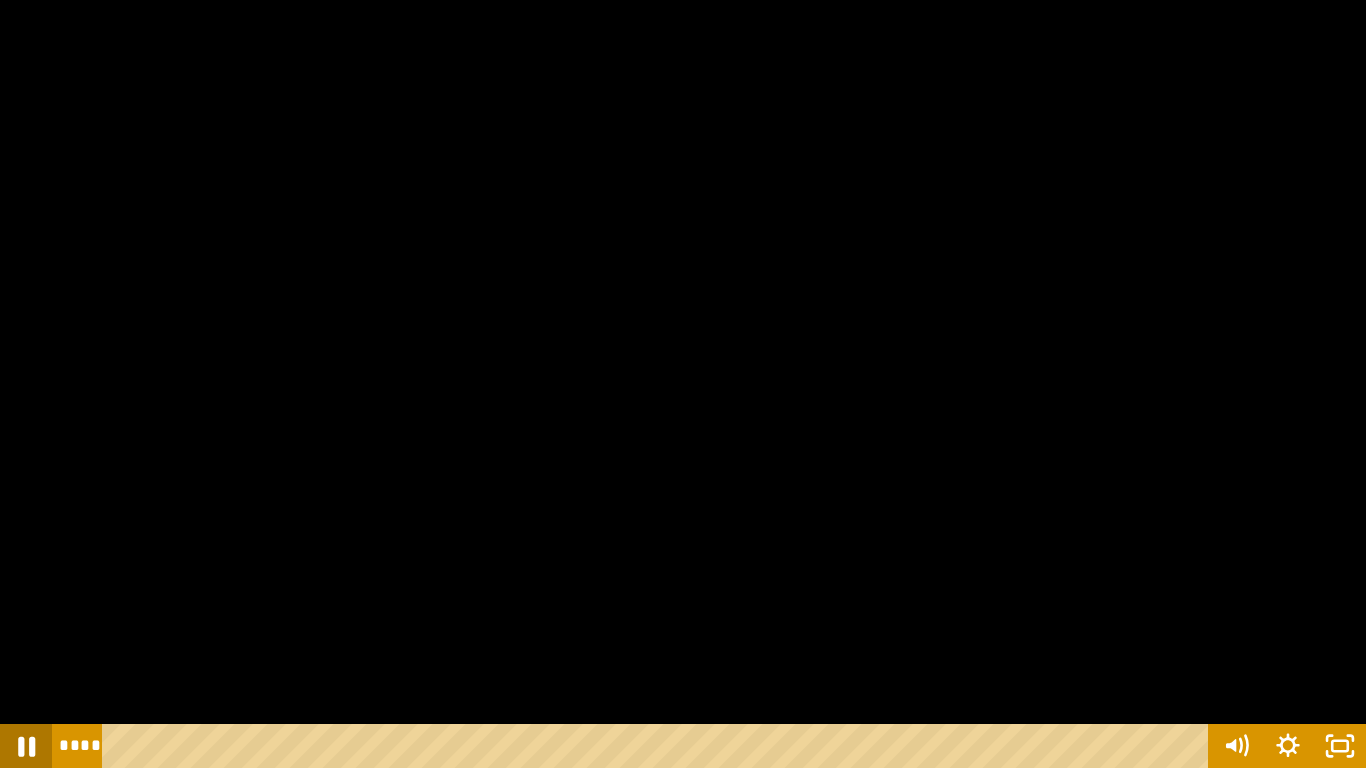 click 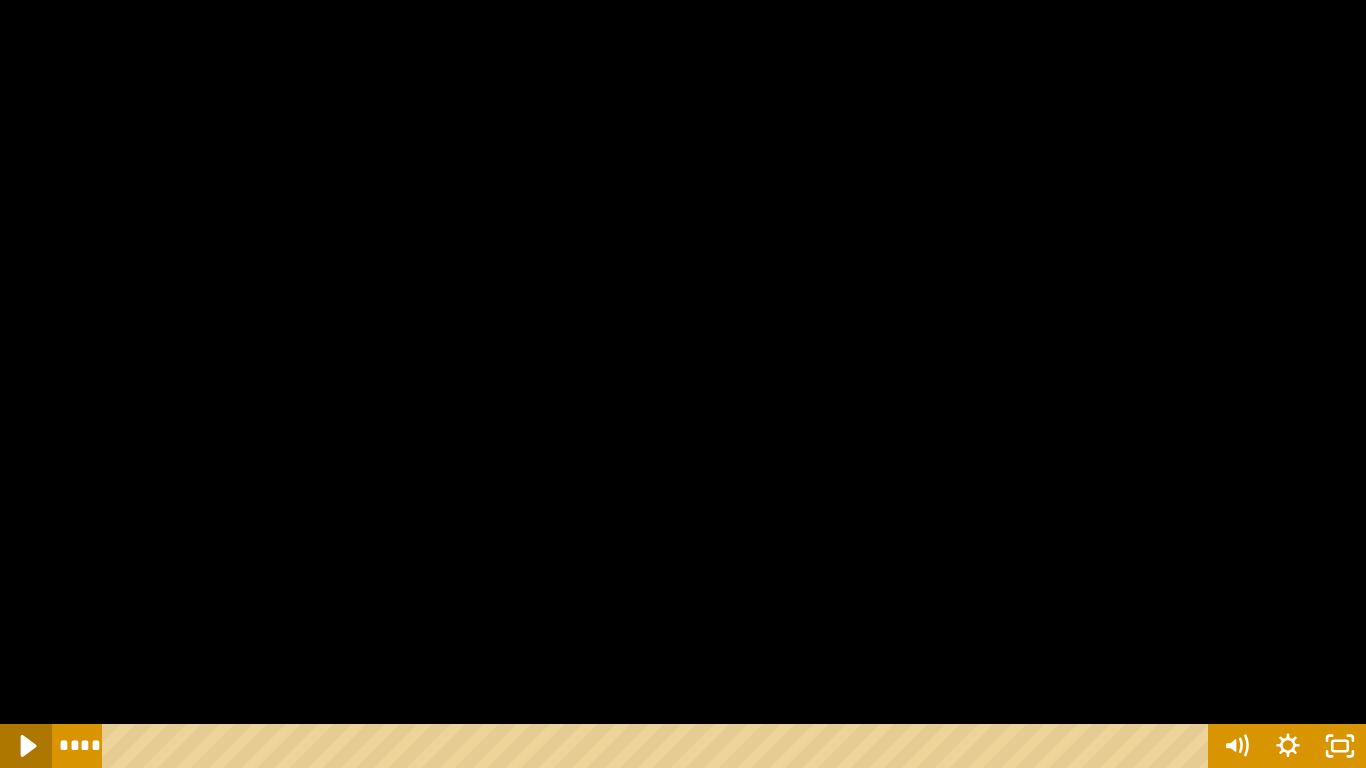 click 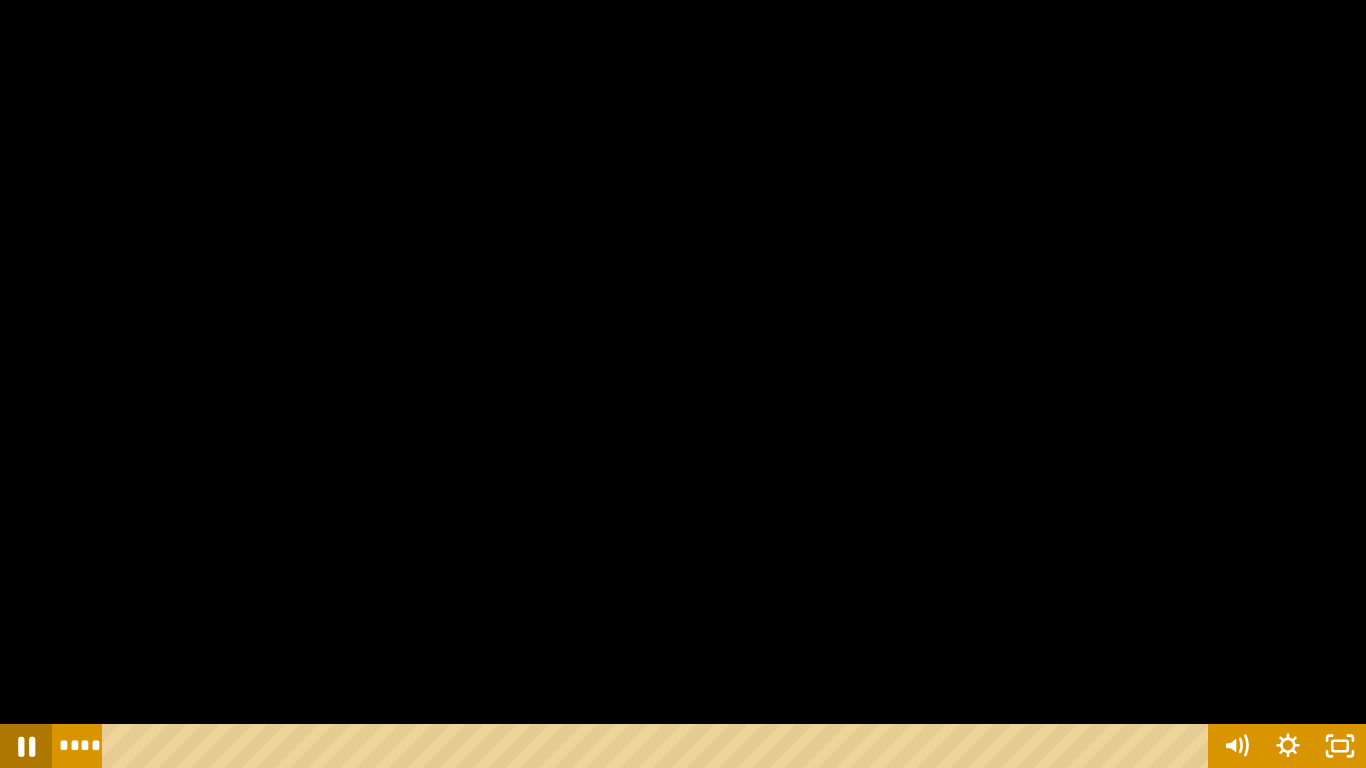 click 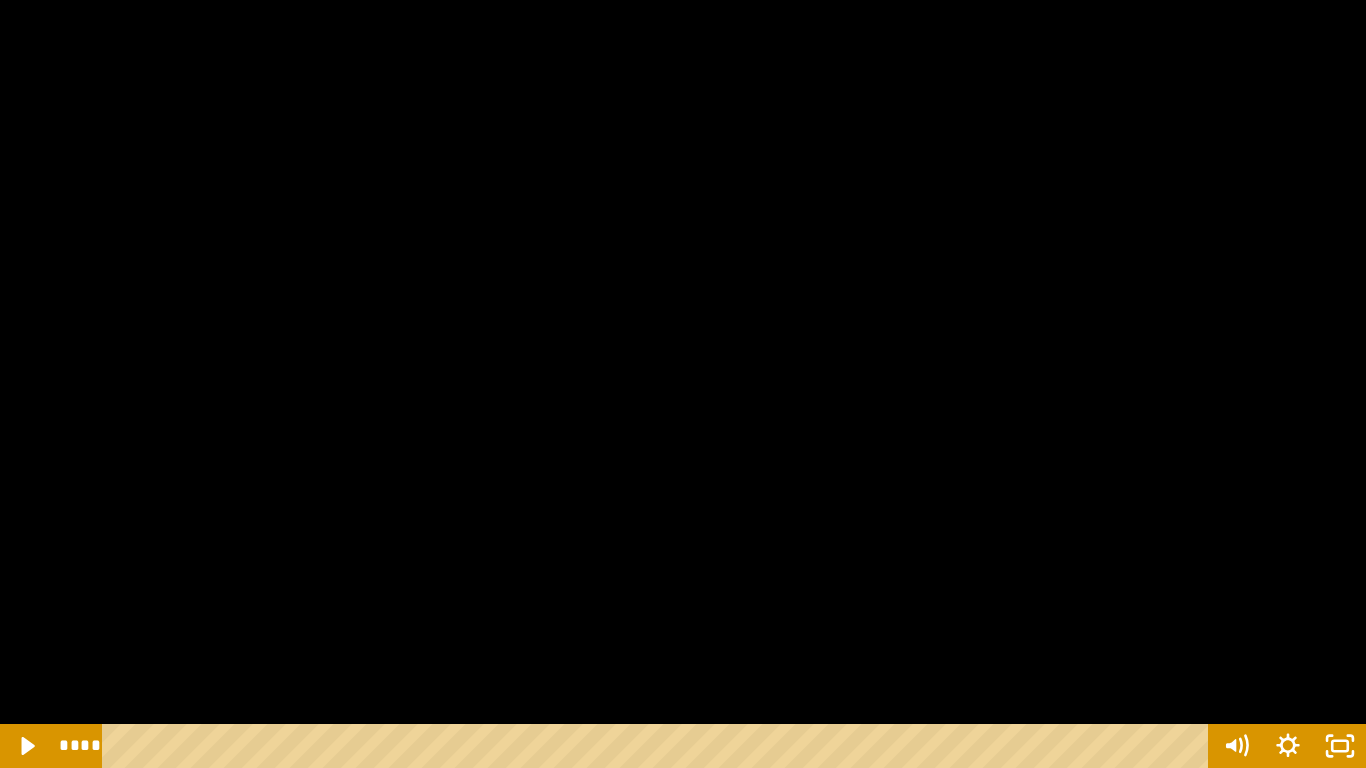 drag, startPoint x: 222, startPoint y: 746, endPoint x: 80, endPoint y: 751, distance: 142.088 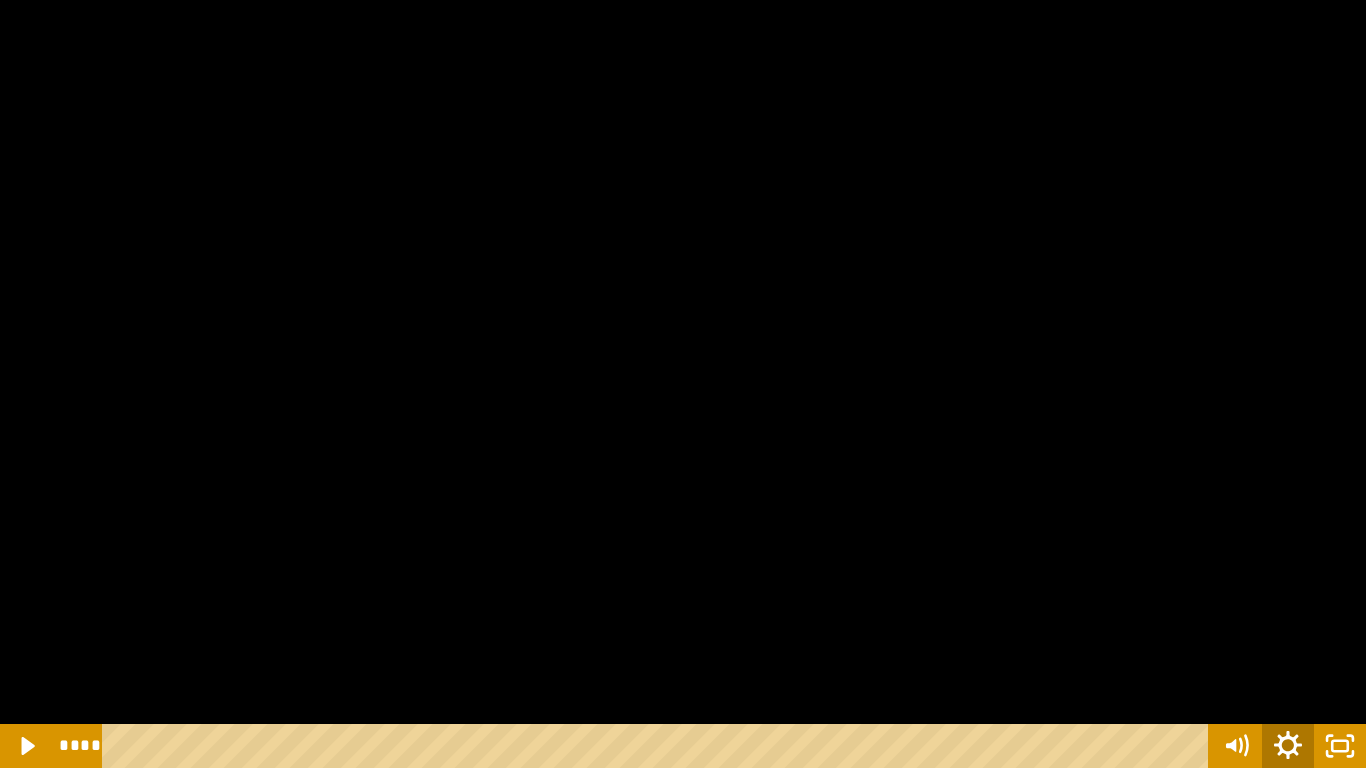 click 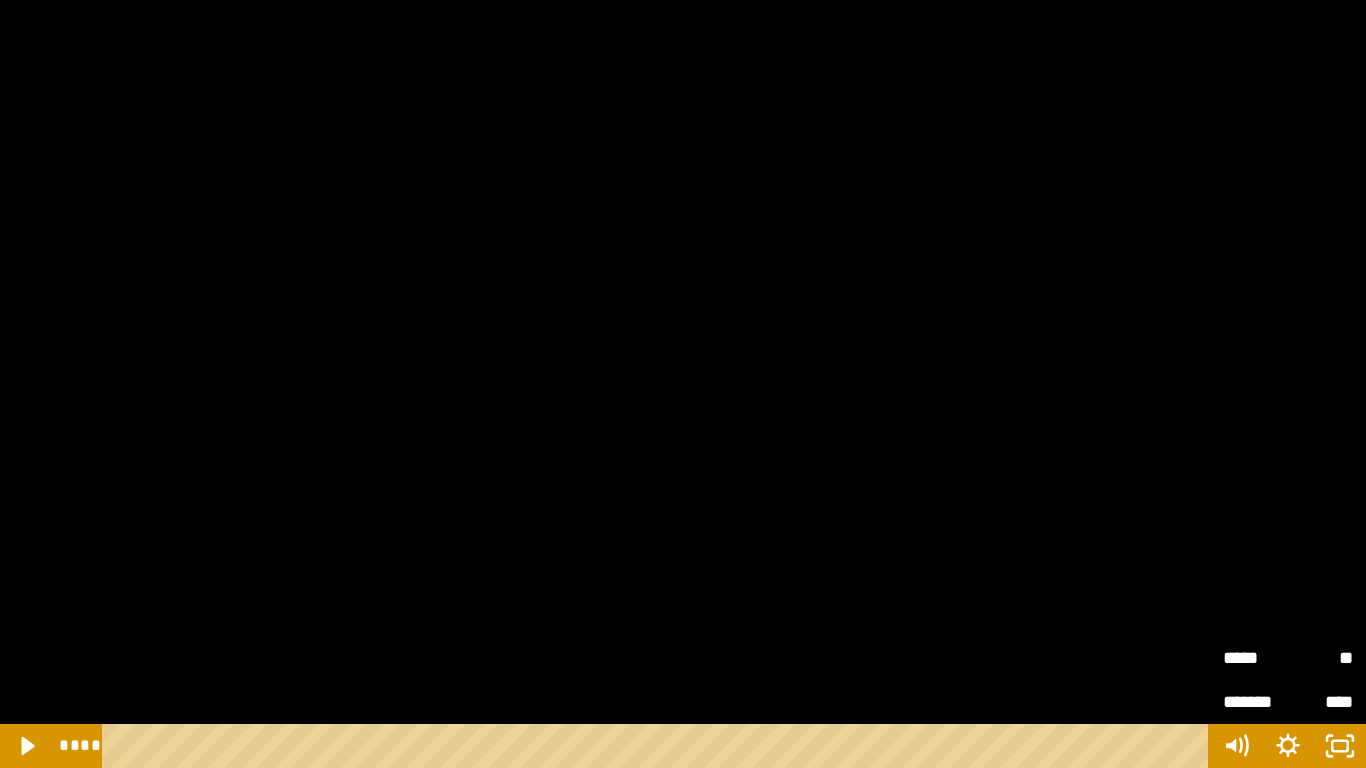 click on "*****" at bounding box center (1255, 658) 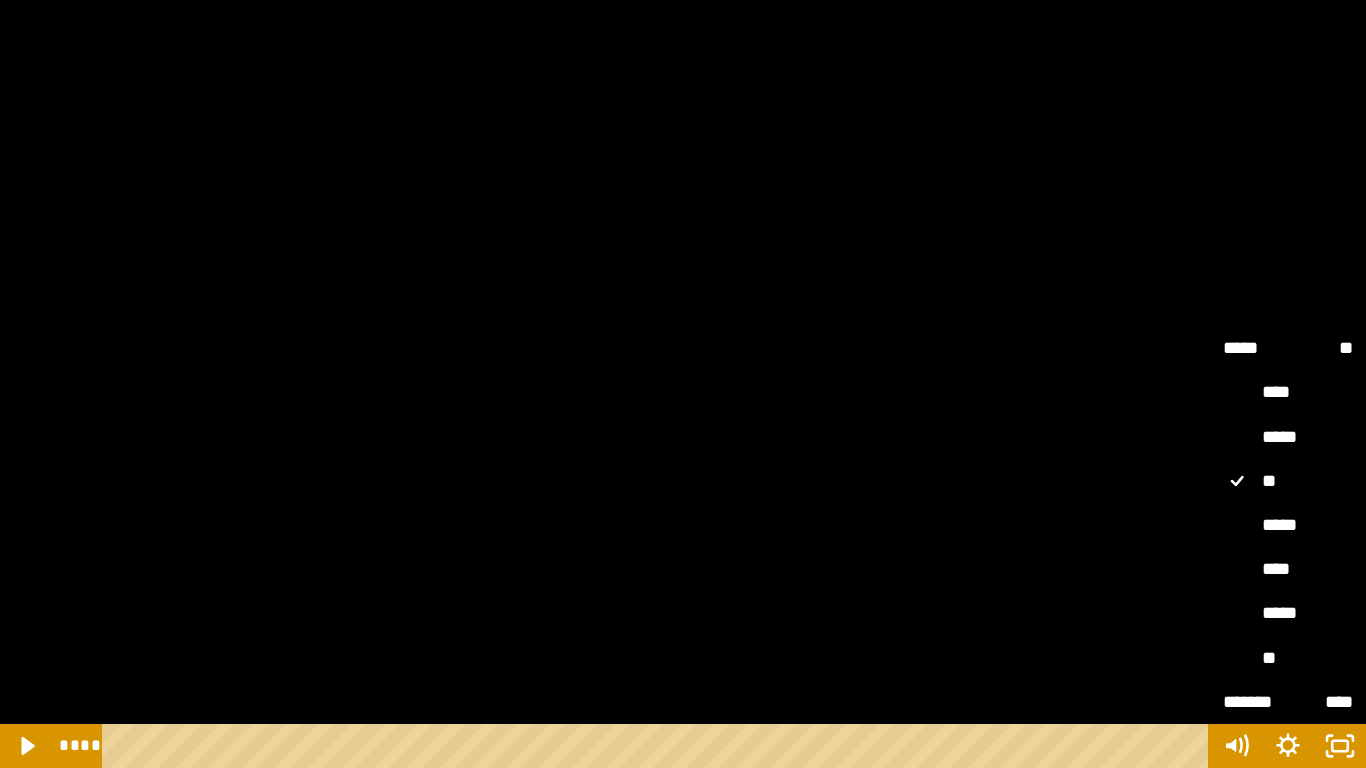 click on "****" at bounding box center (1288, 393) 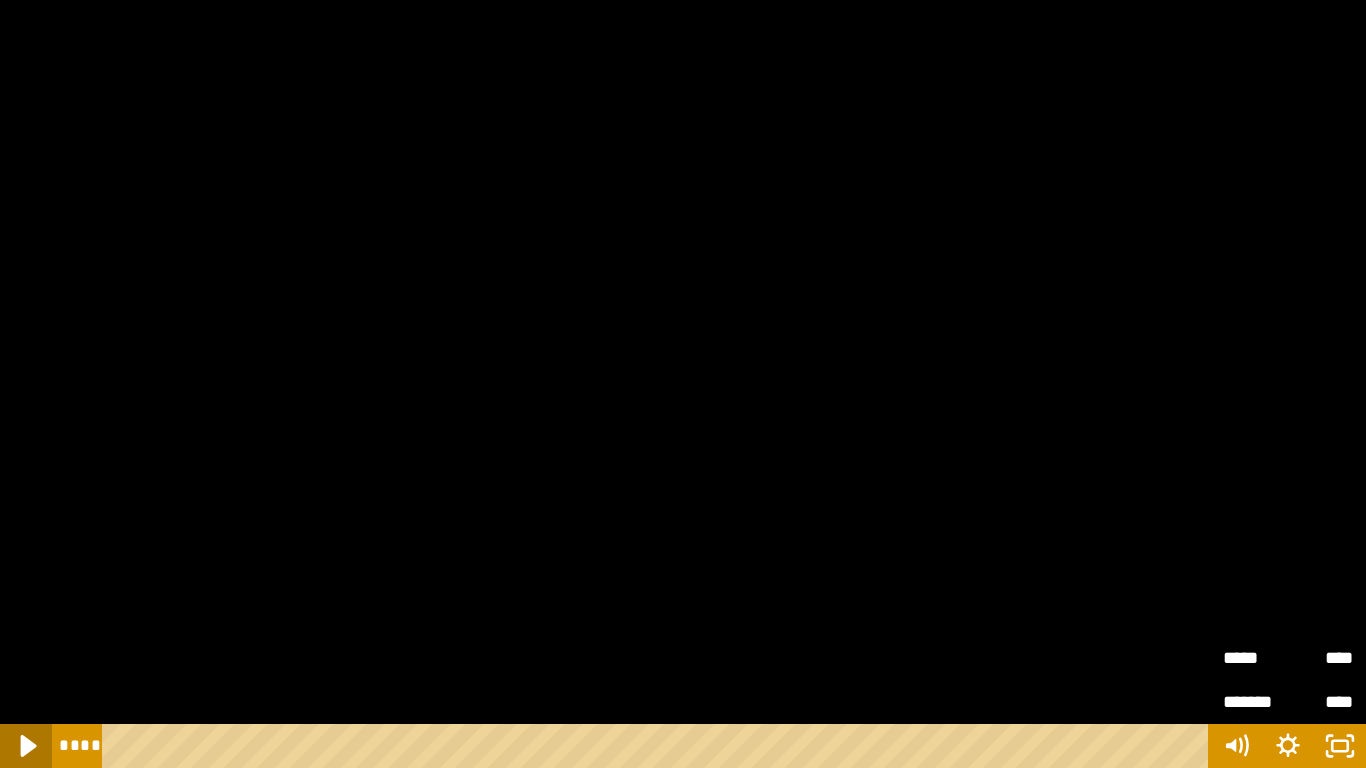 click 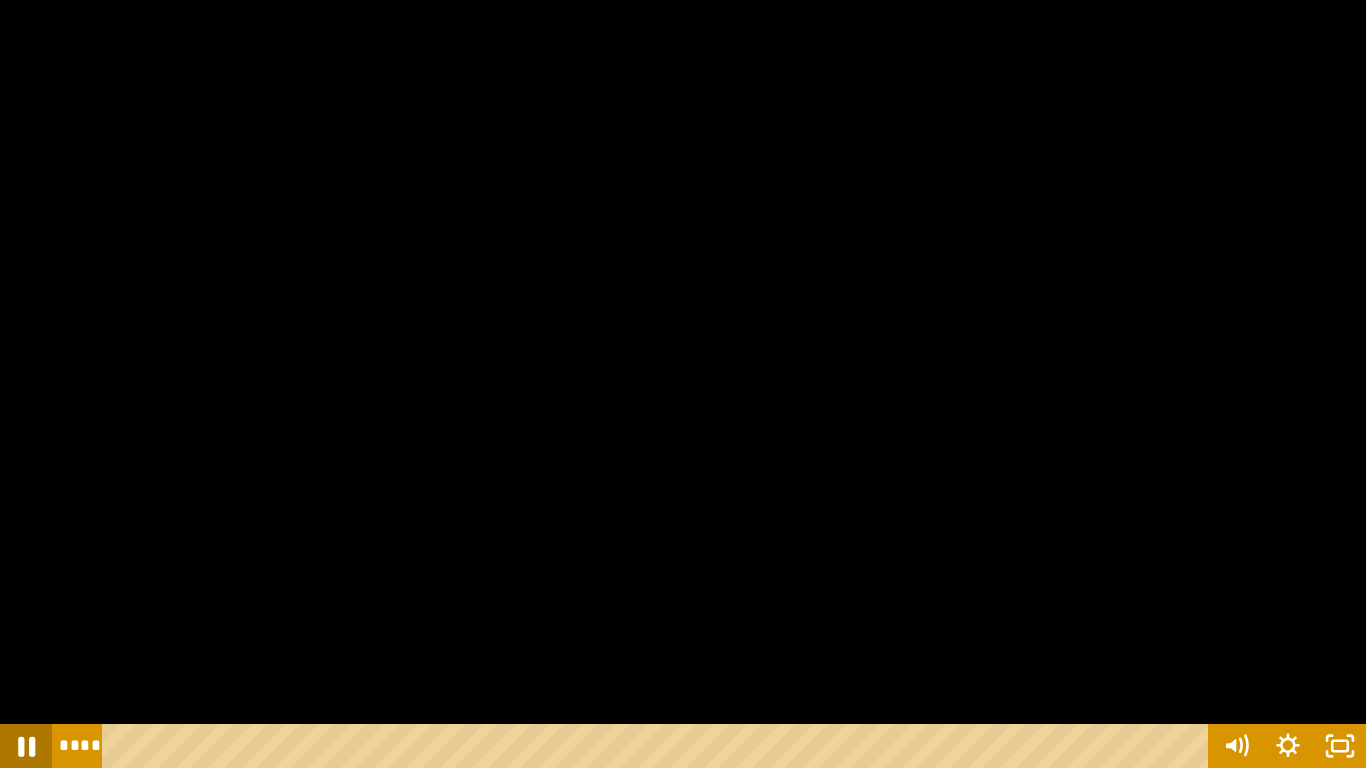 click 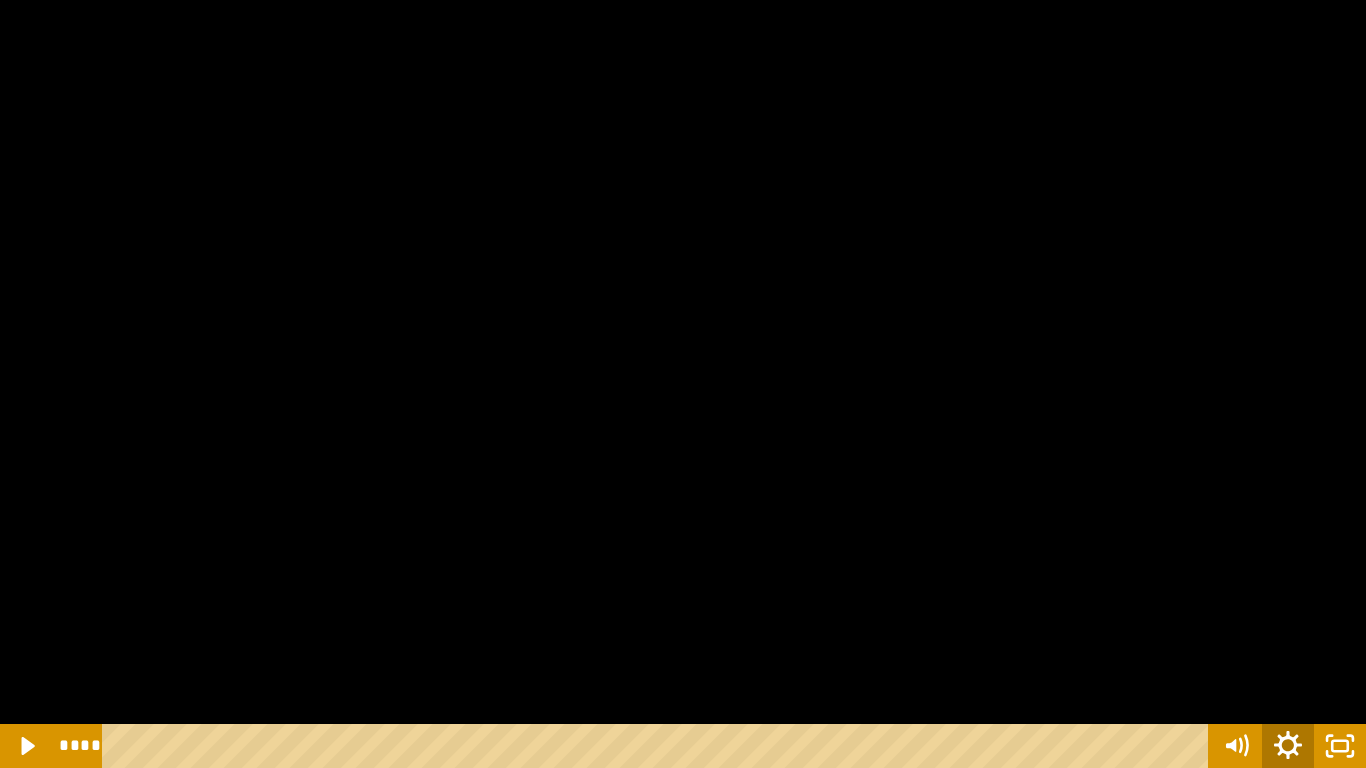 click 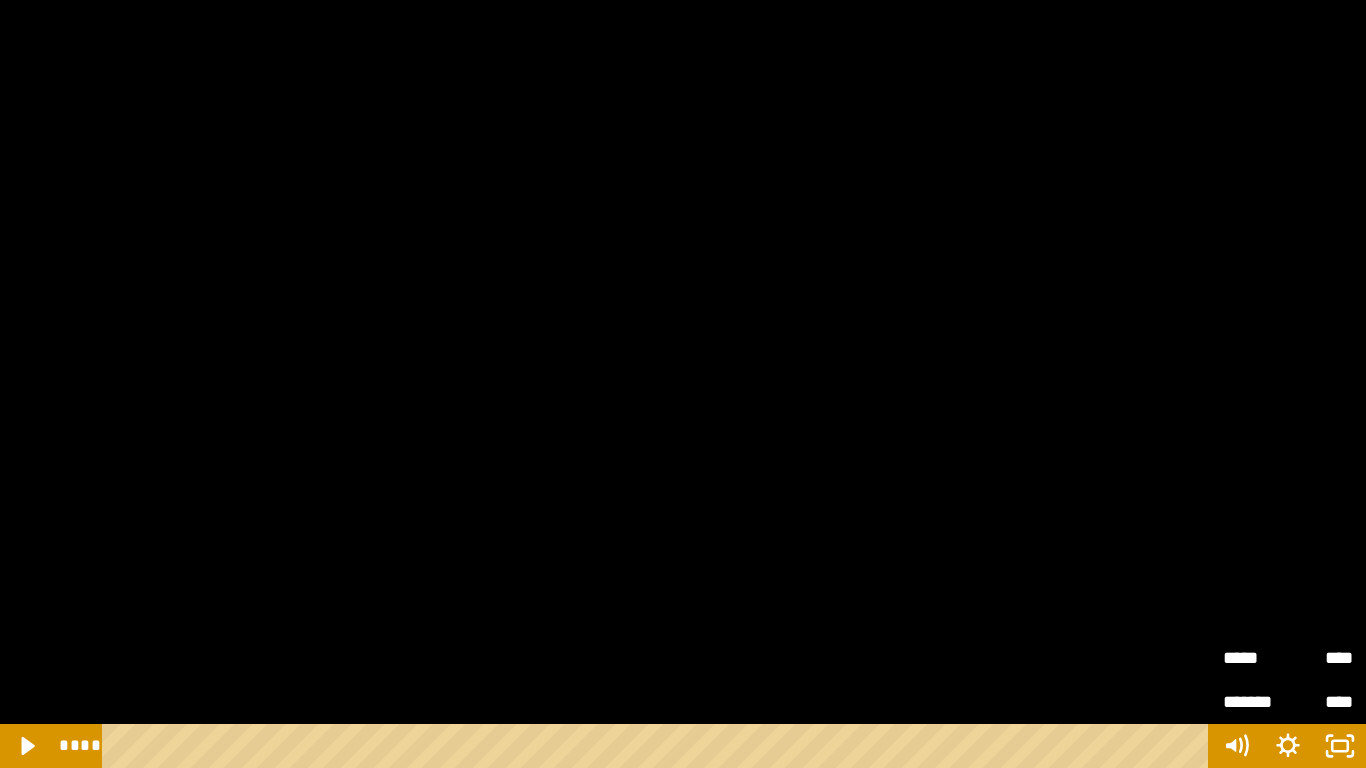 click on "*****" at bounding box center (1255, 650) 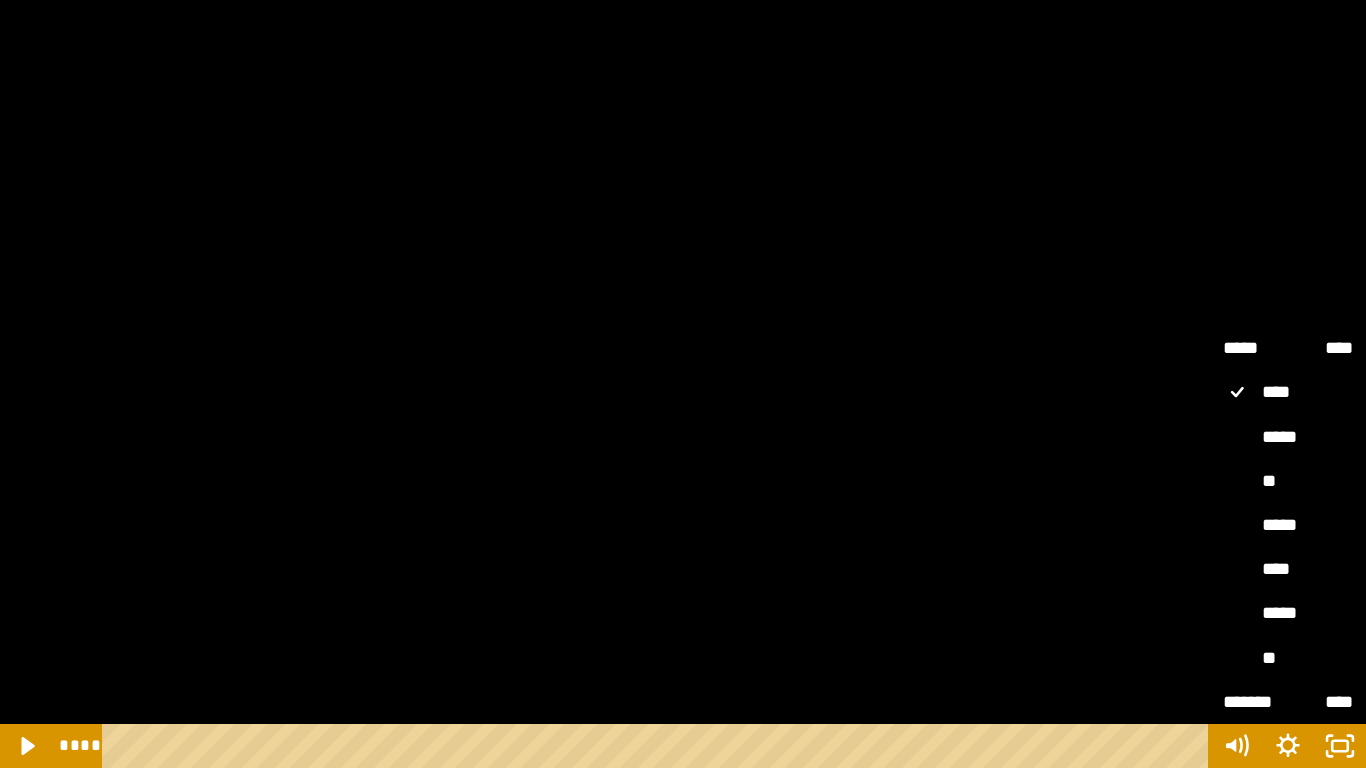 click on "**" at bounding box center [1288, 482] 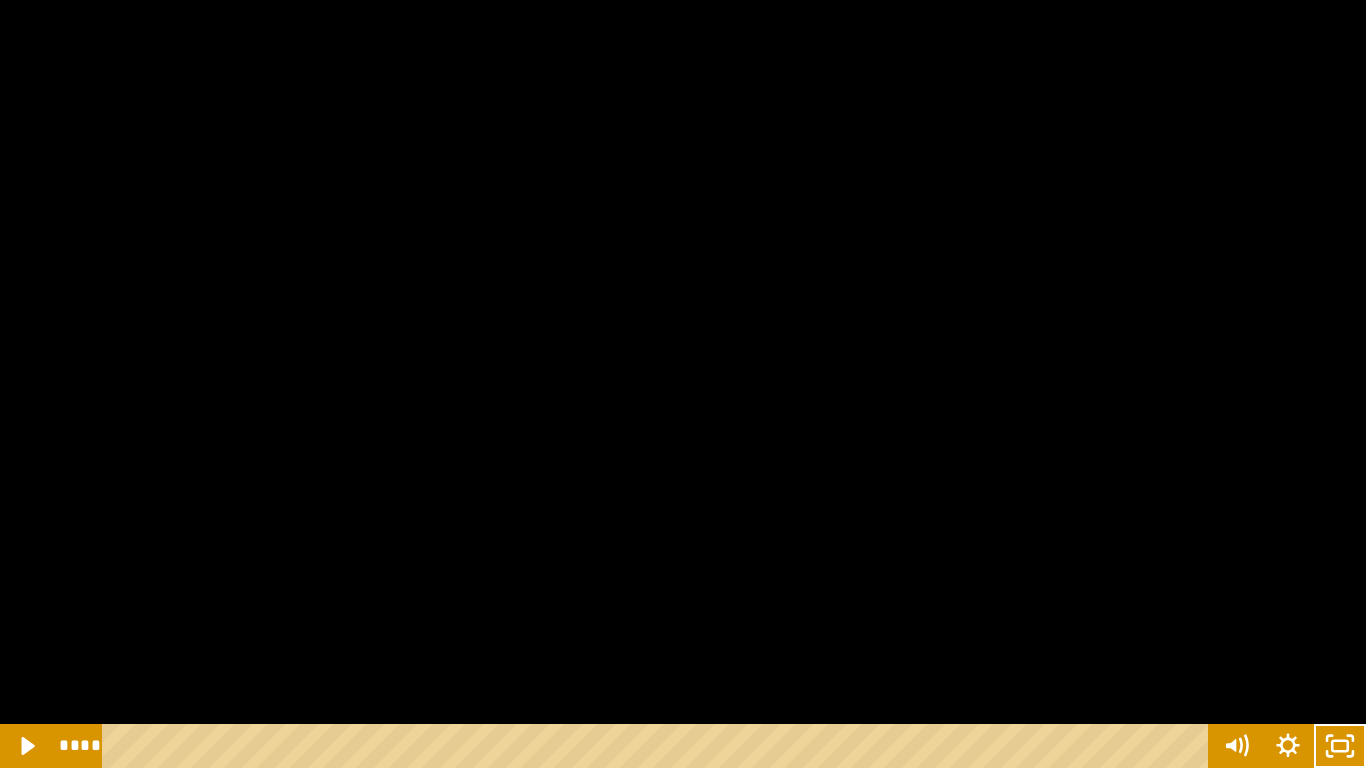 click at bounding box center (683, 384) 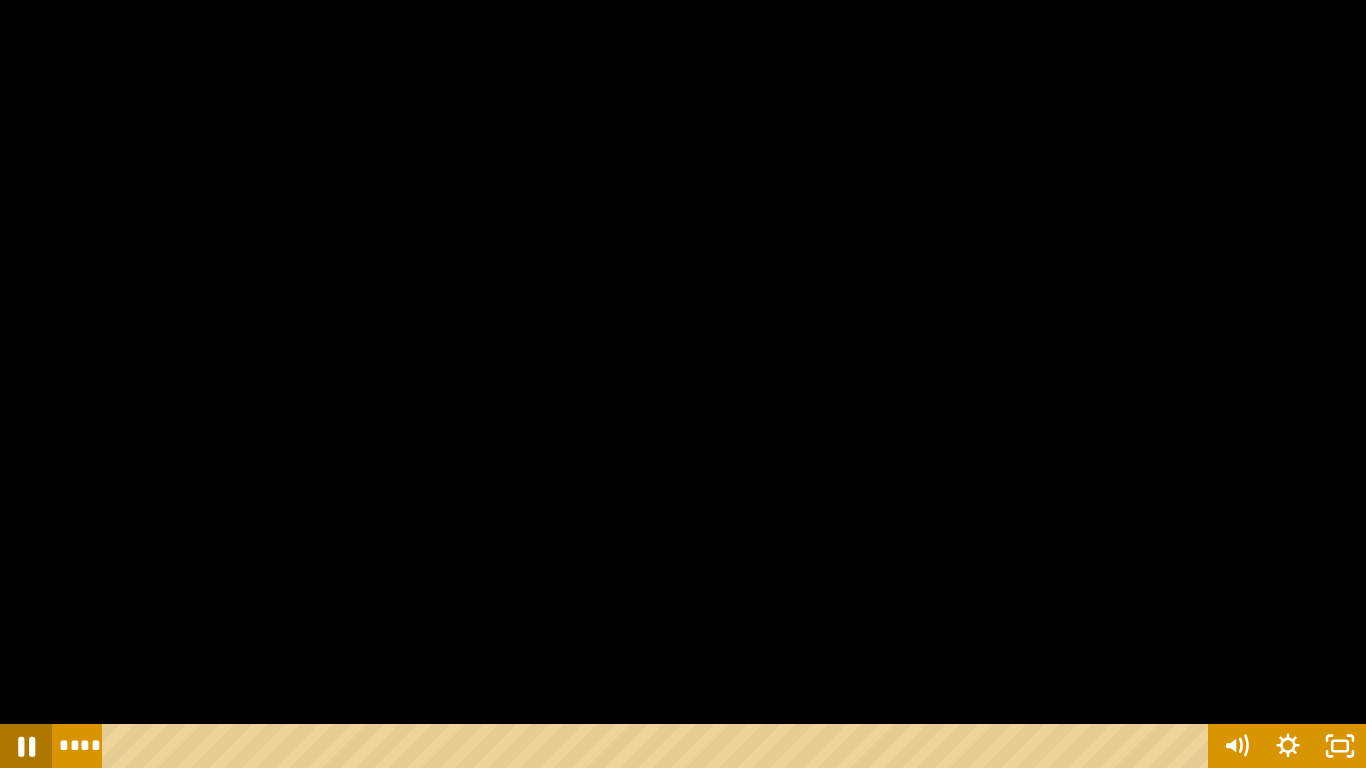 click 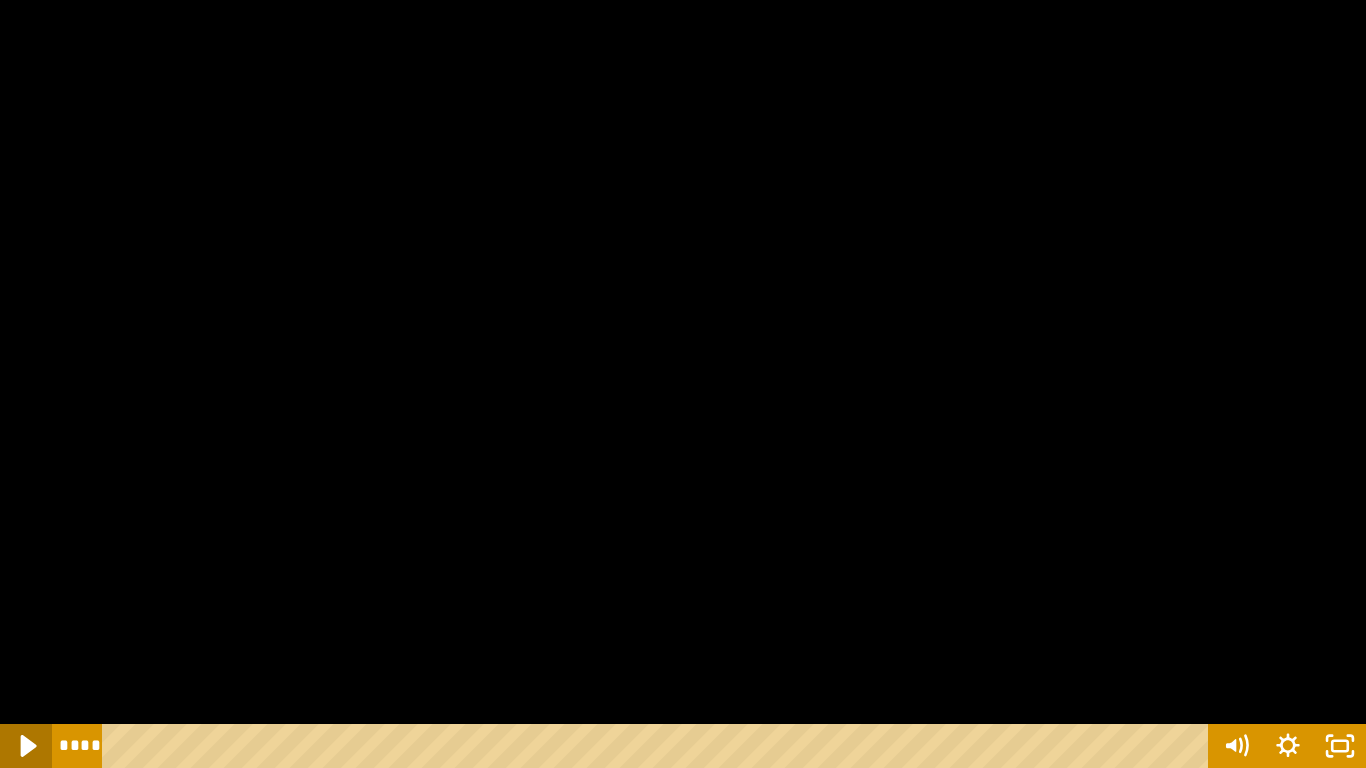 click 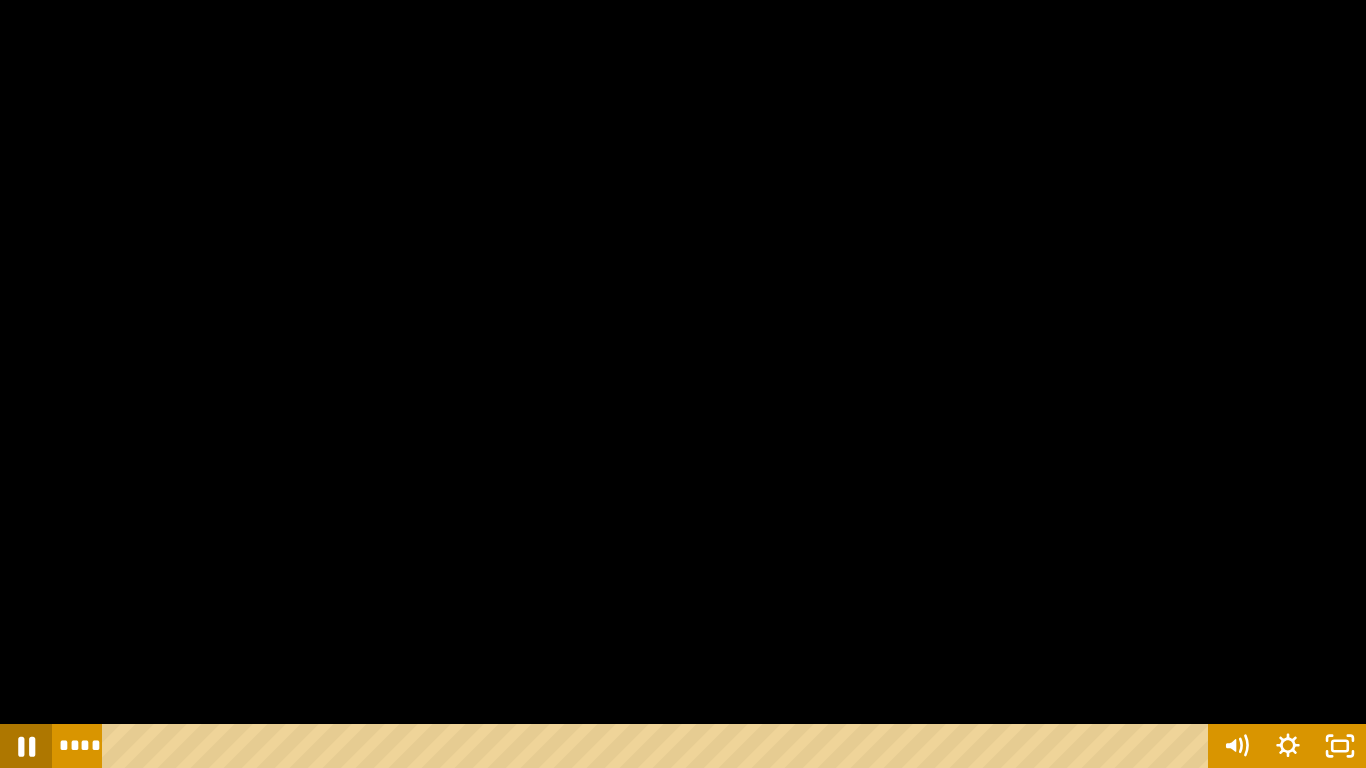 click 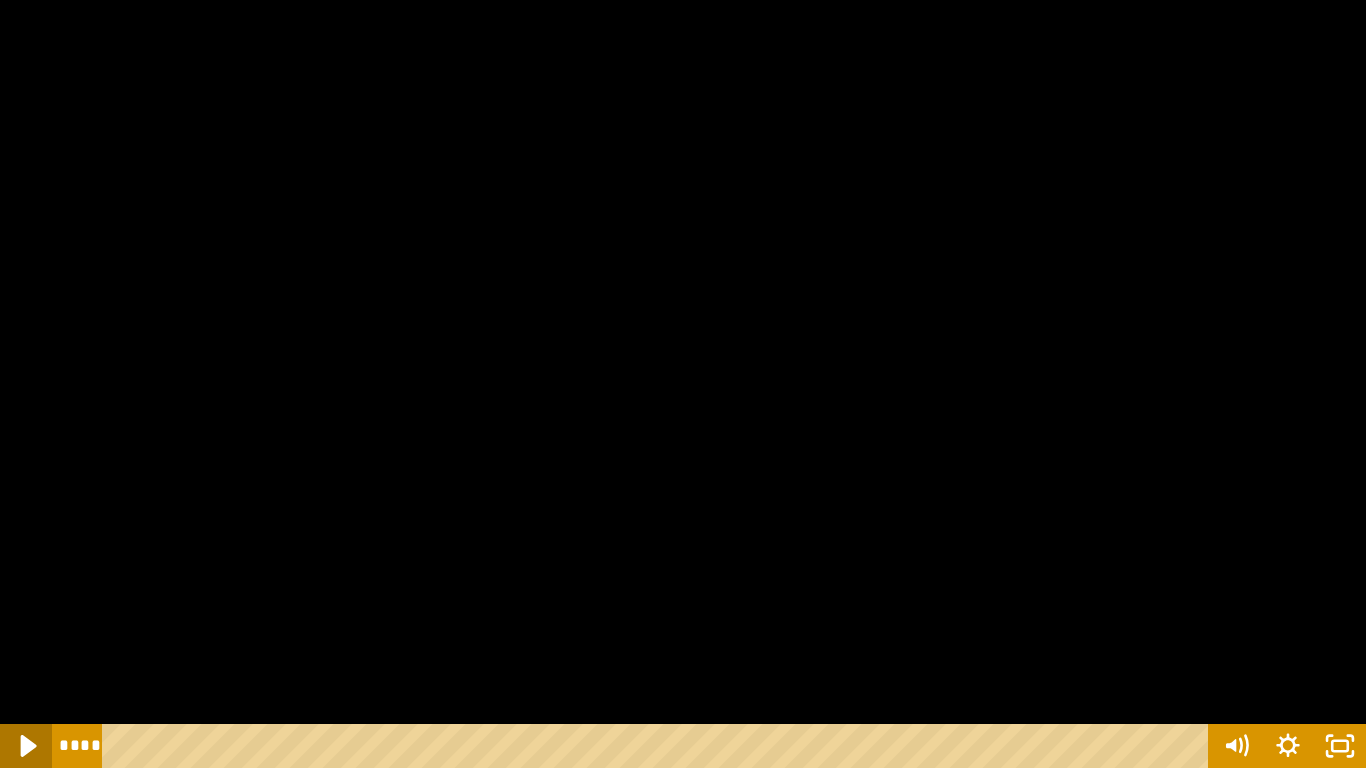 click 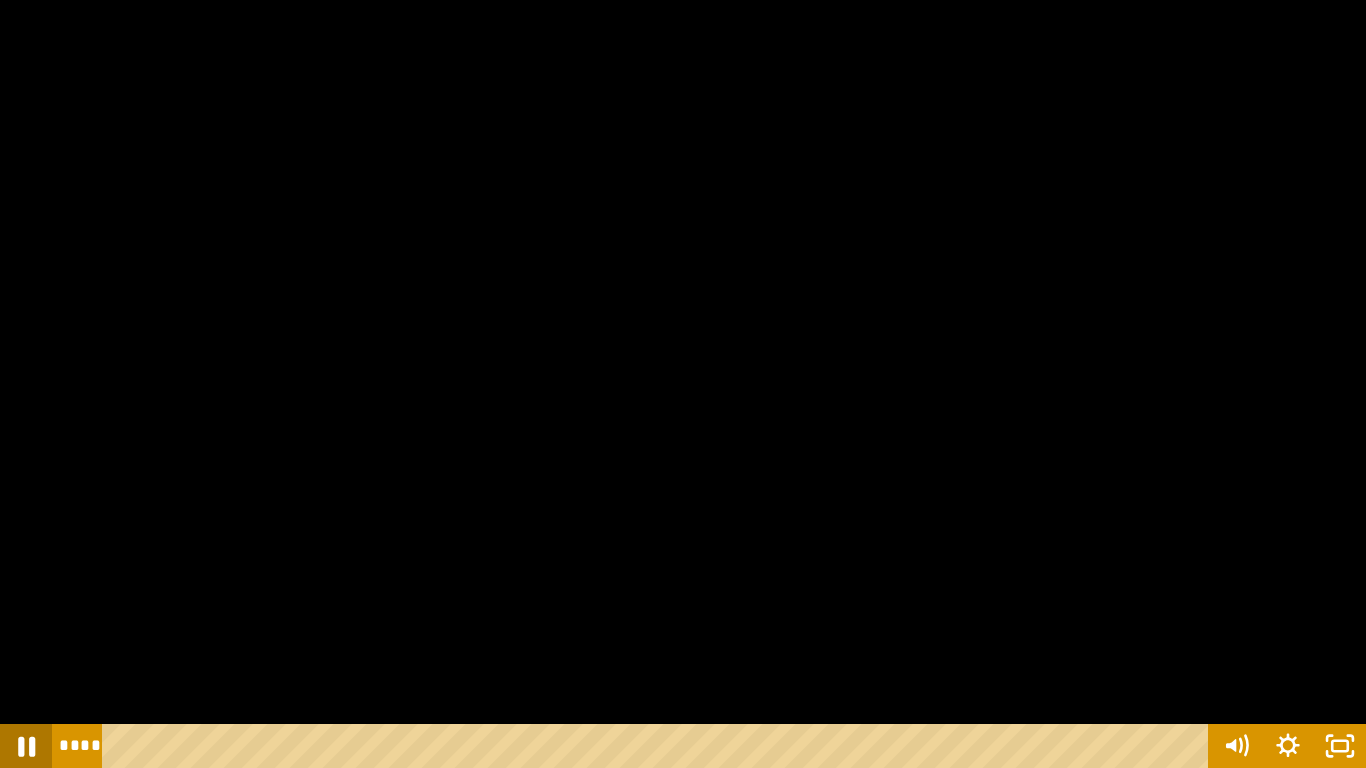 click 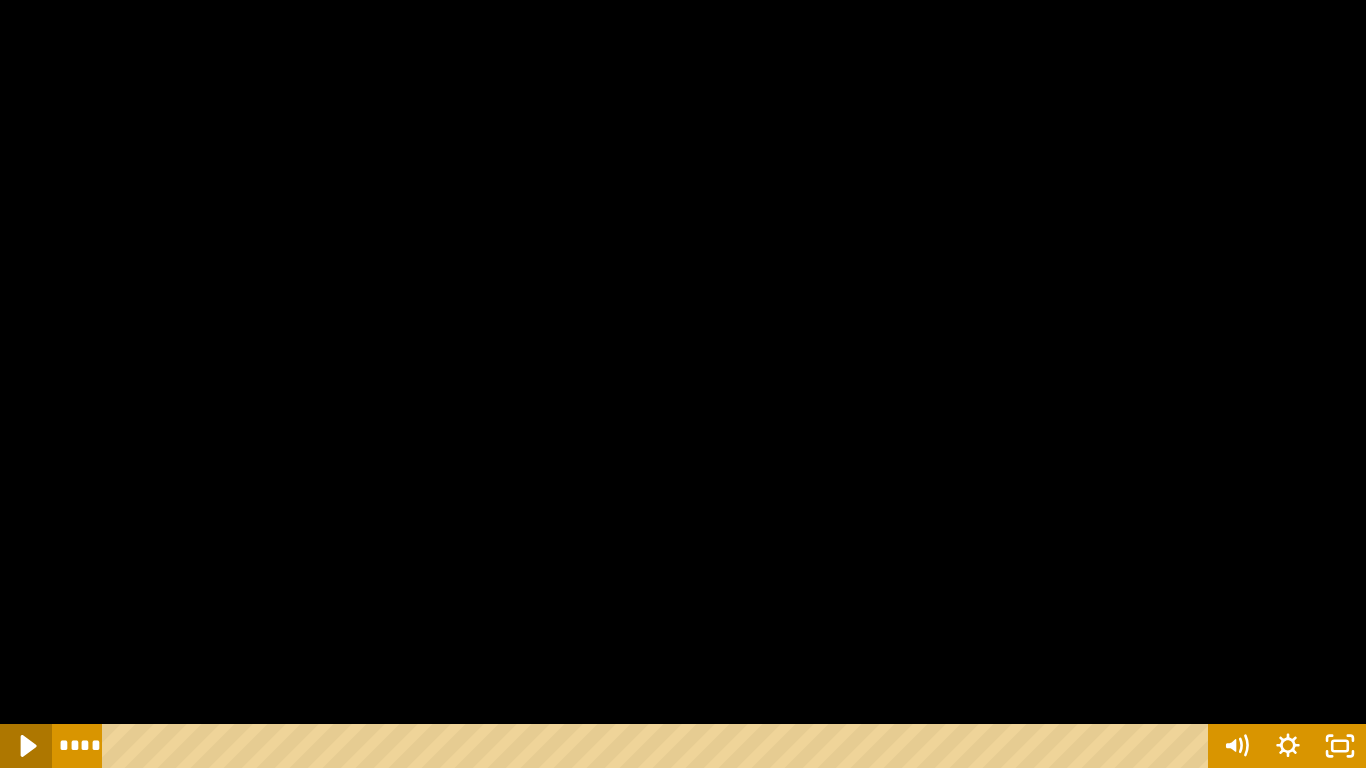 click 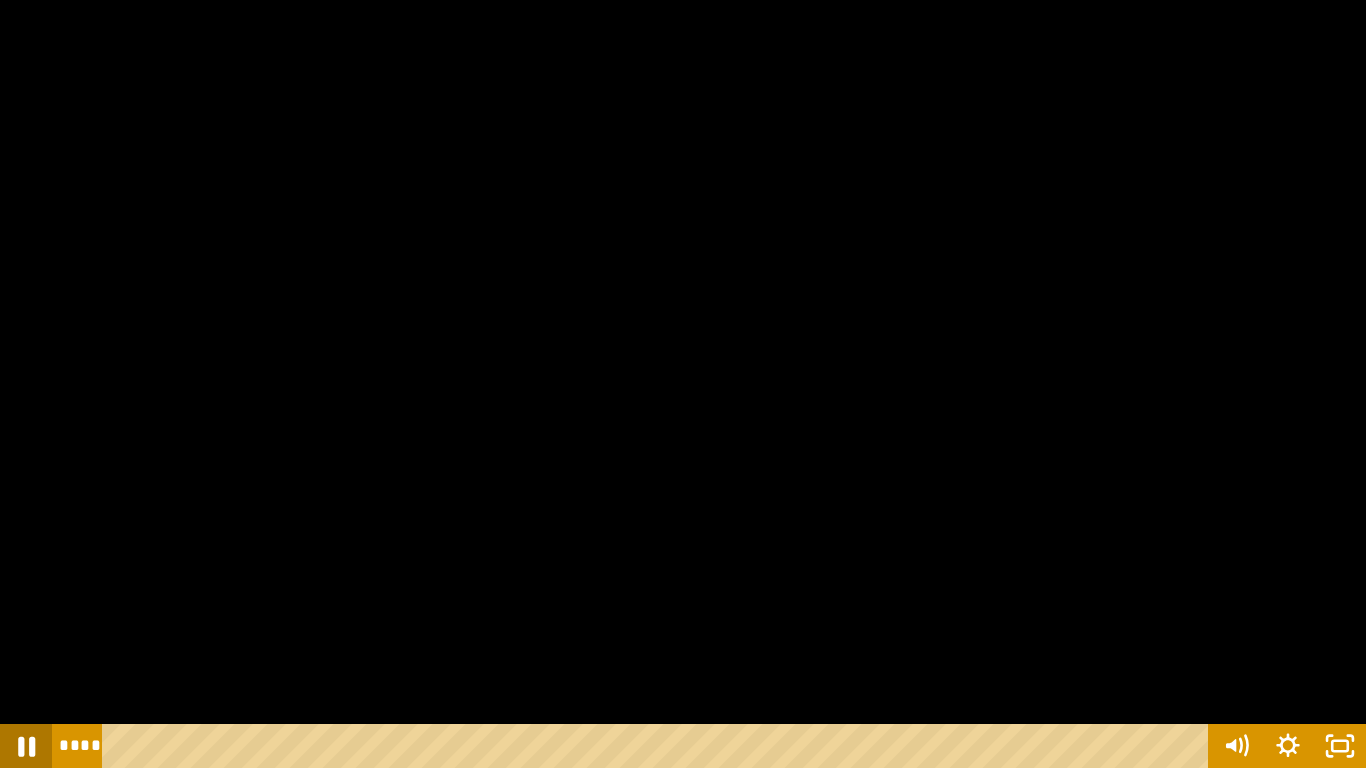 click 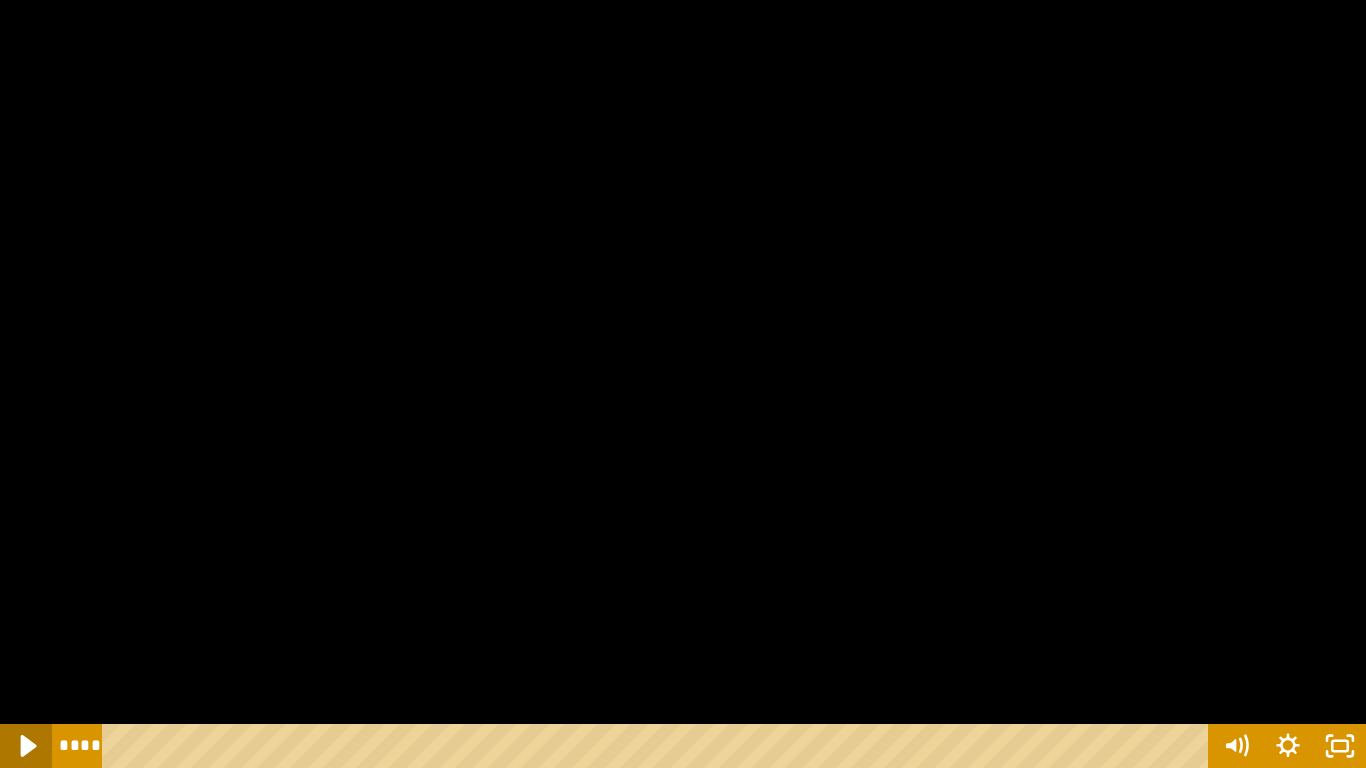 click 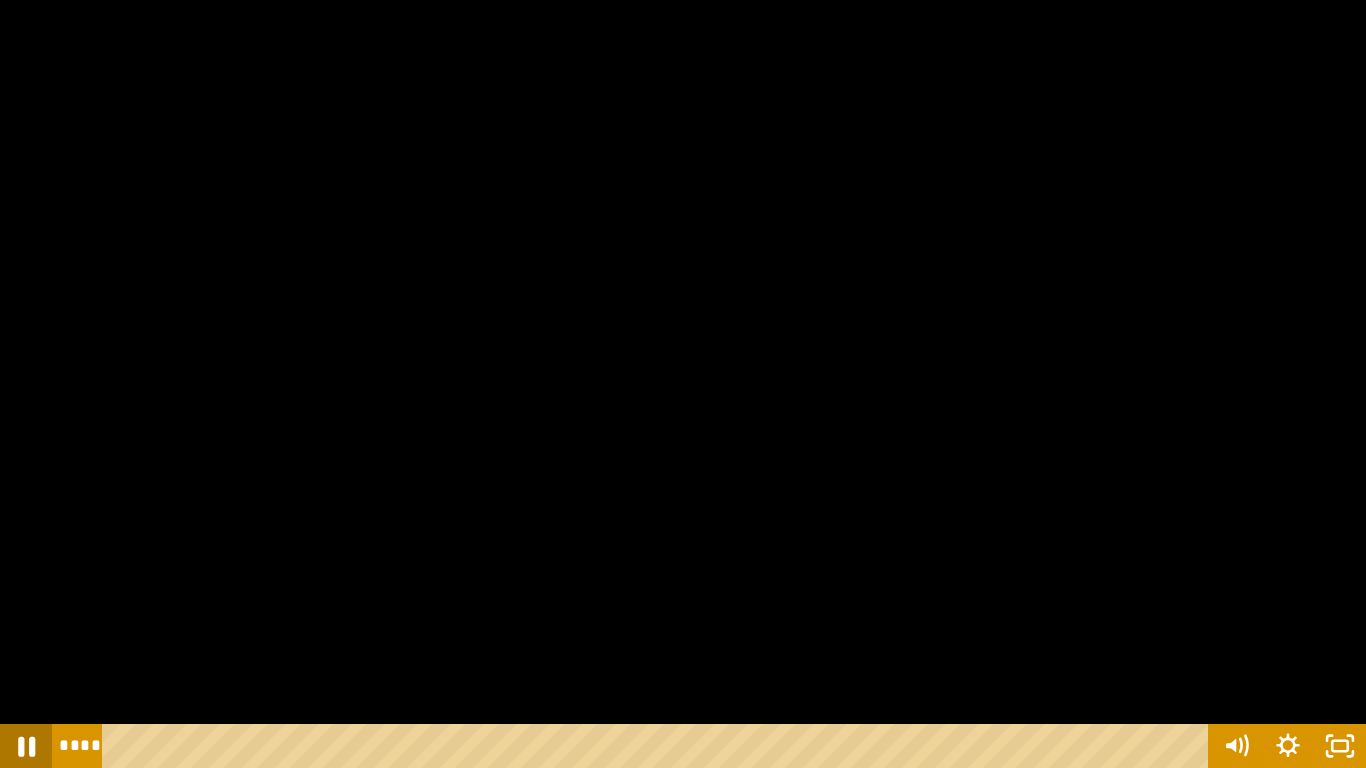 click 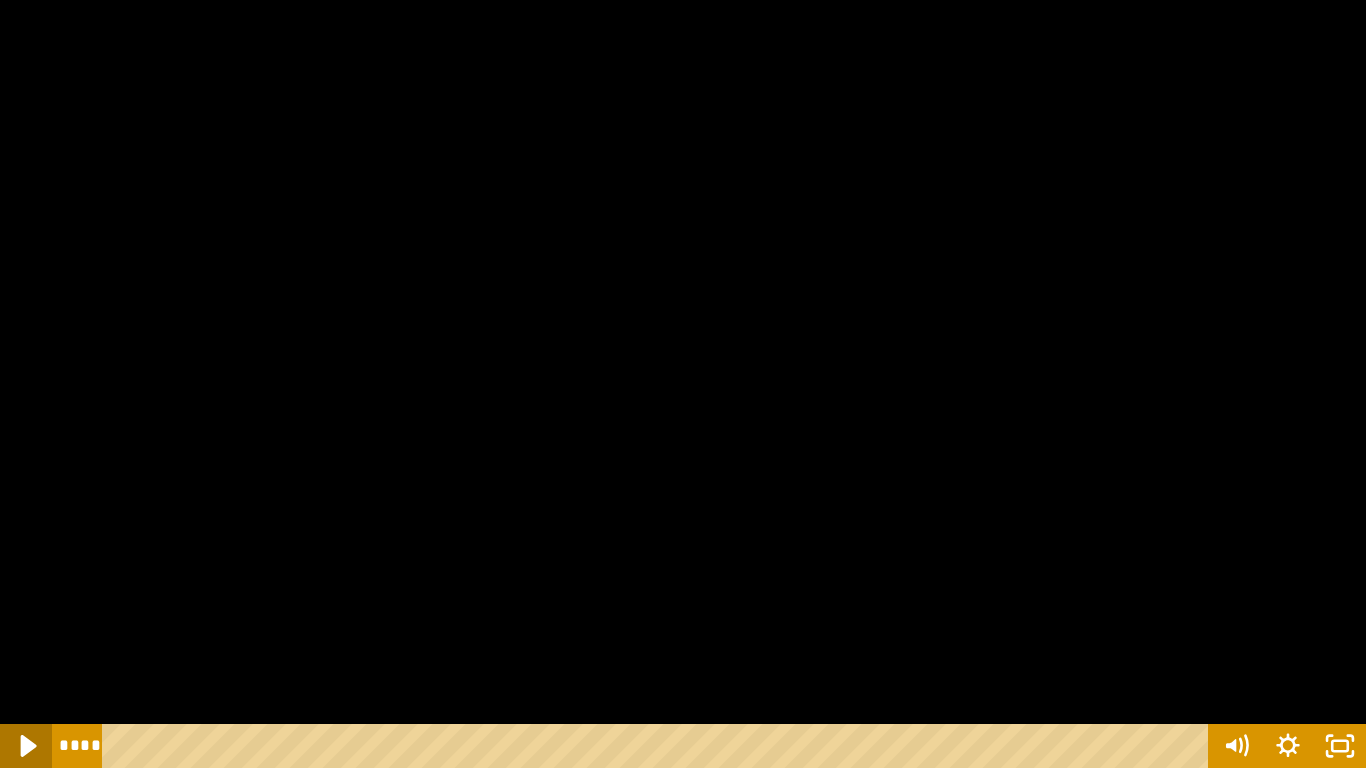 click 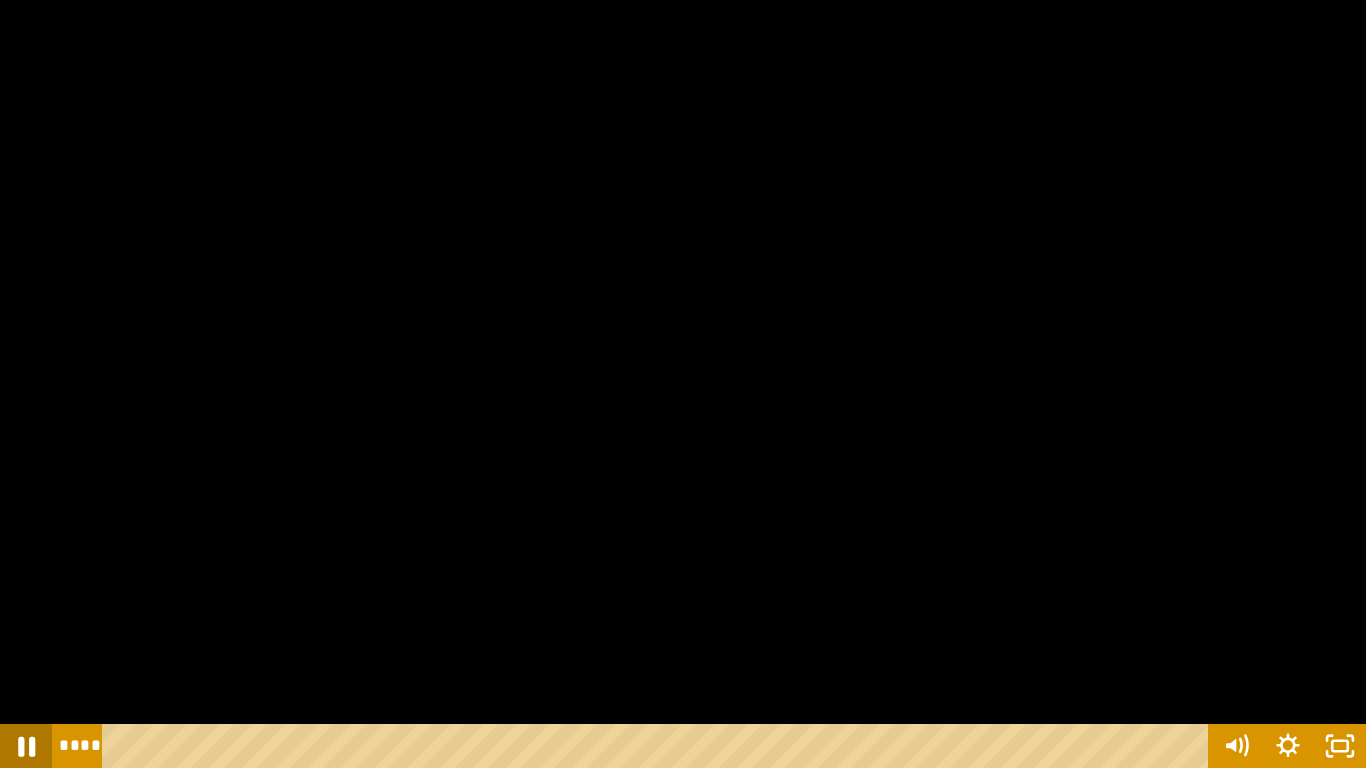 click 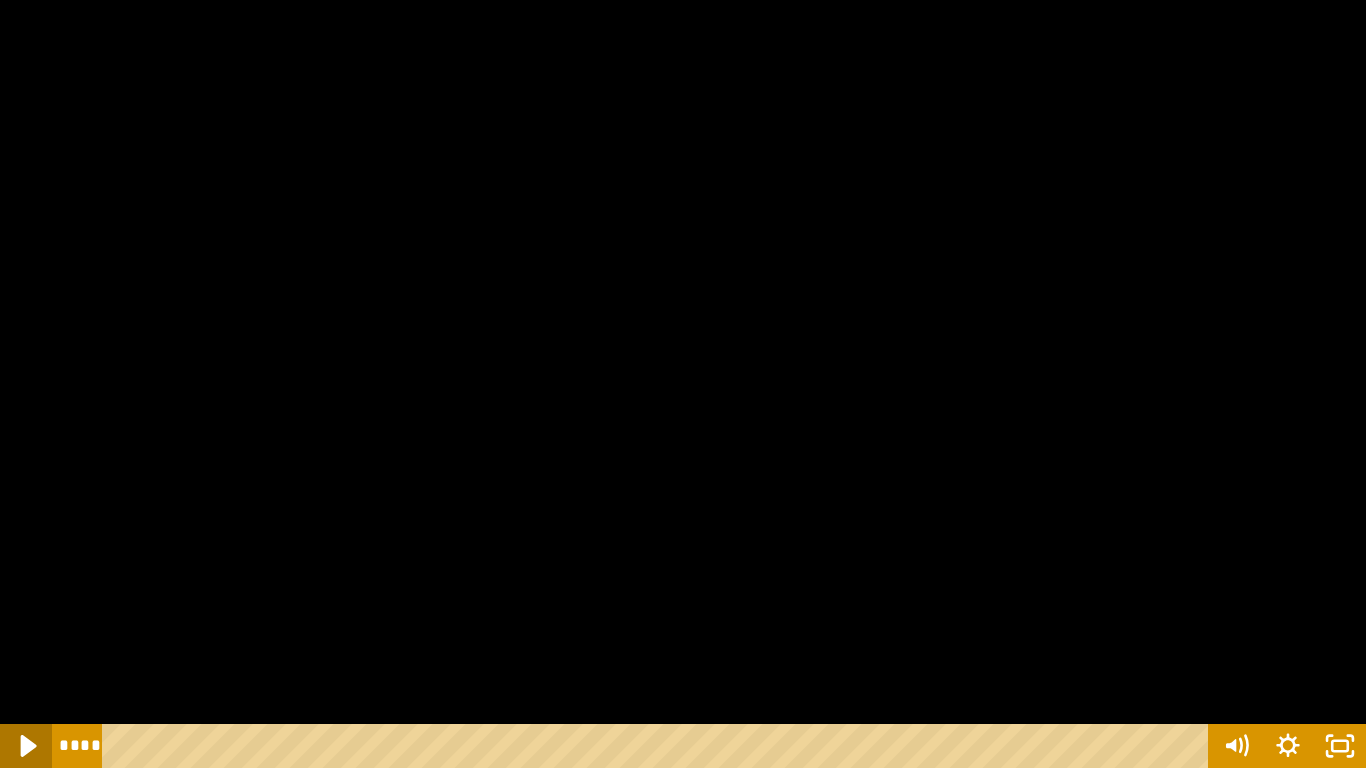 click 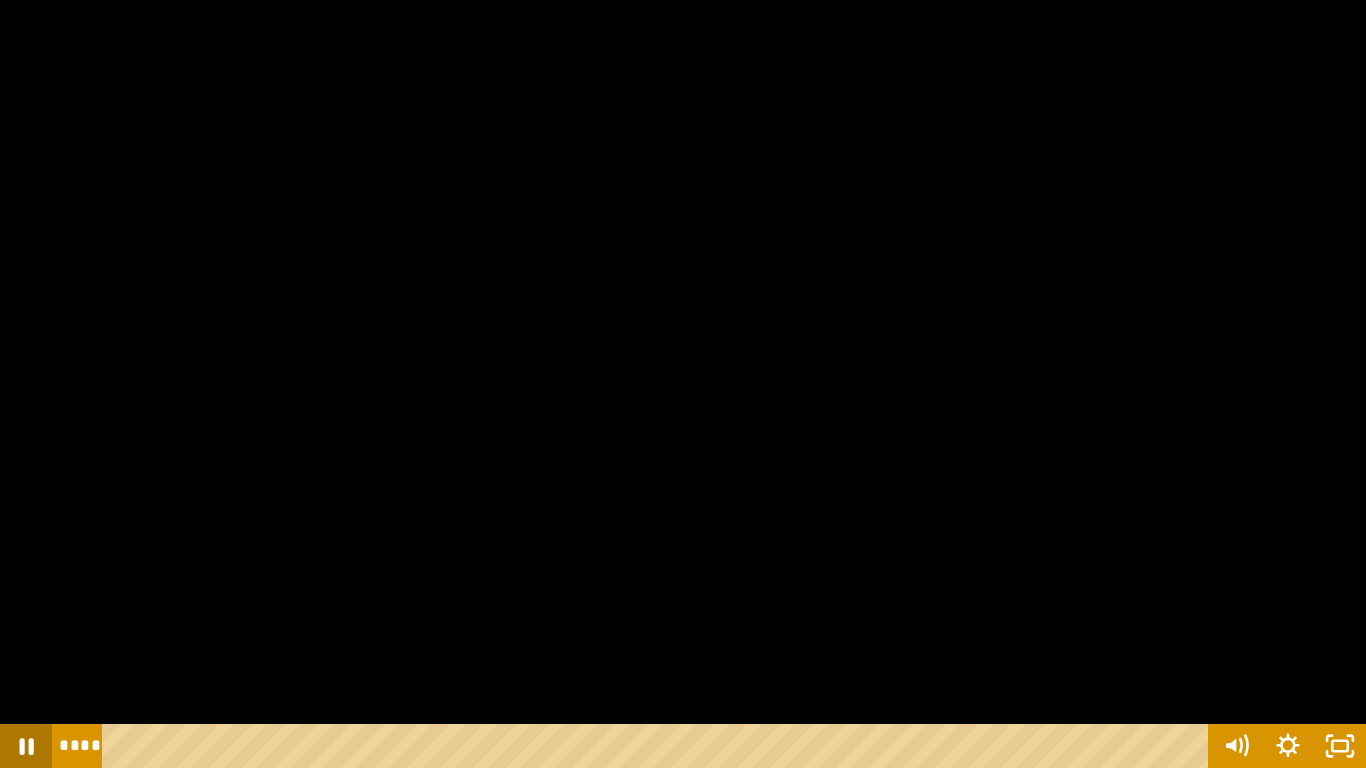 click 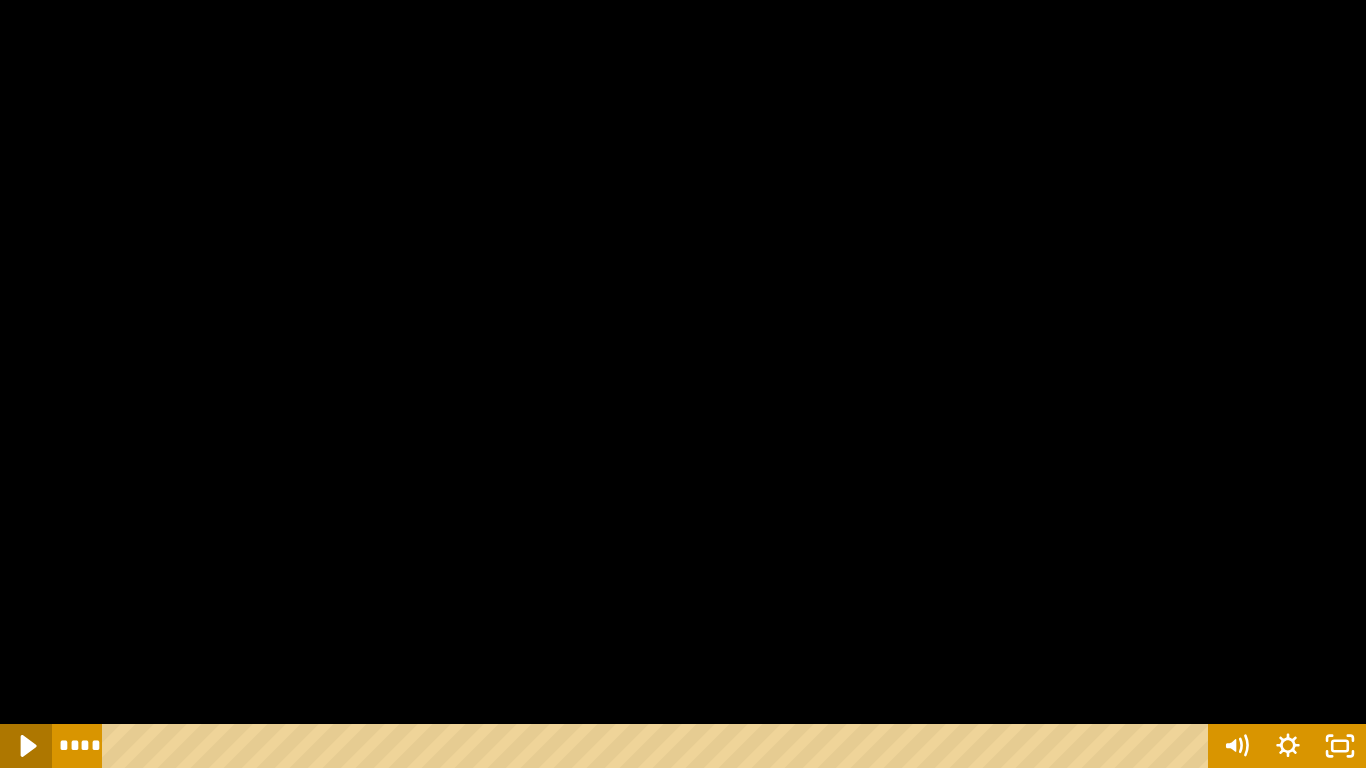 click 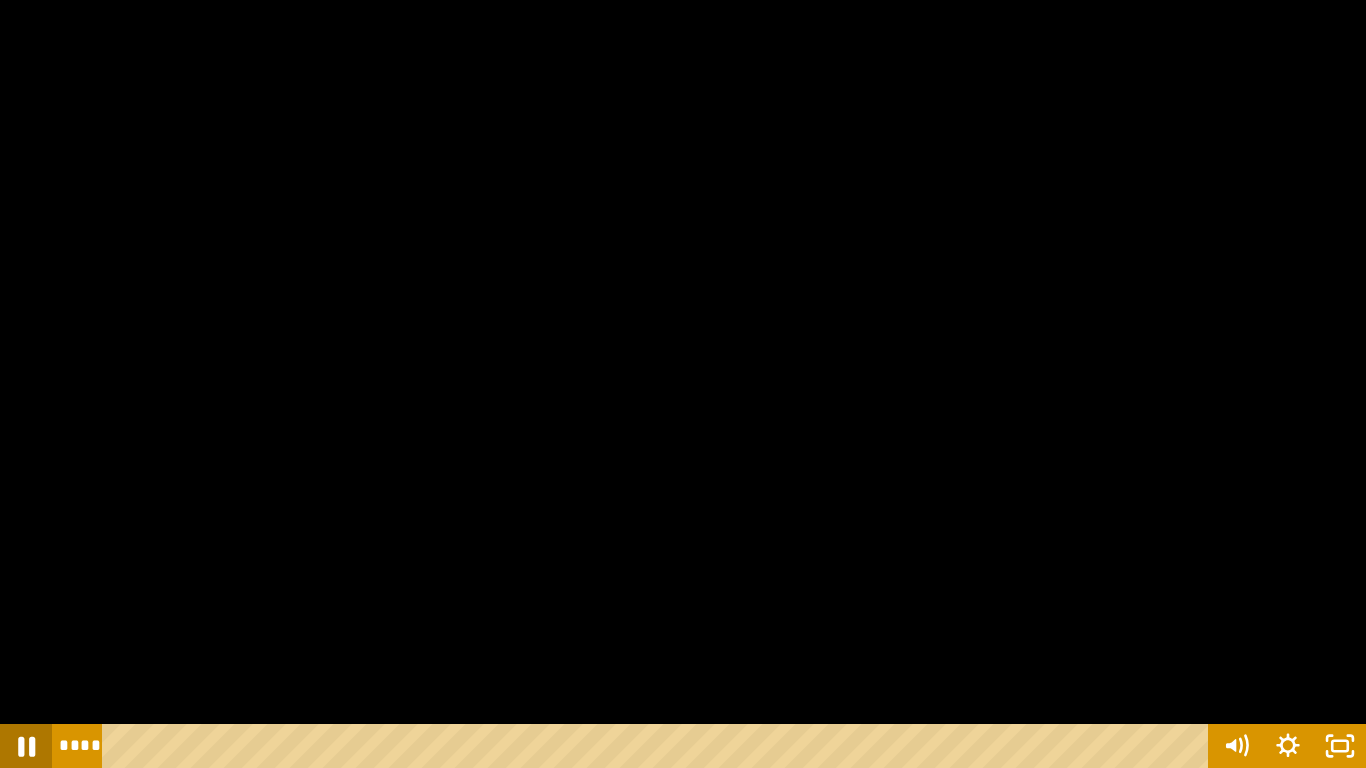 click 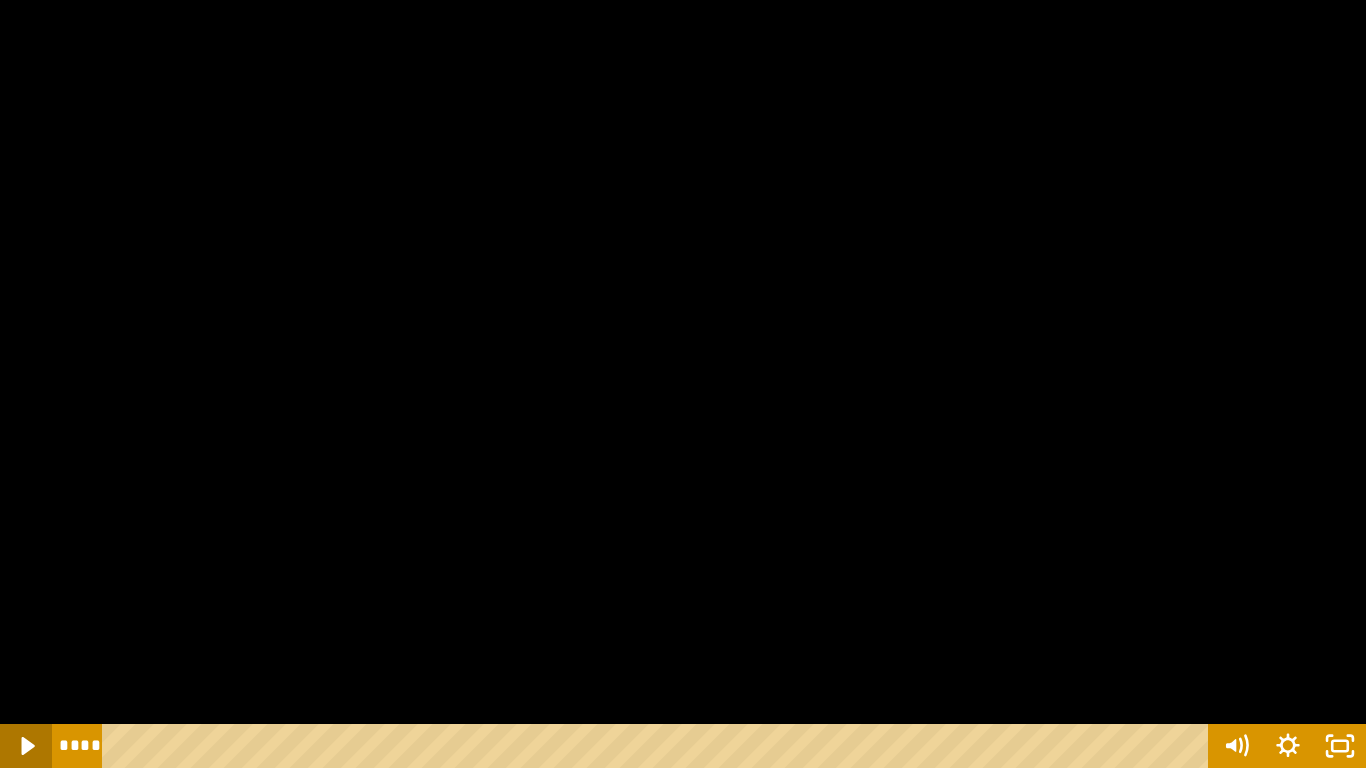click 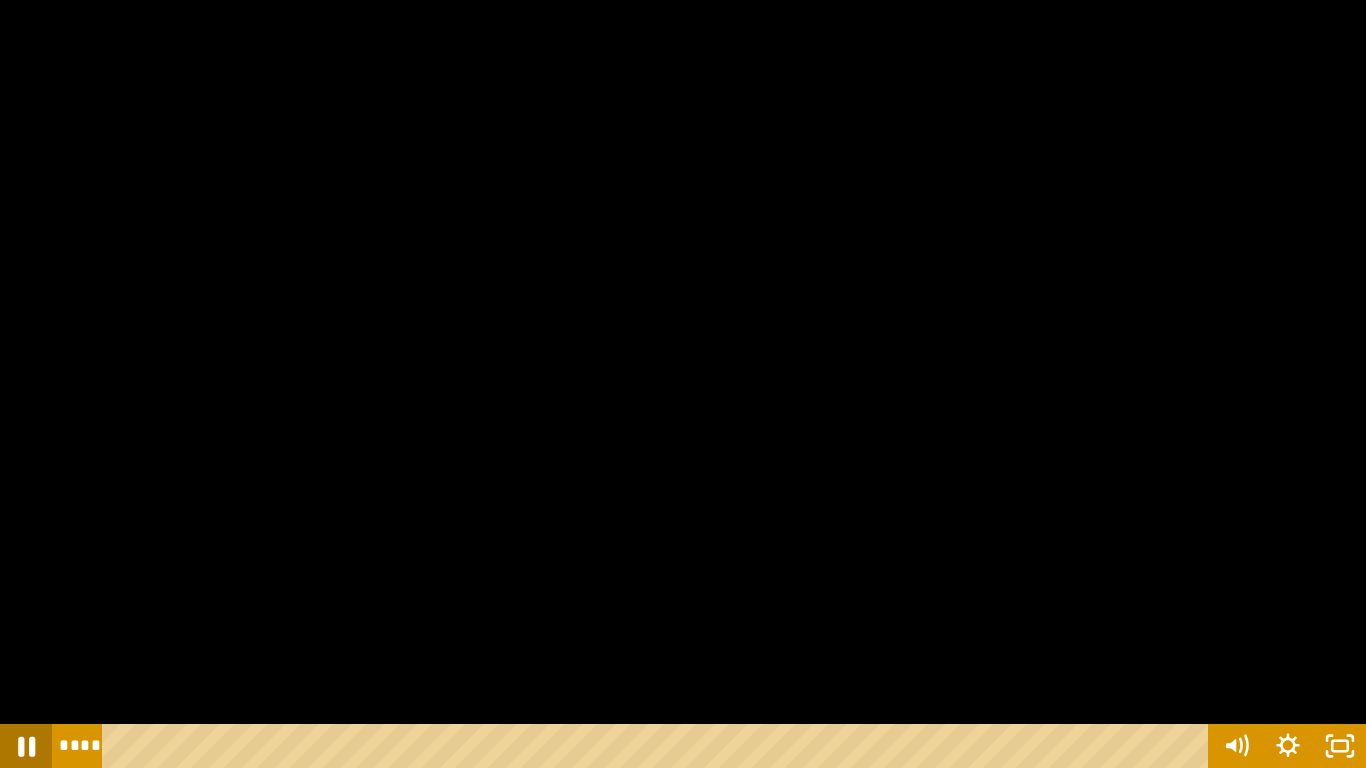 click 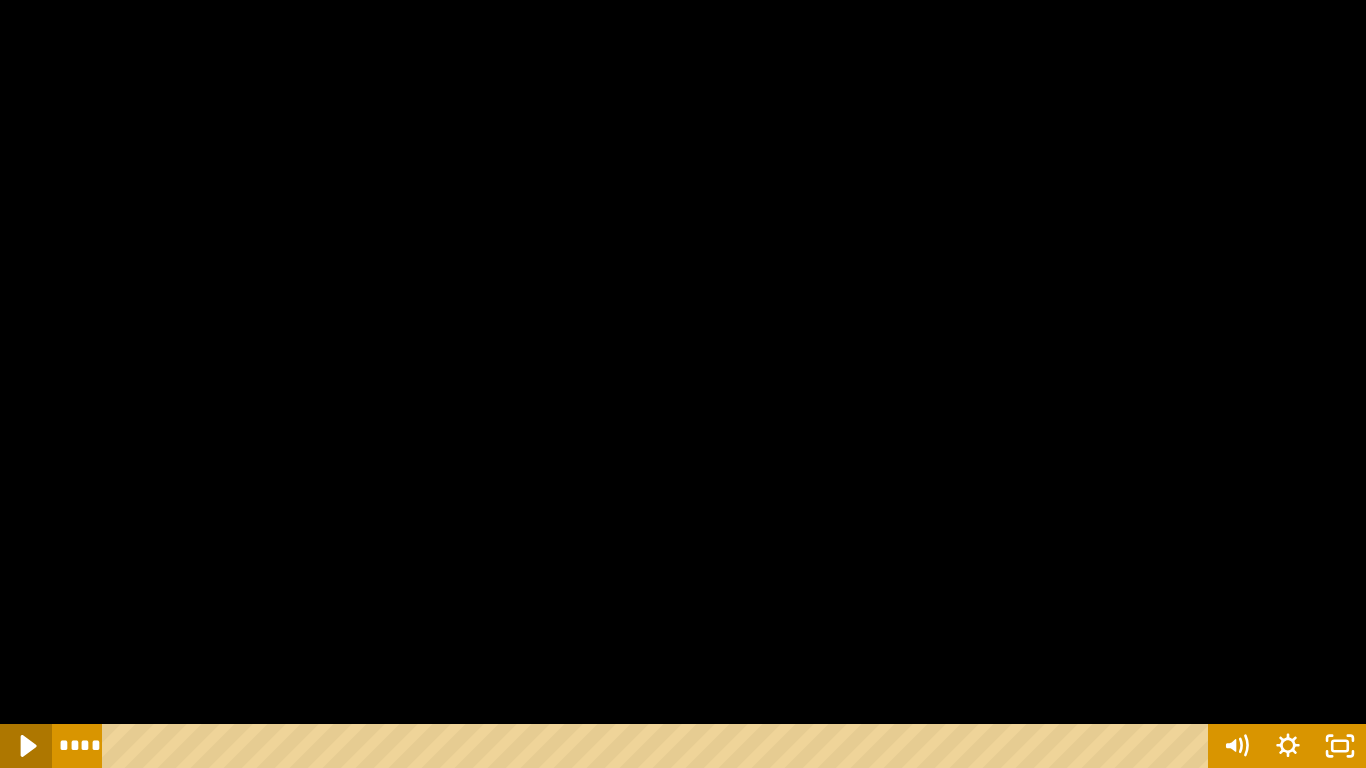 click 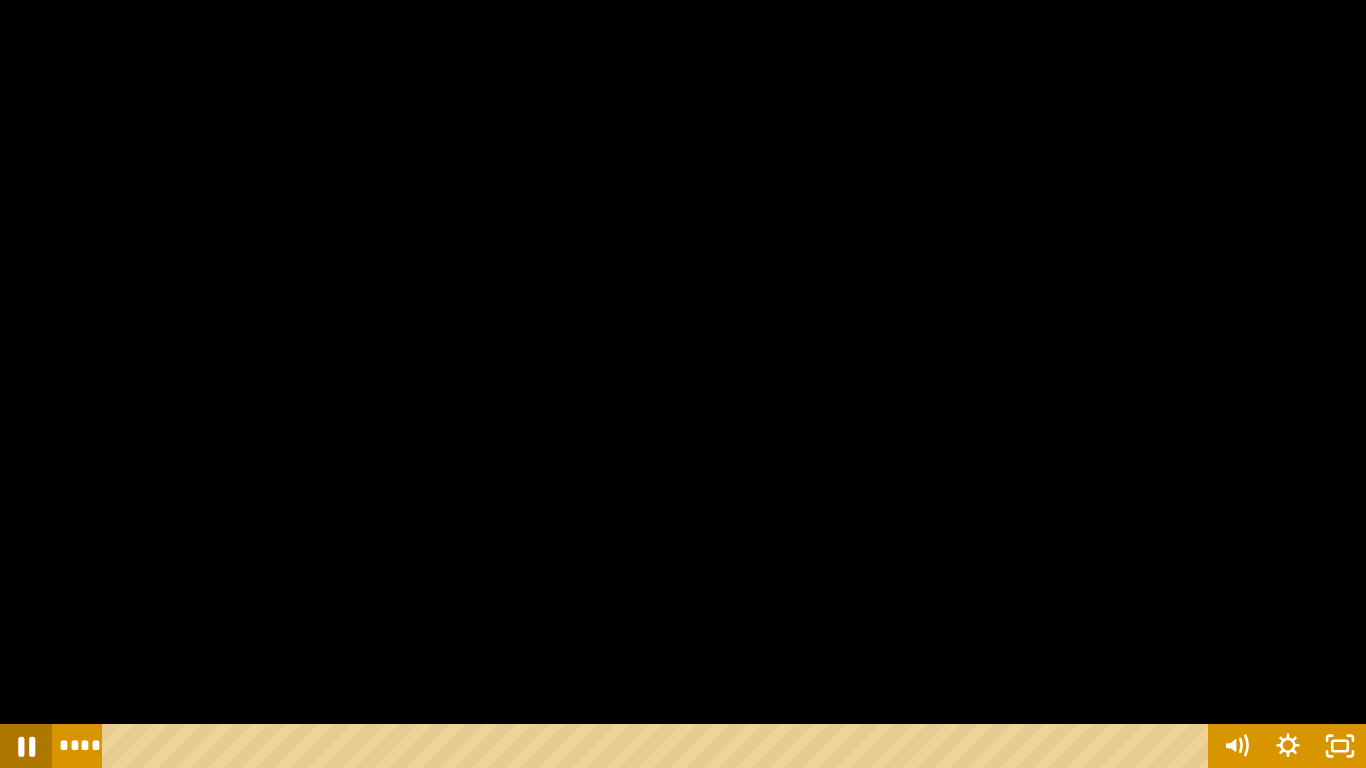 click 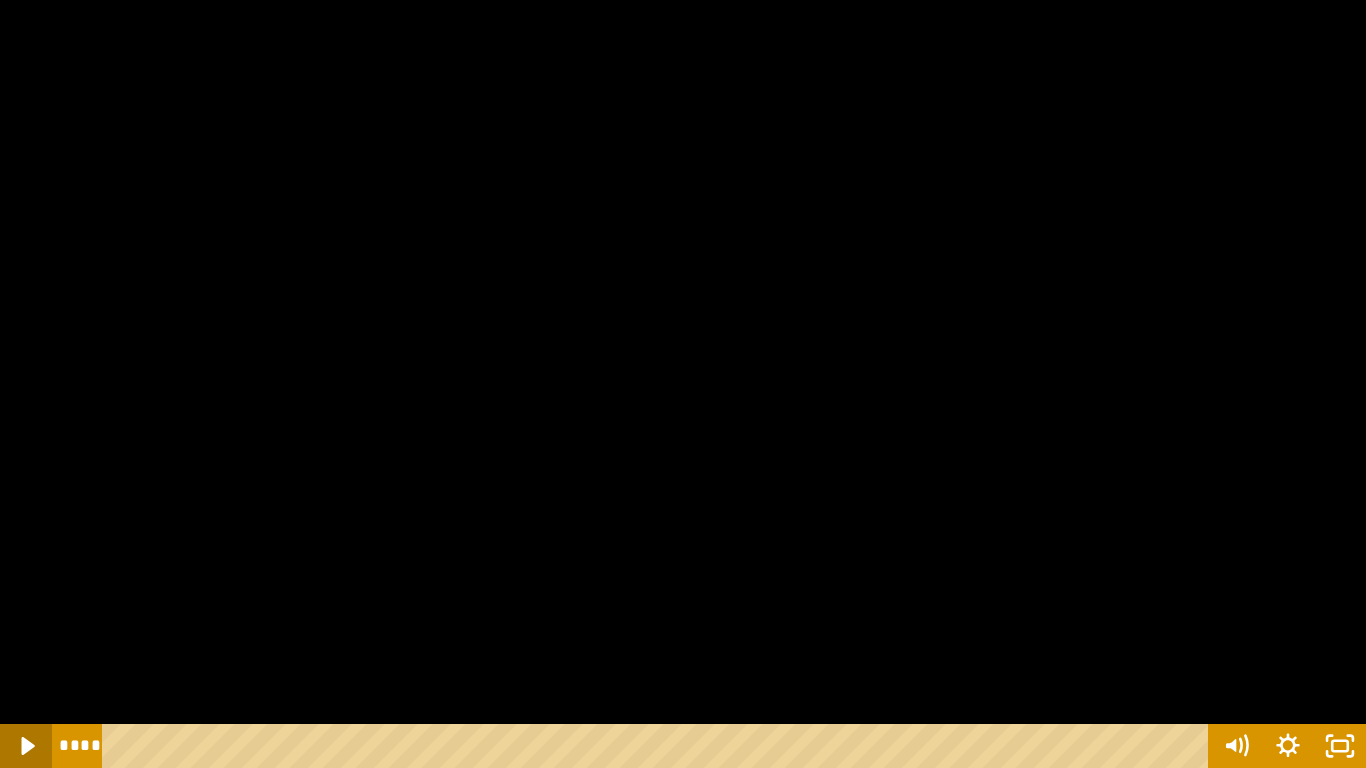 click 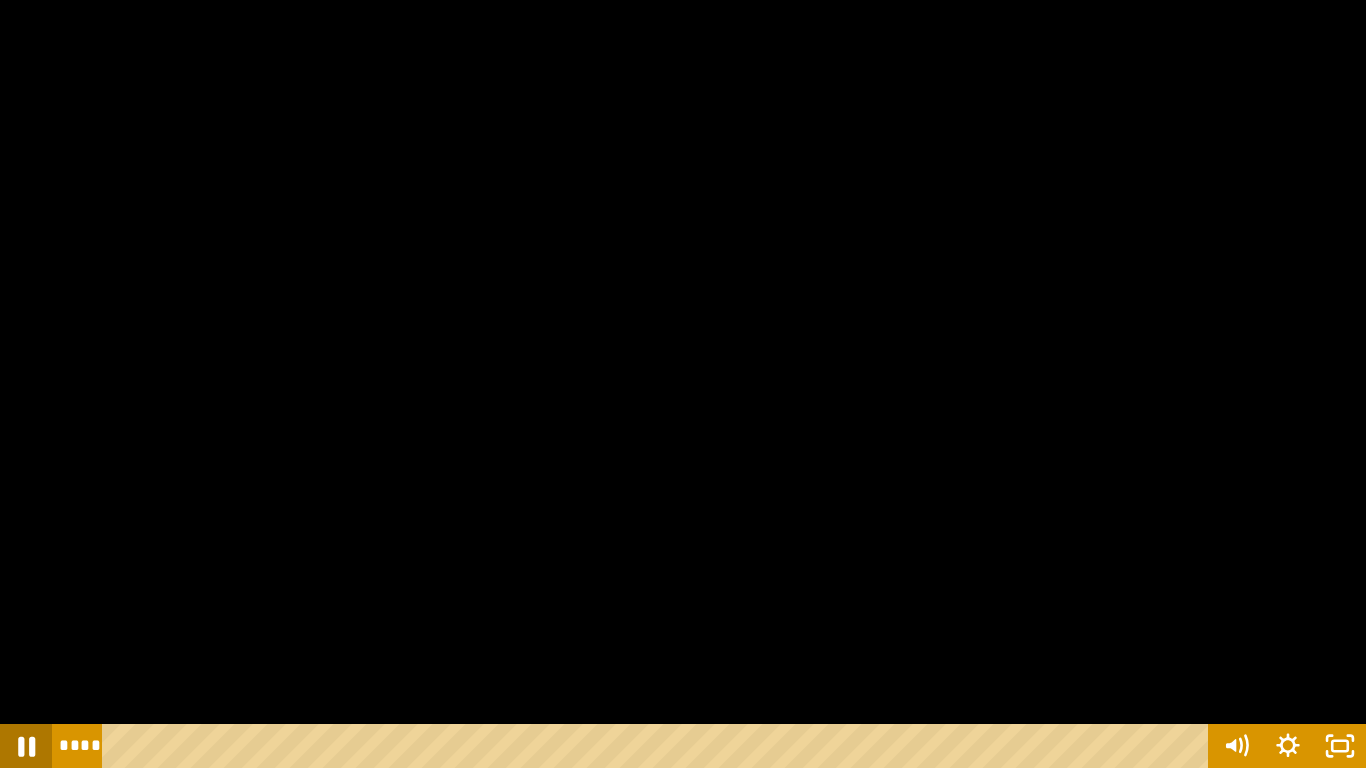 click 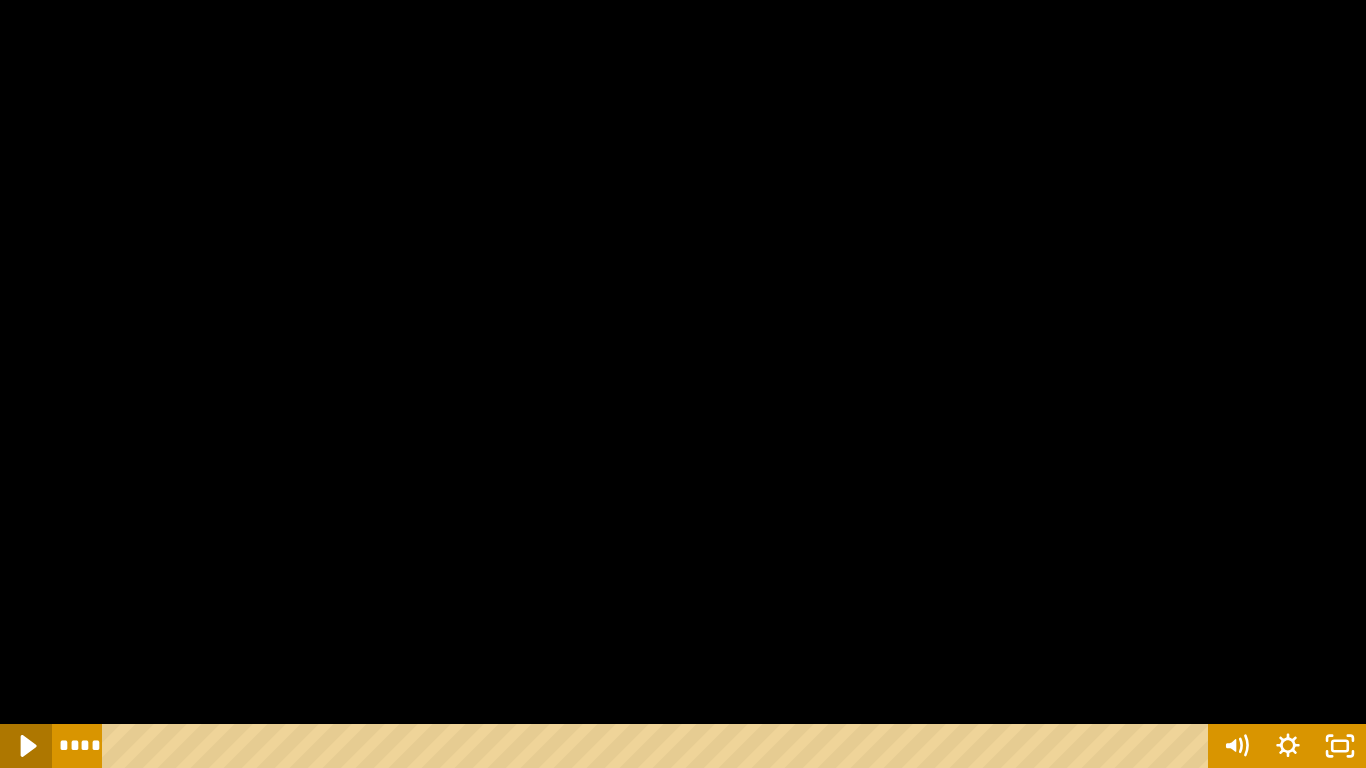 click 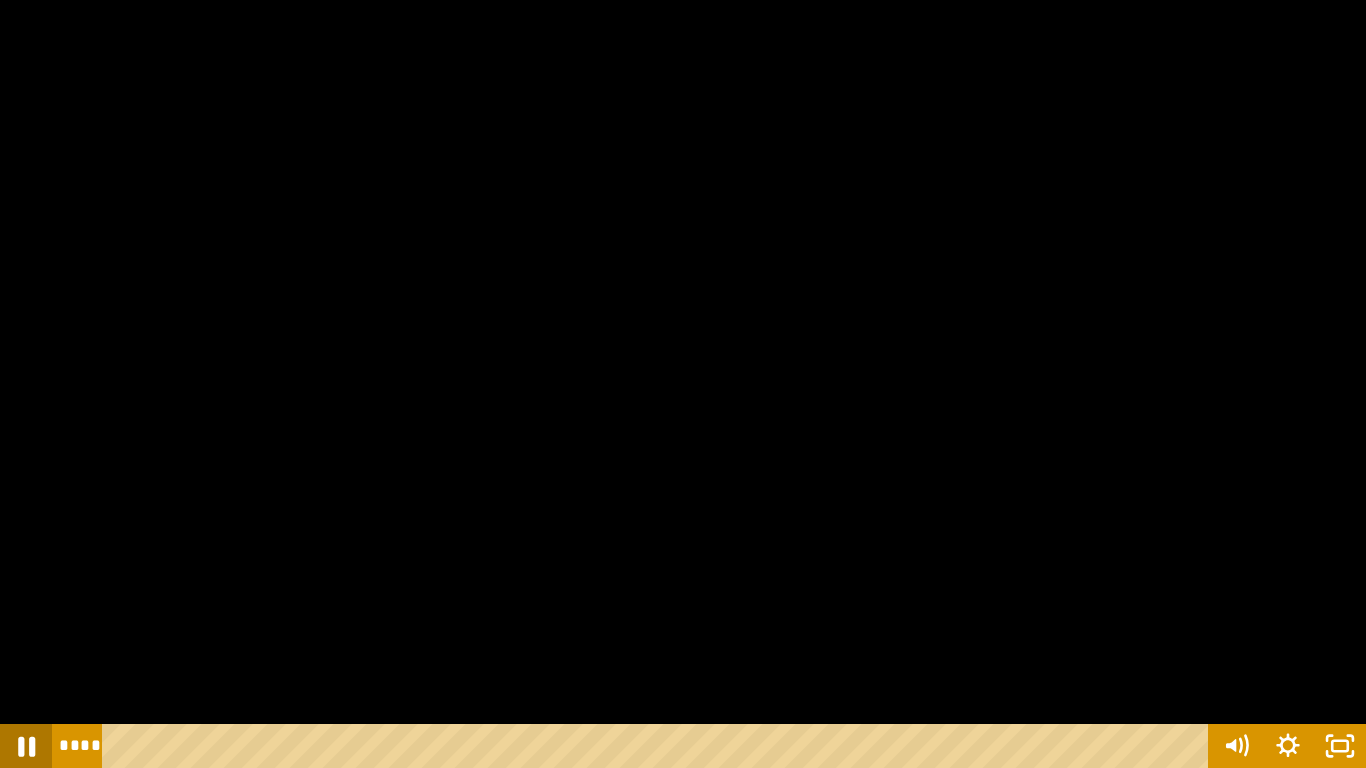 click 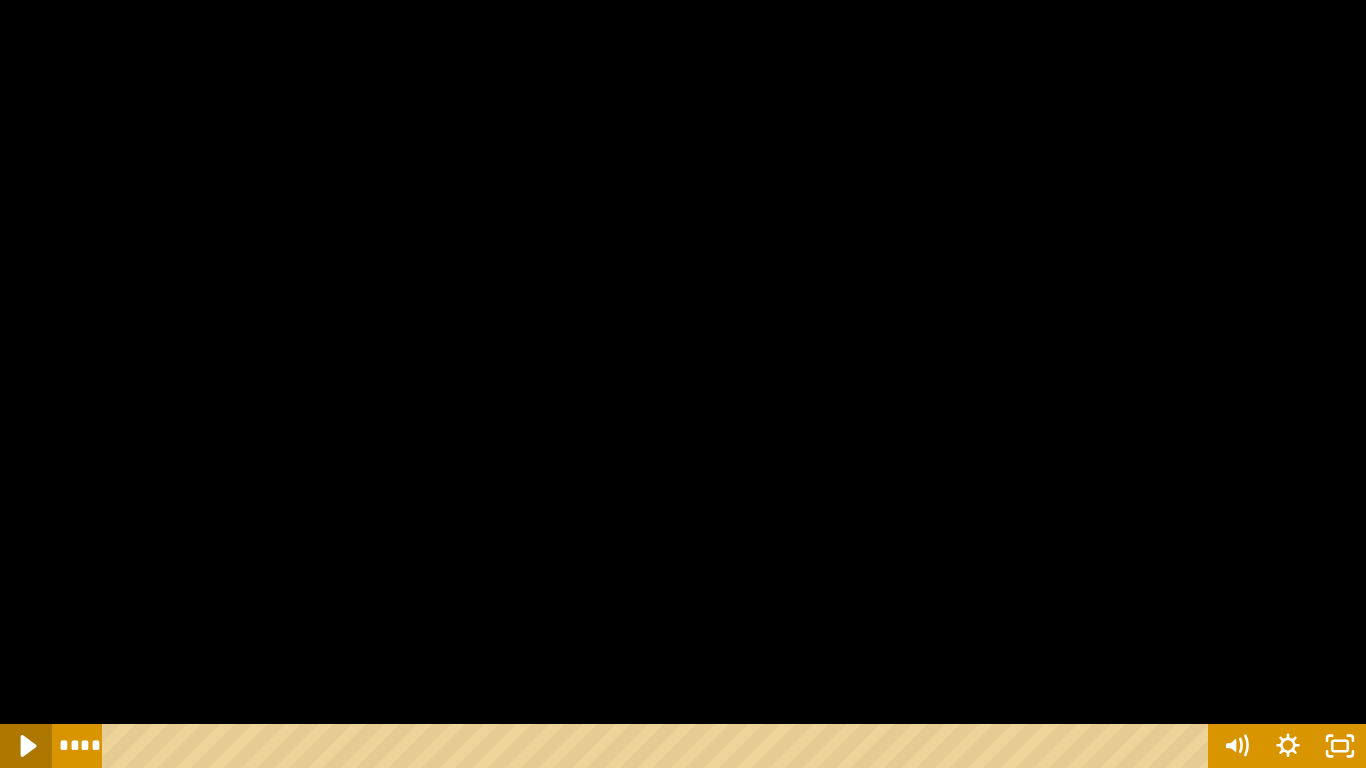 click 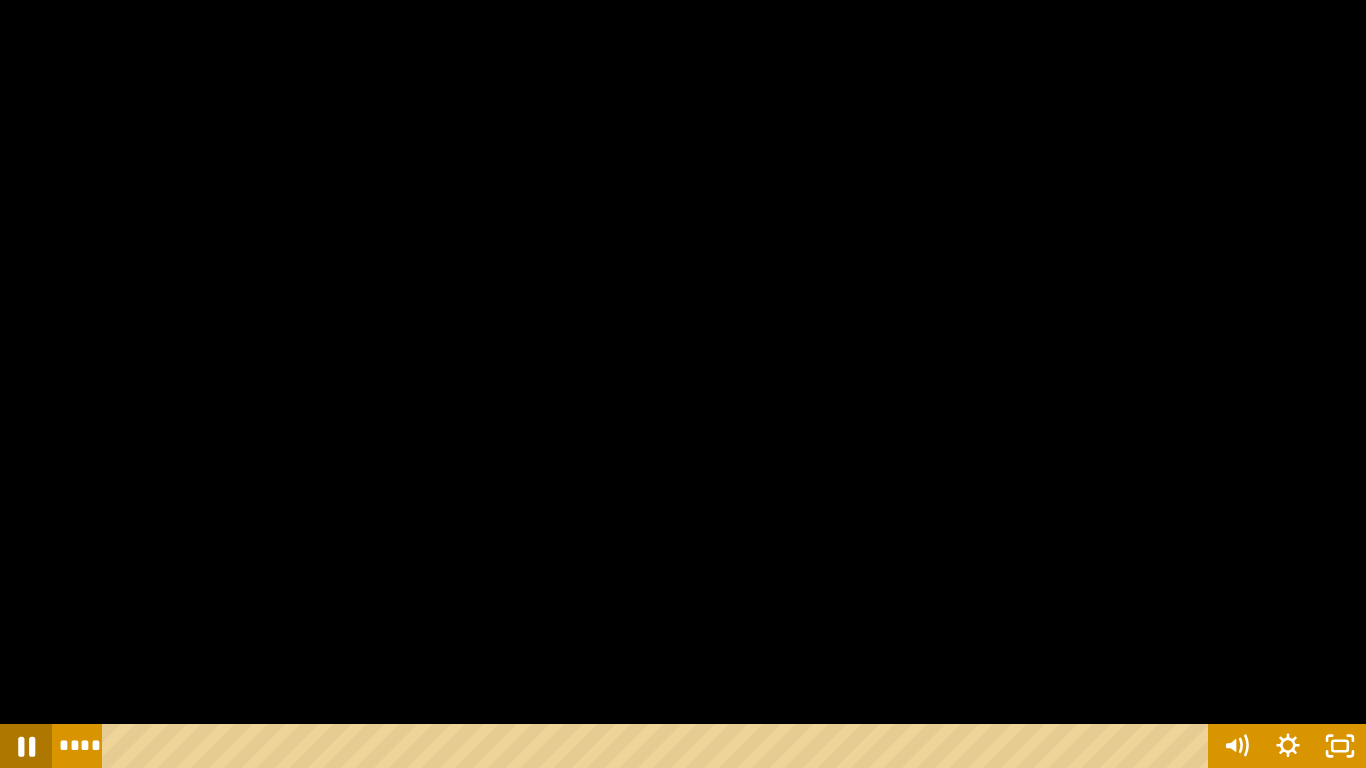 click 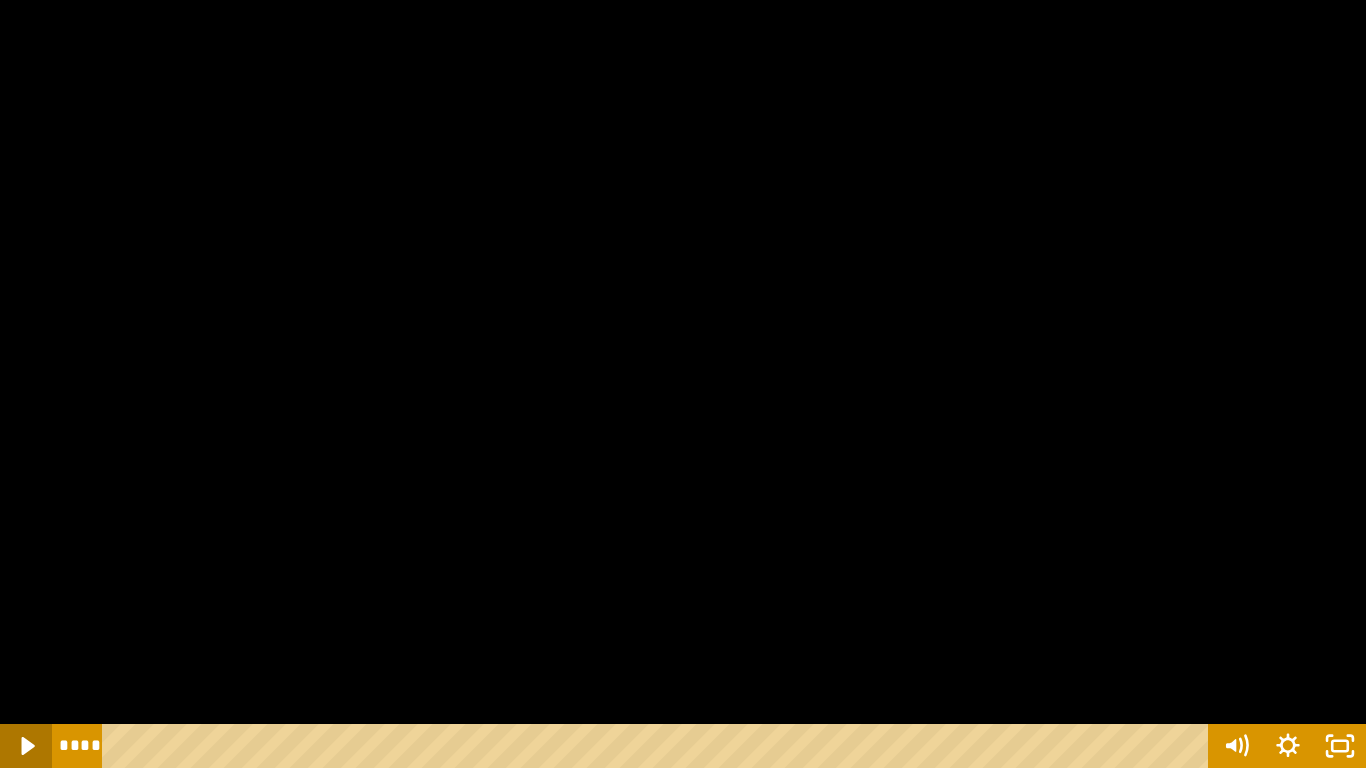 click 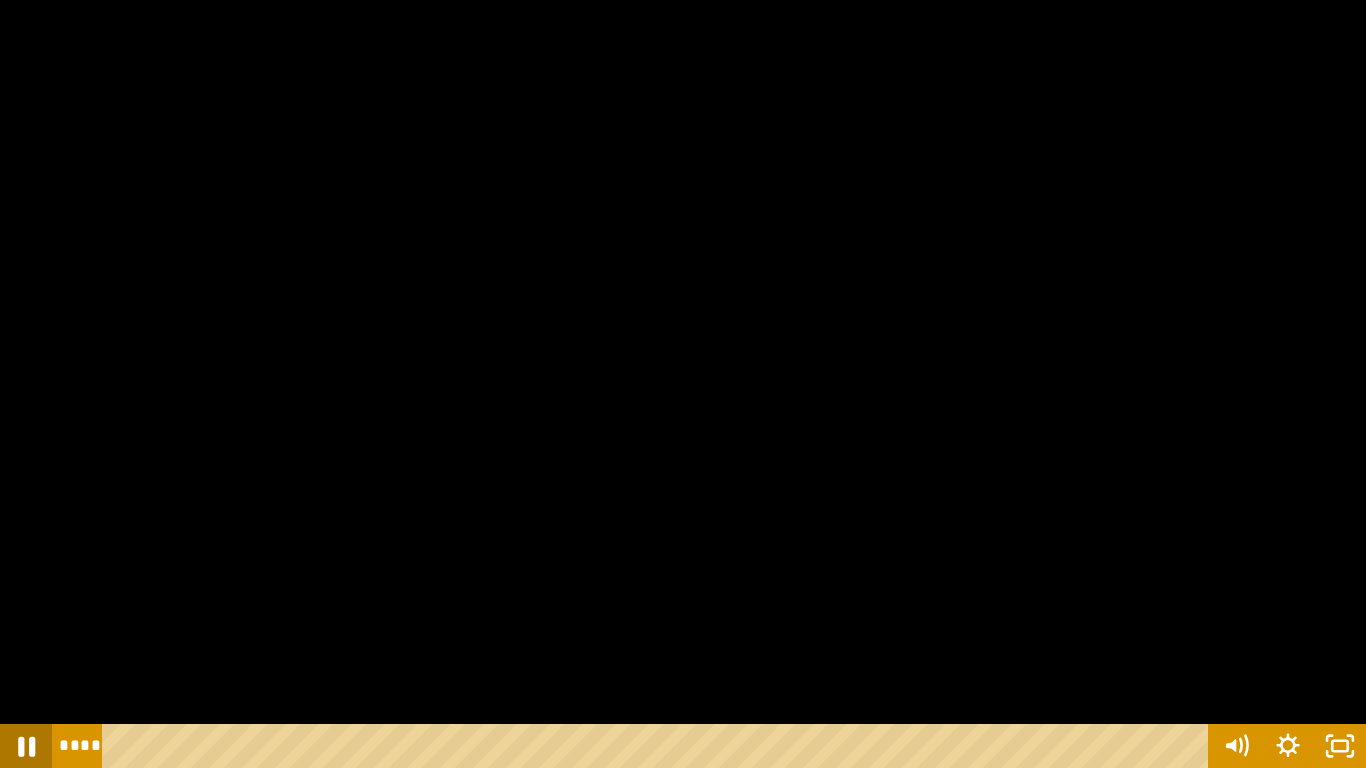 click 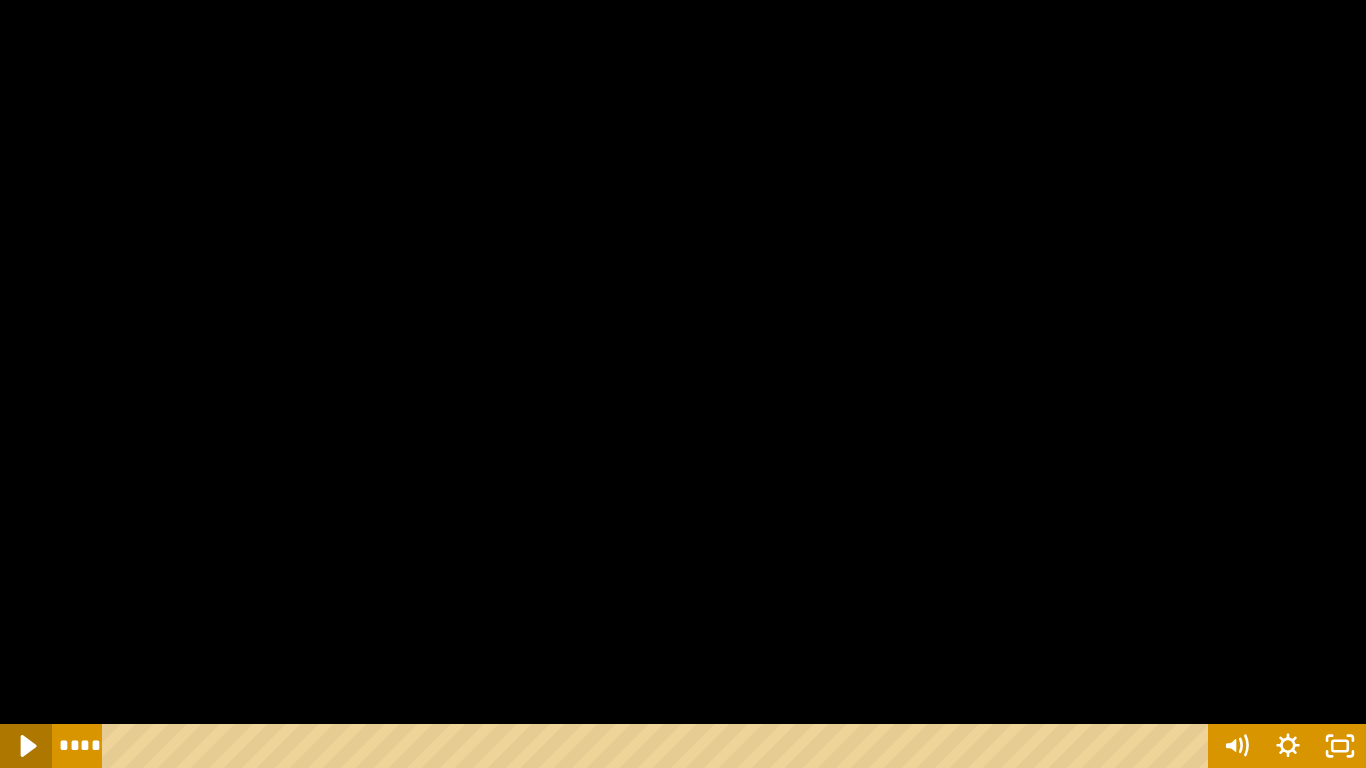 click 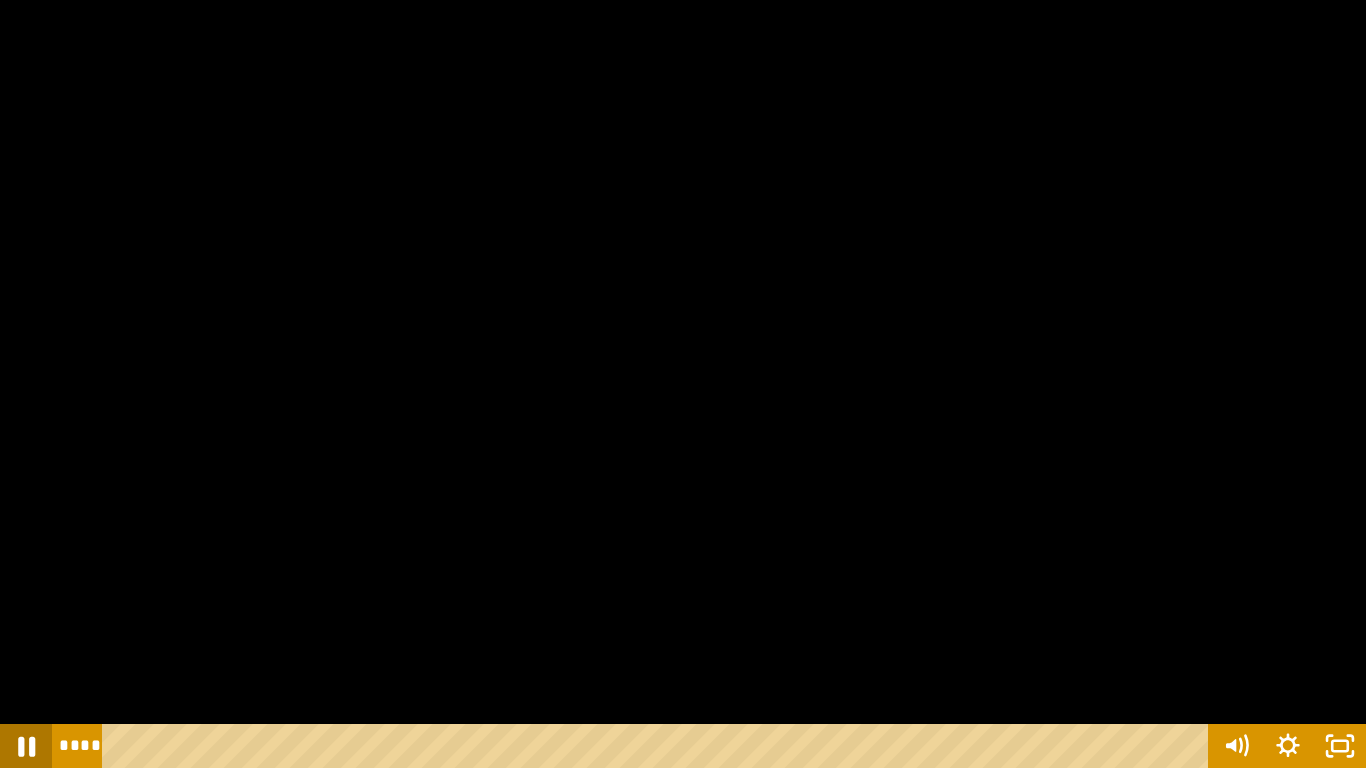 click 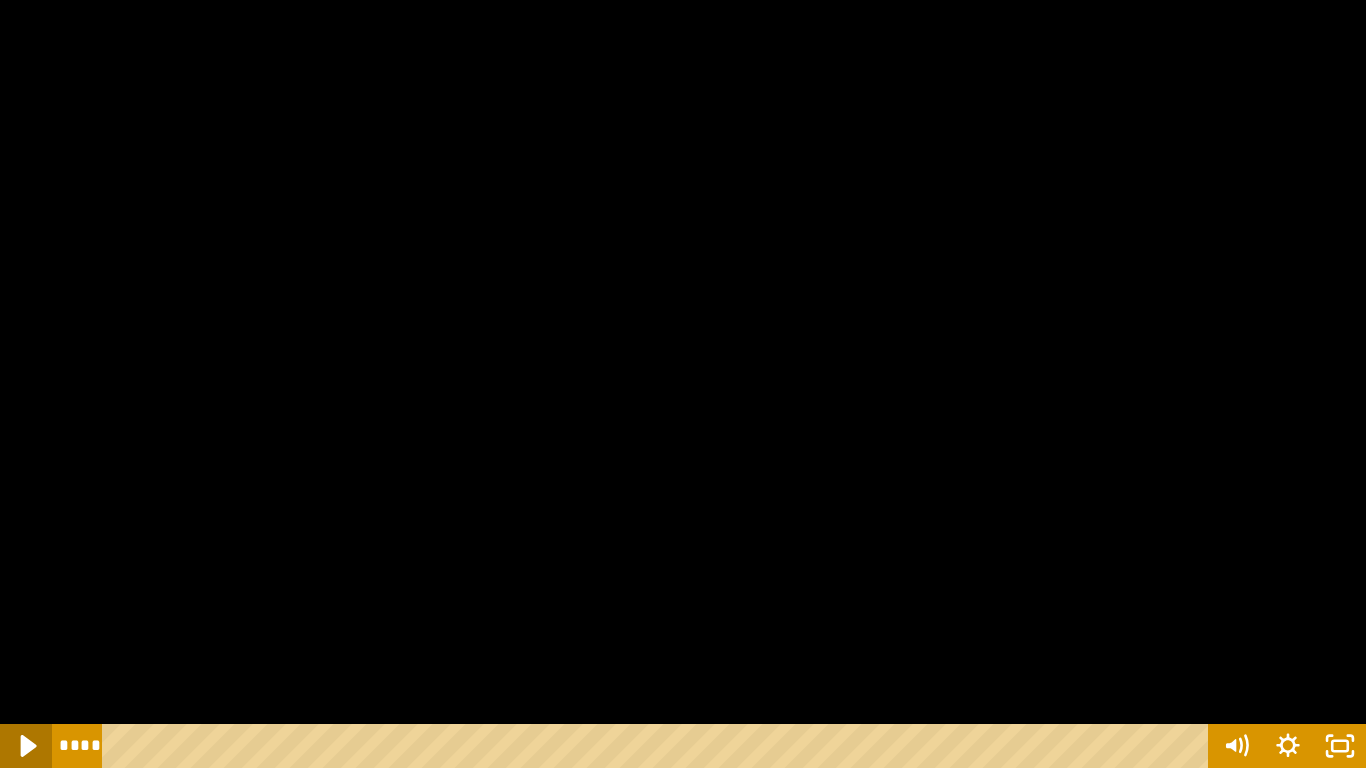click 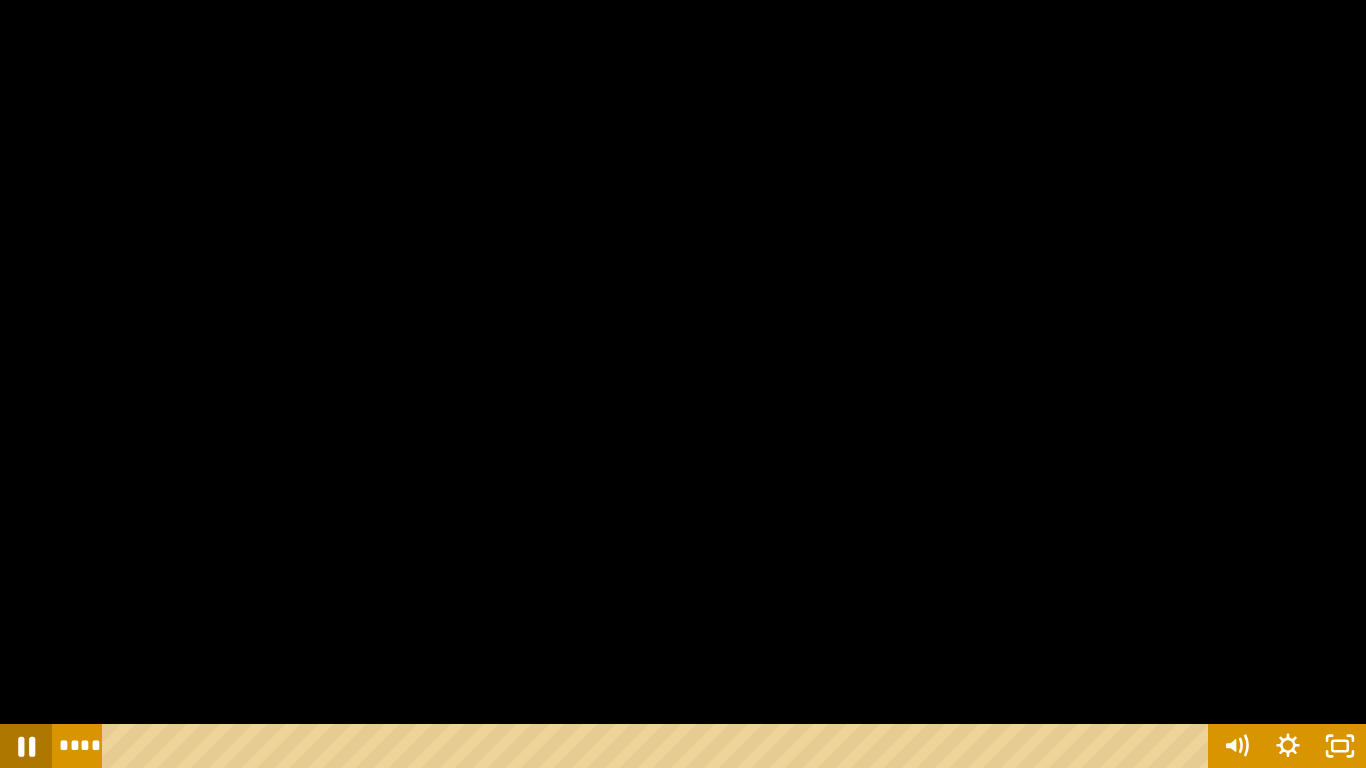 click 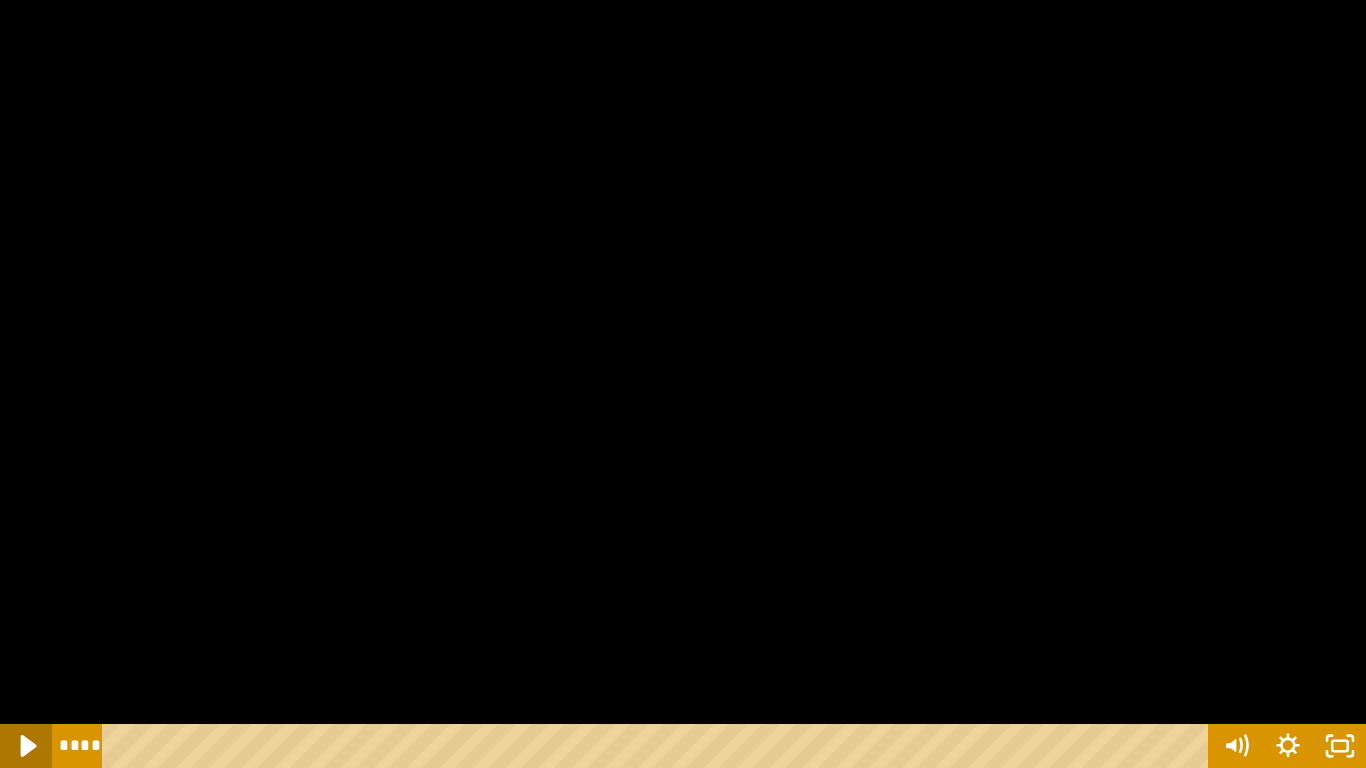 click 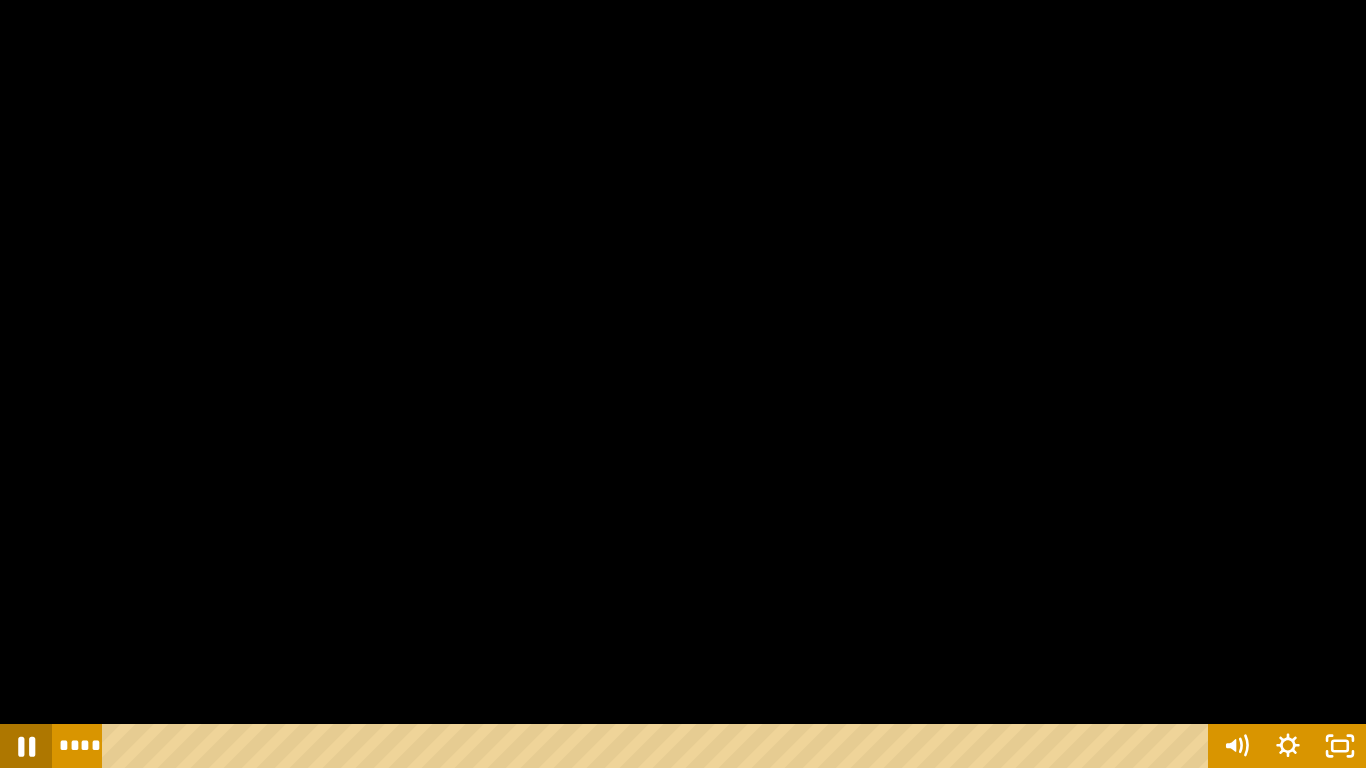 click 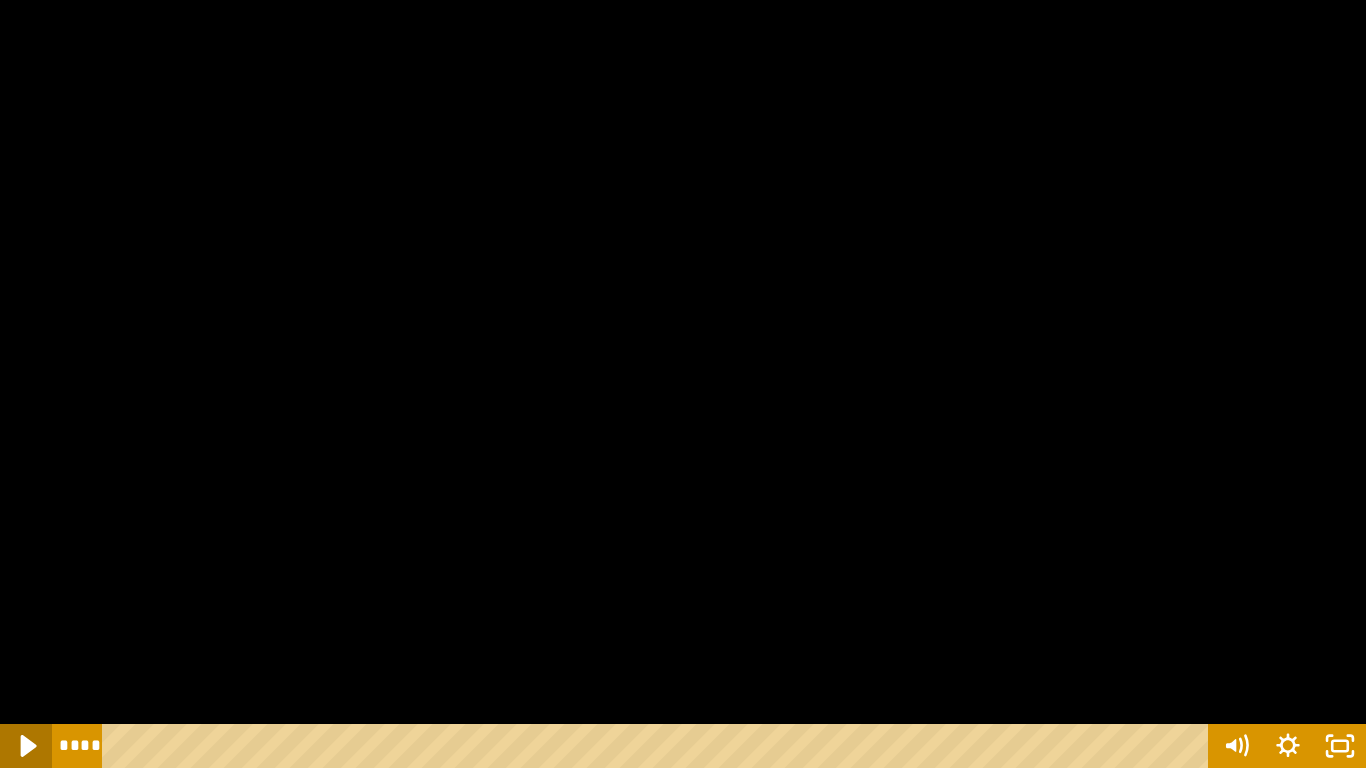 click 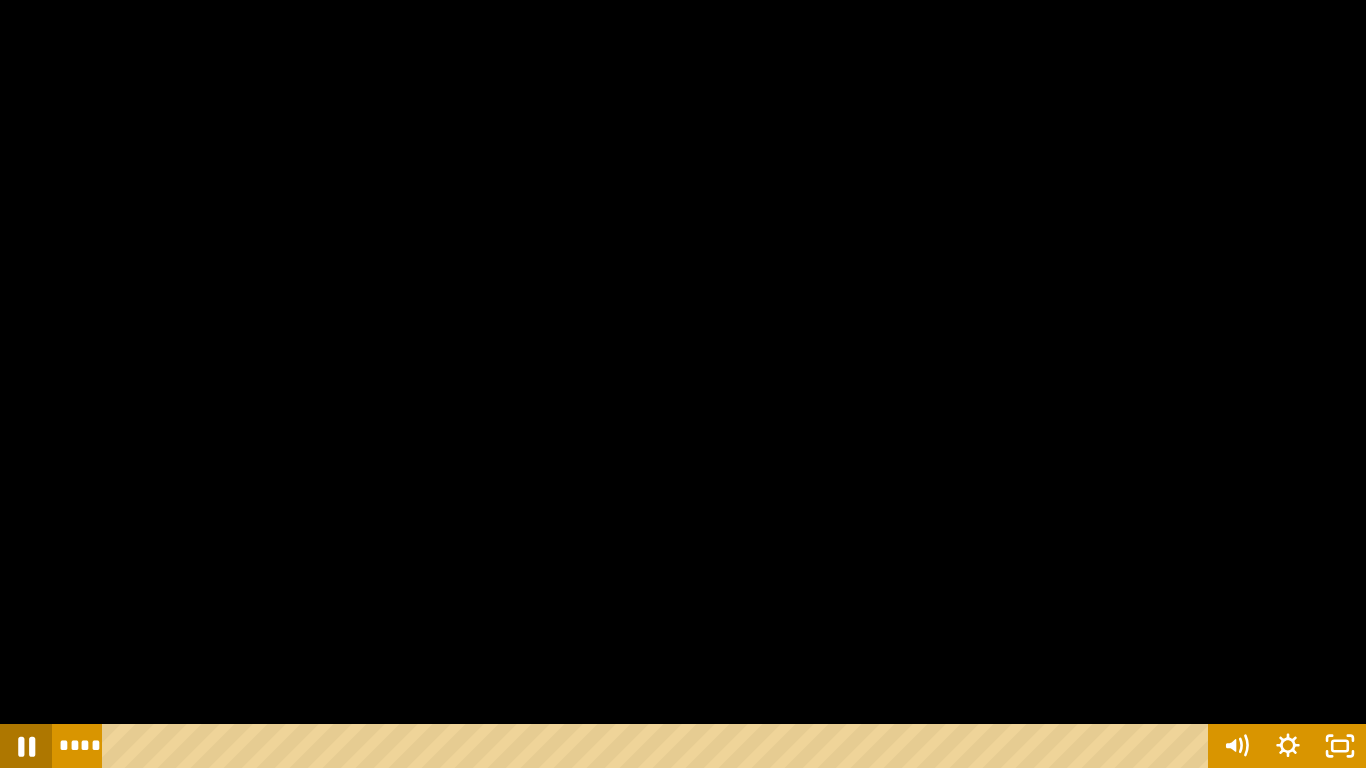 click 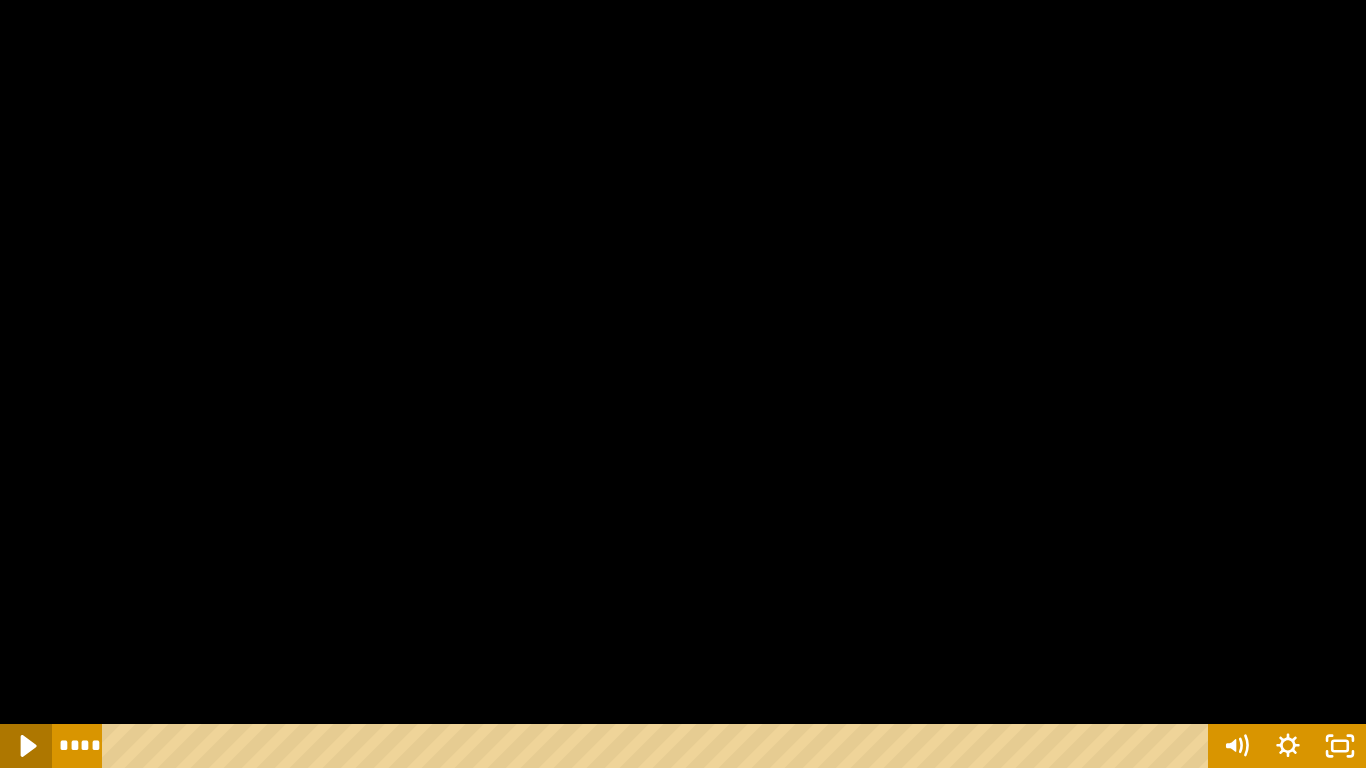 click 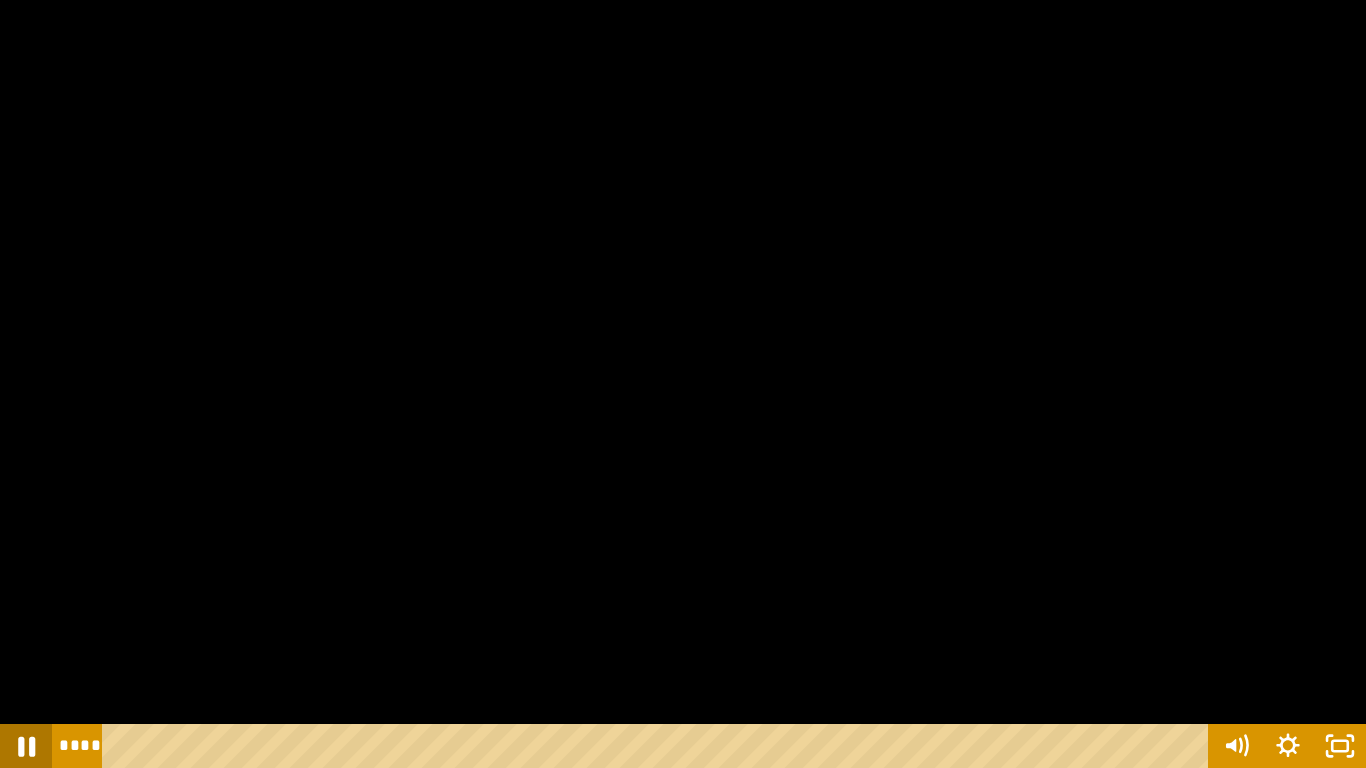 click 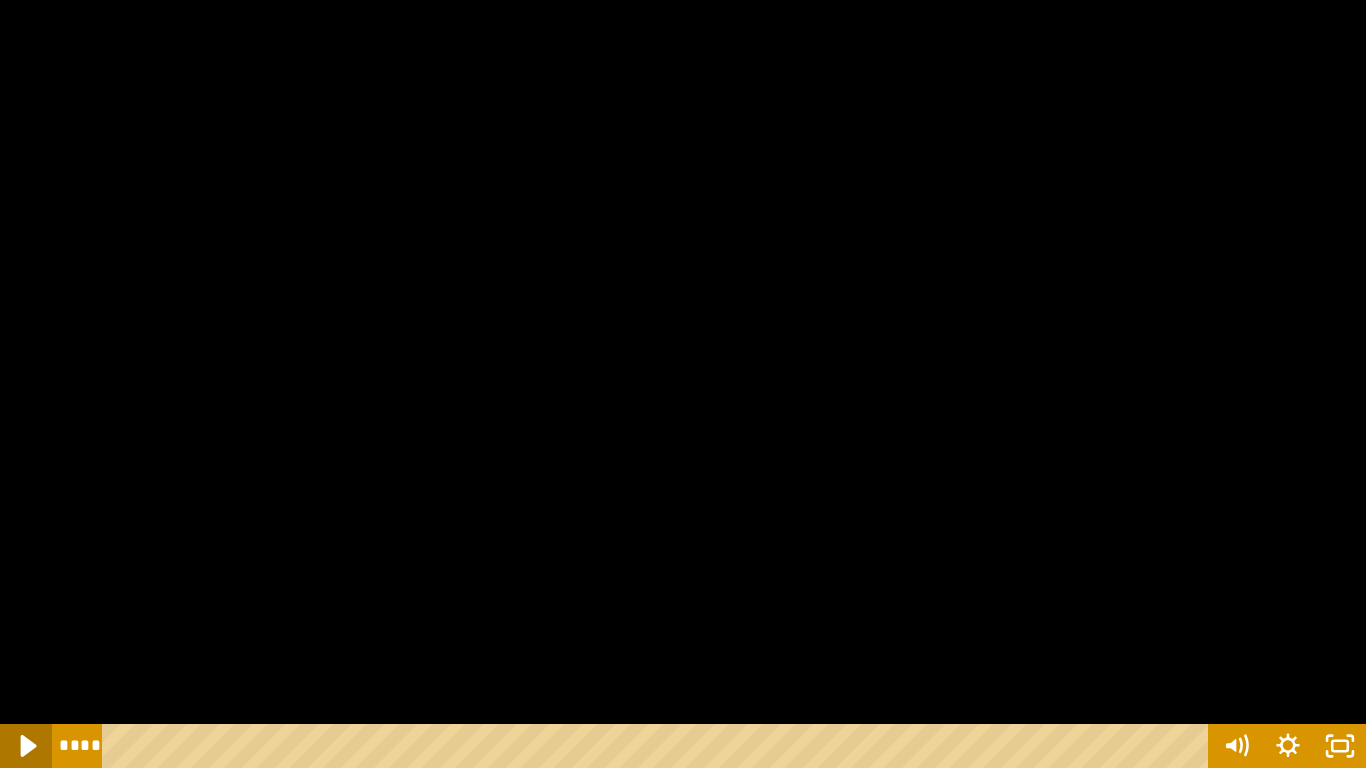 click 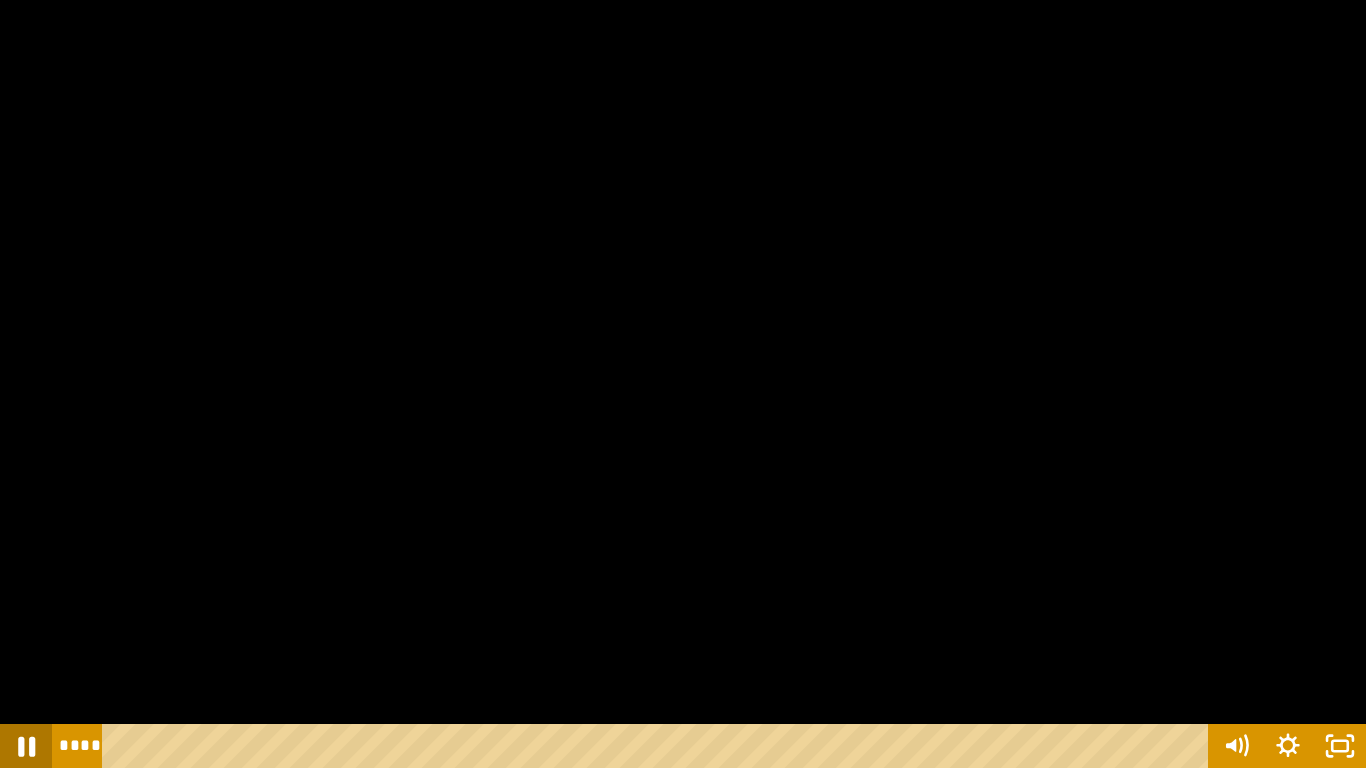 click 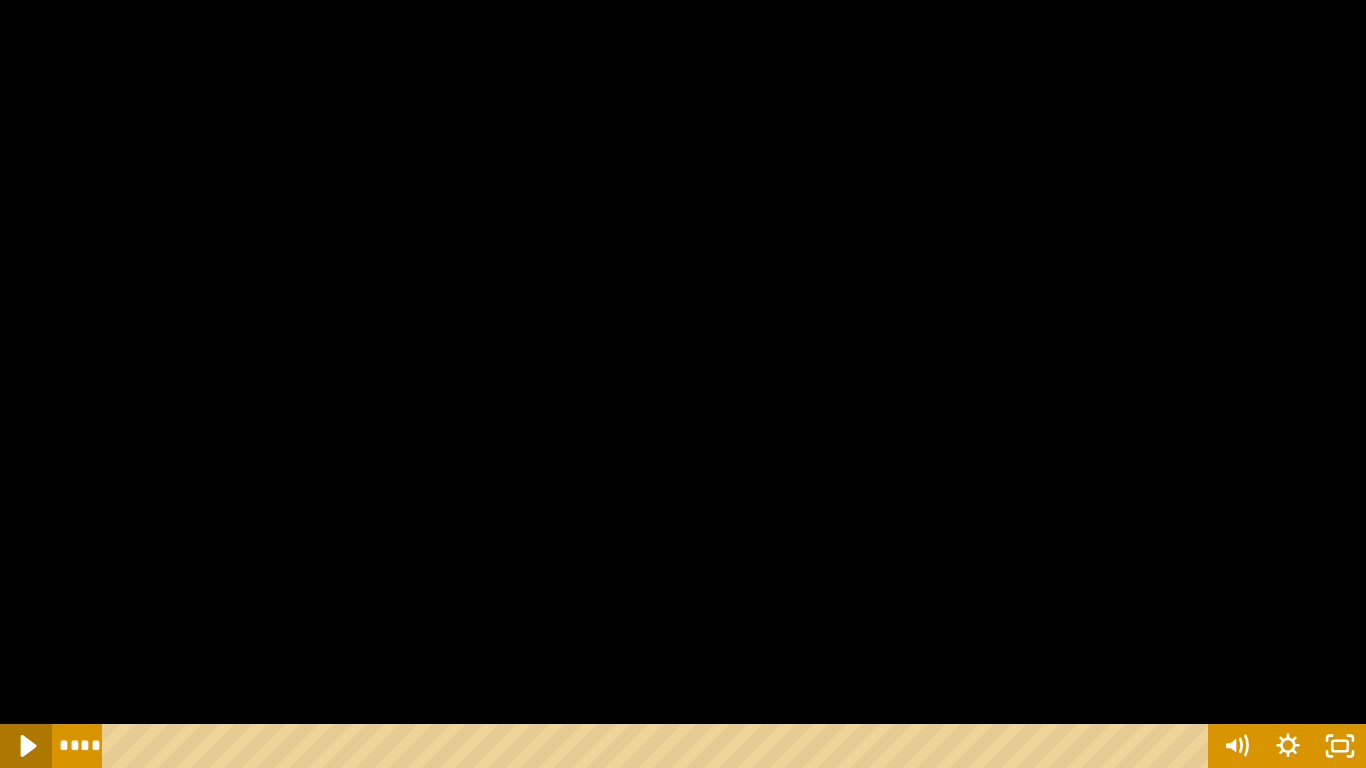 click 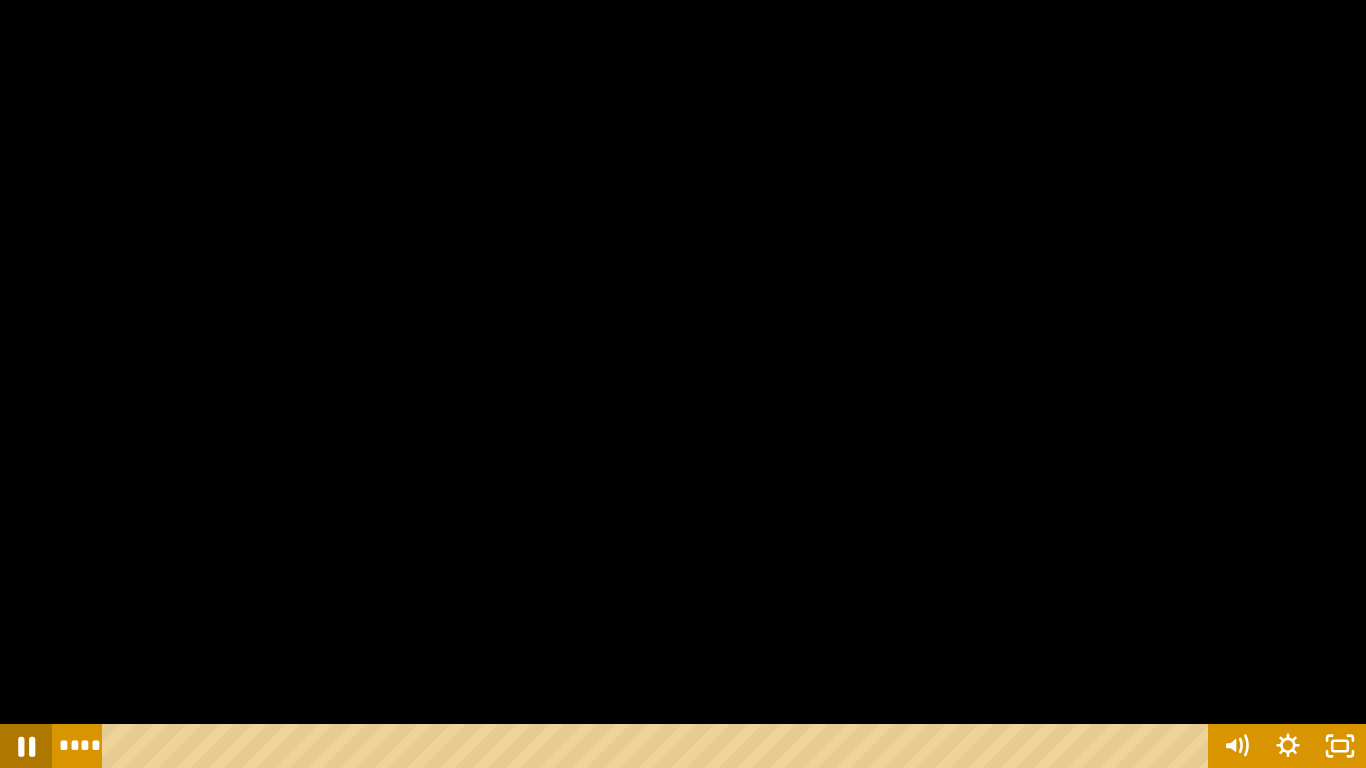 click 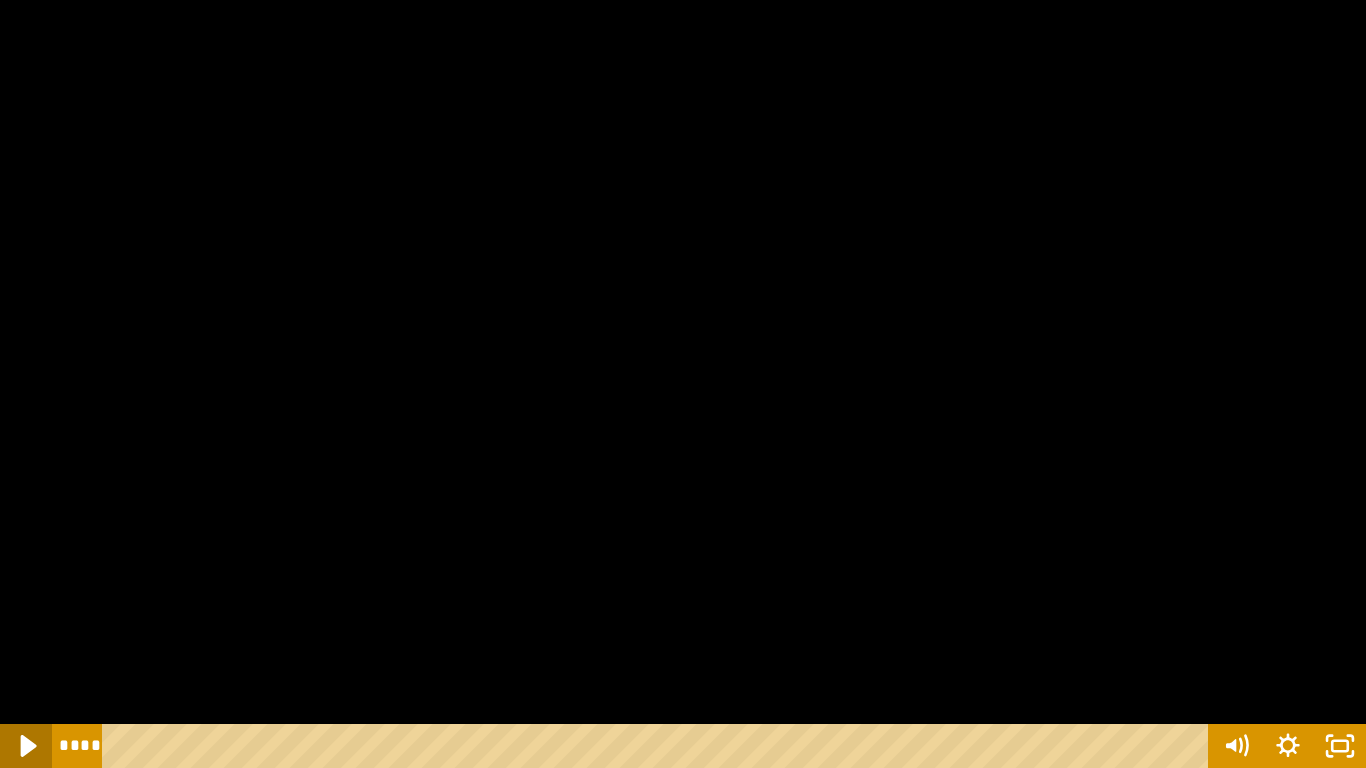 click 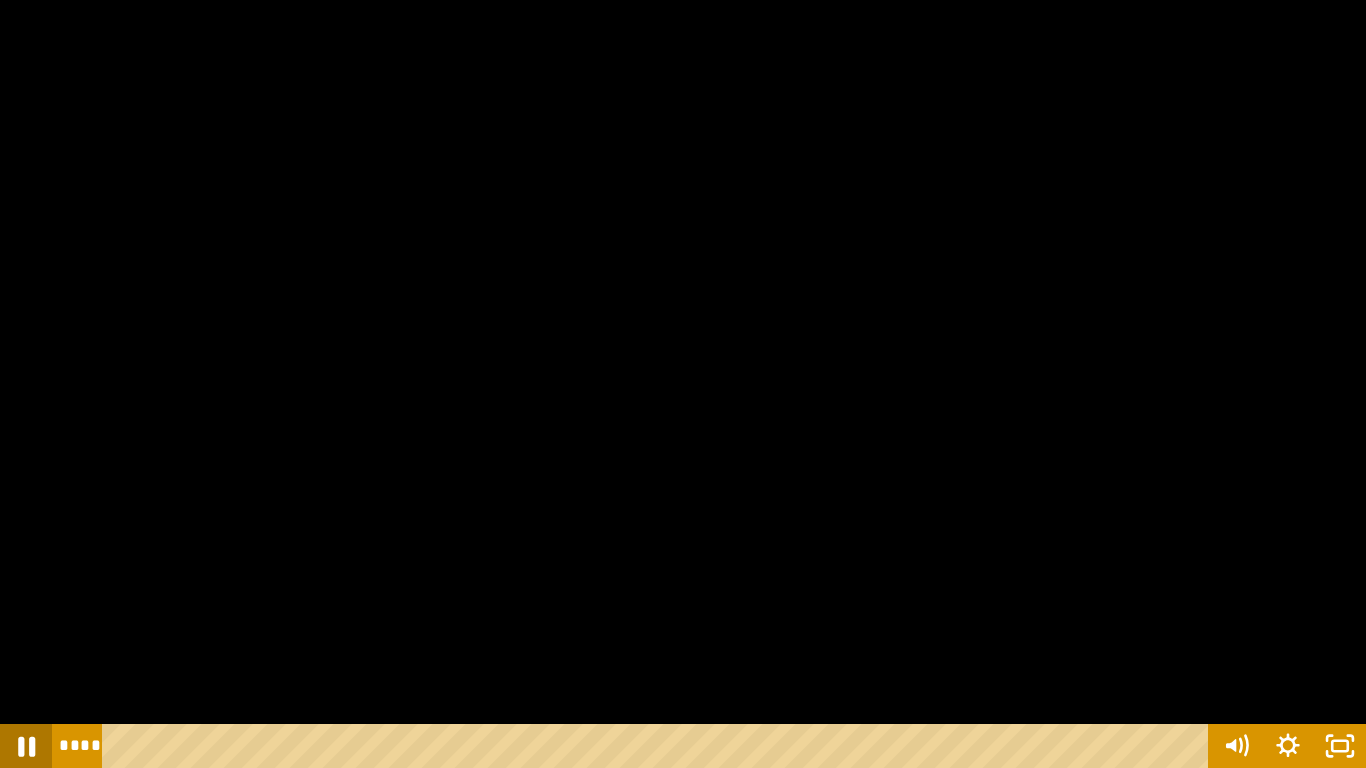 click 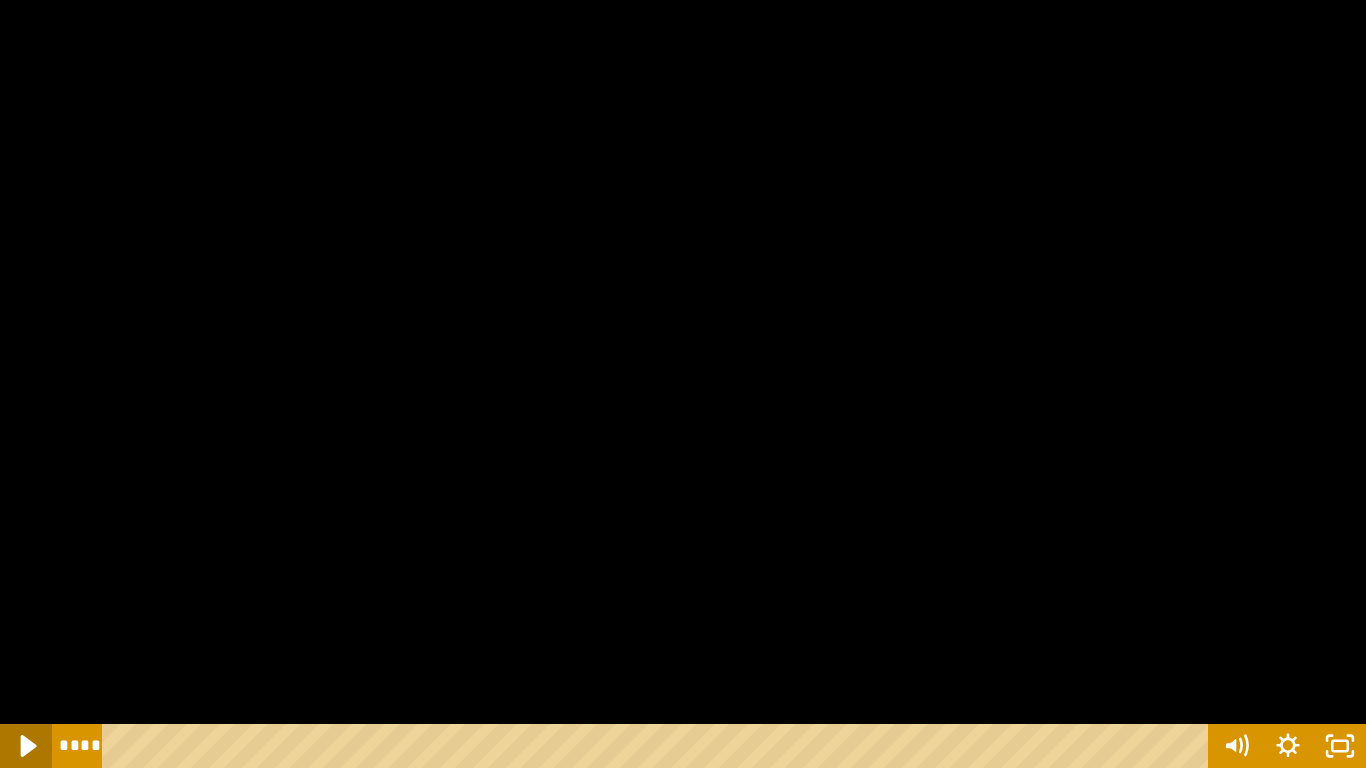 click 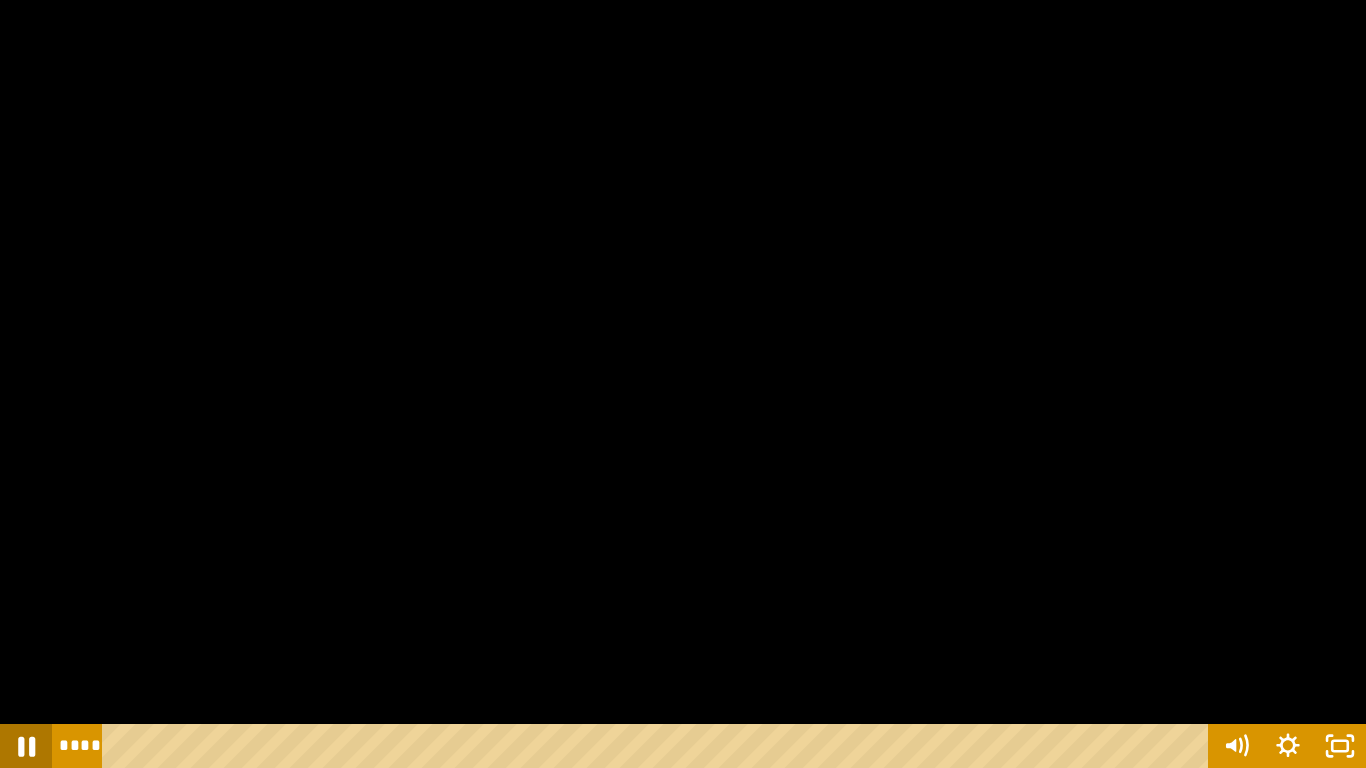 click 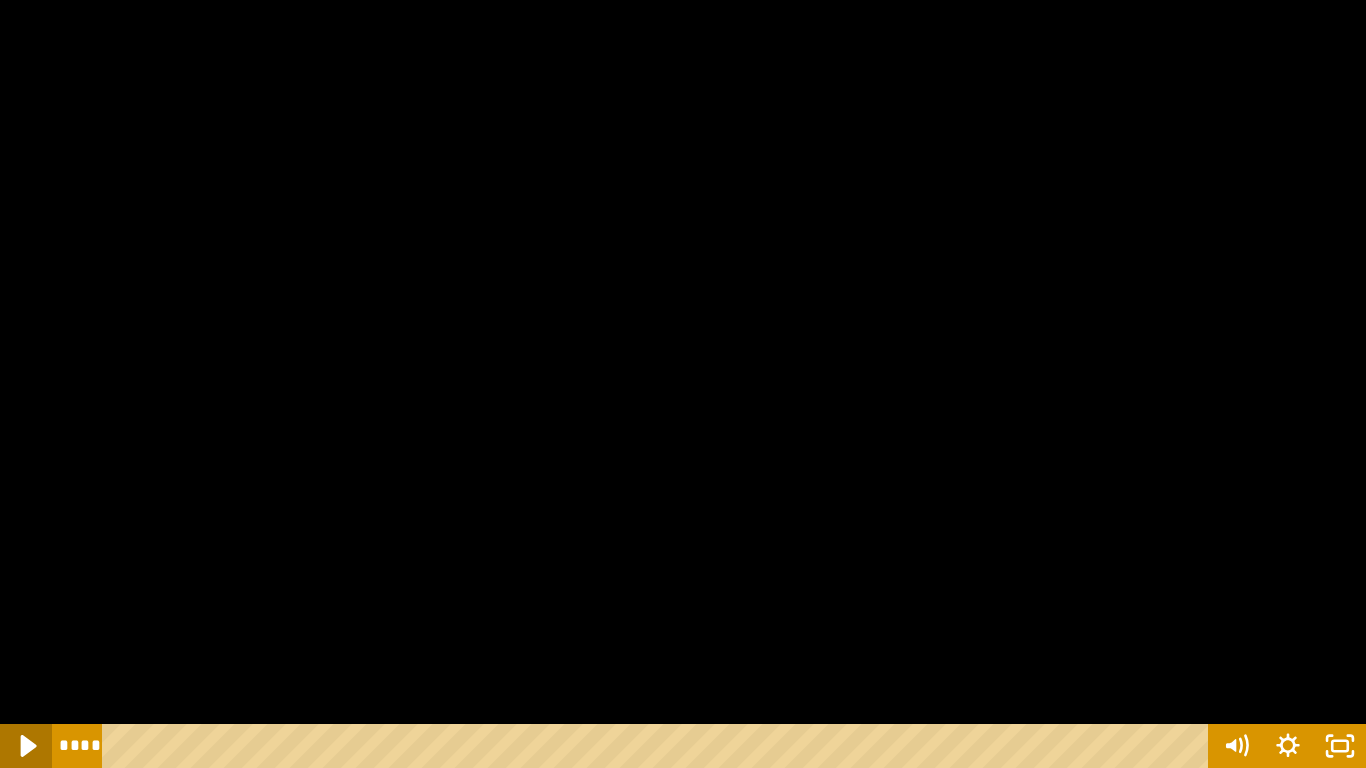 click 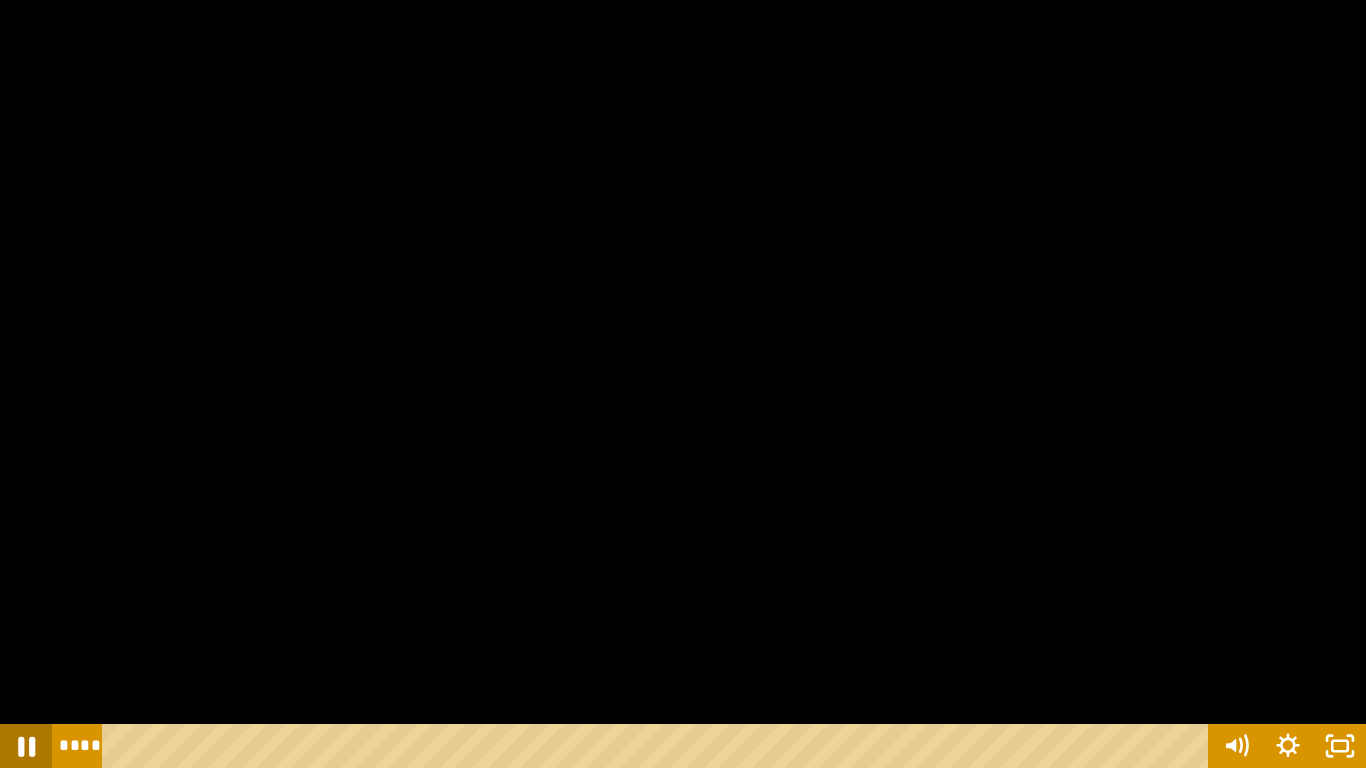 click 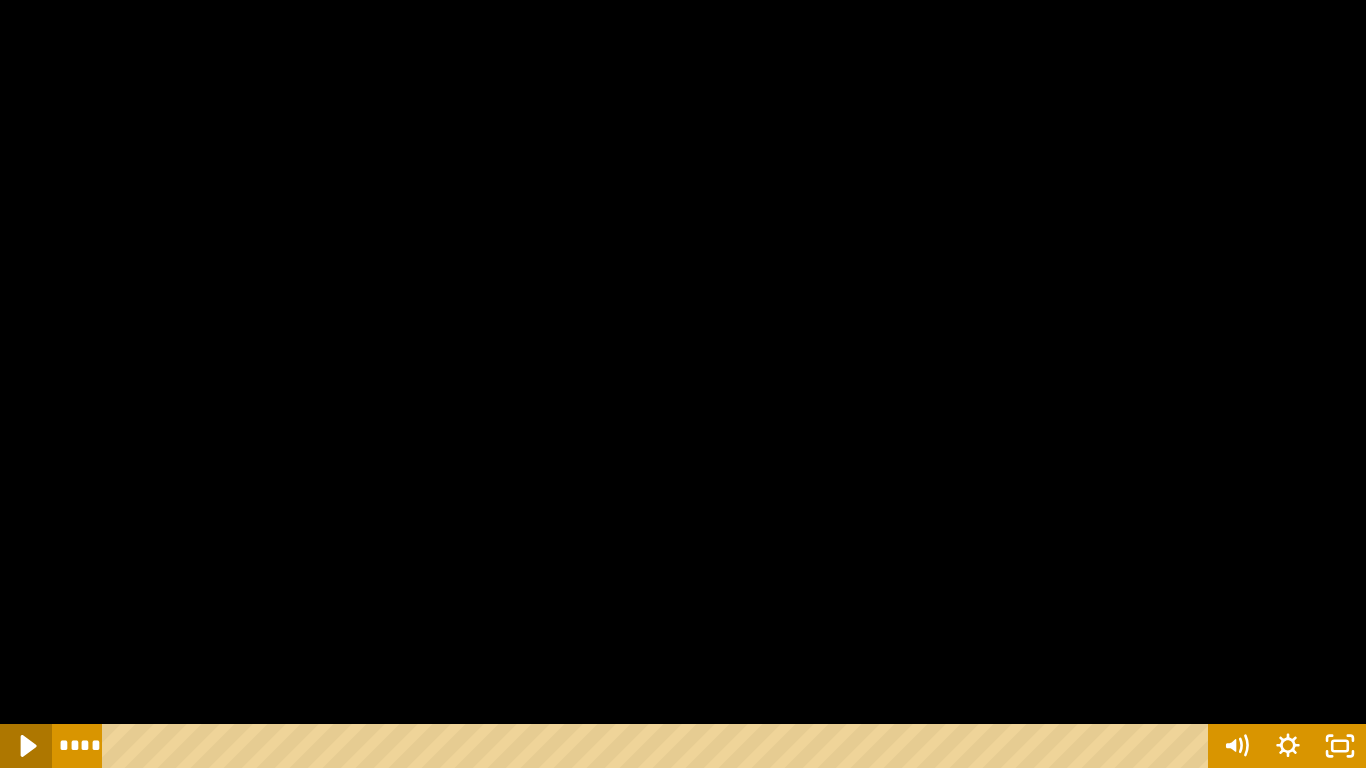 click 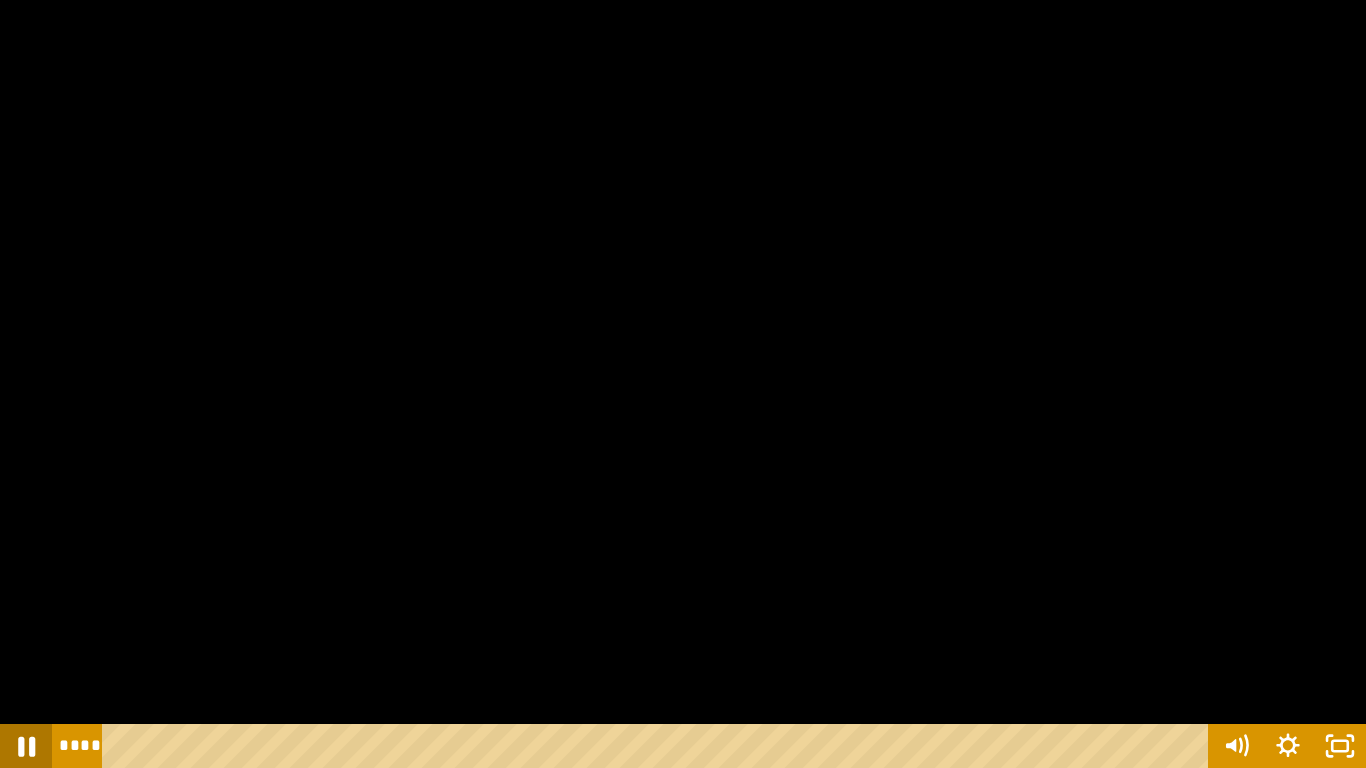 click 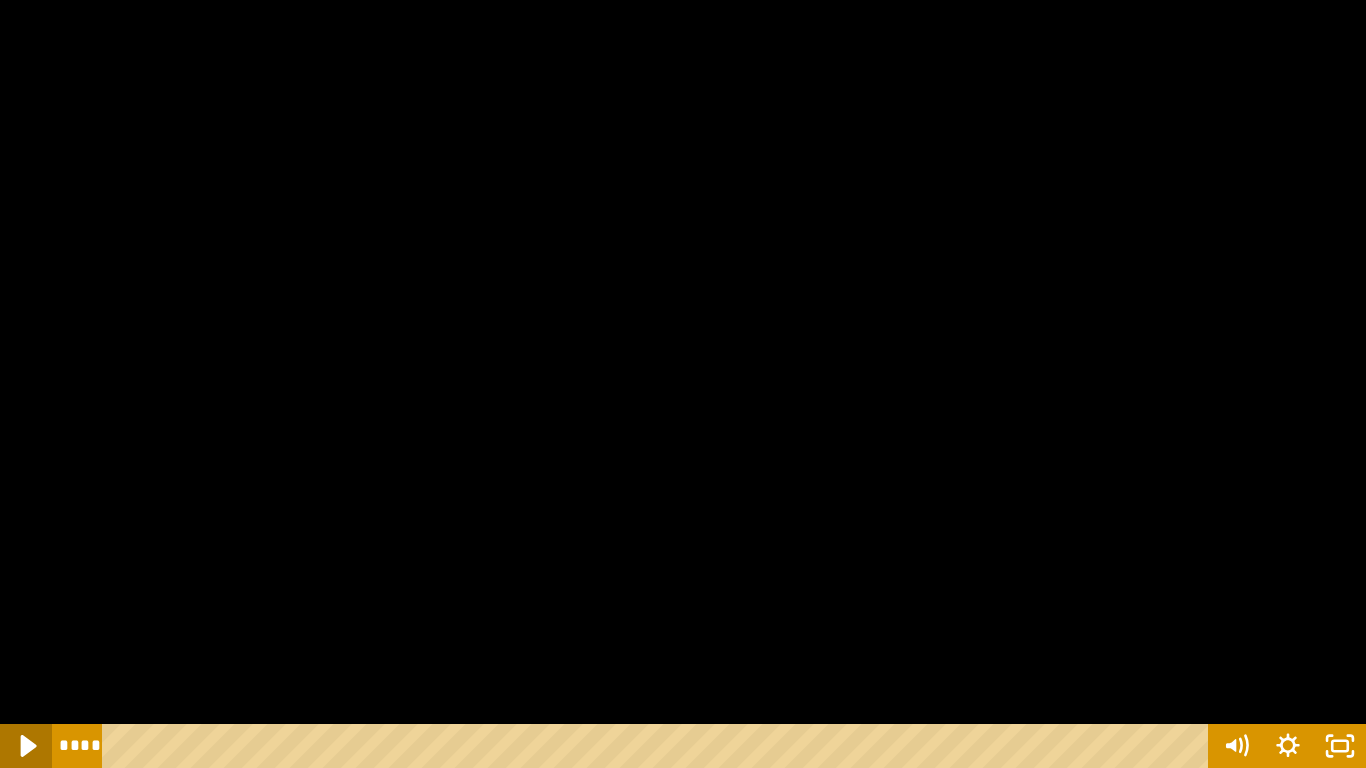 click 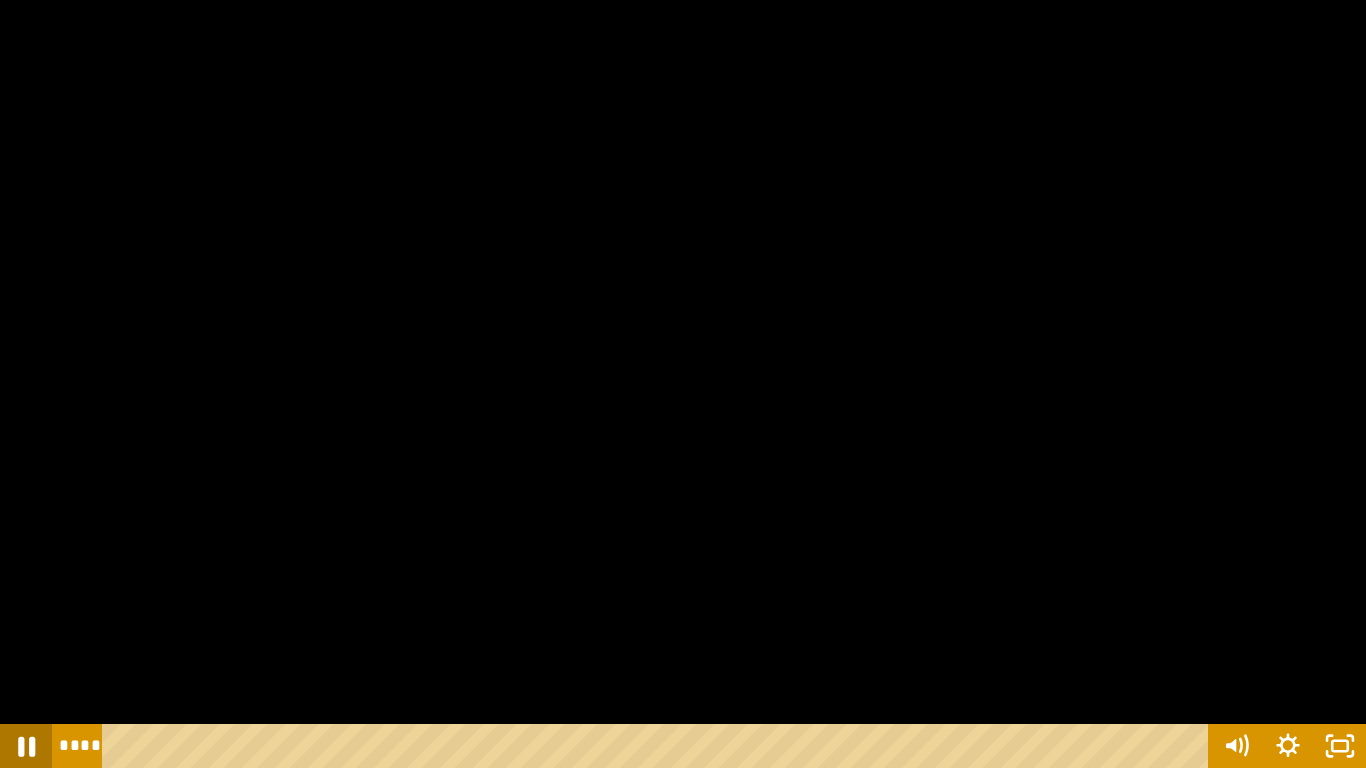 click 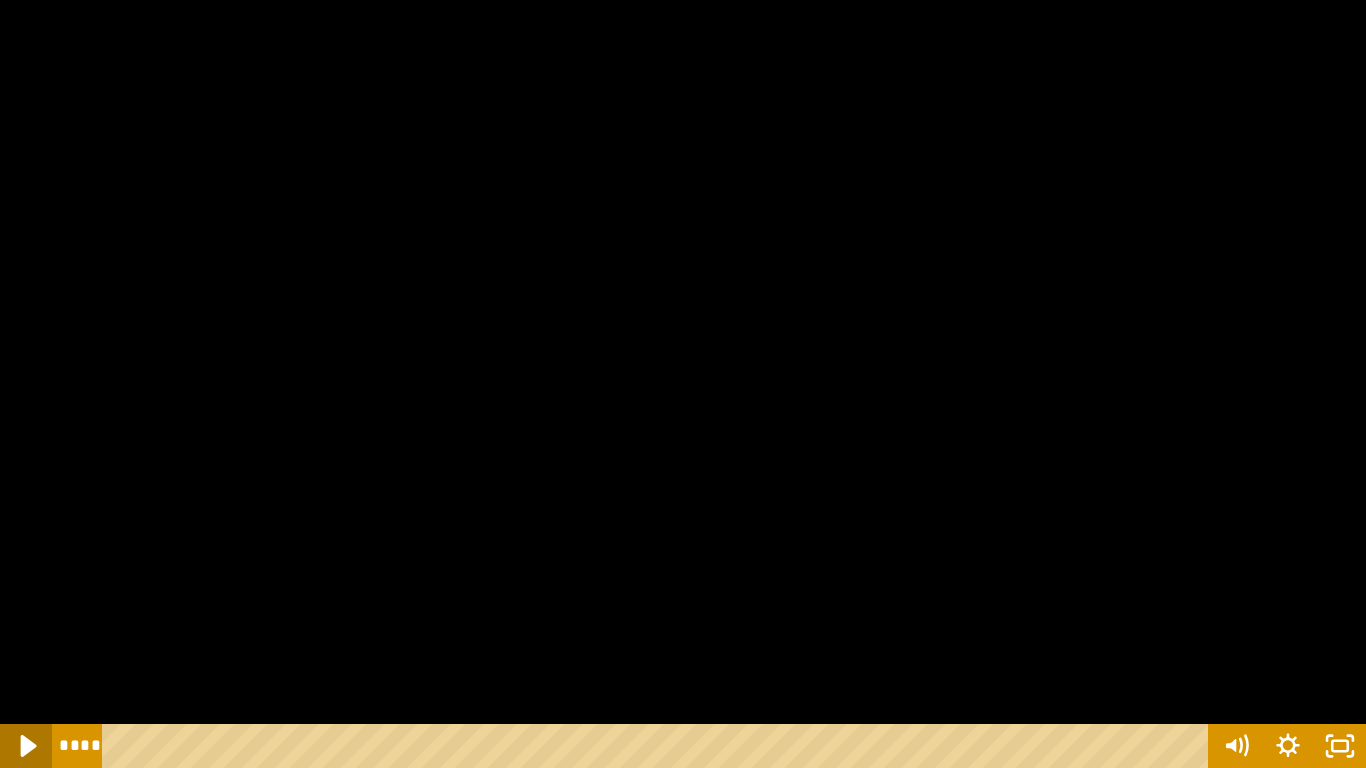 click 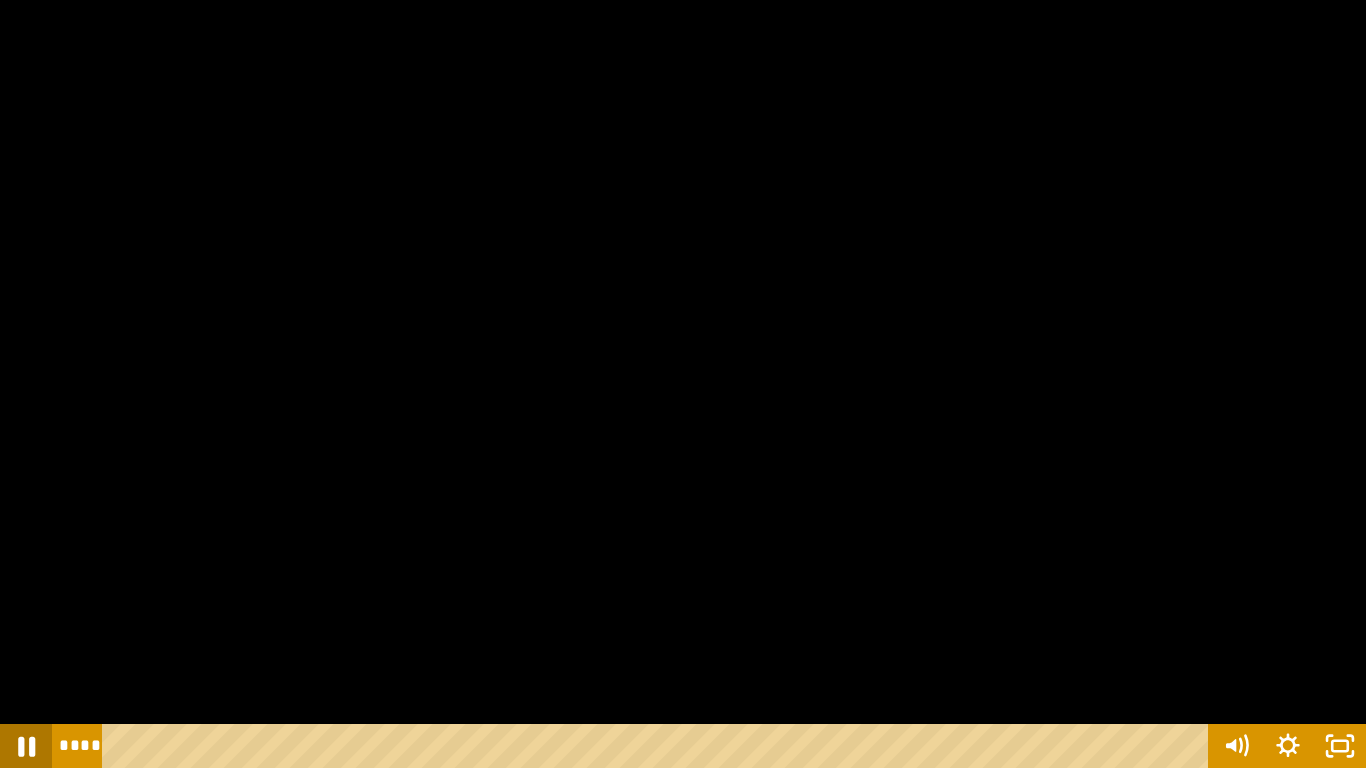 click 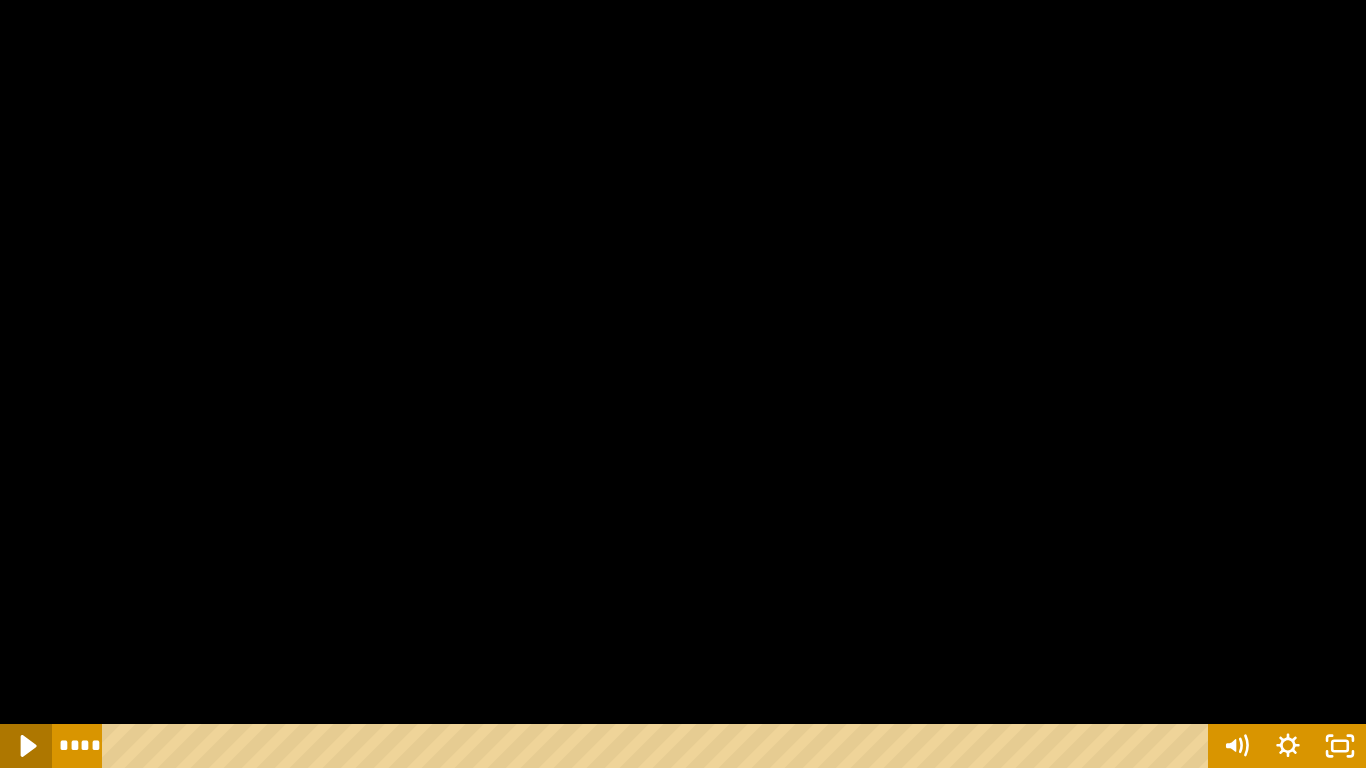 click 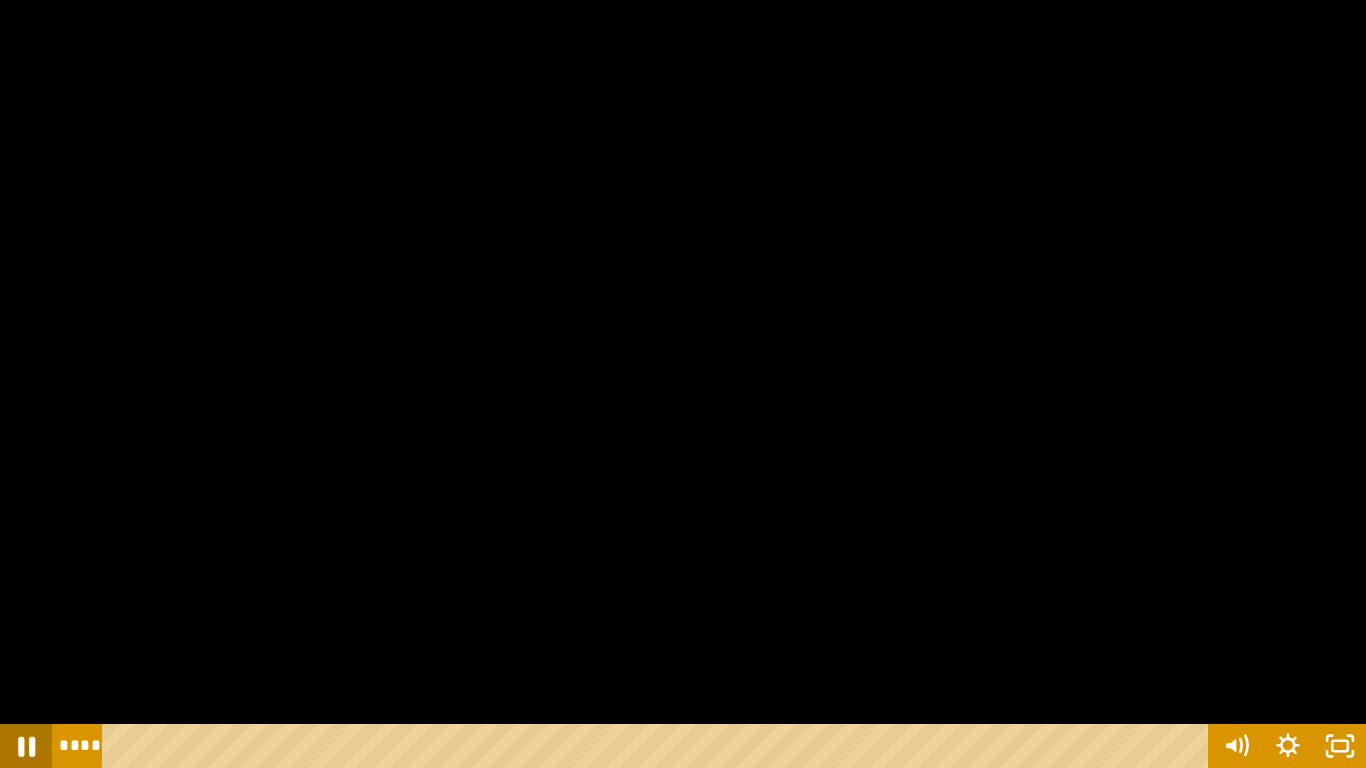 click 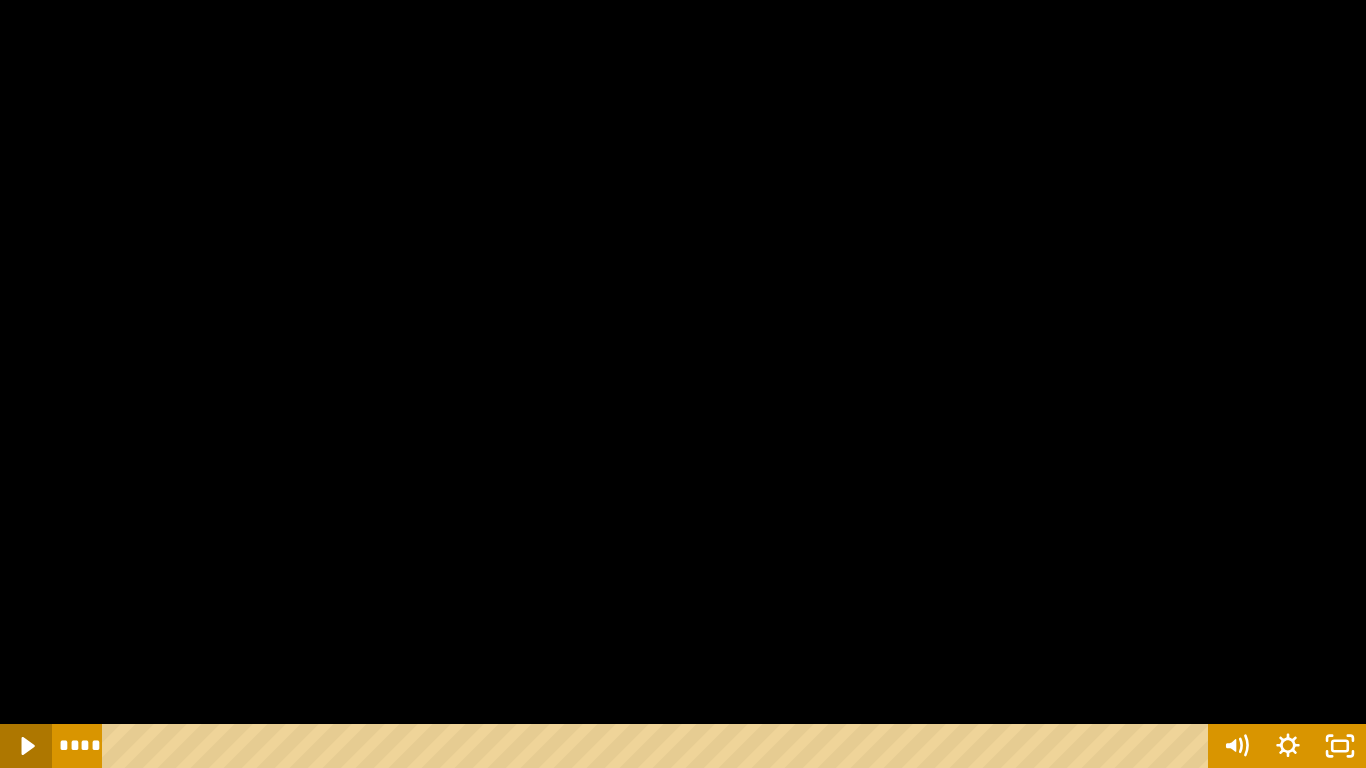 click 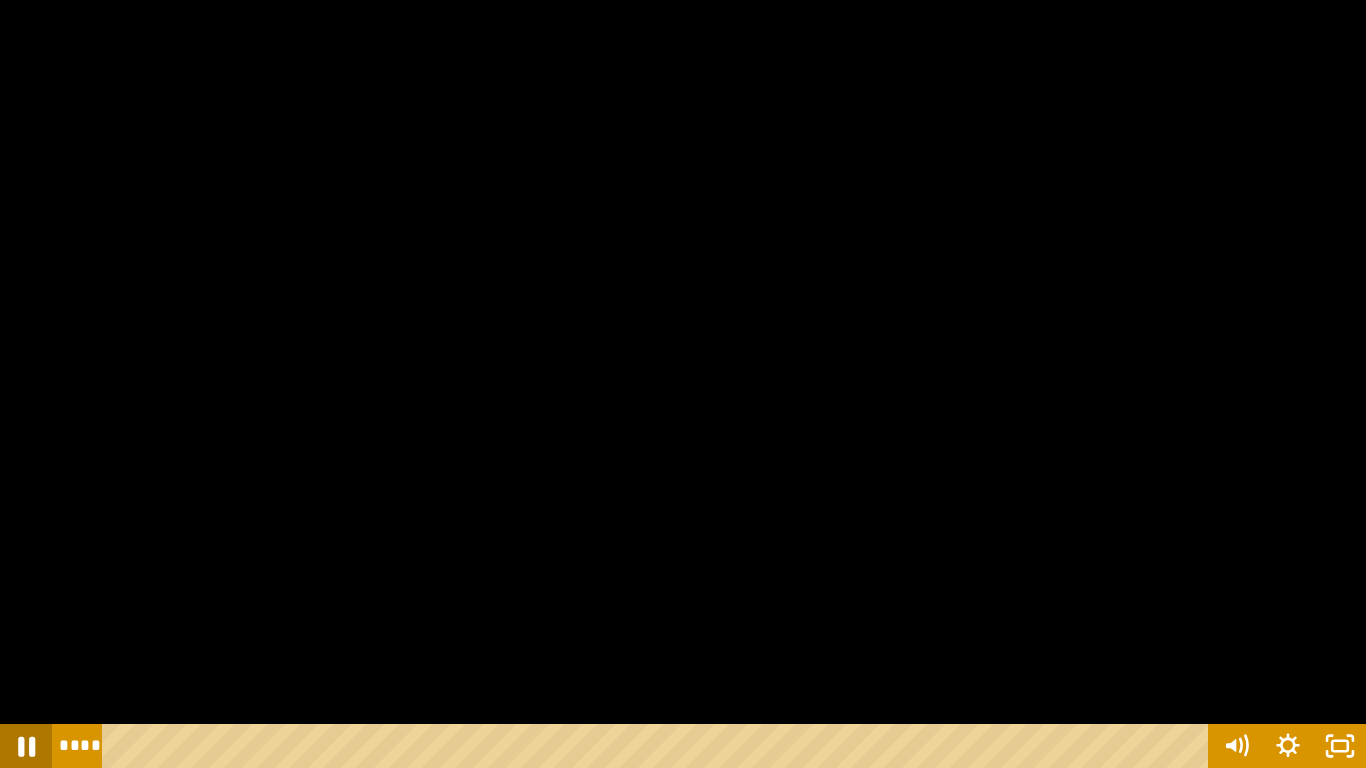 click 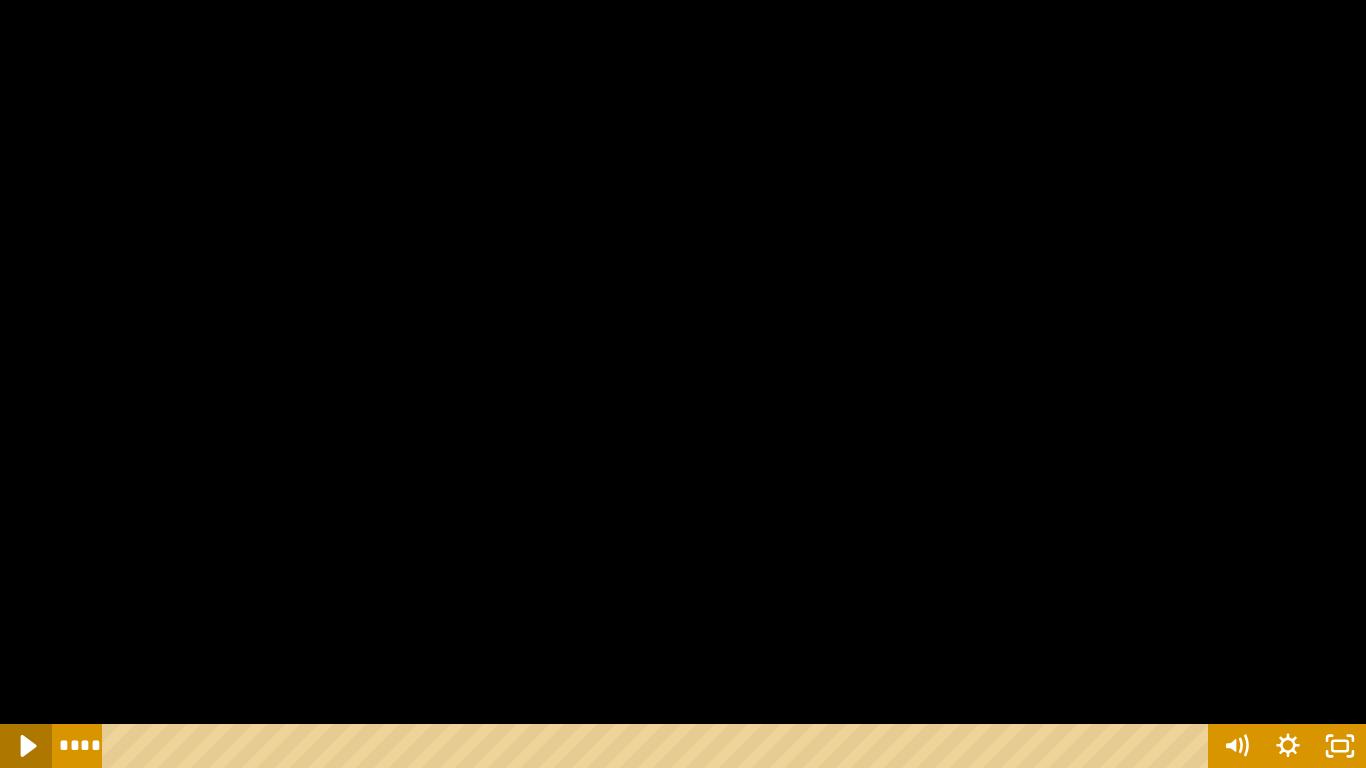 click 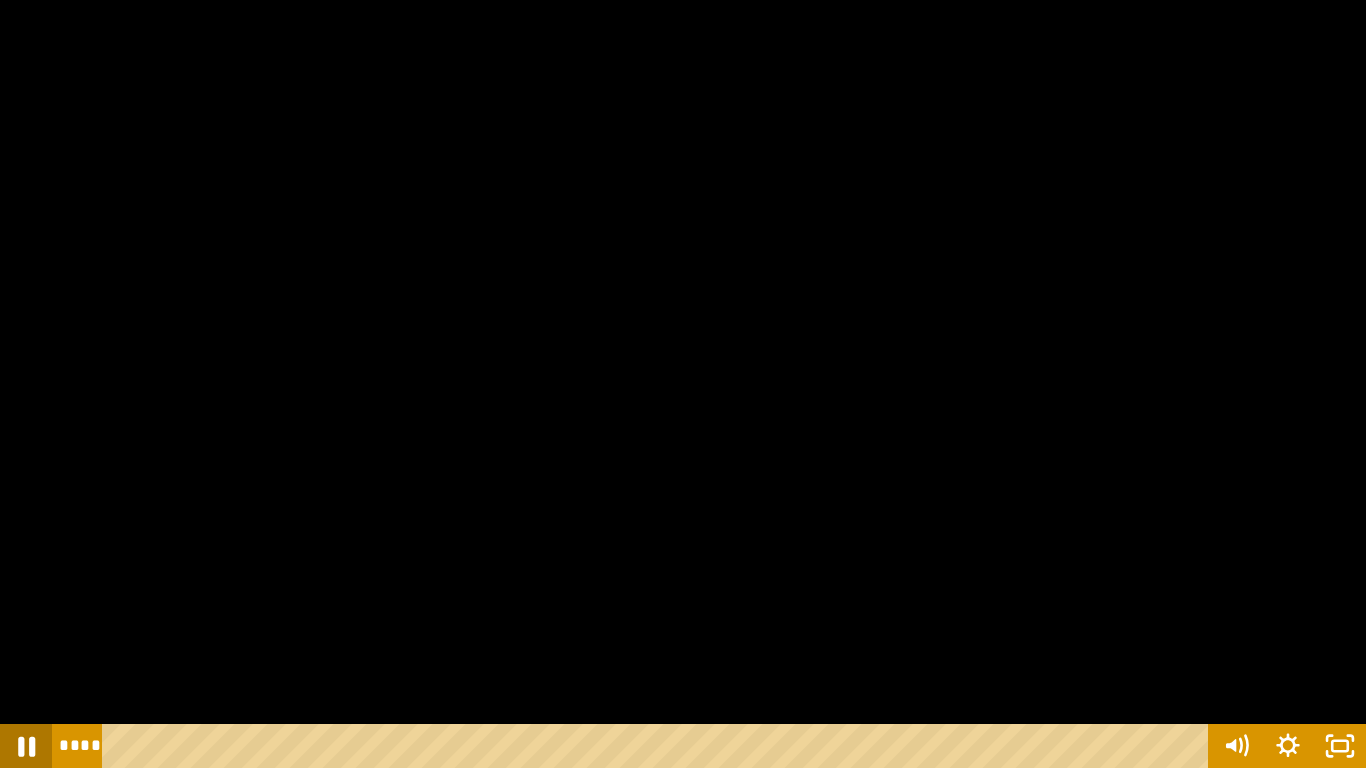 click 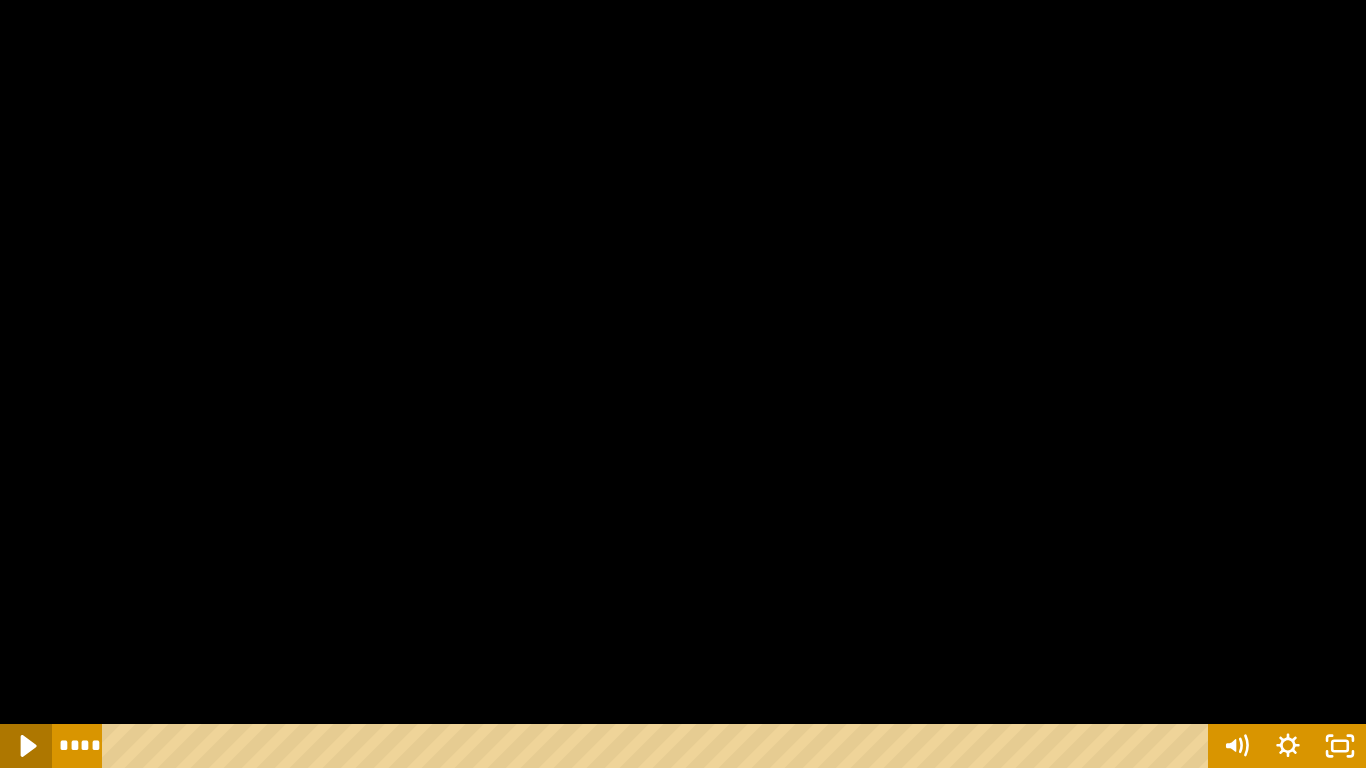 click 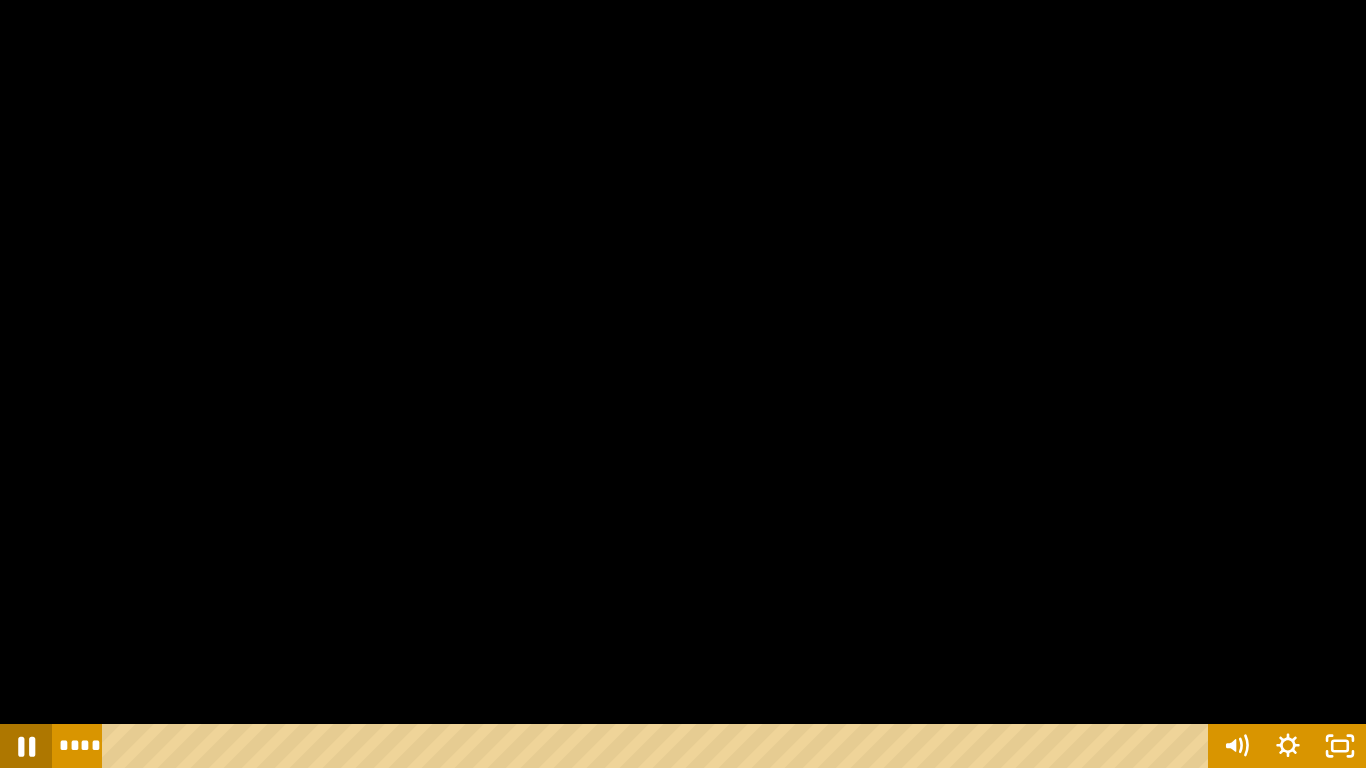 click 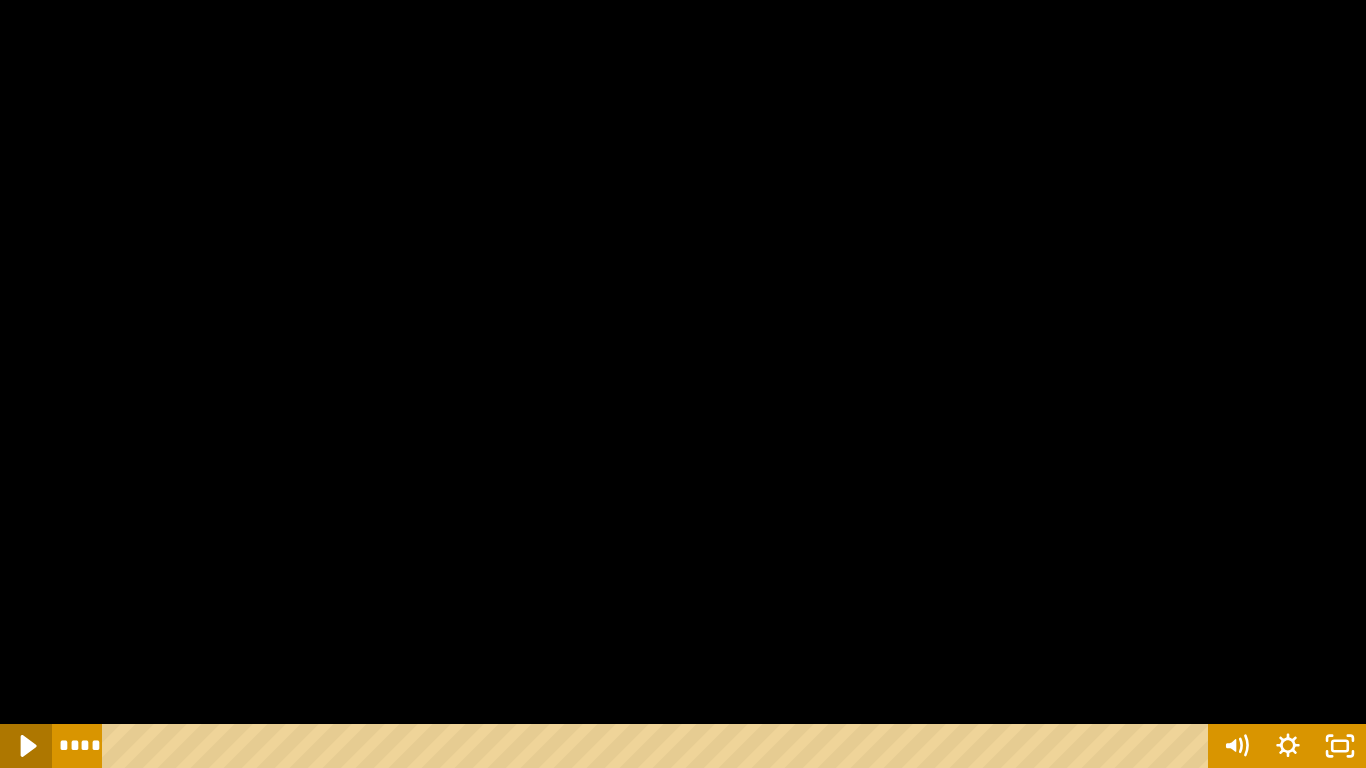 click 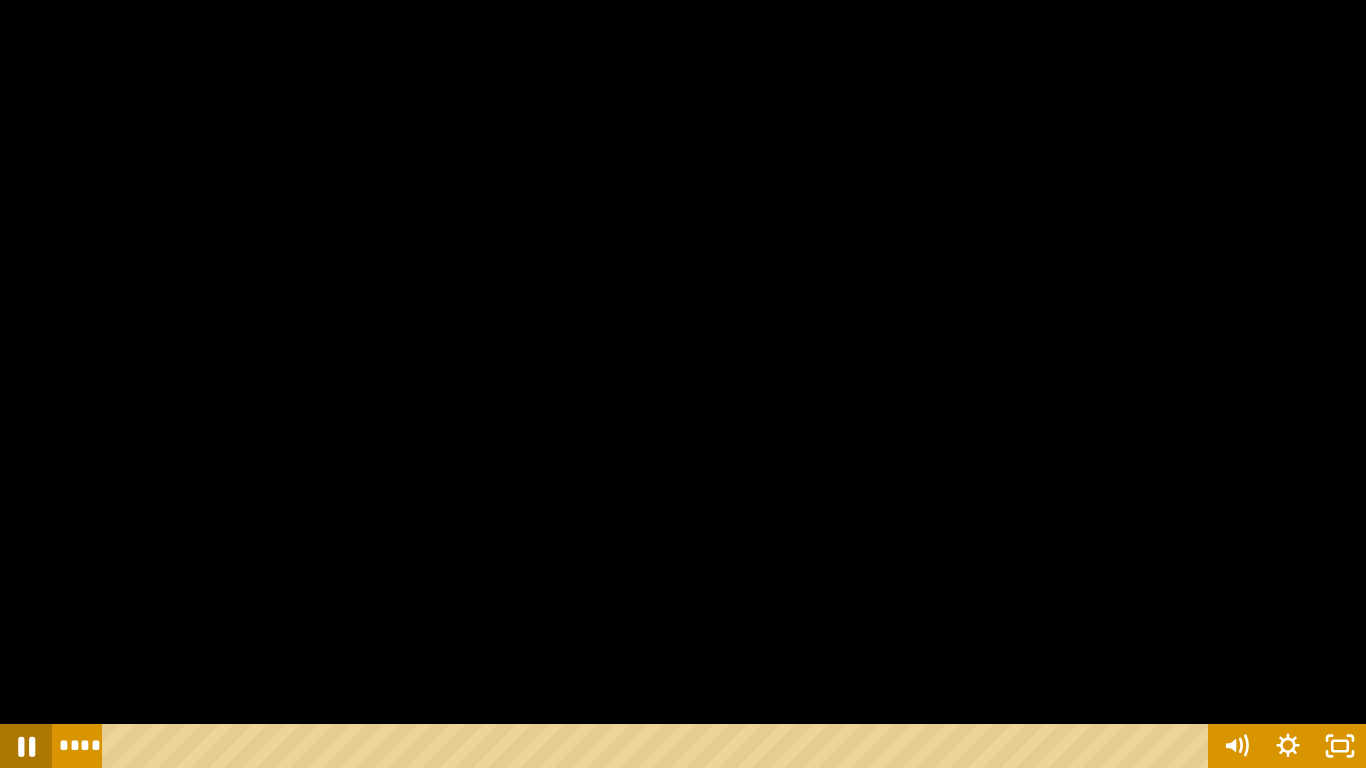 click 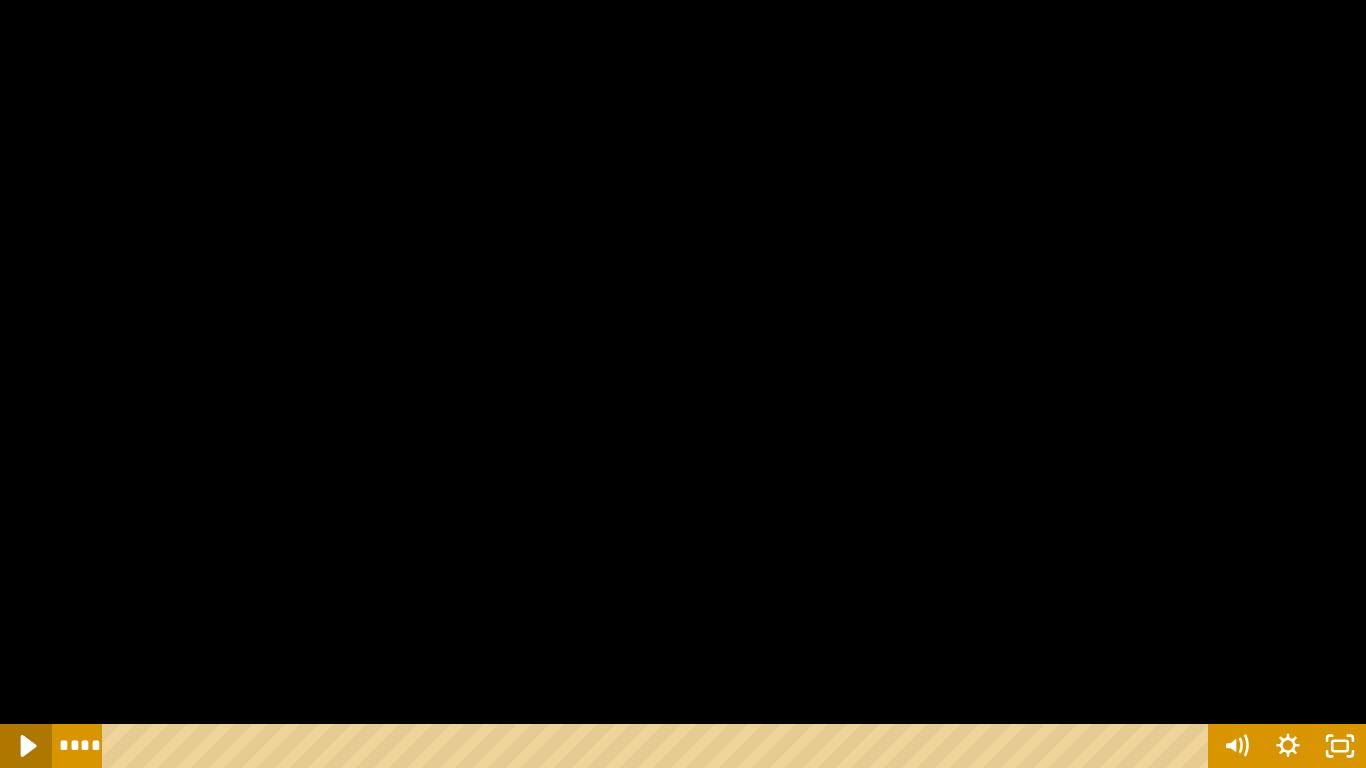click 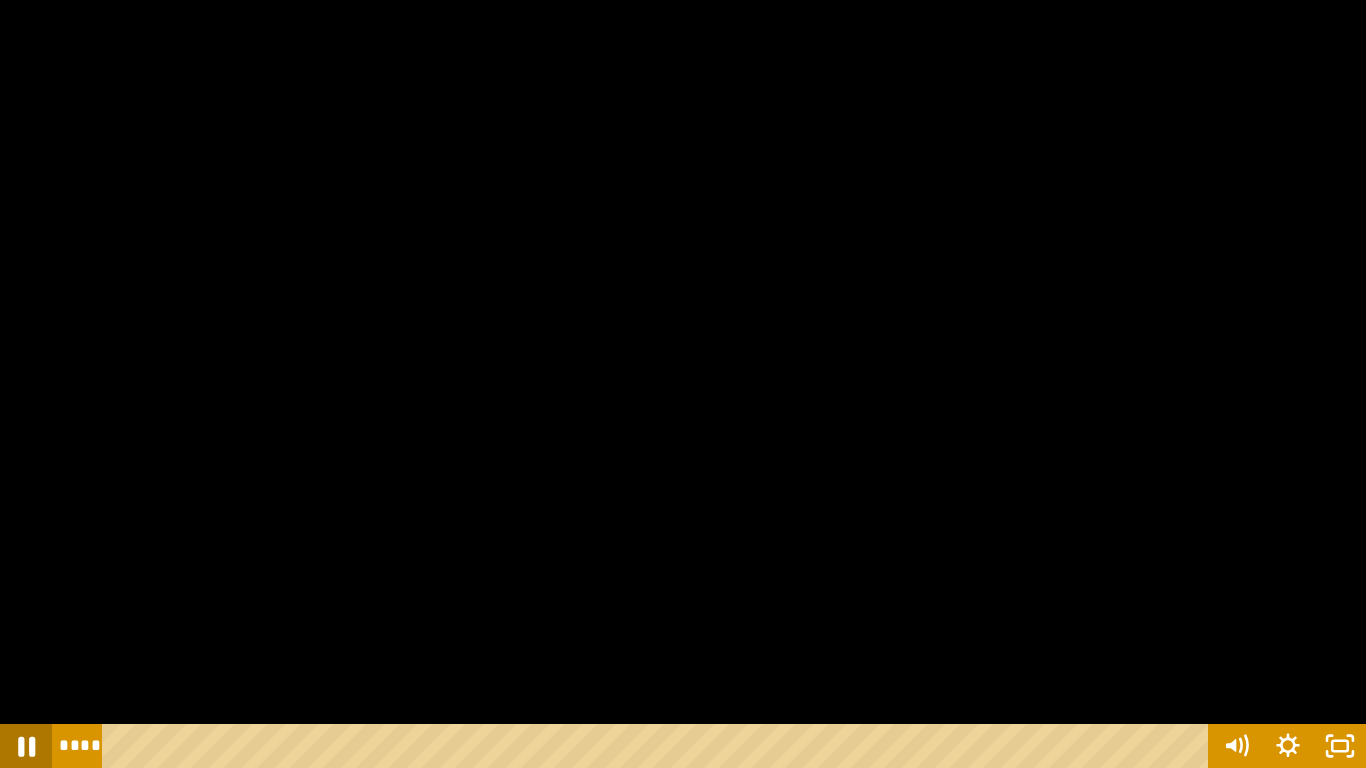 click 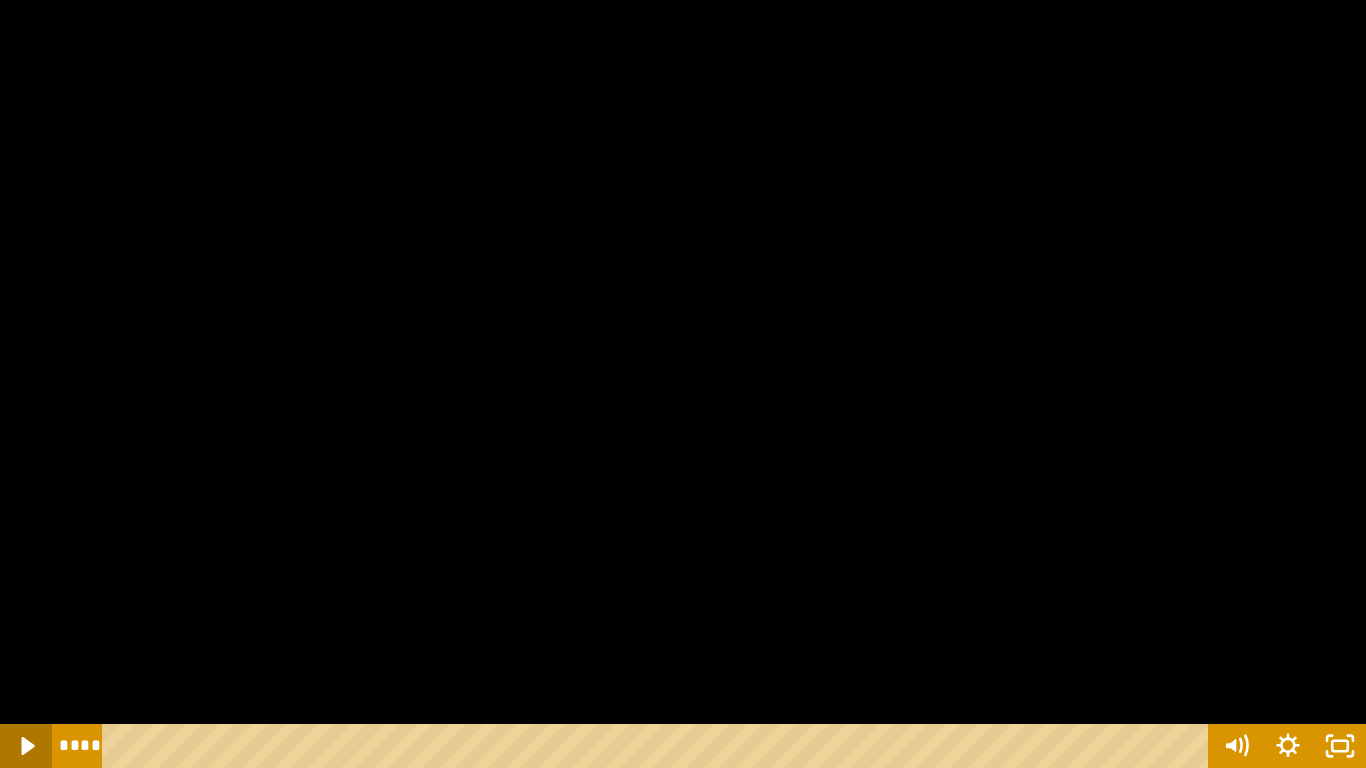 click 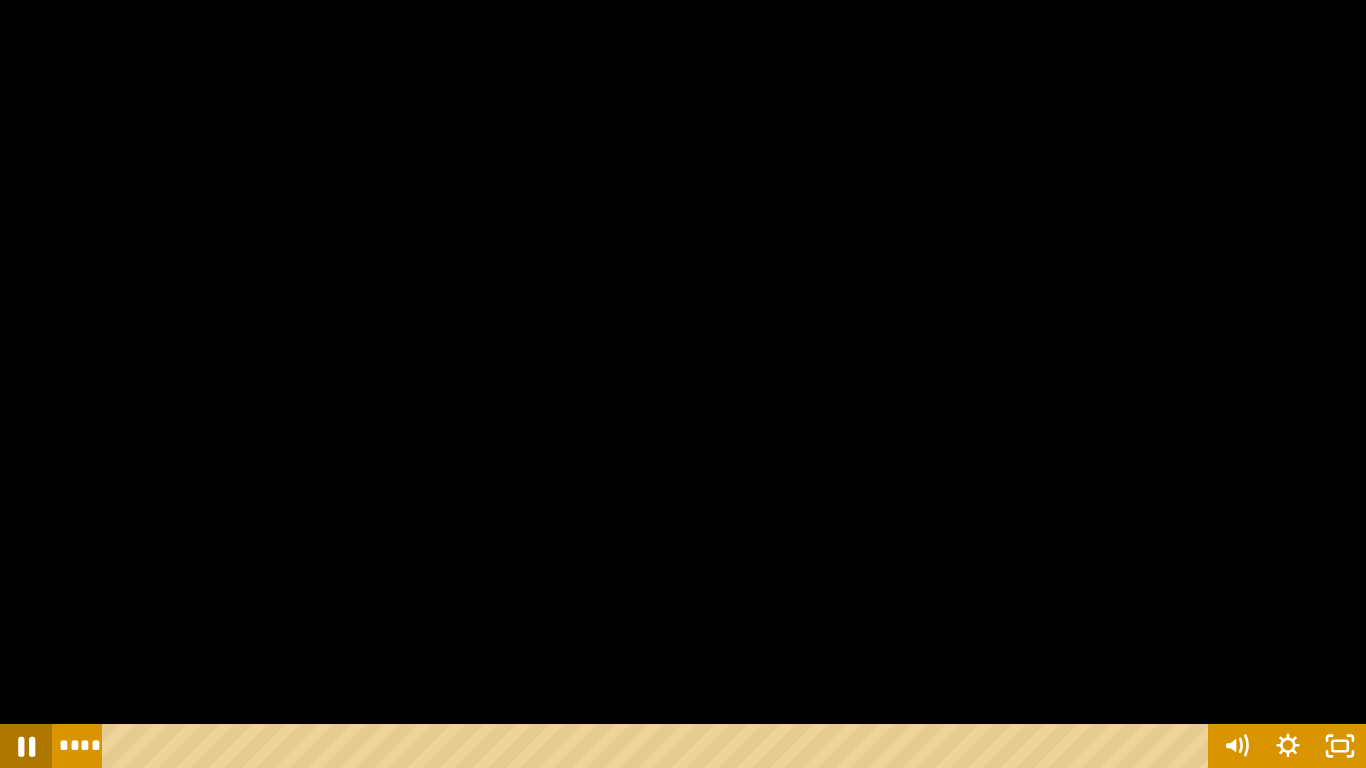 click 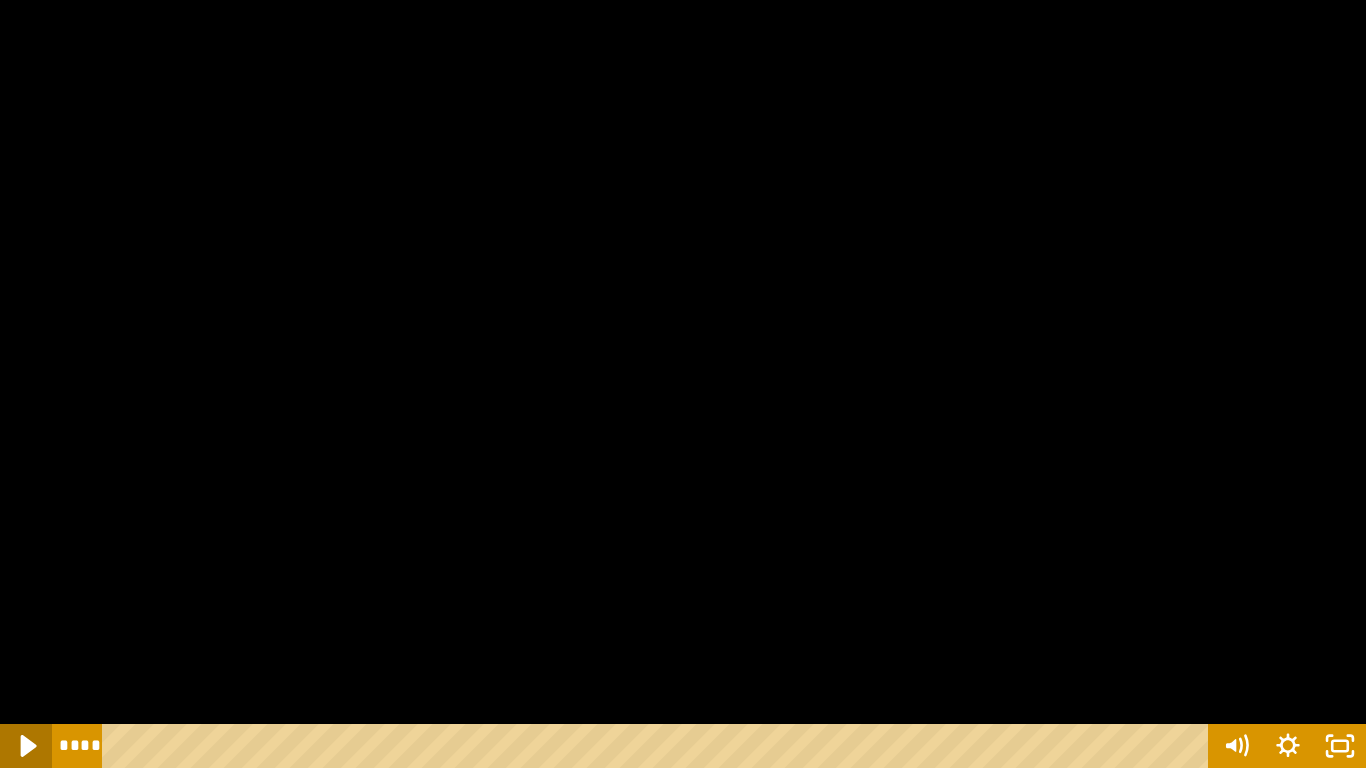 click 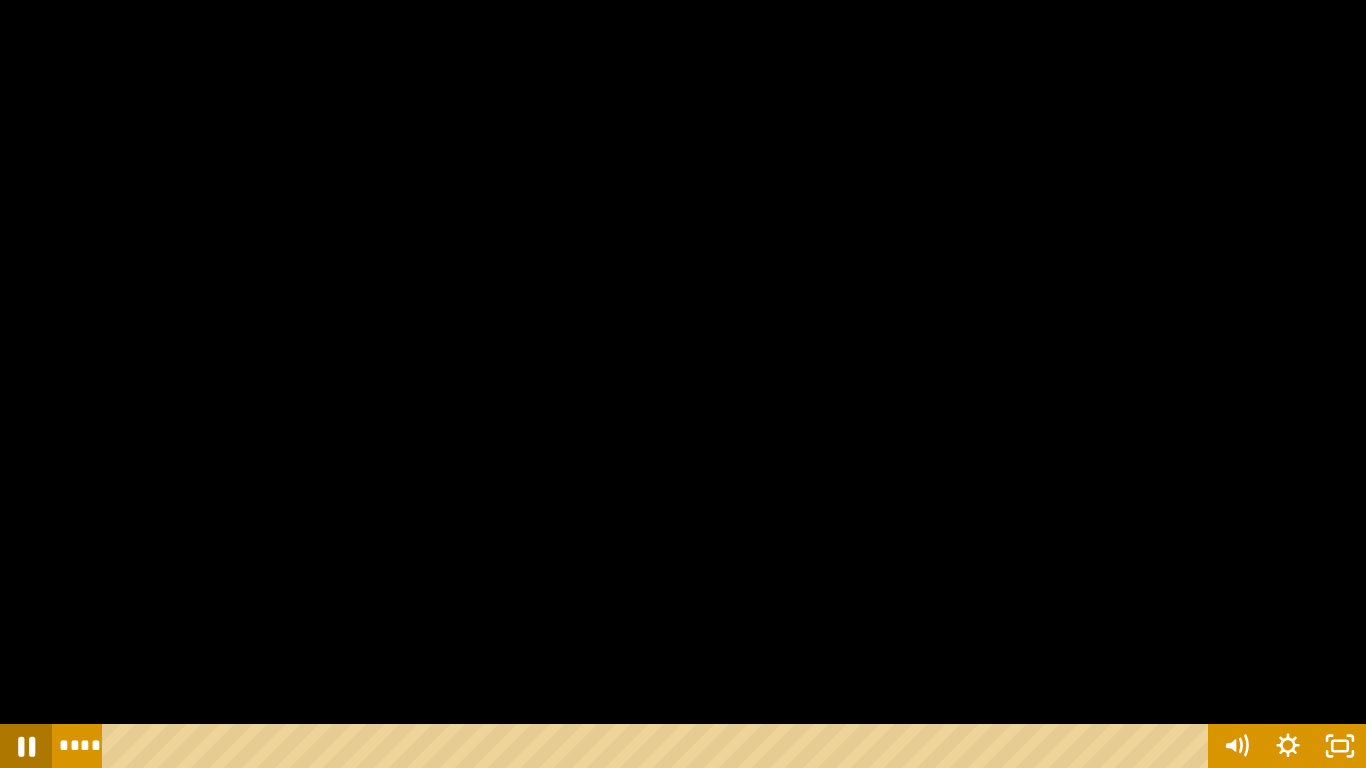 click 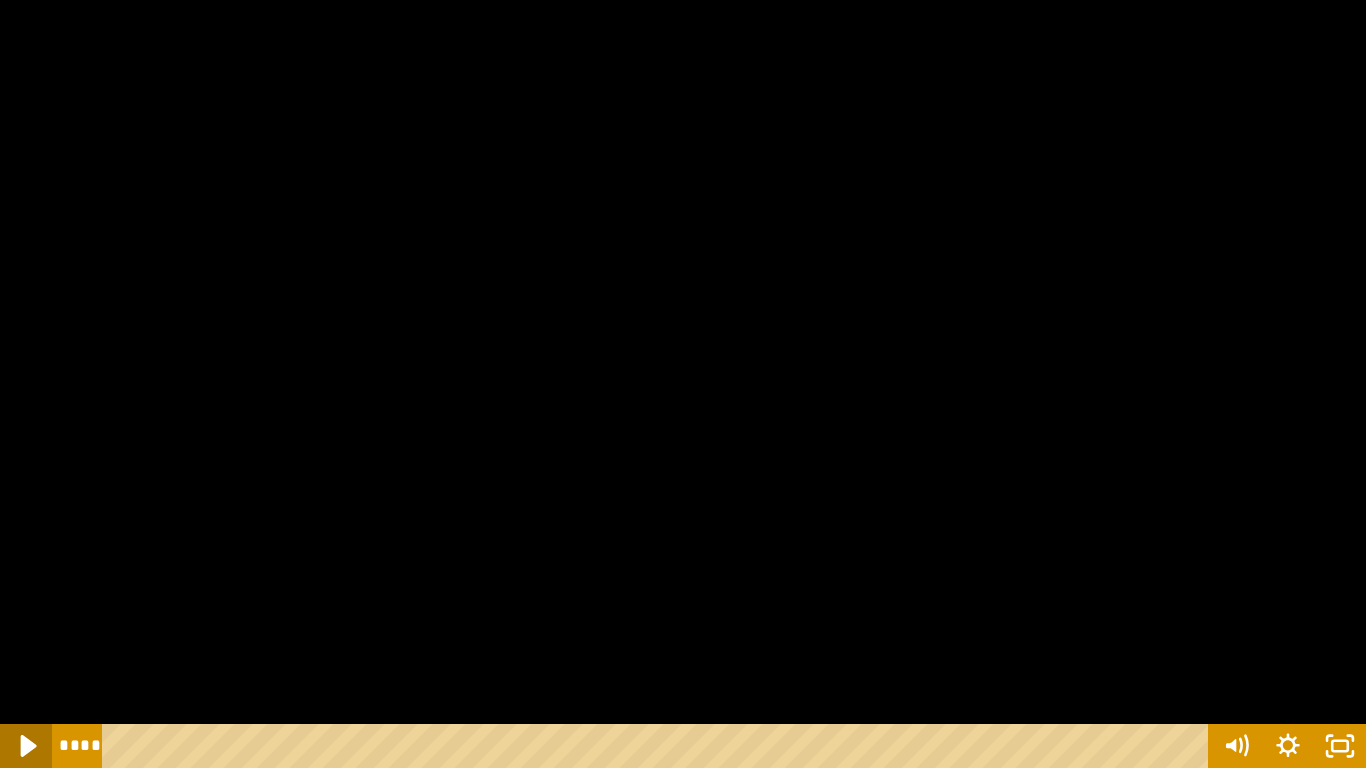 click 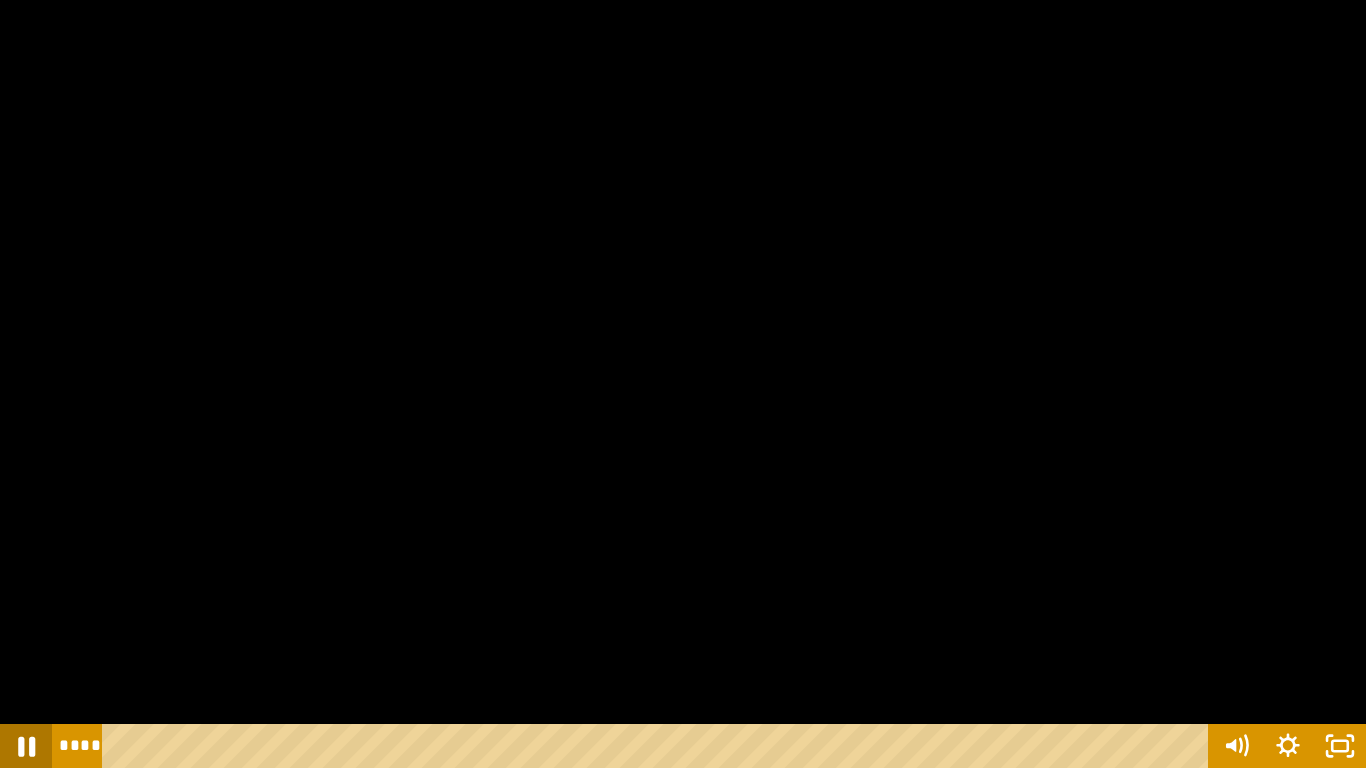 click 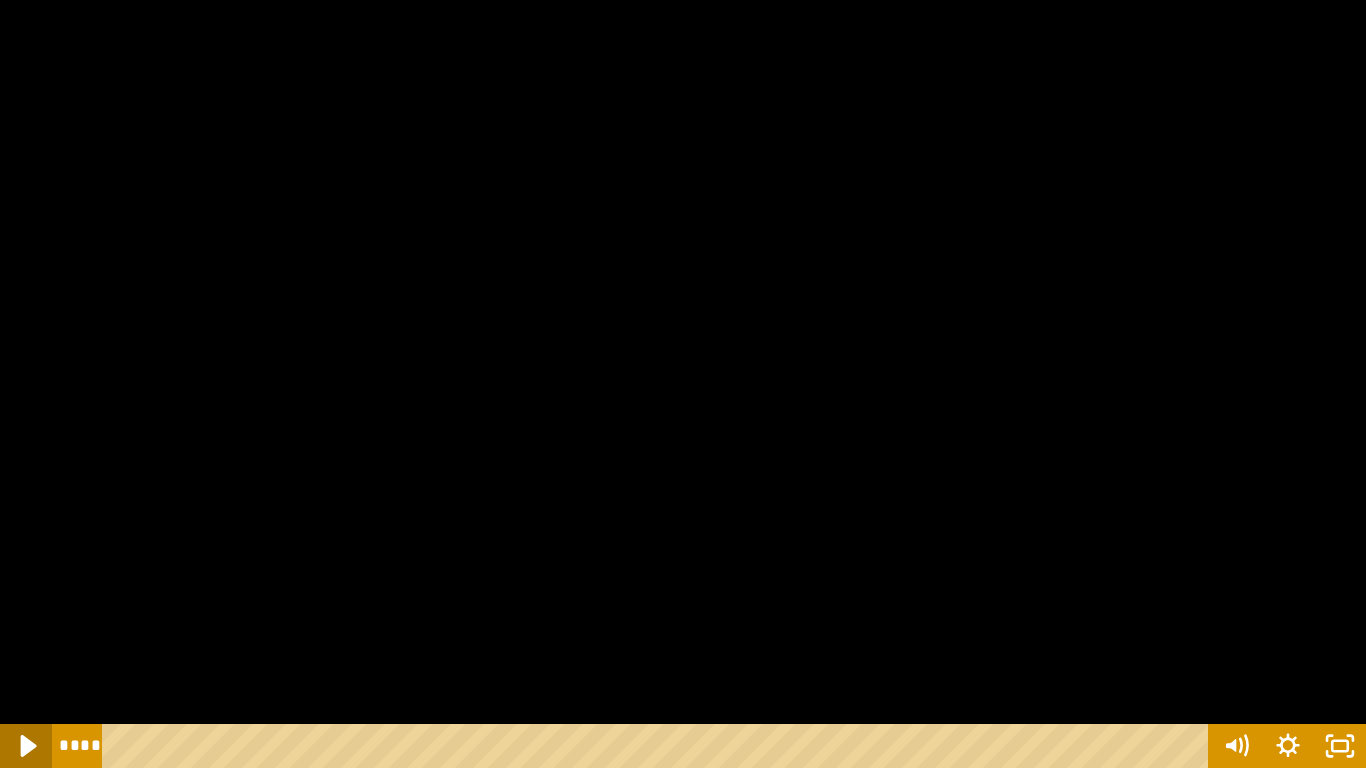 click 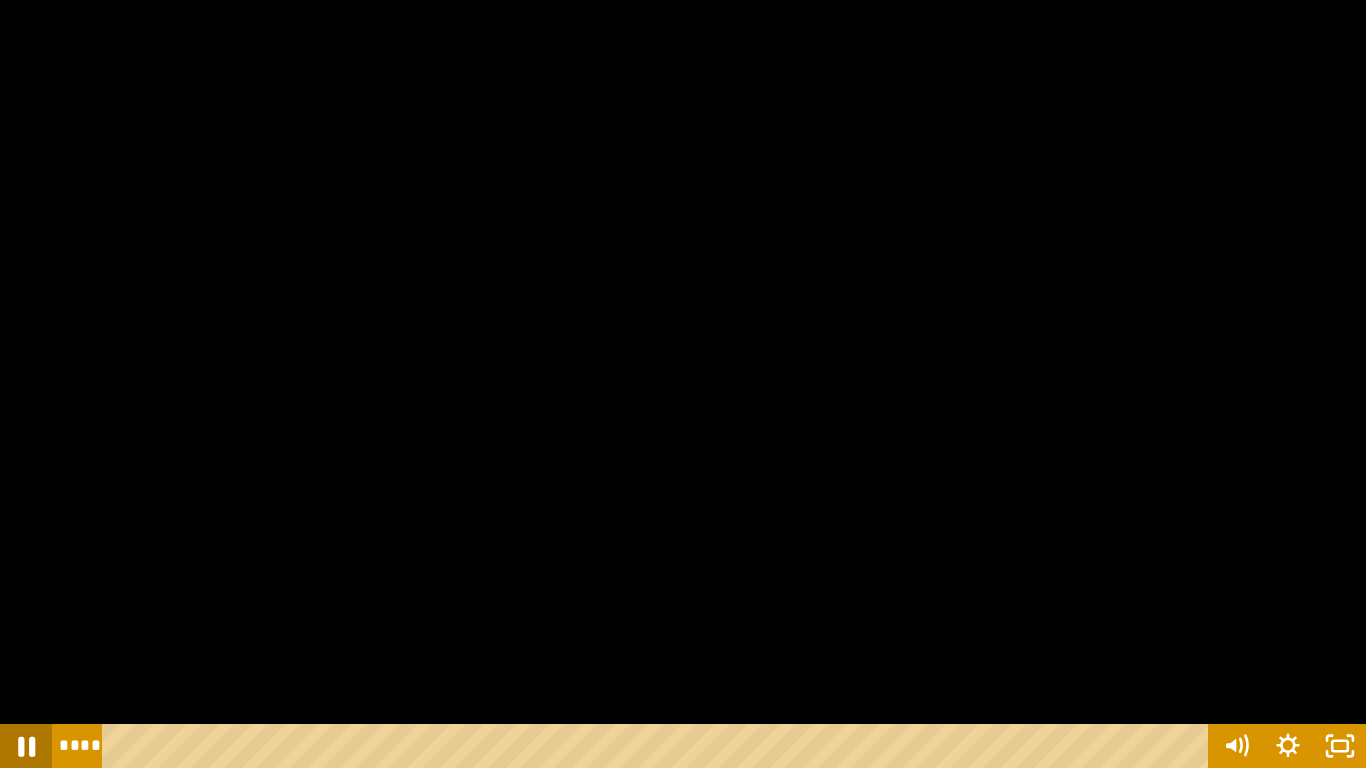 click 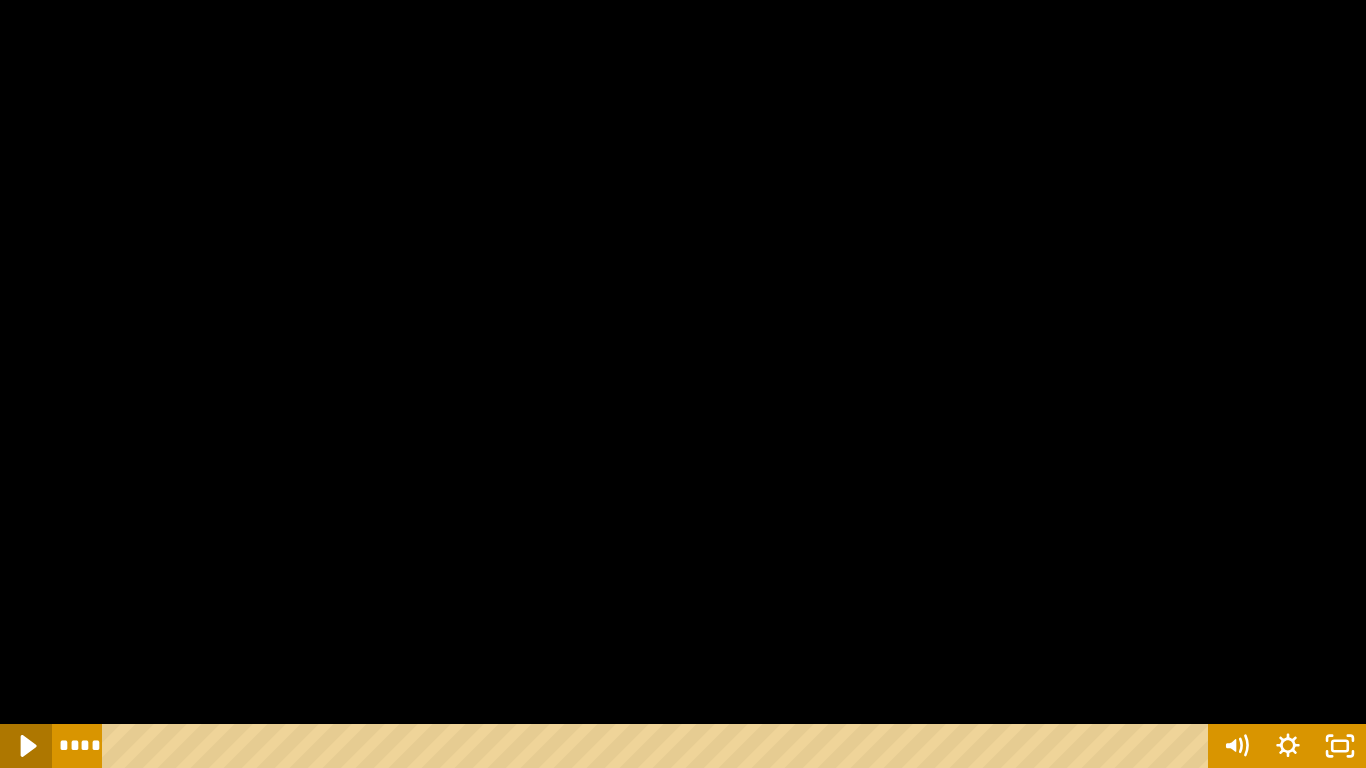 click 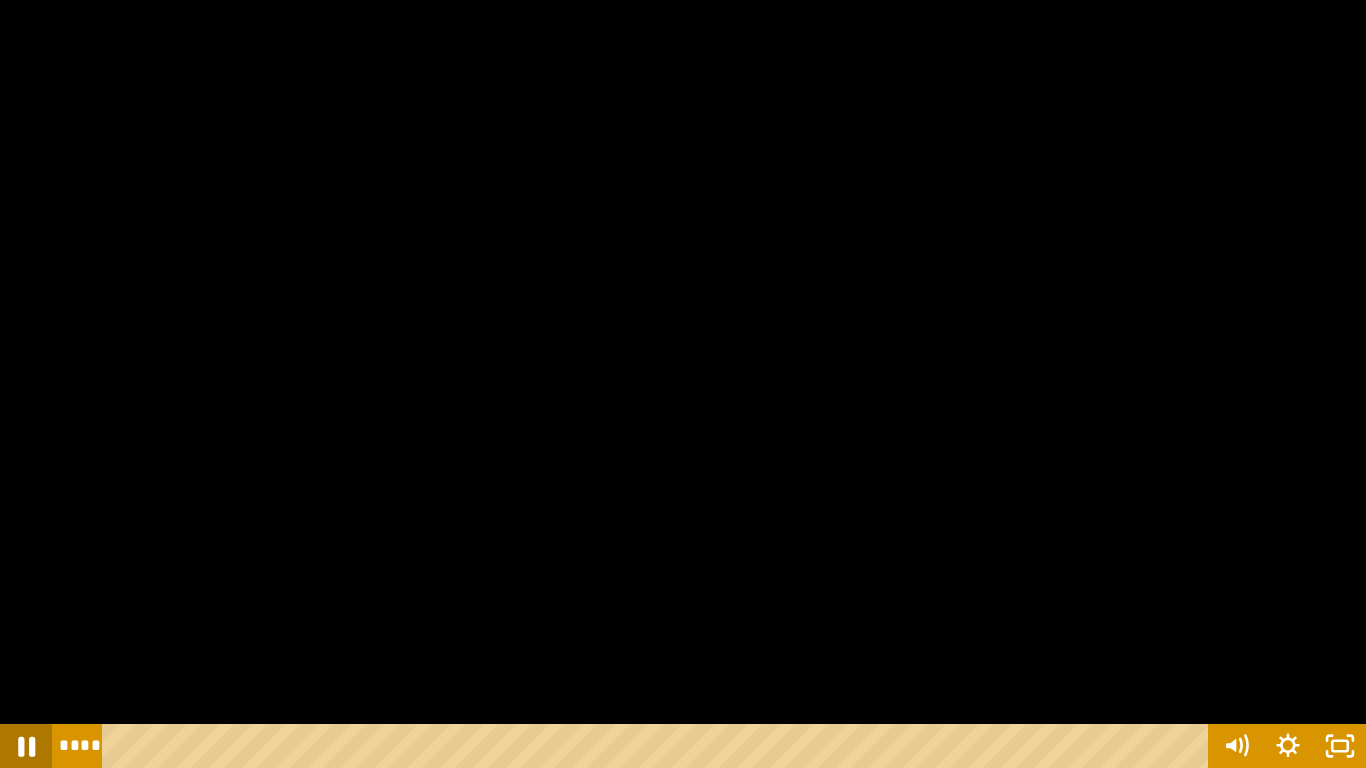 click 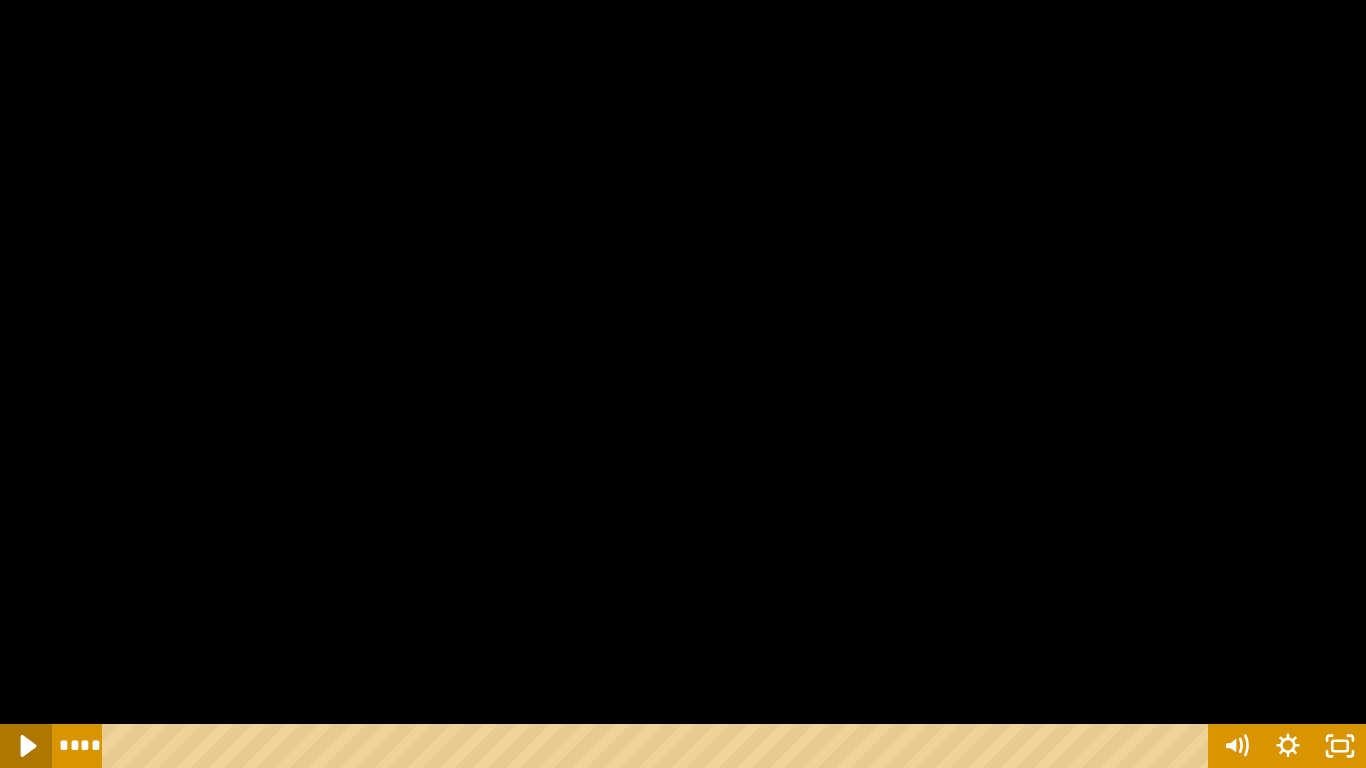 click 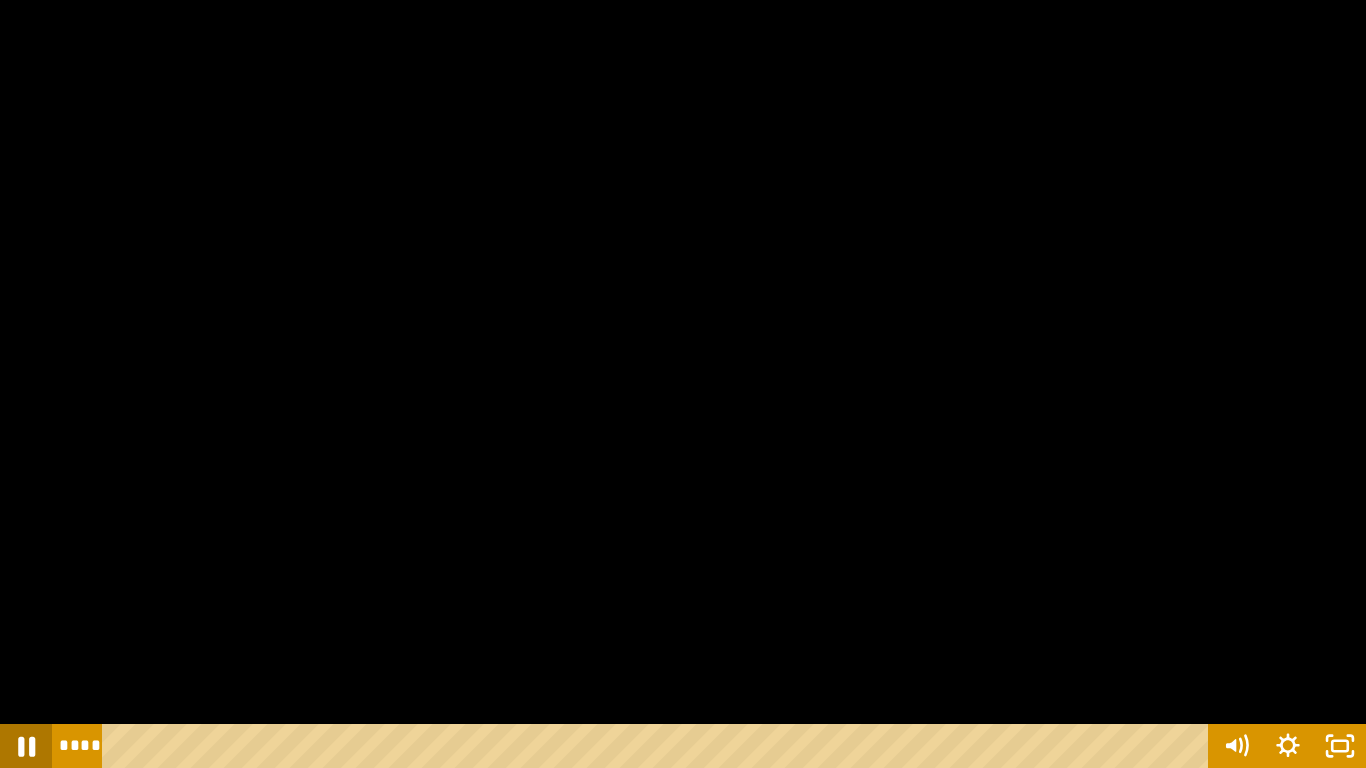 click 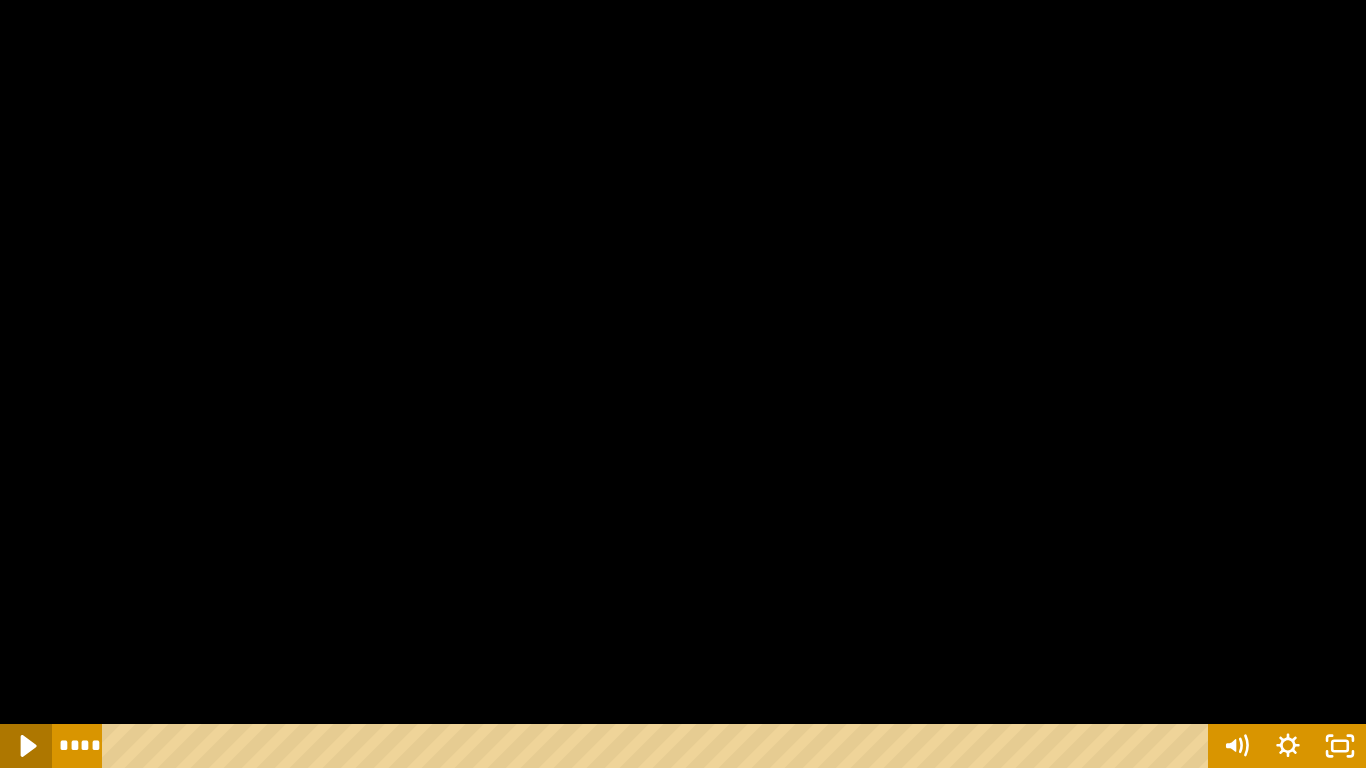 click 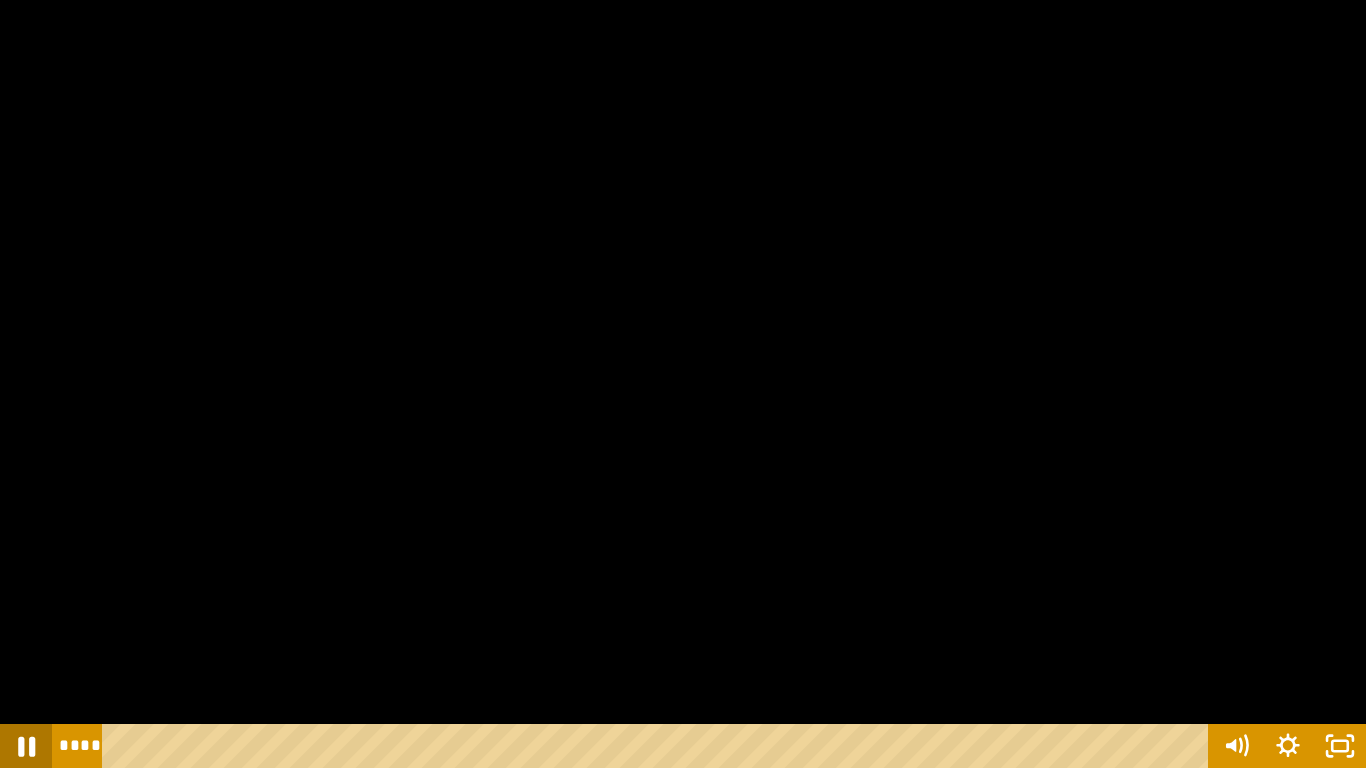 click 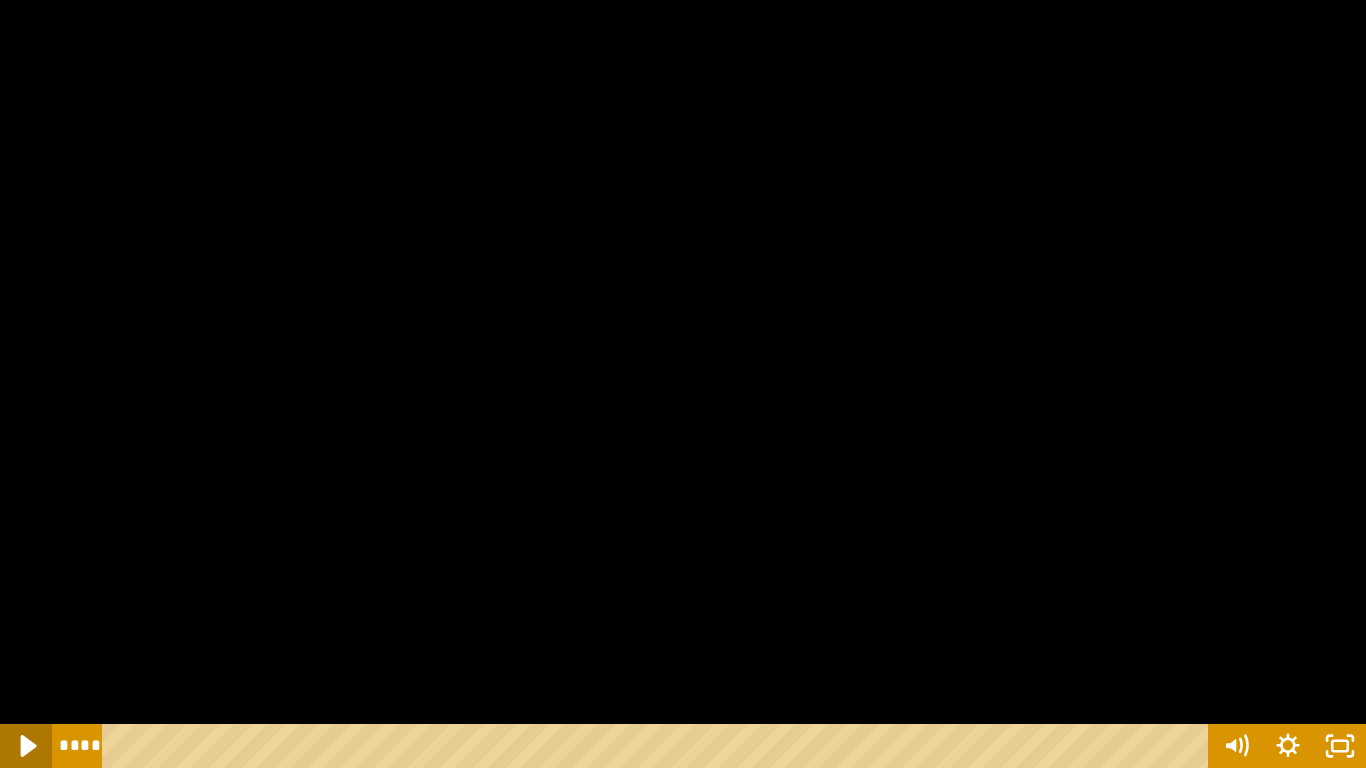 click 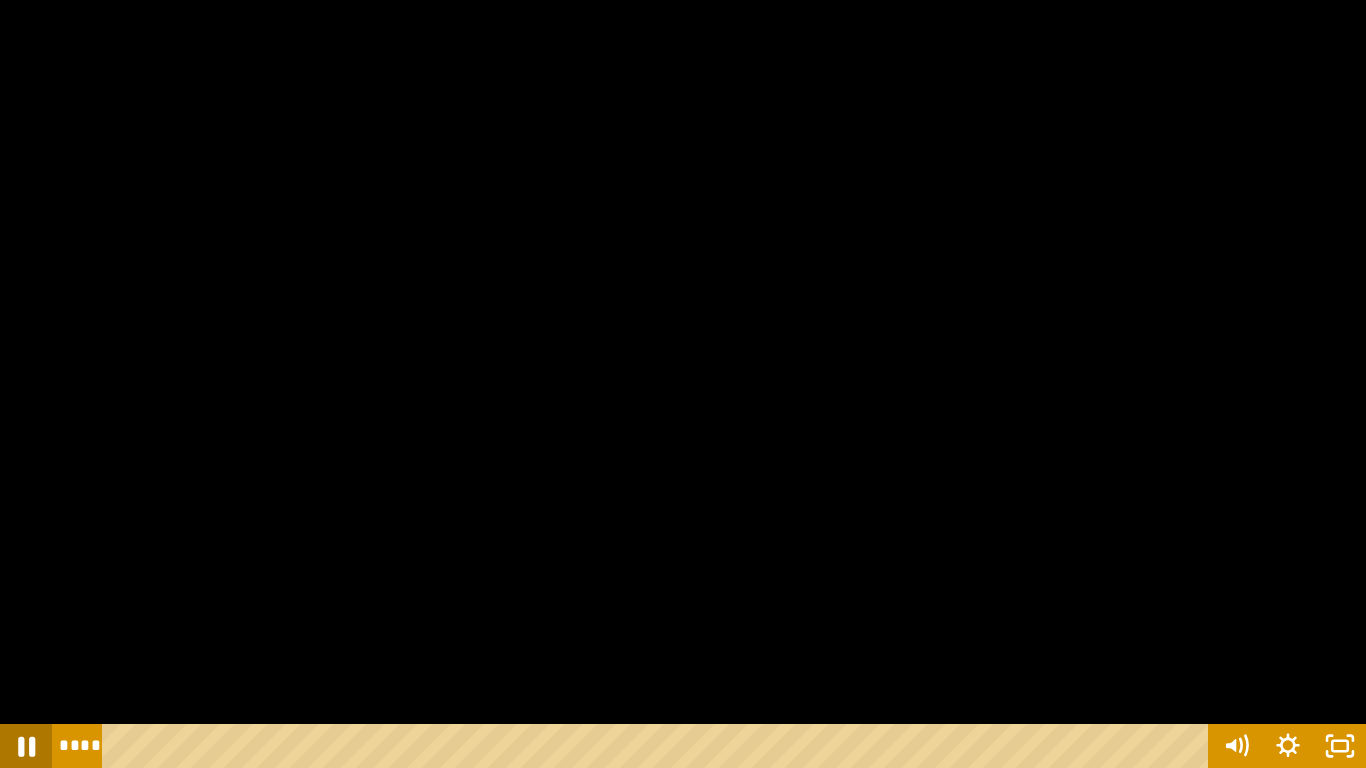 click 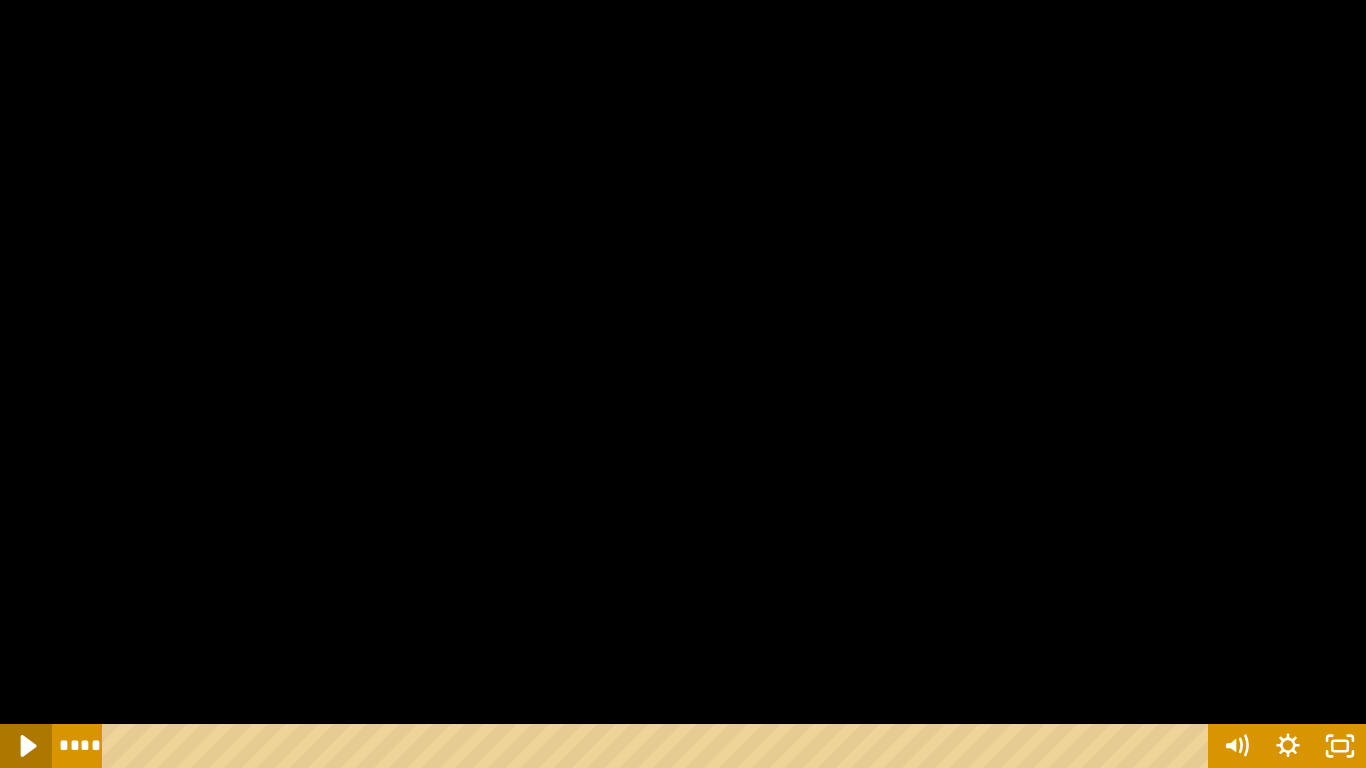 click 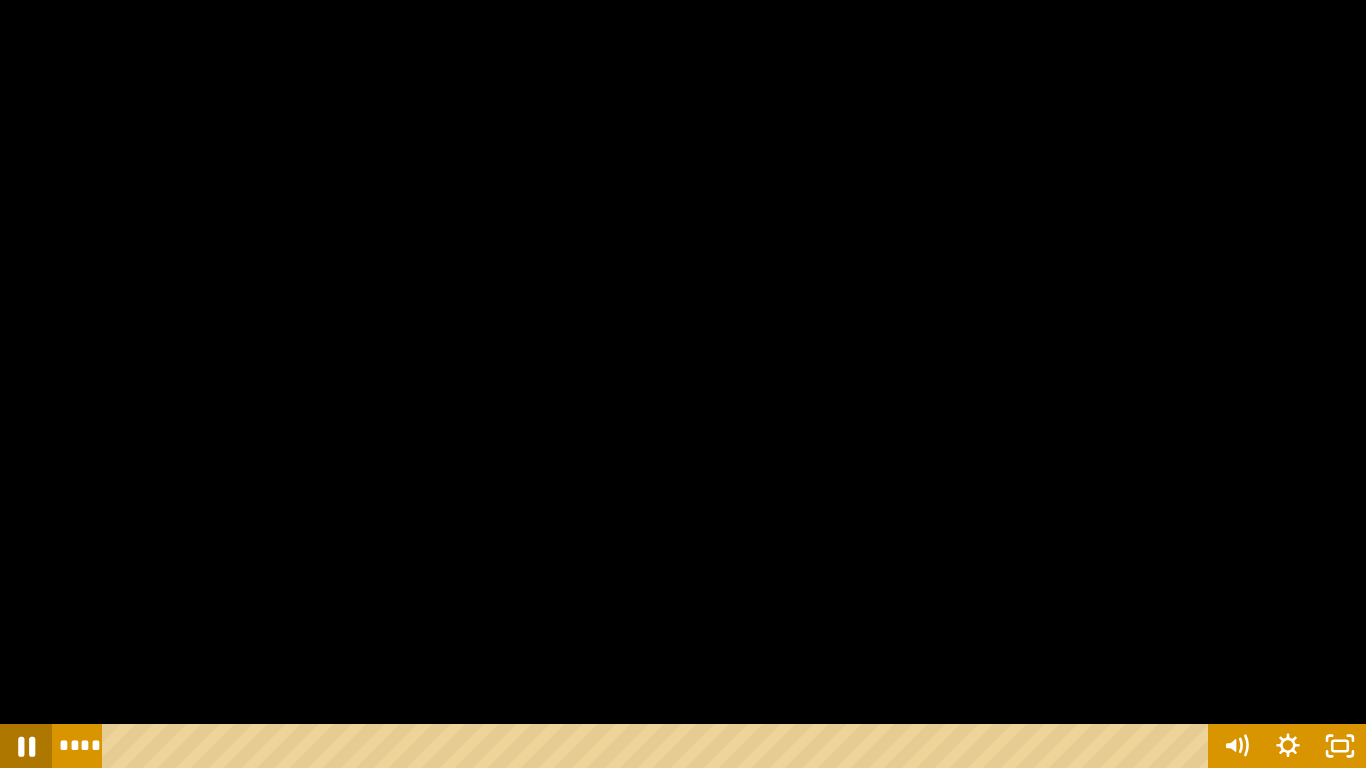 click 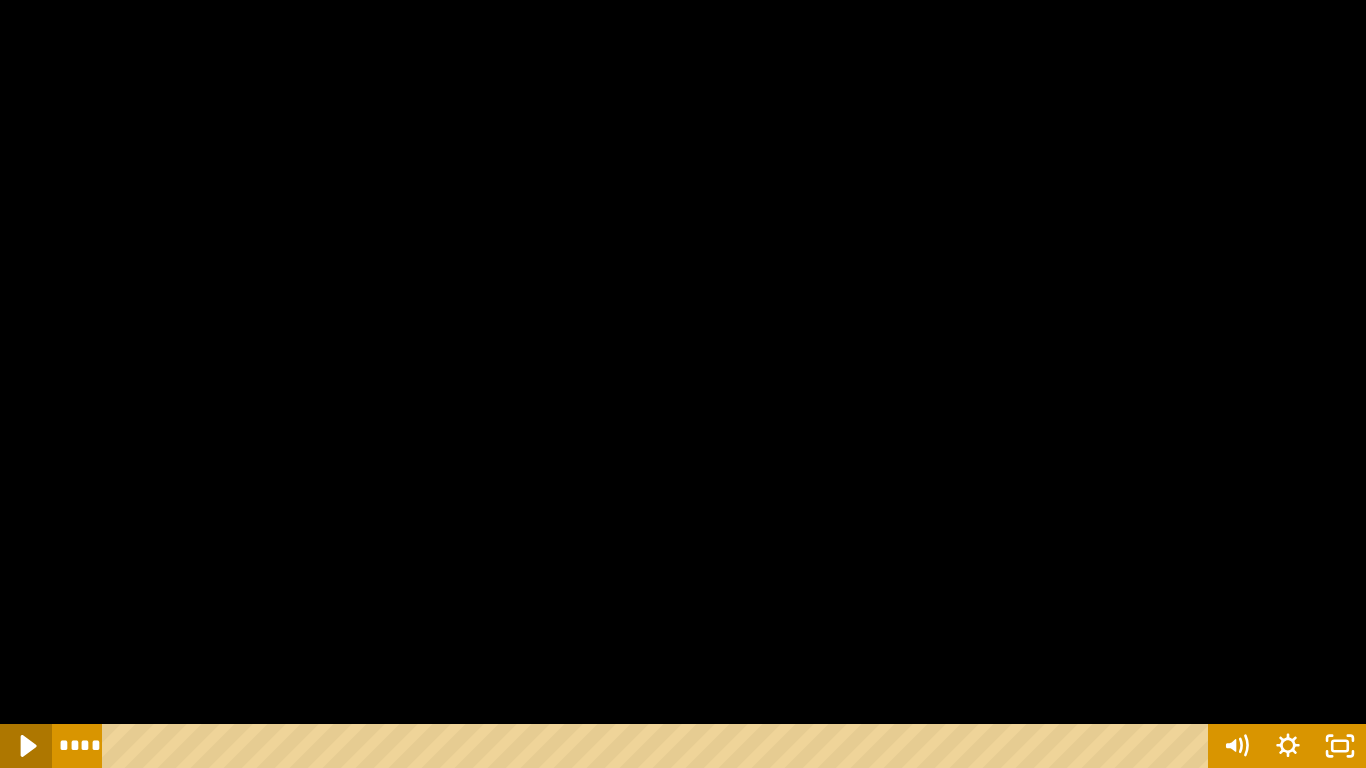 click 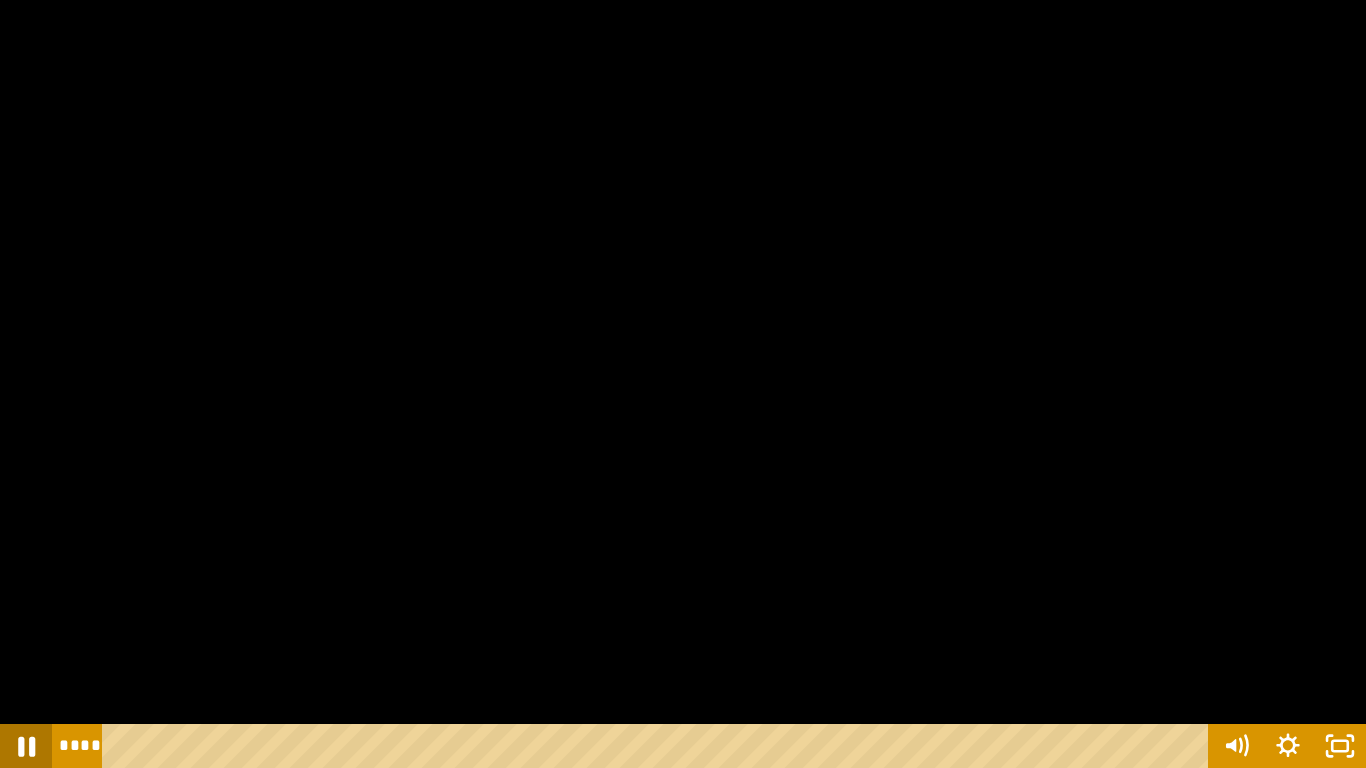click 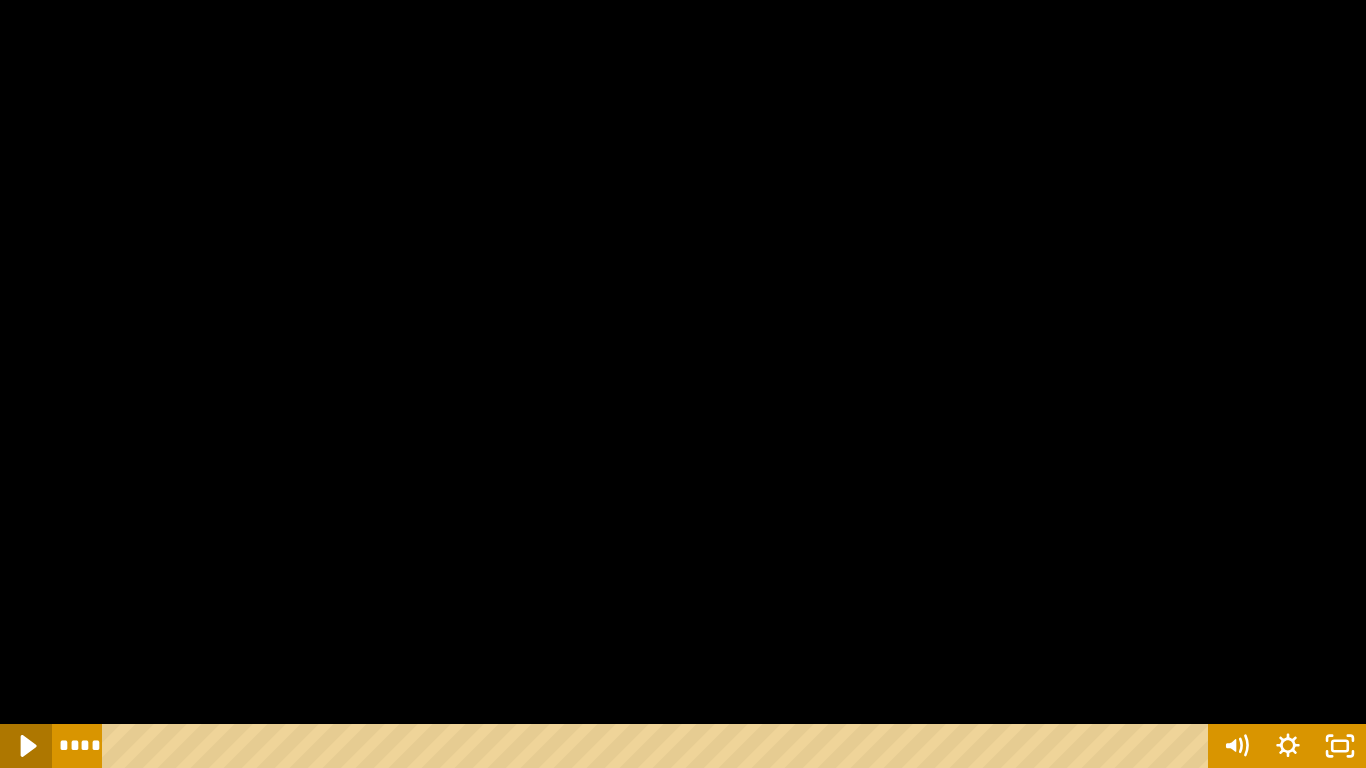 click 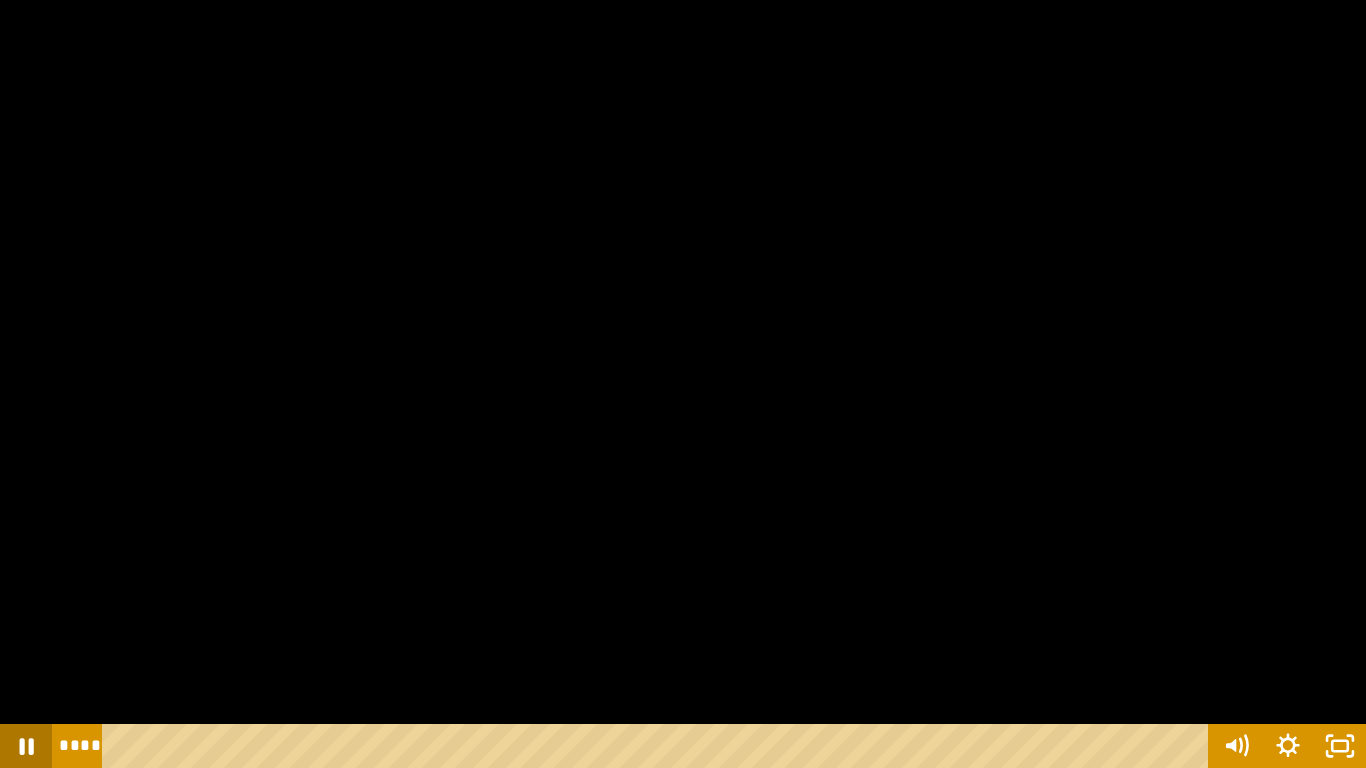 click 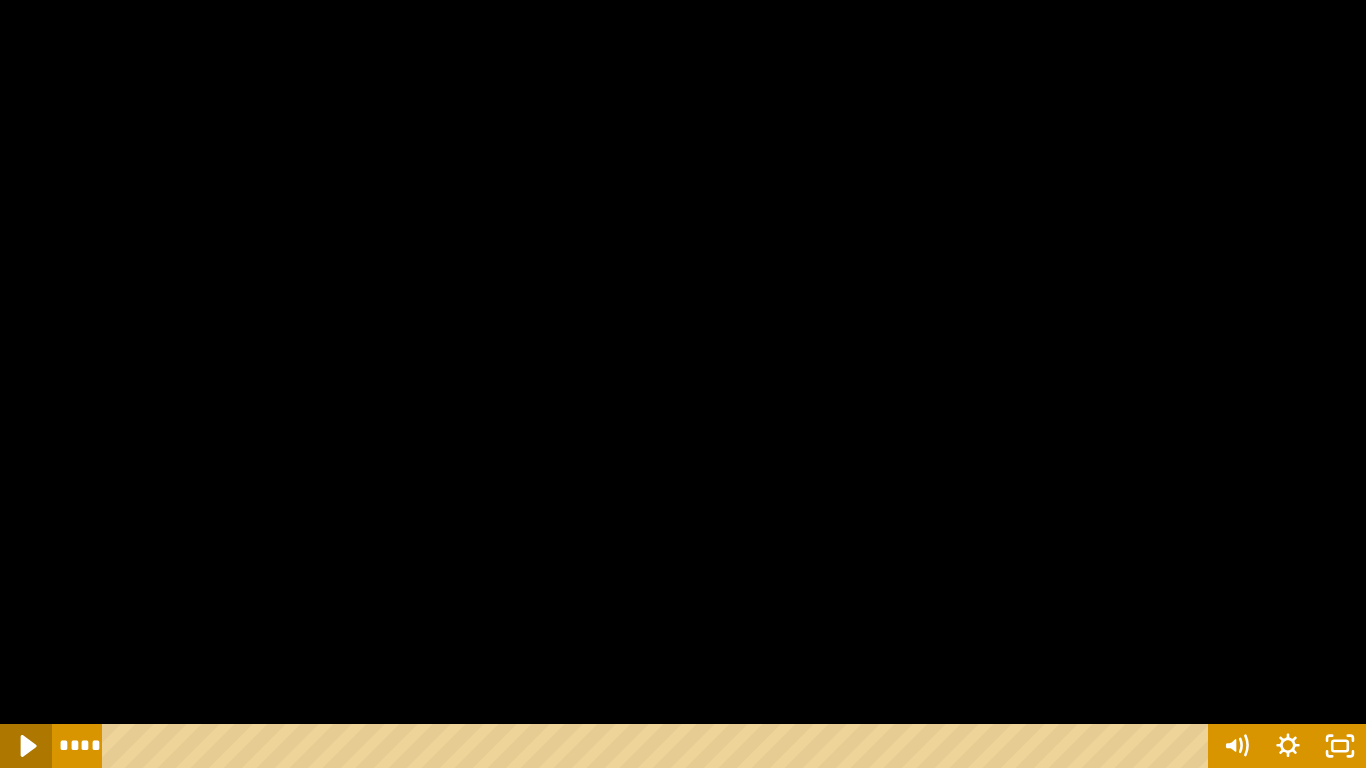 click 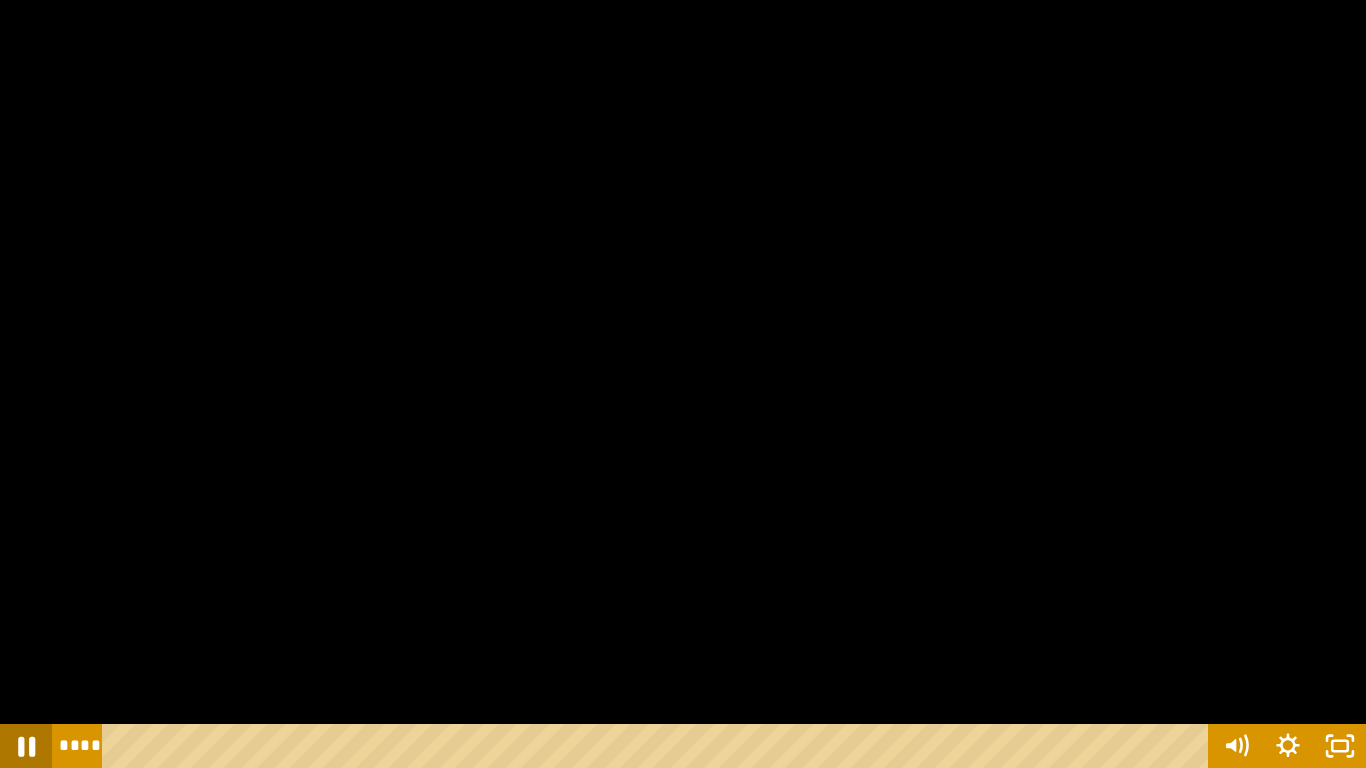 click 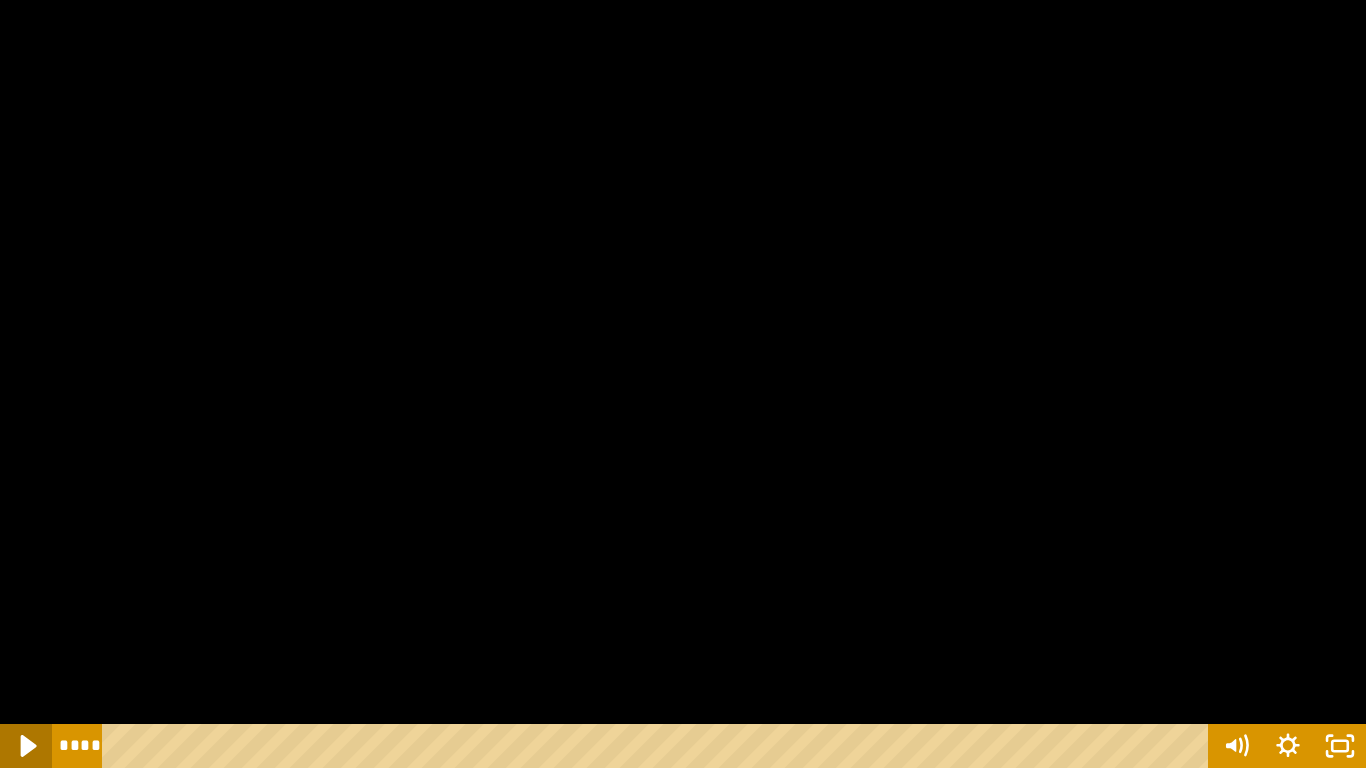 click 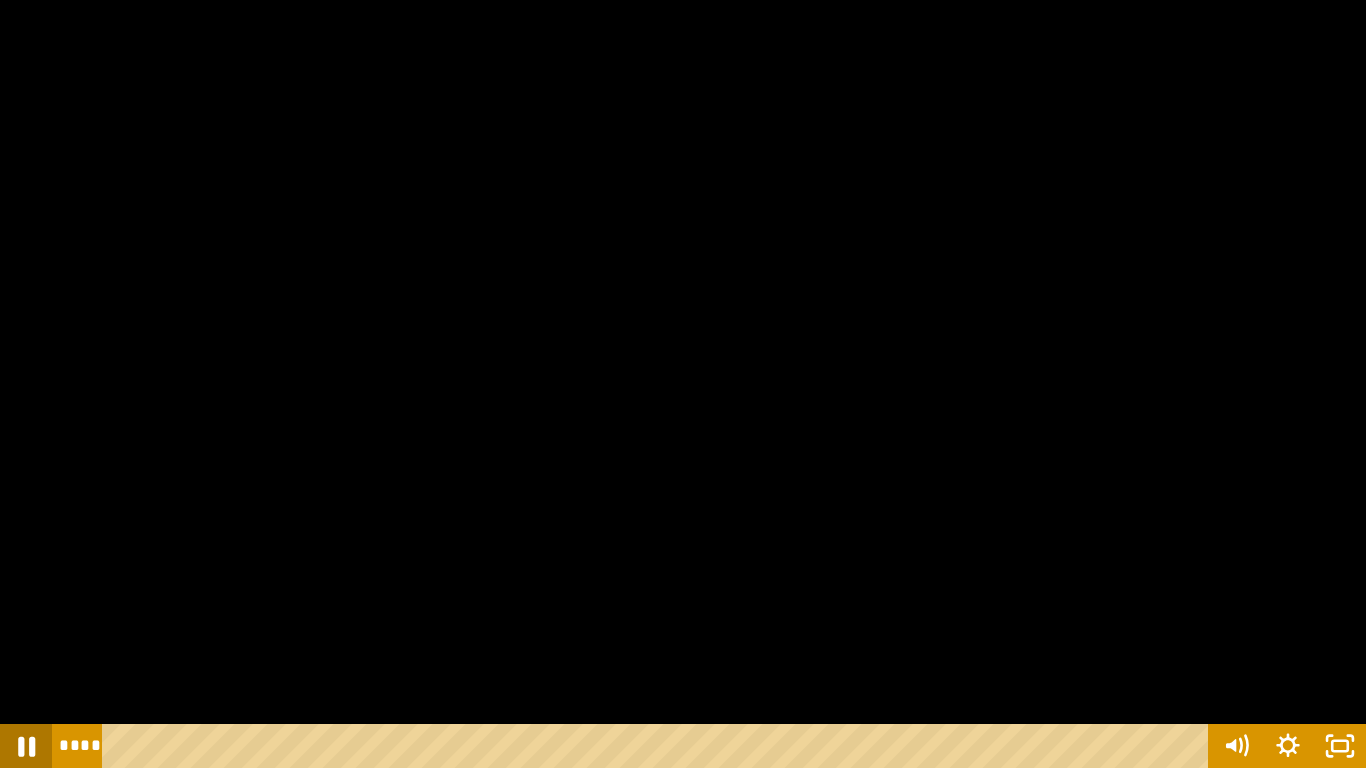 click 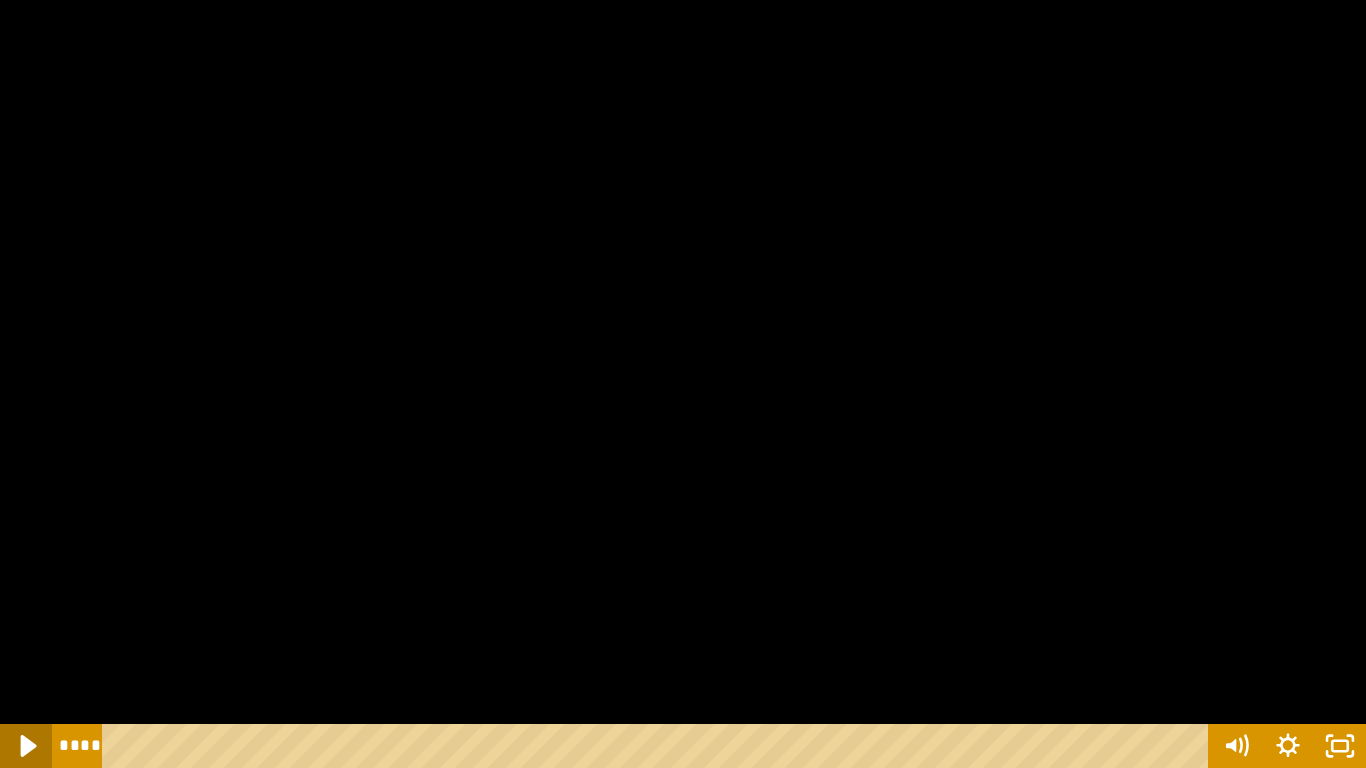 click 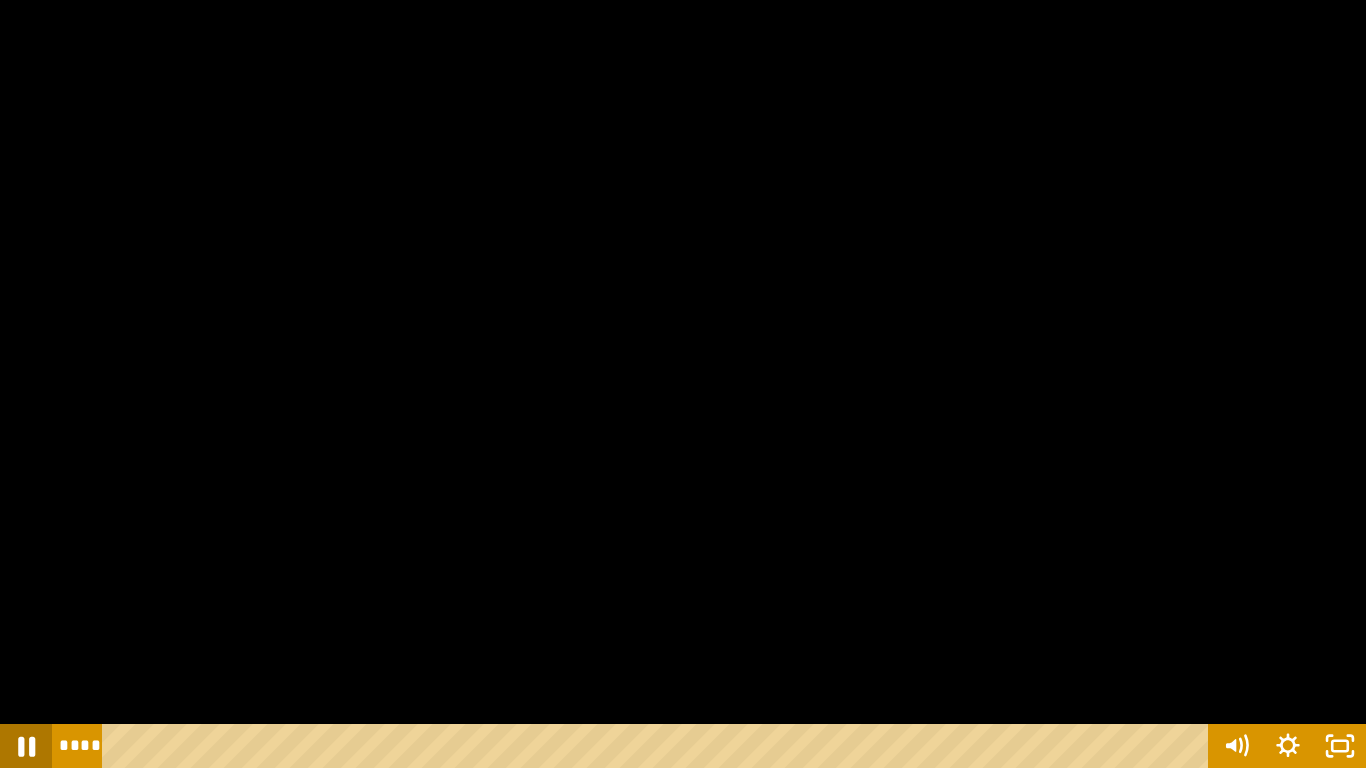 click 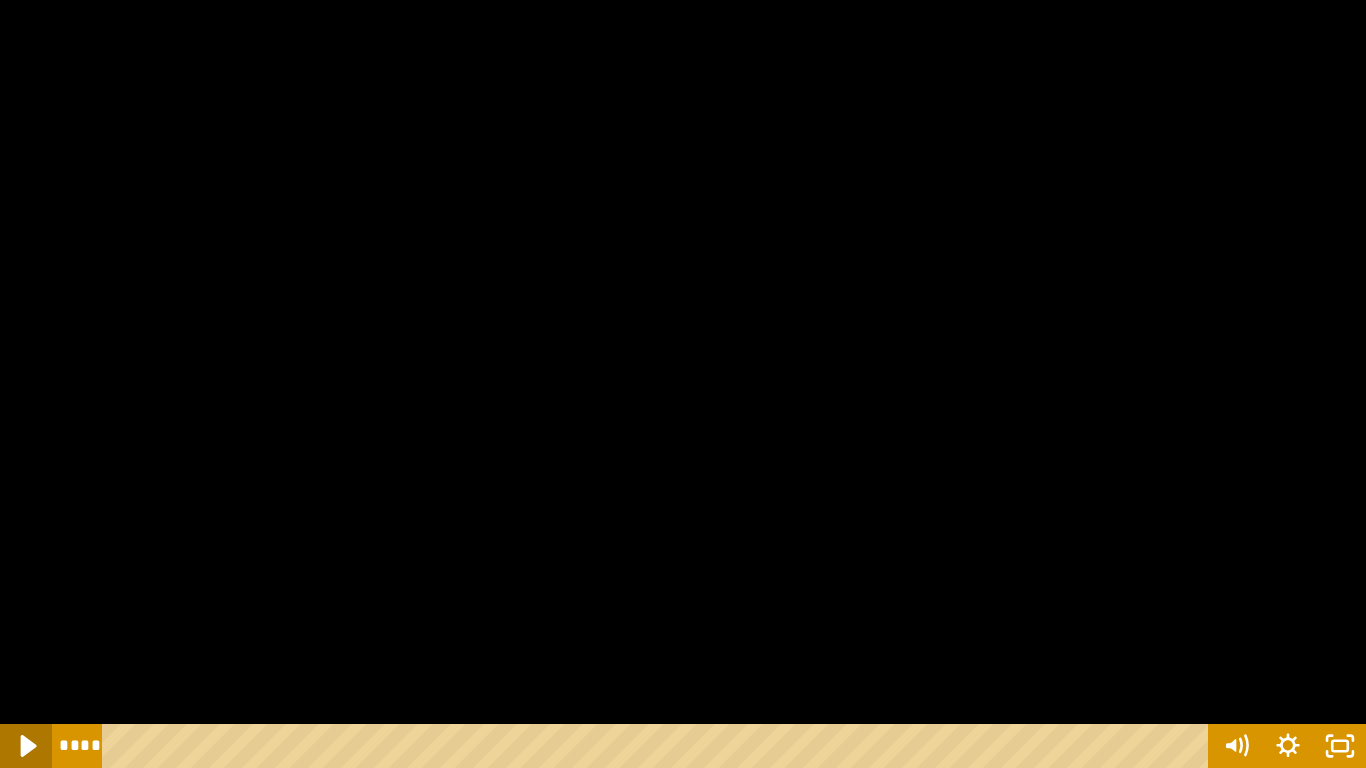 click 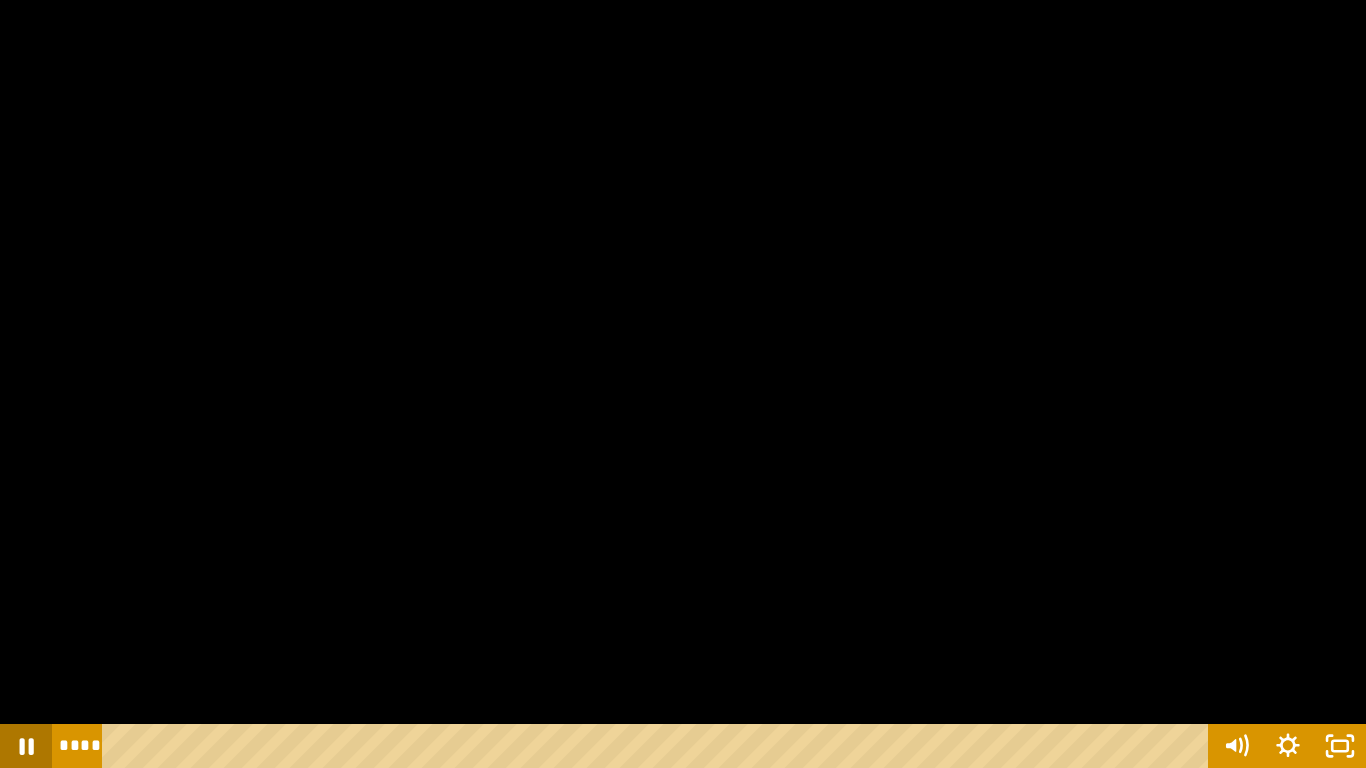 click 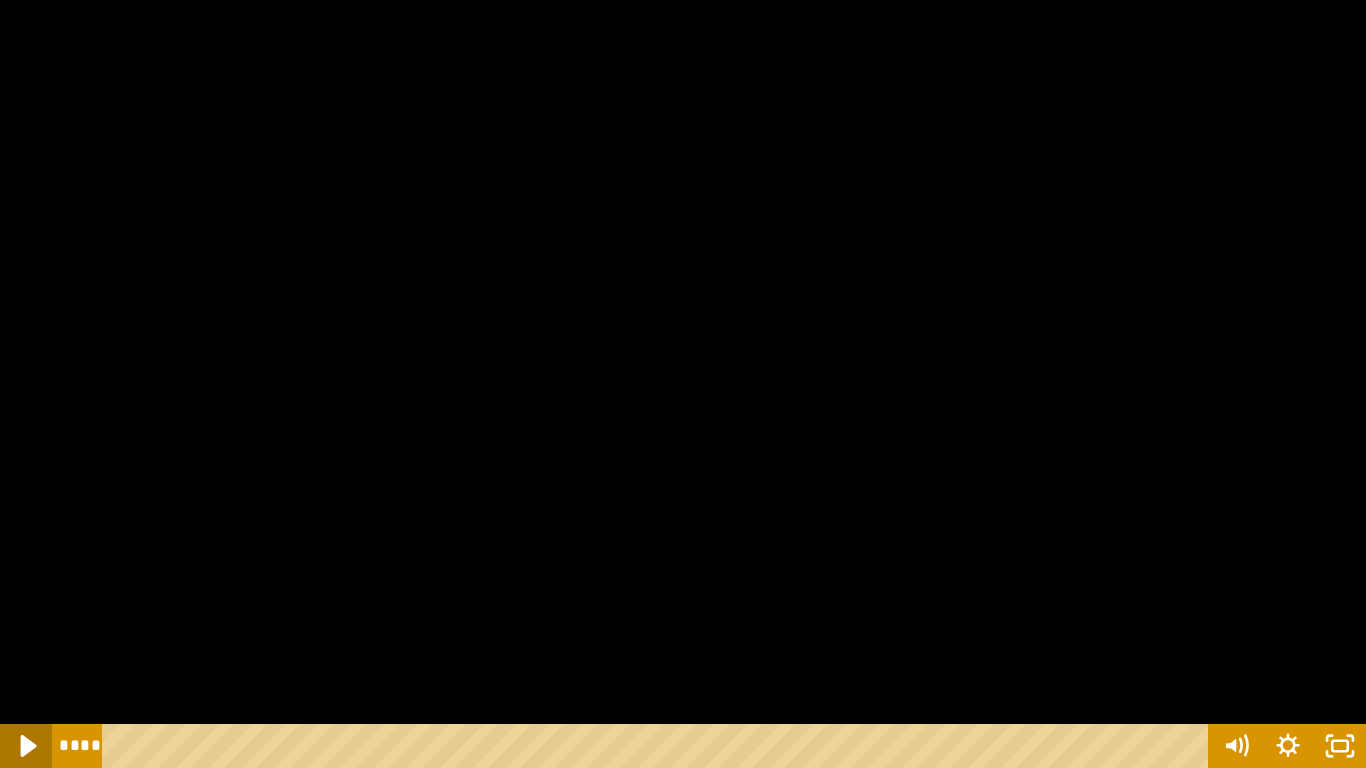 click 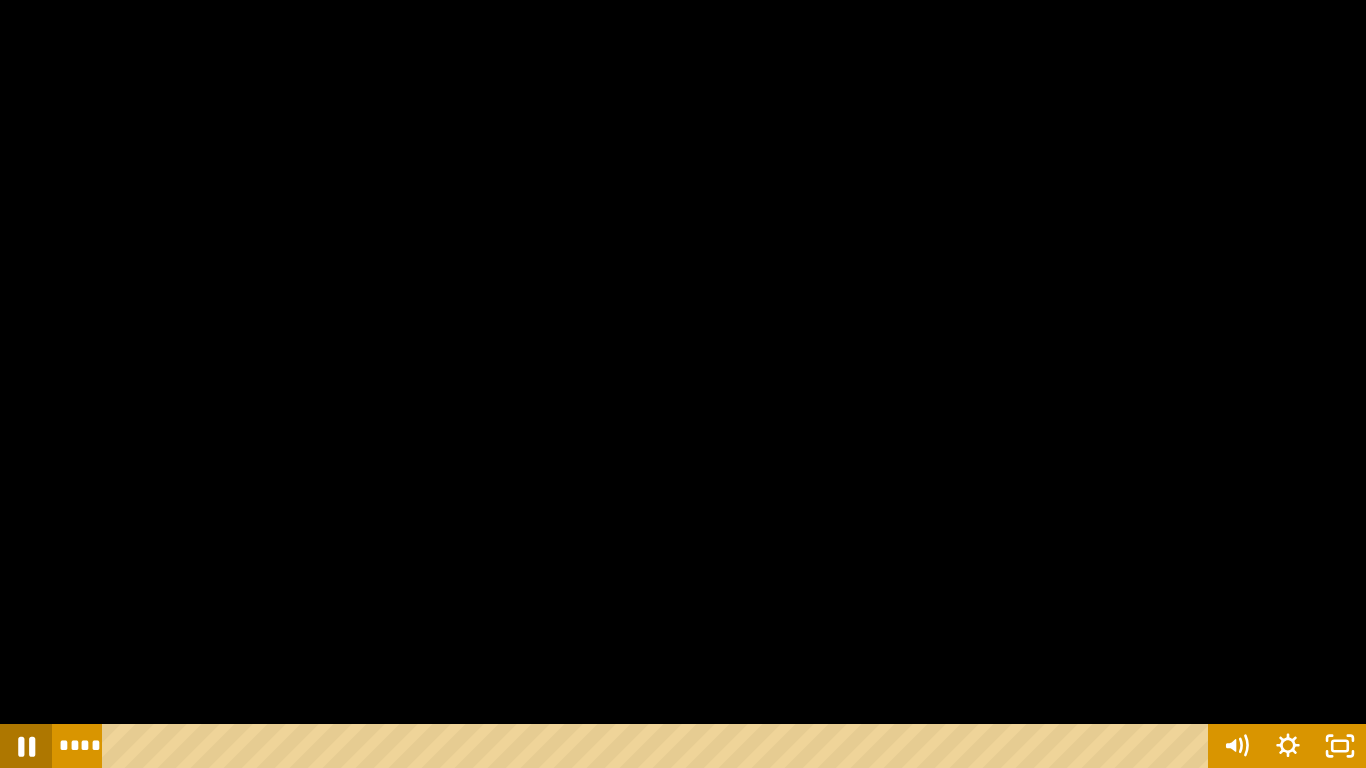 click 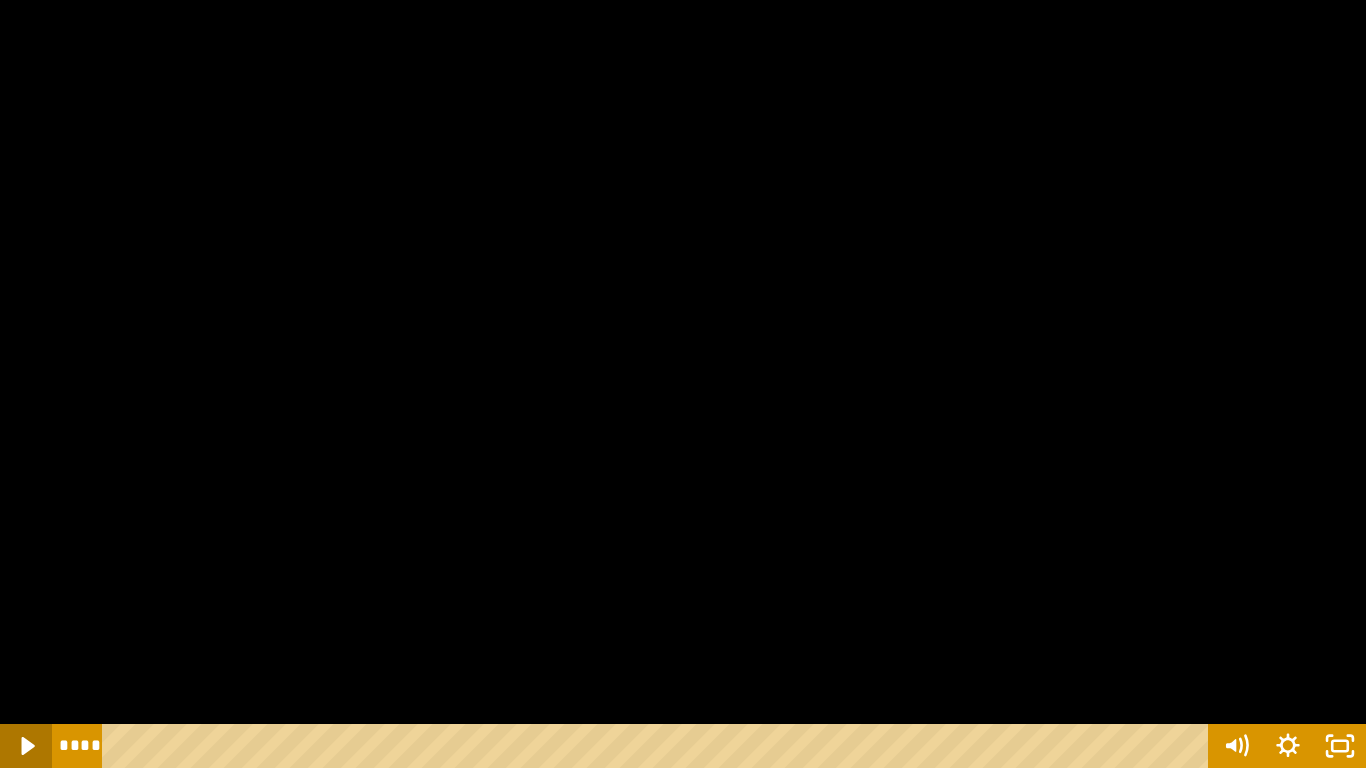 click 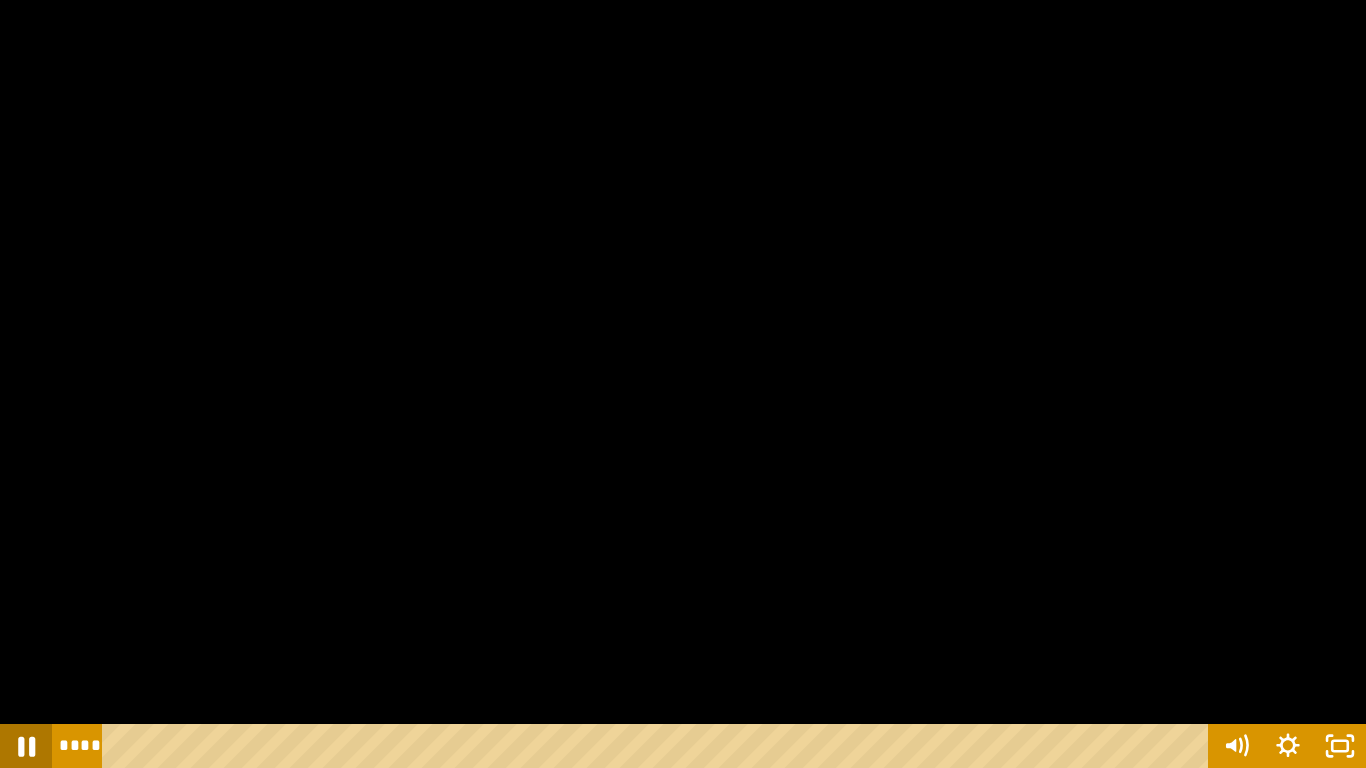 click 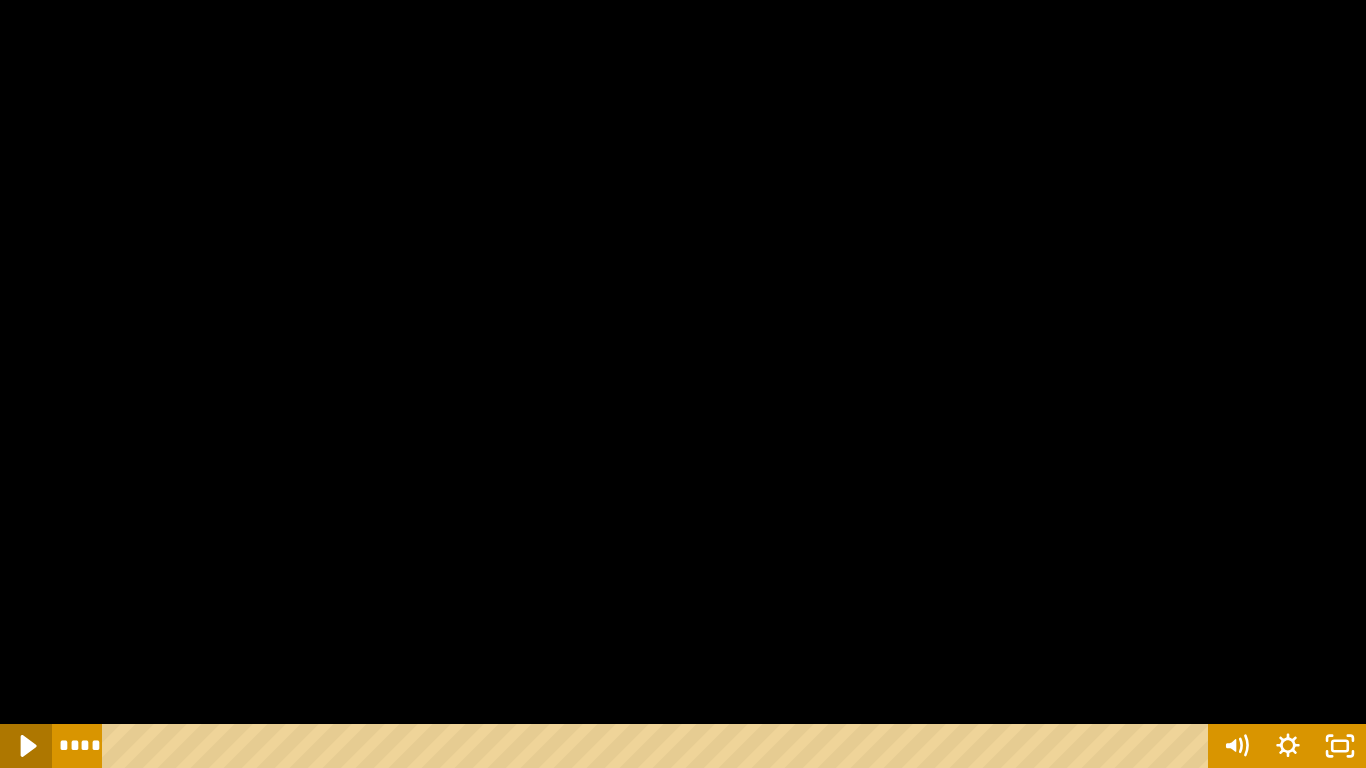 click 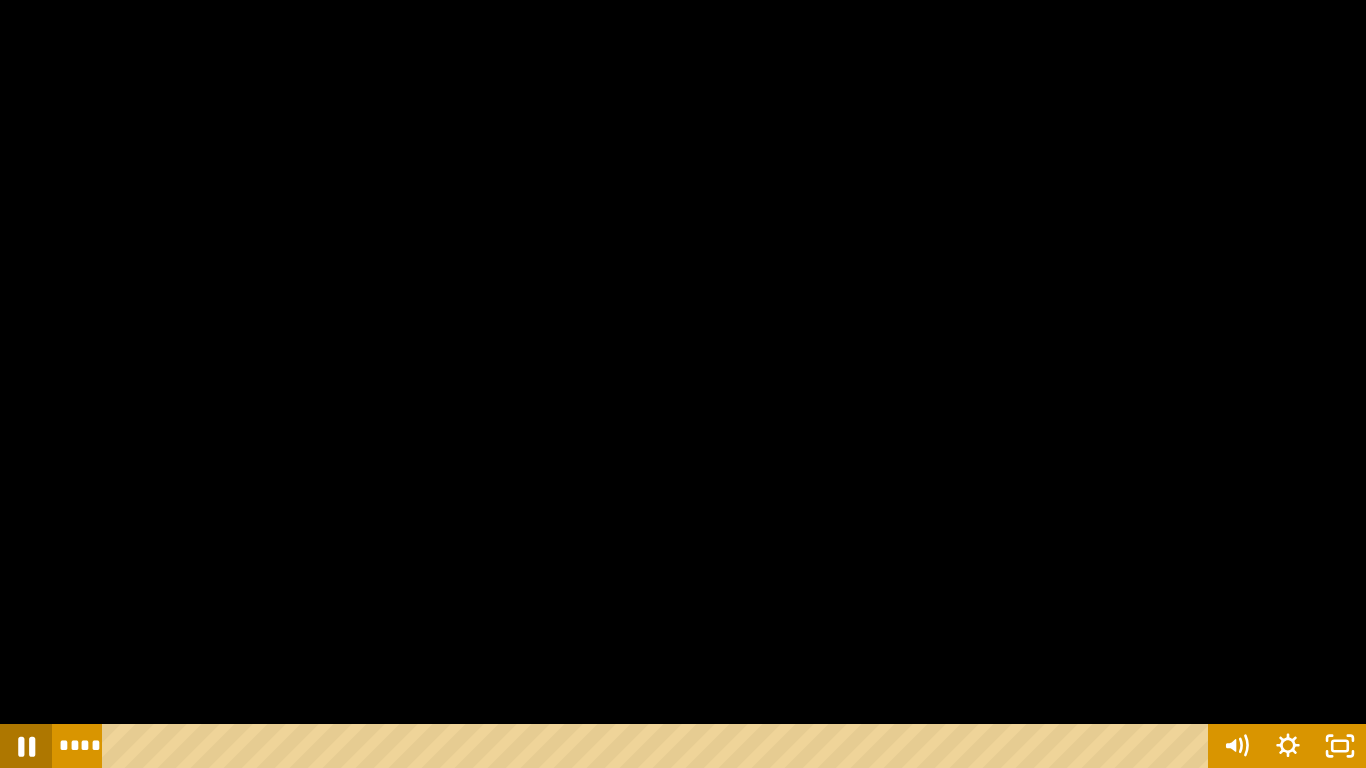 click 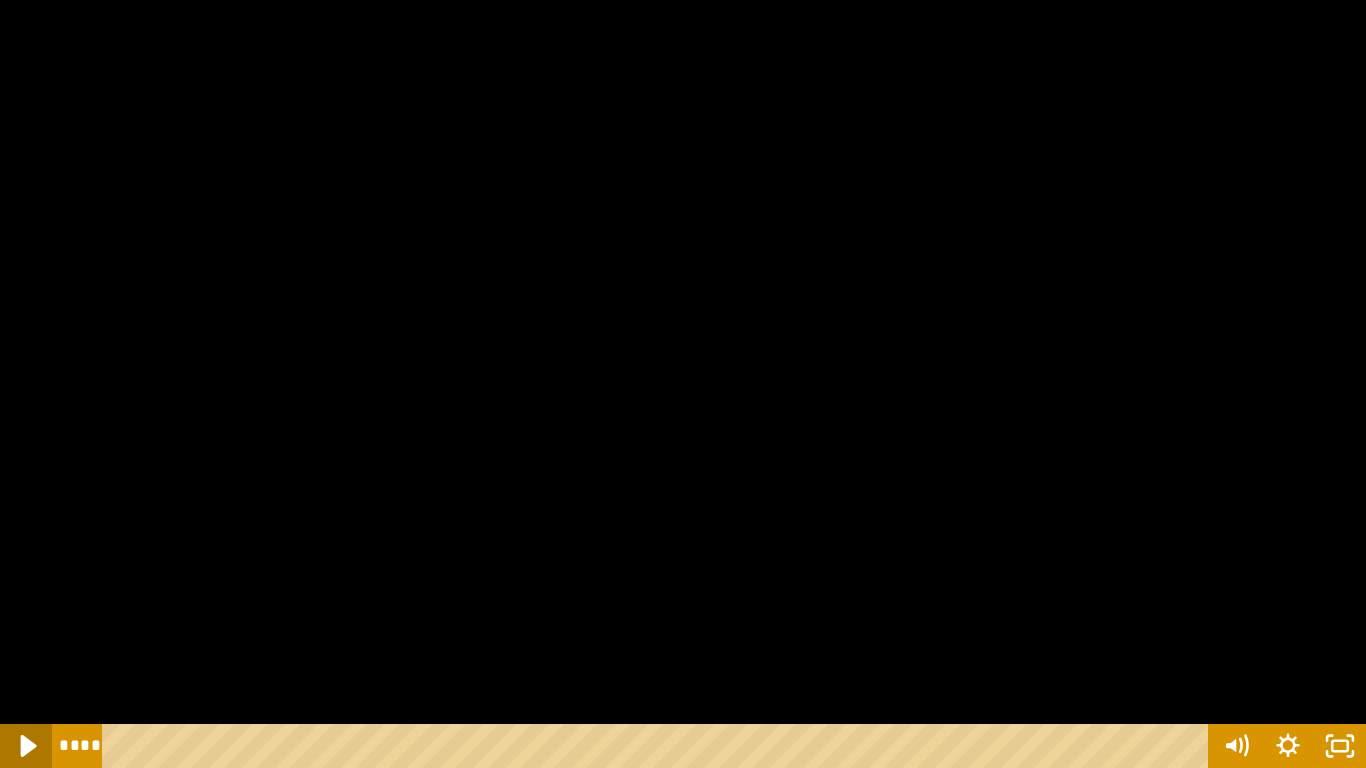 click 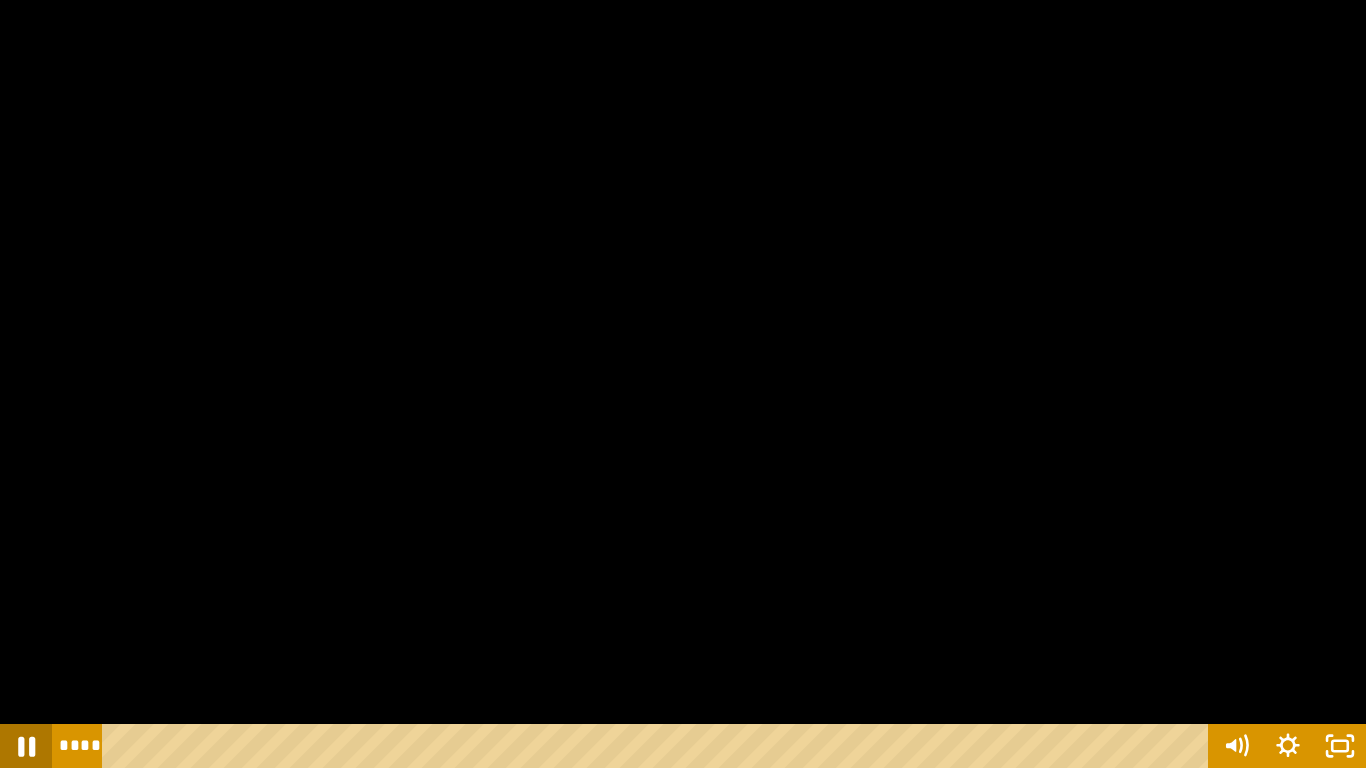 click 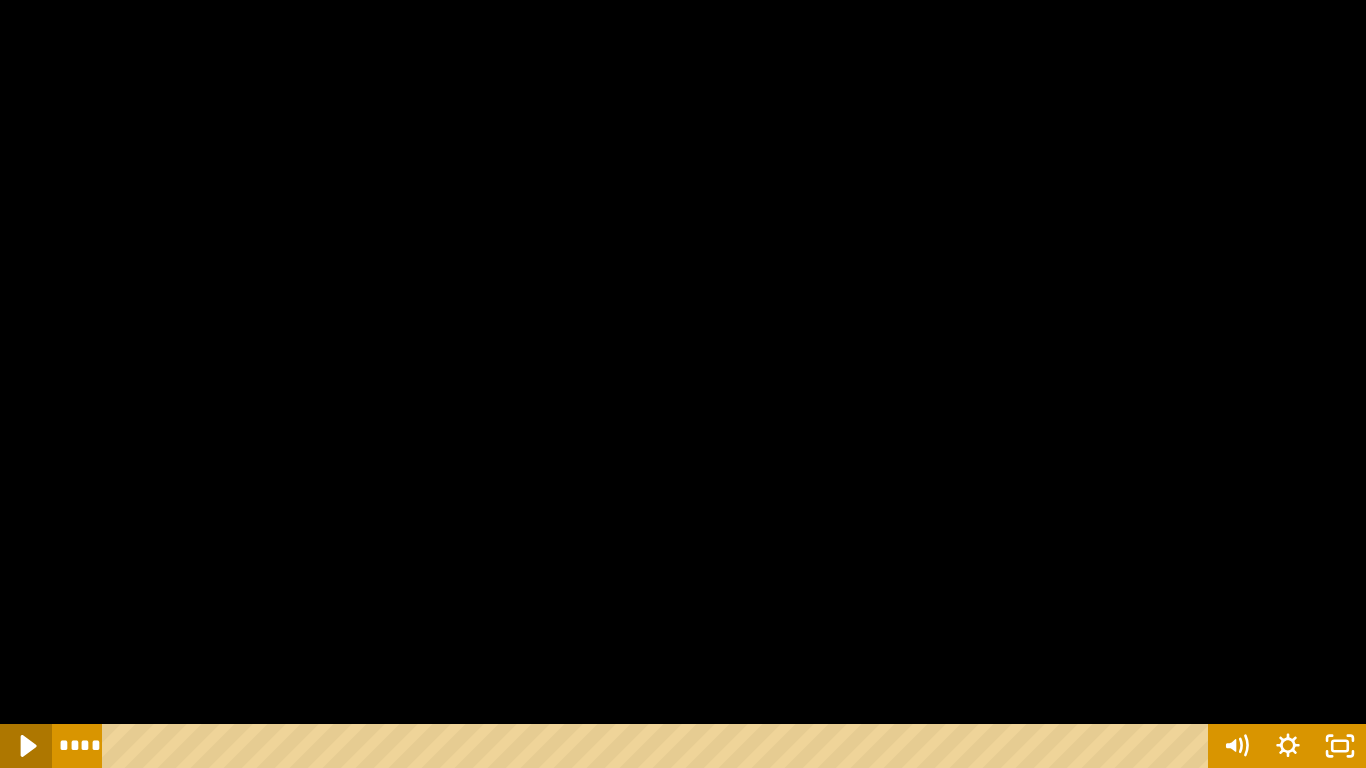 click 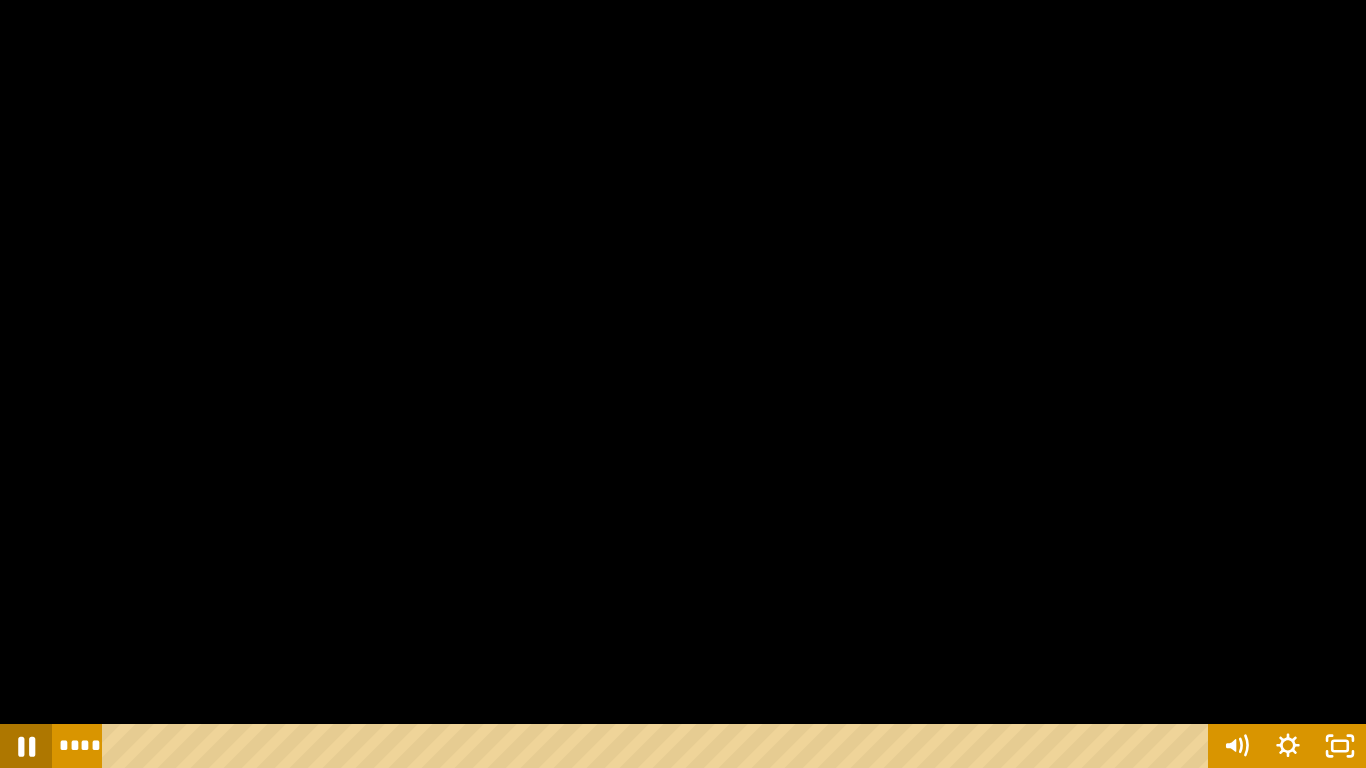click 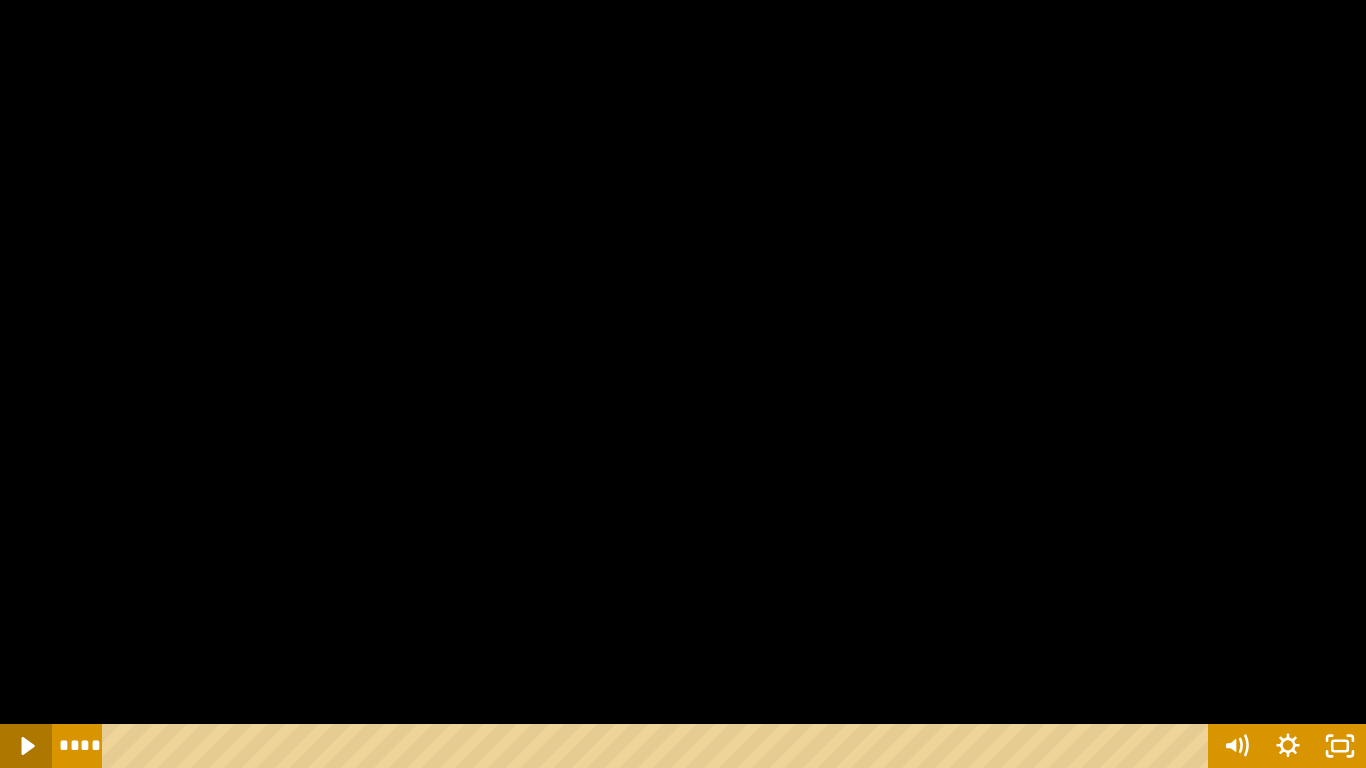 click 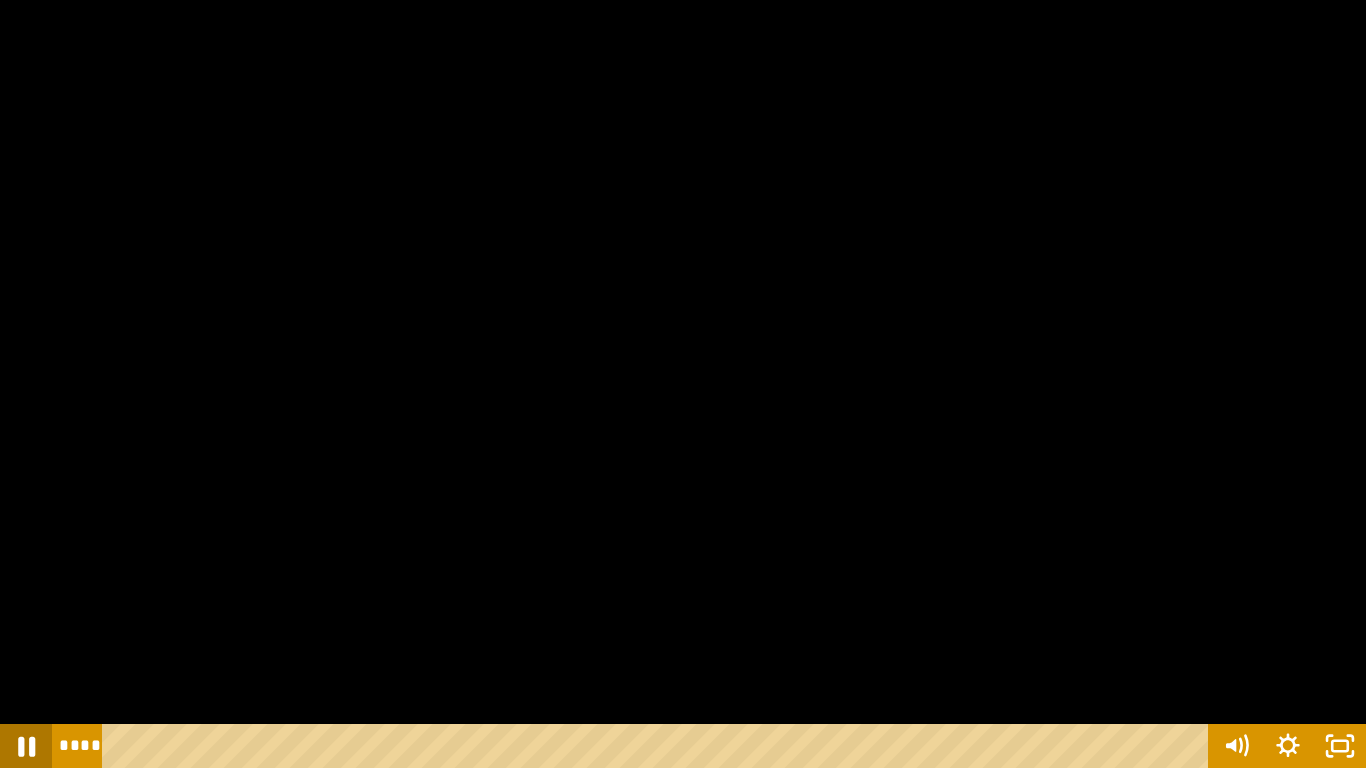click 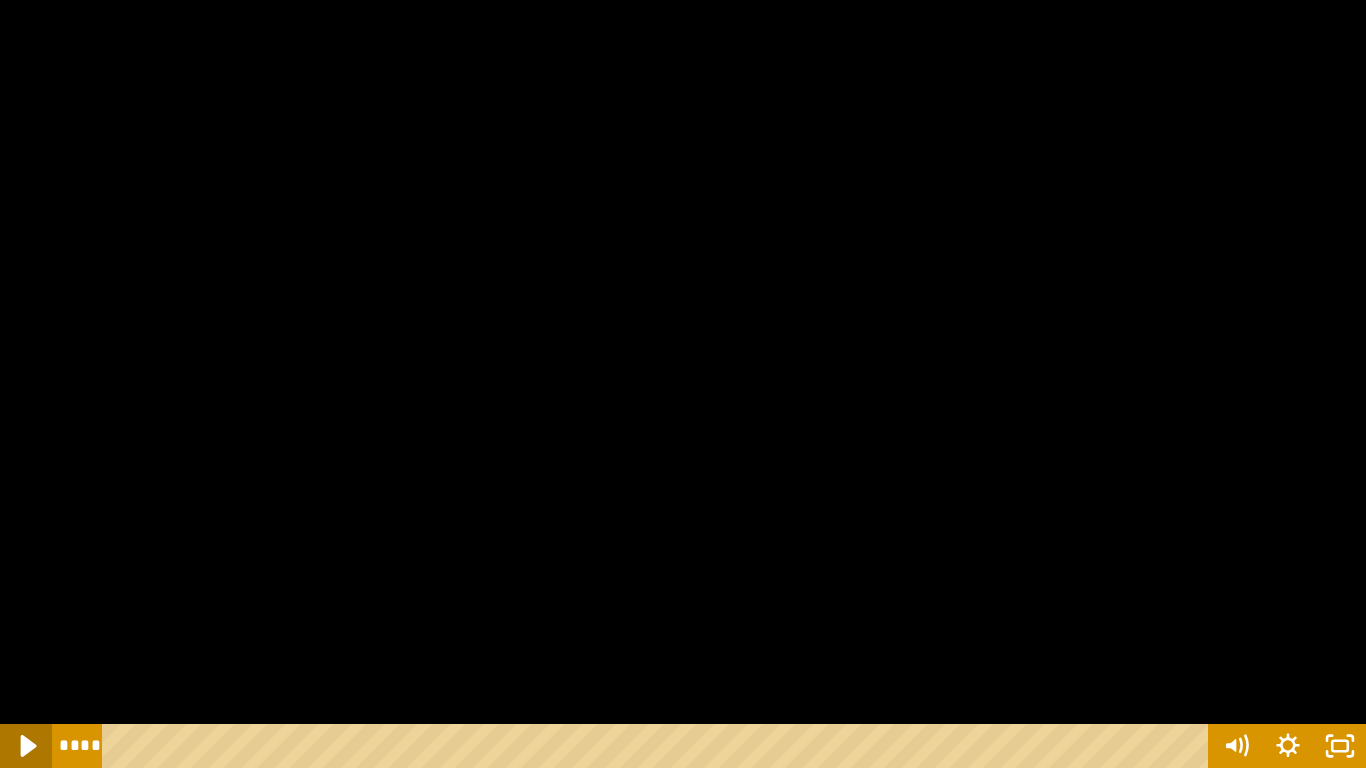 click 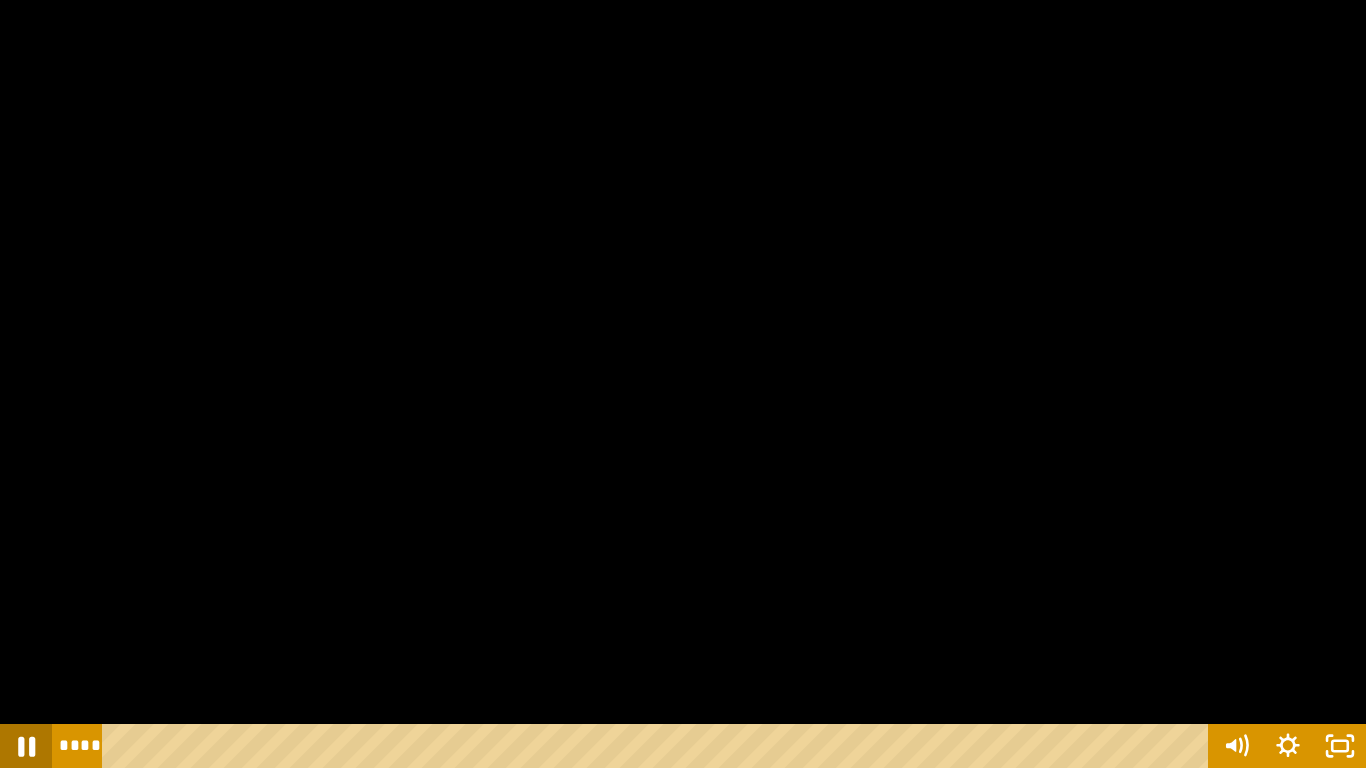 click 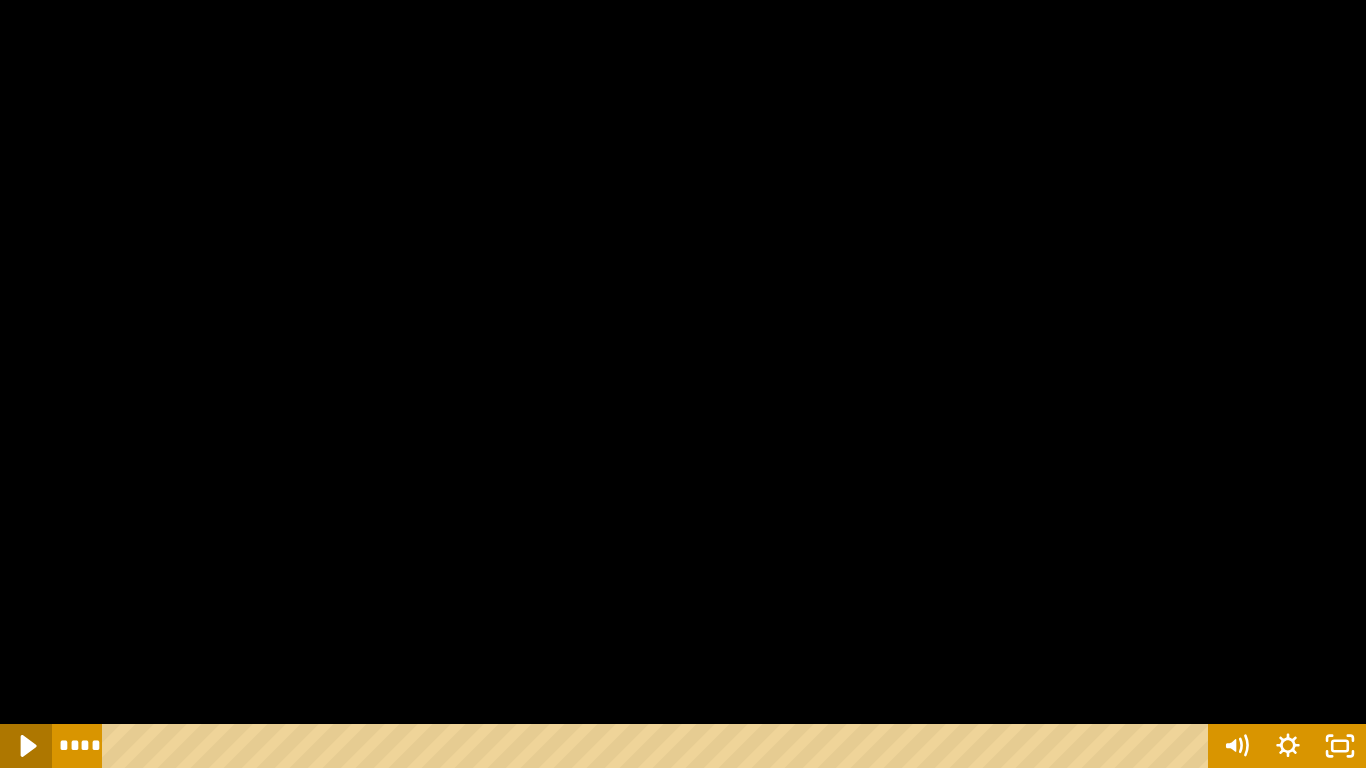 click 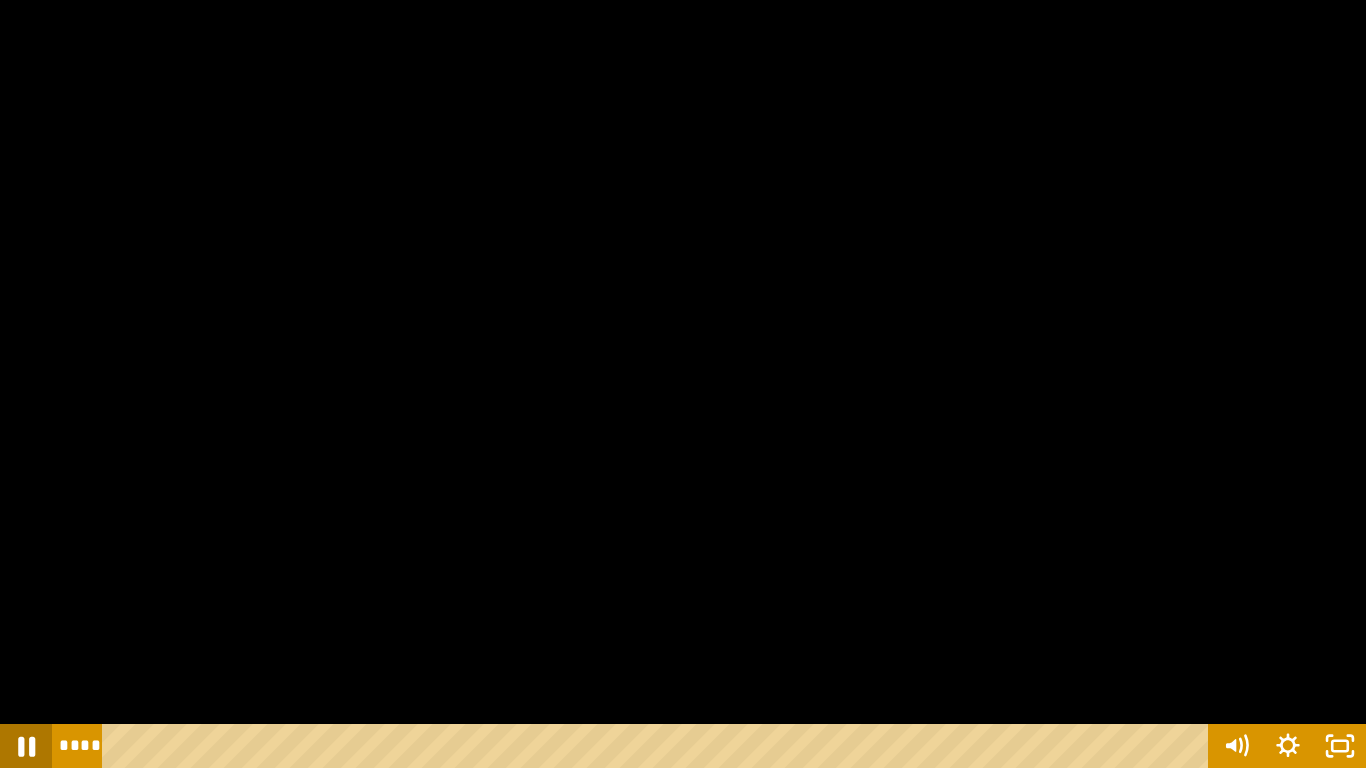 click 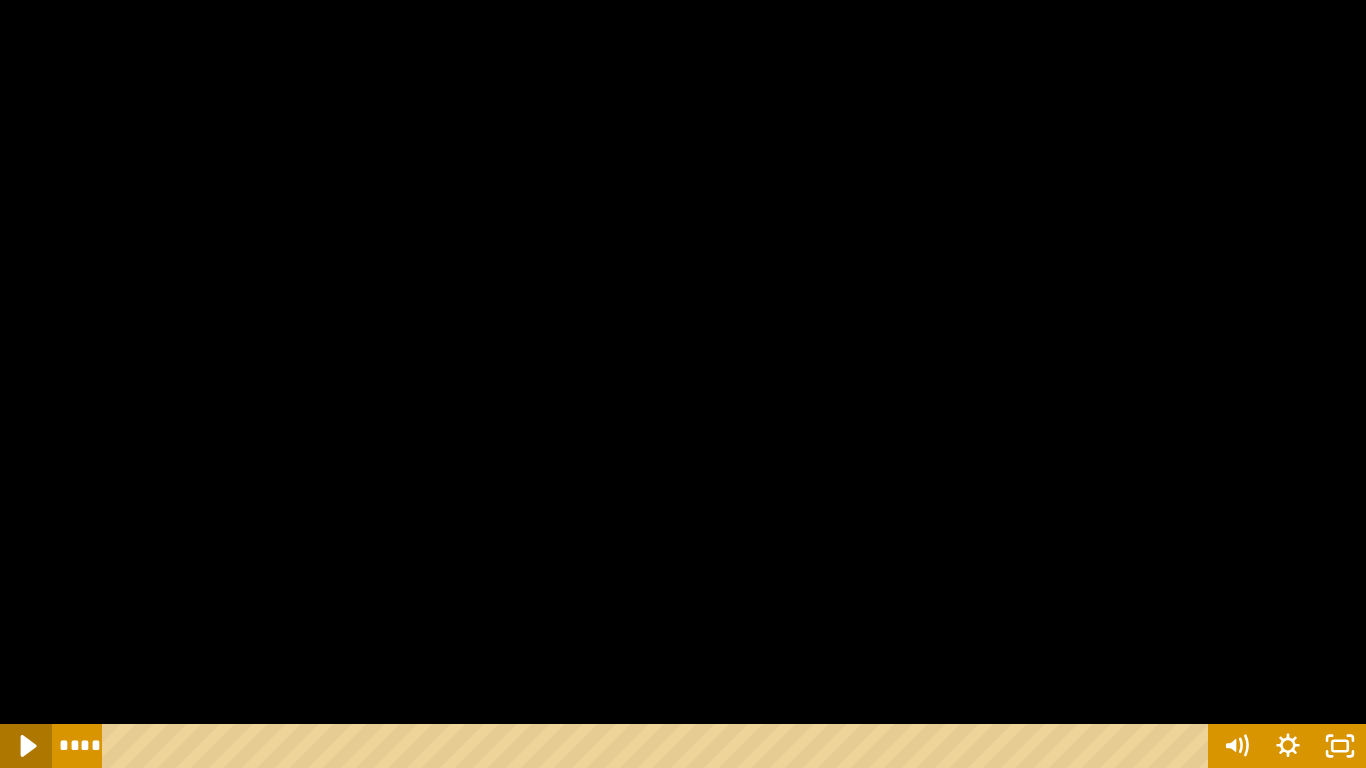 click 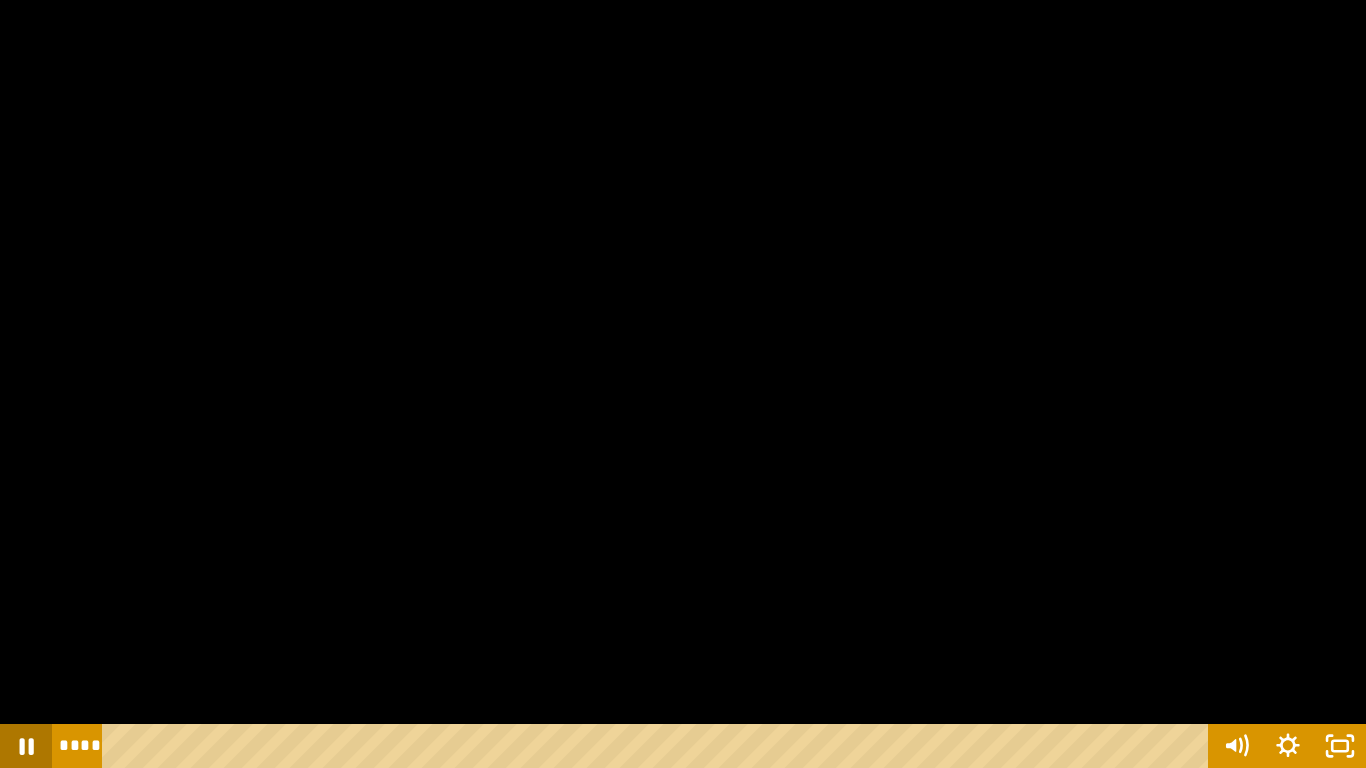 click 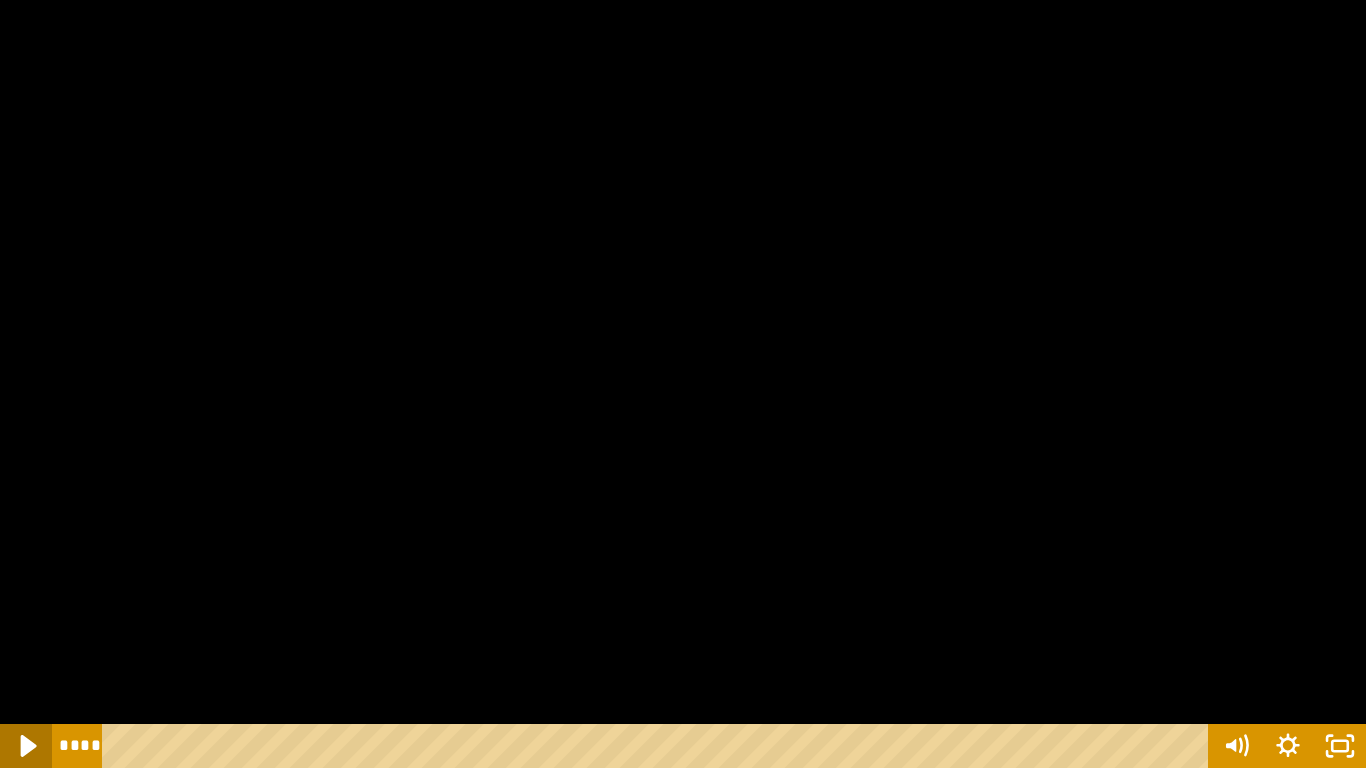 click 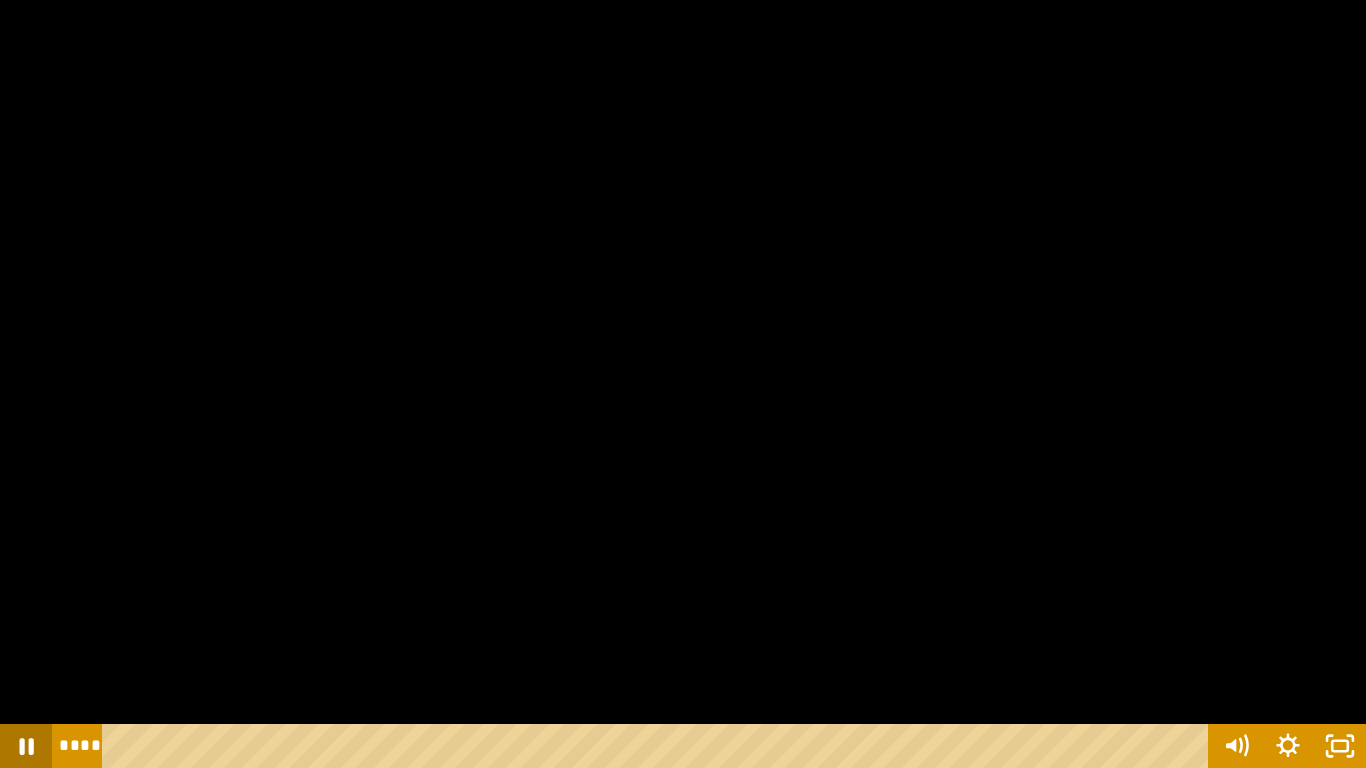 click 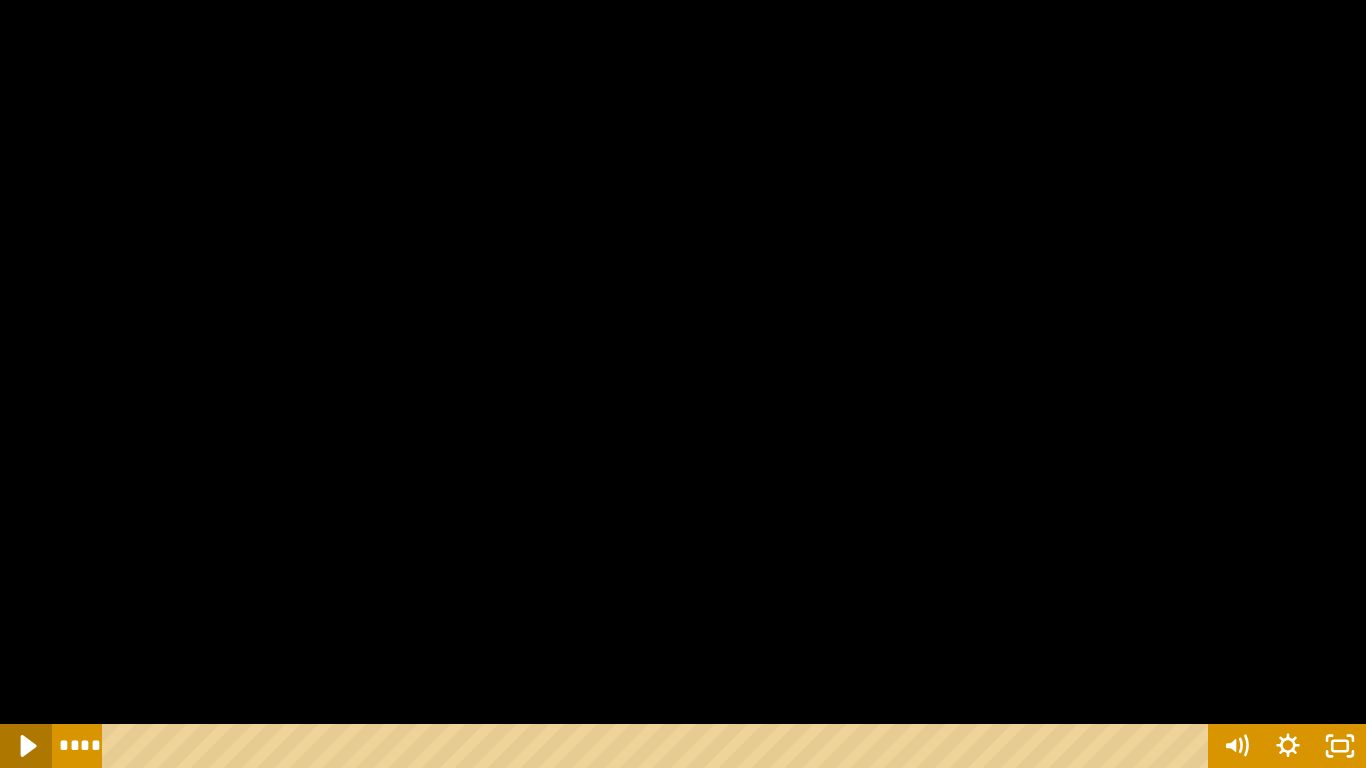 click 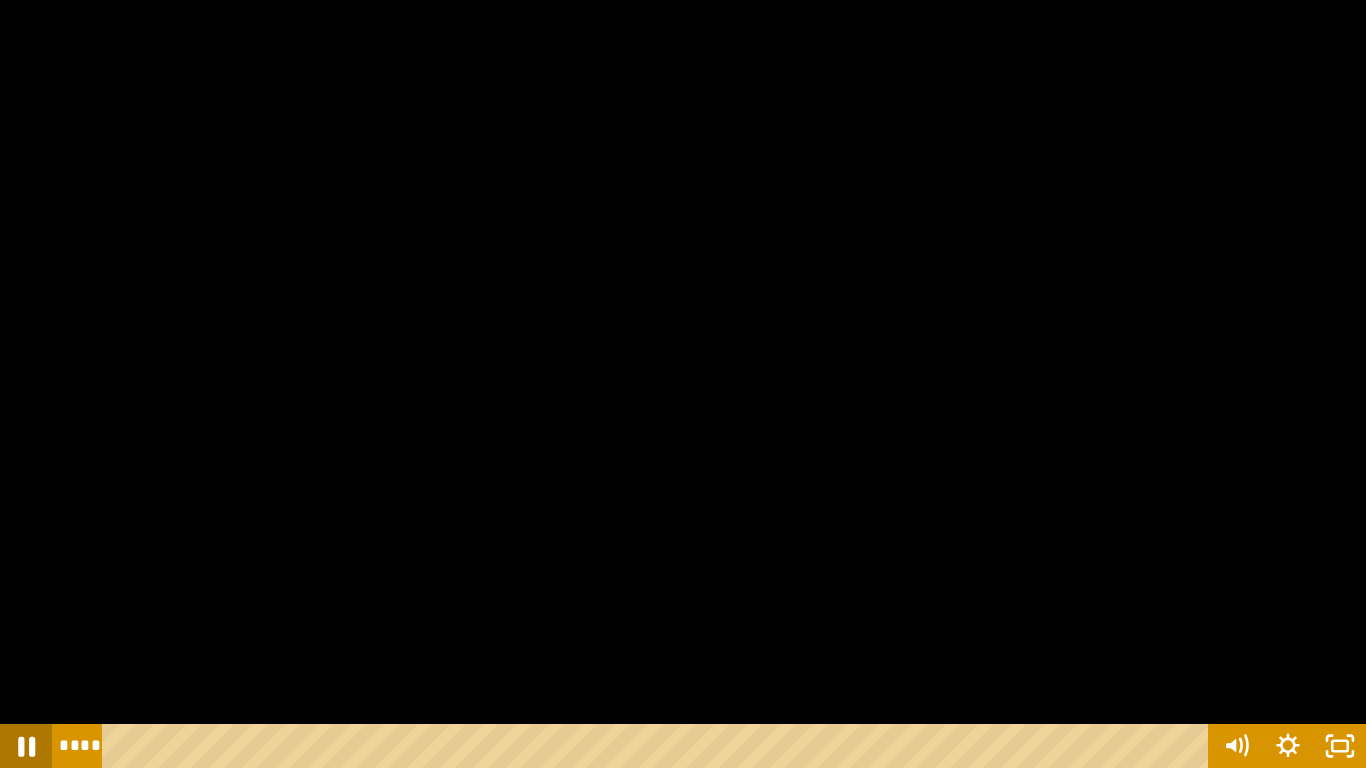 click 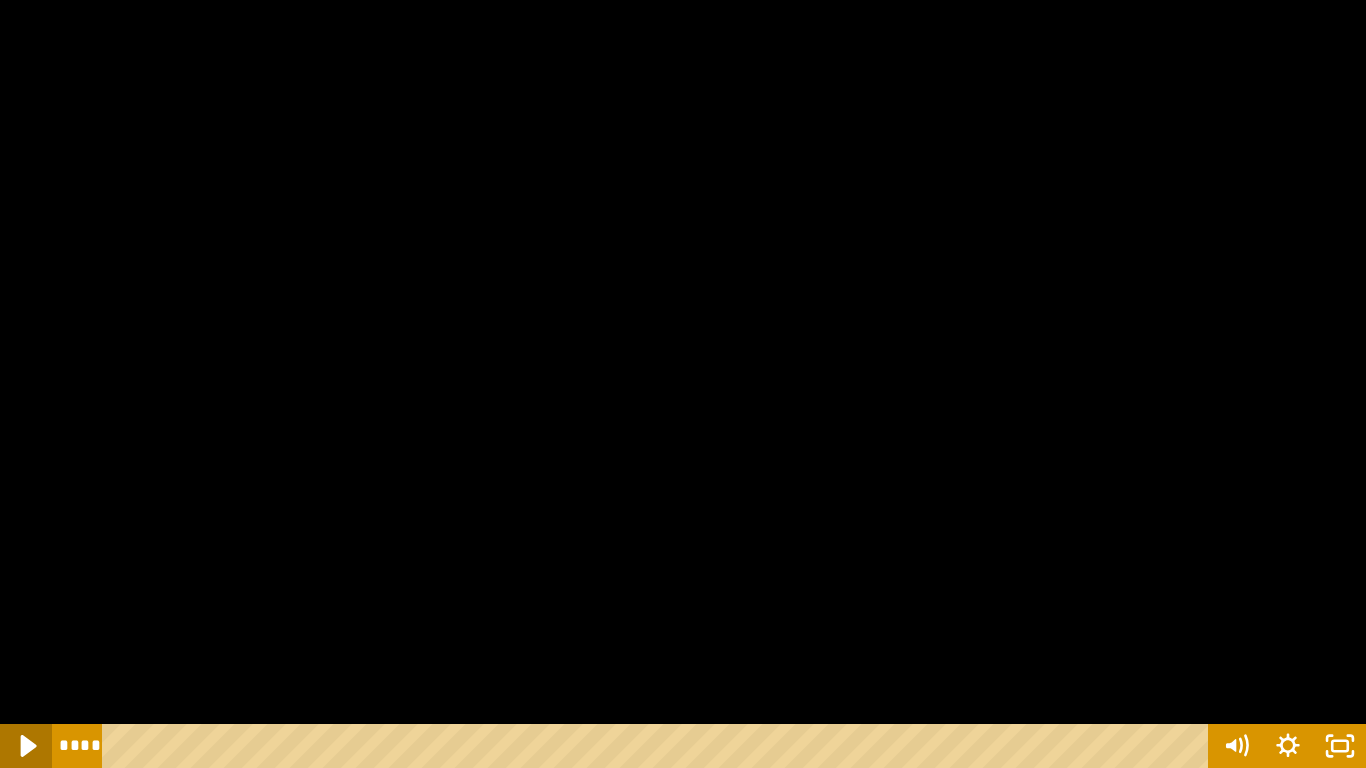 click 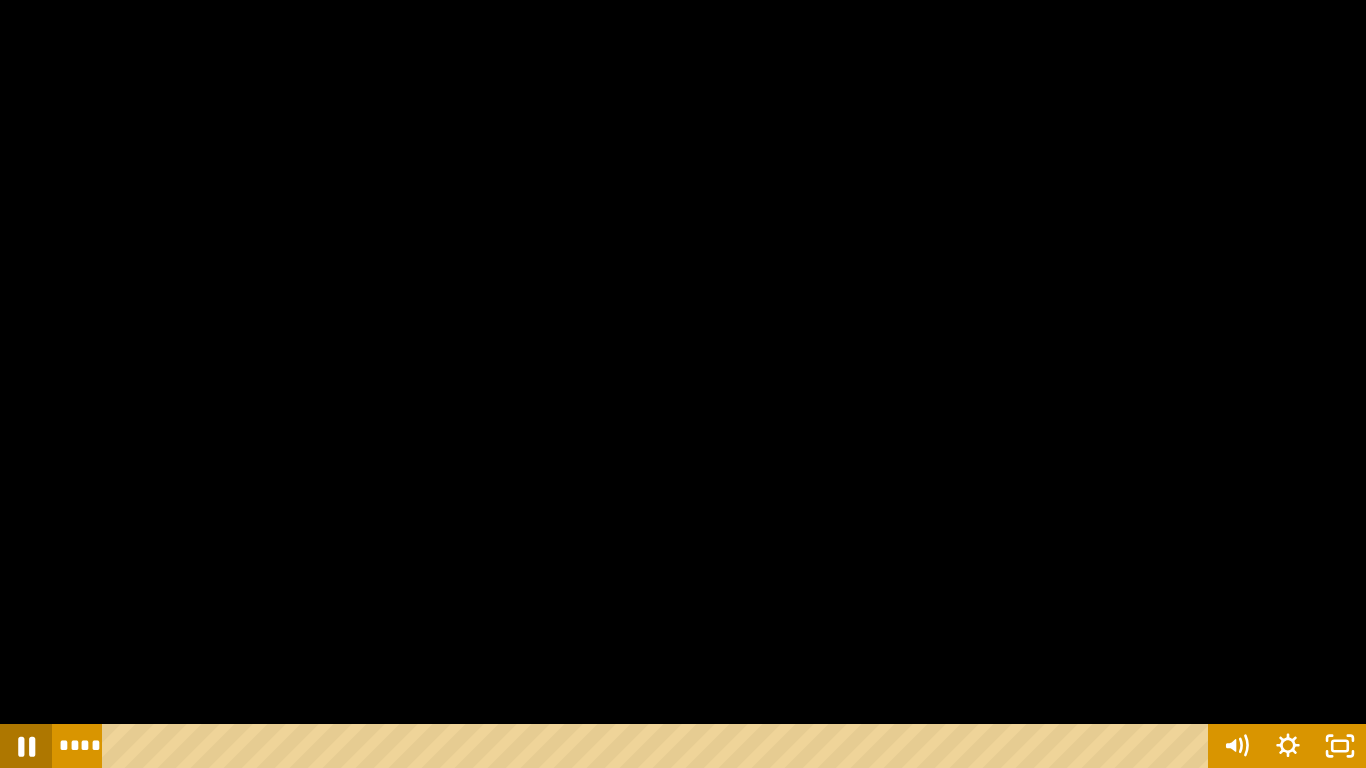 click 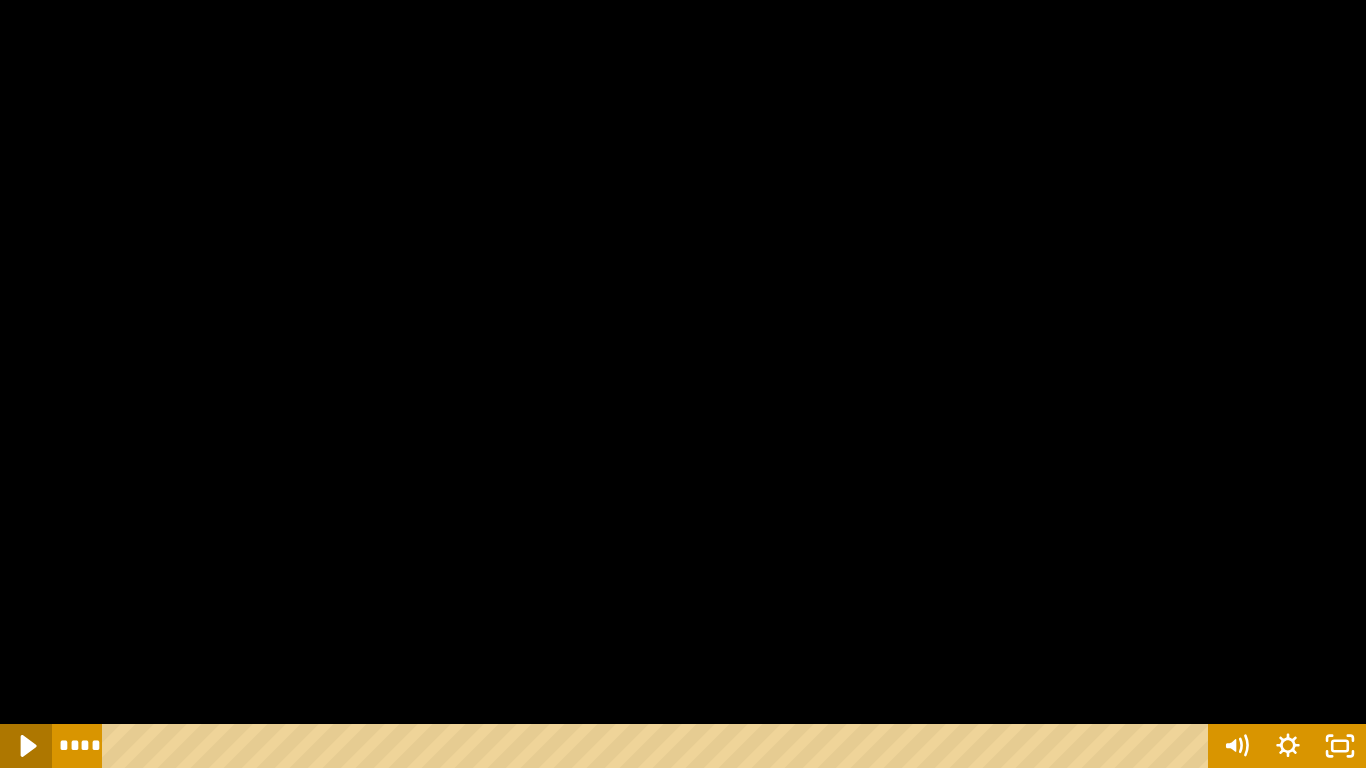 click 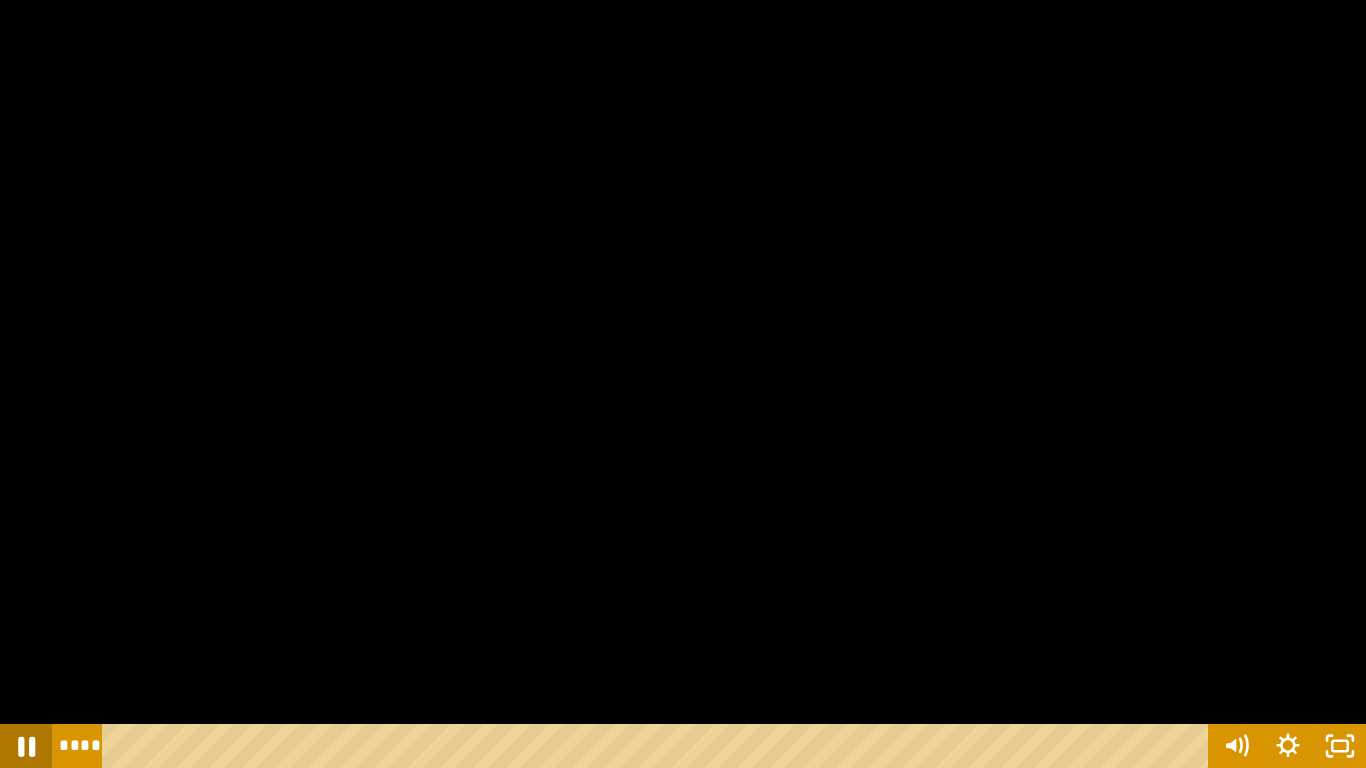 click 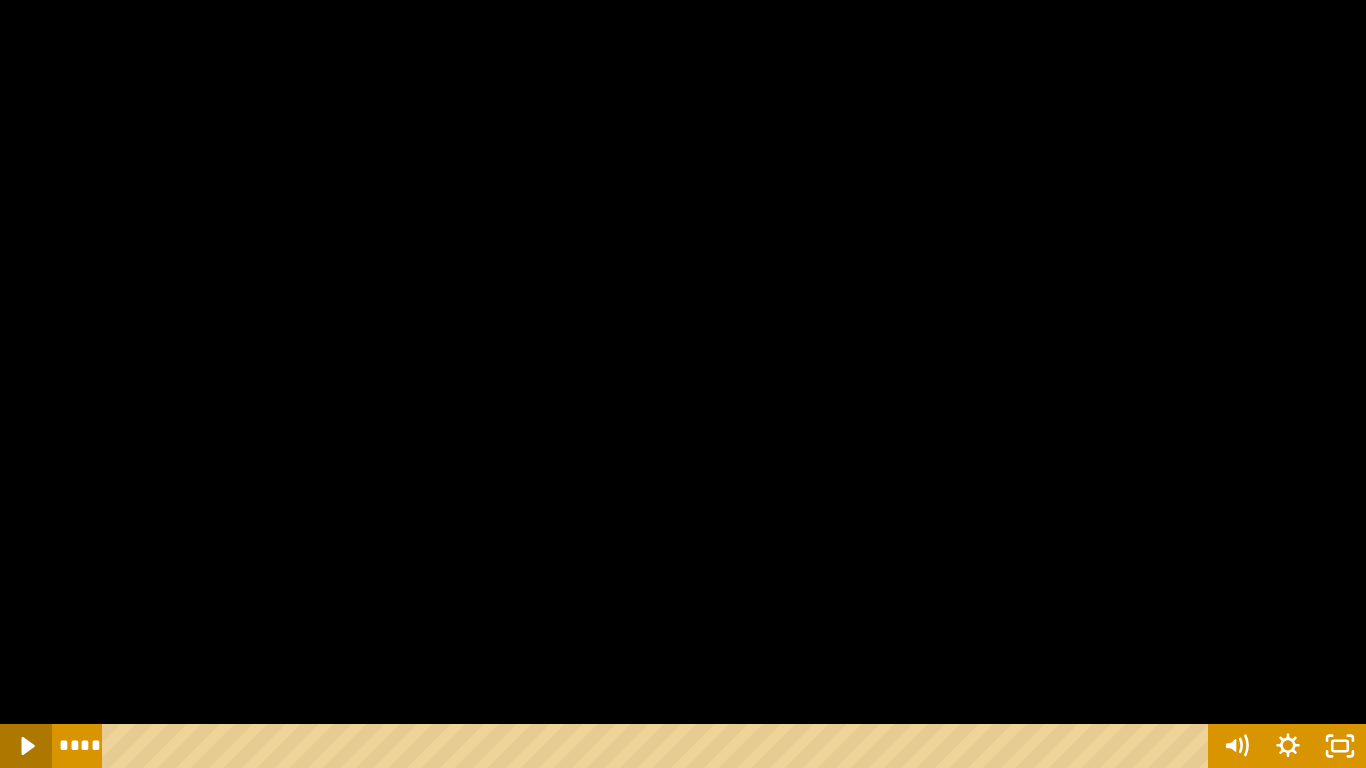 click 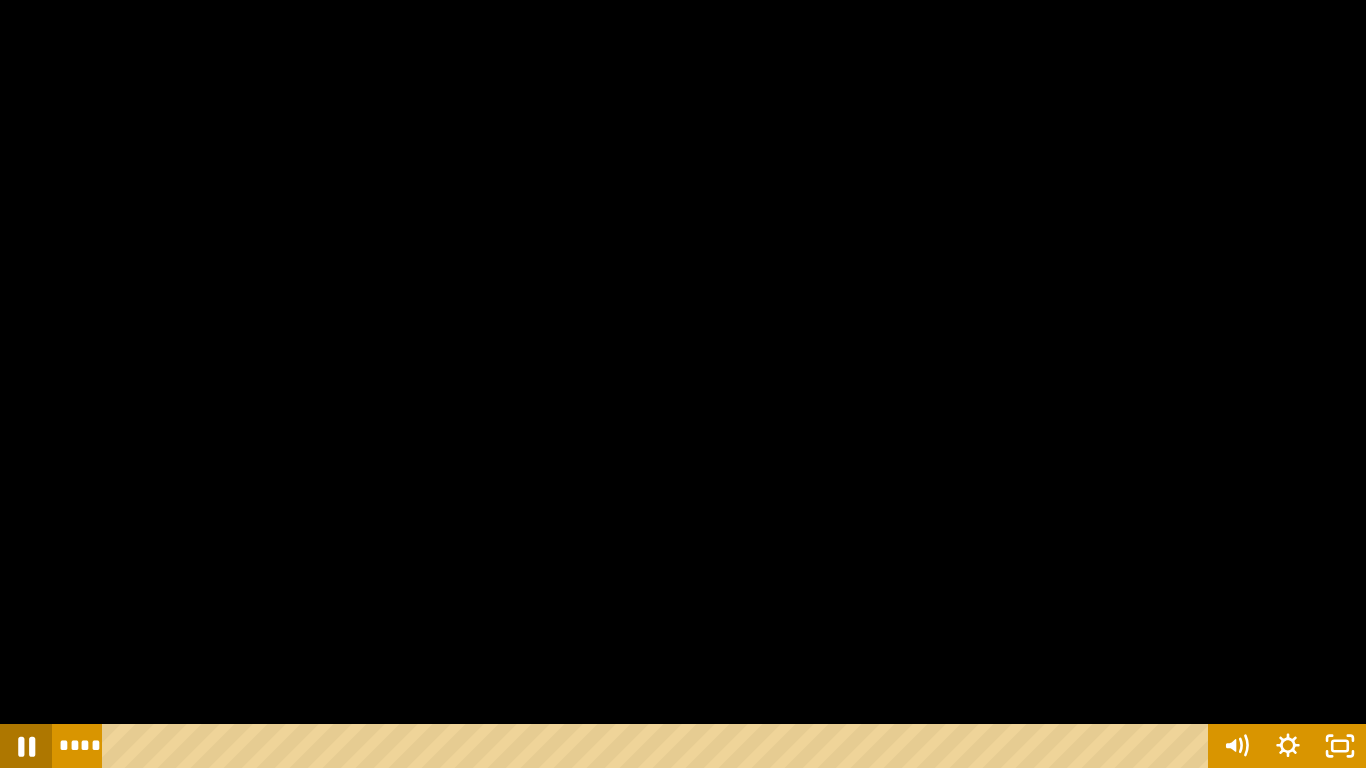 click 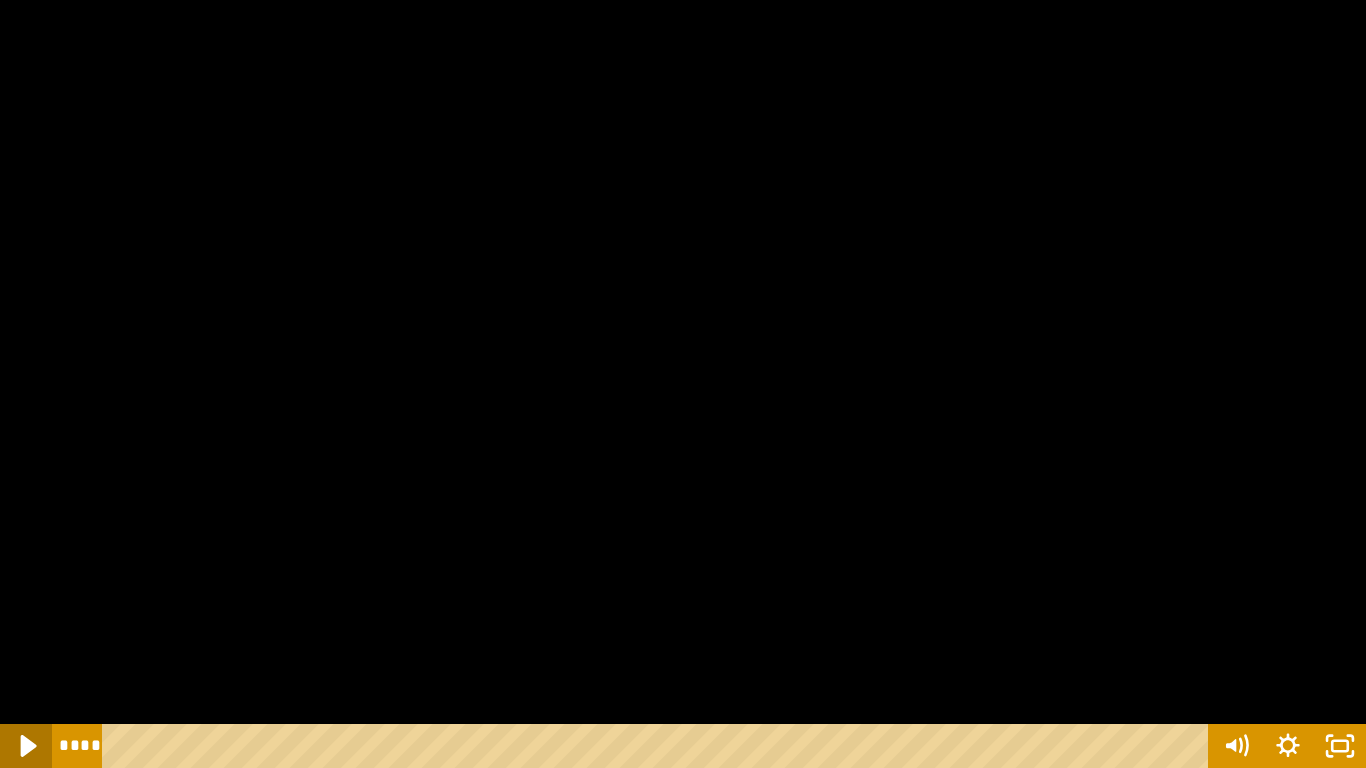 click 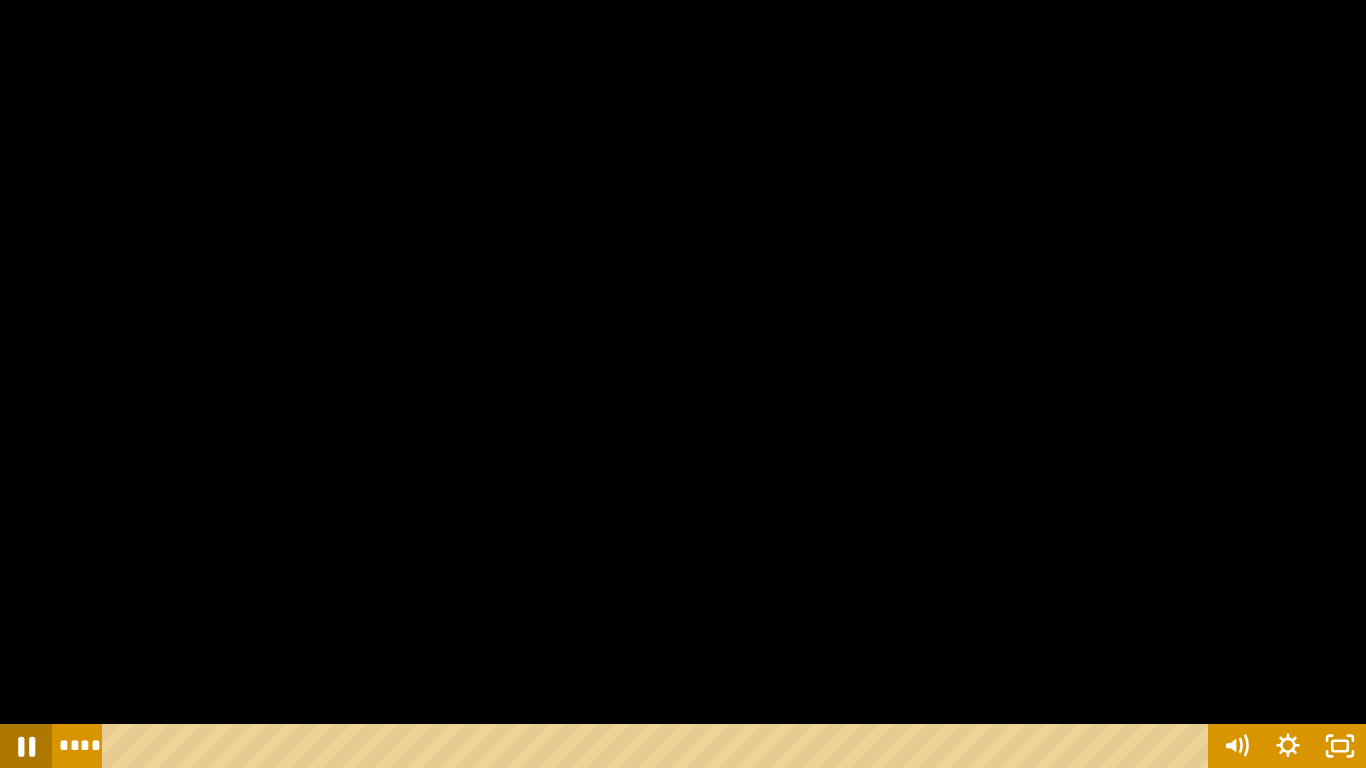 click 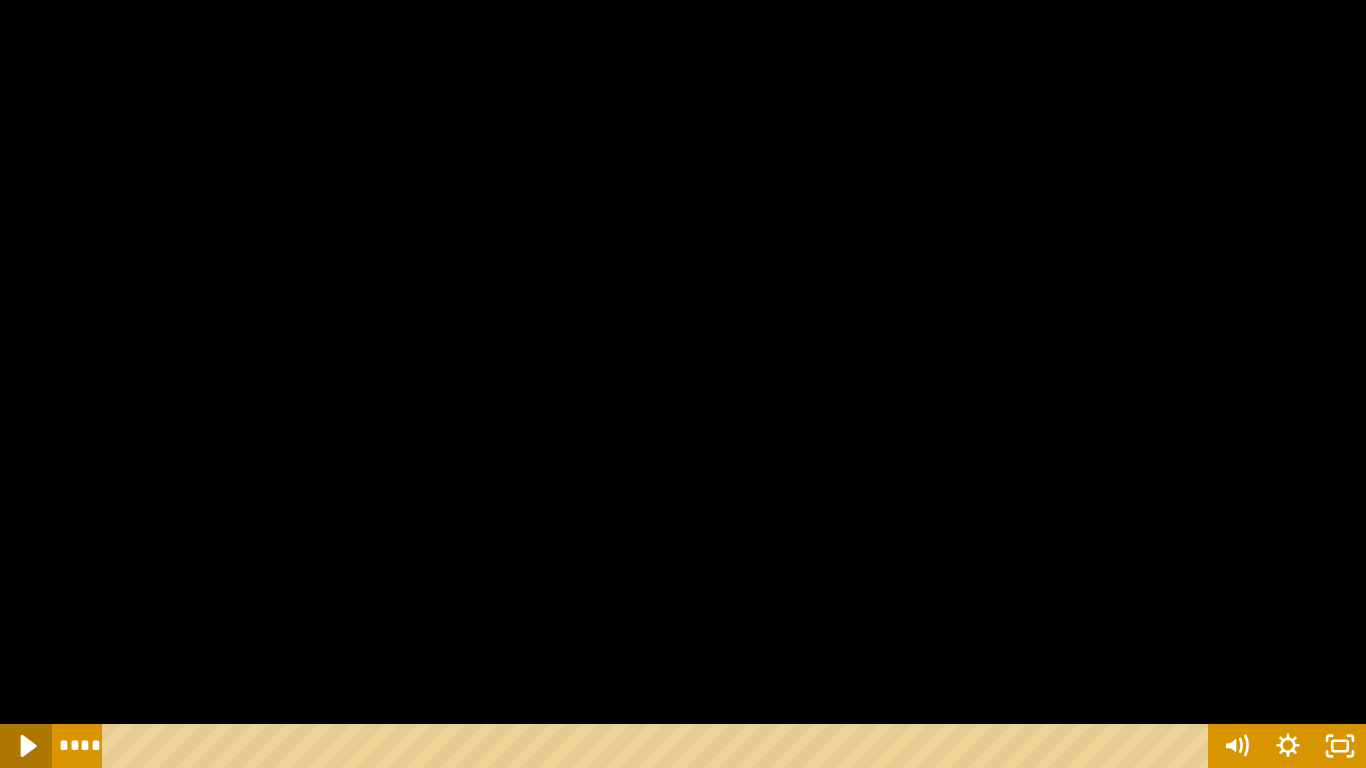 click 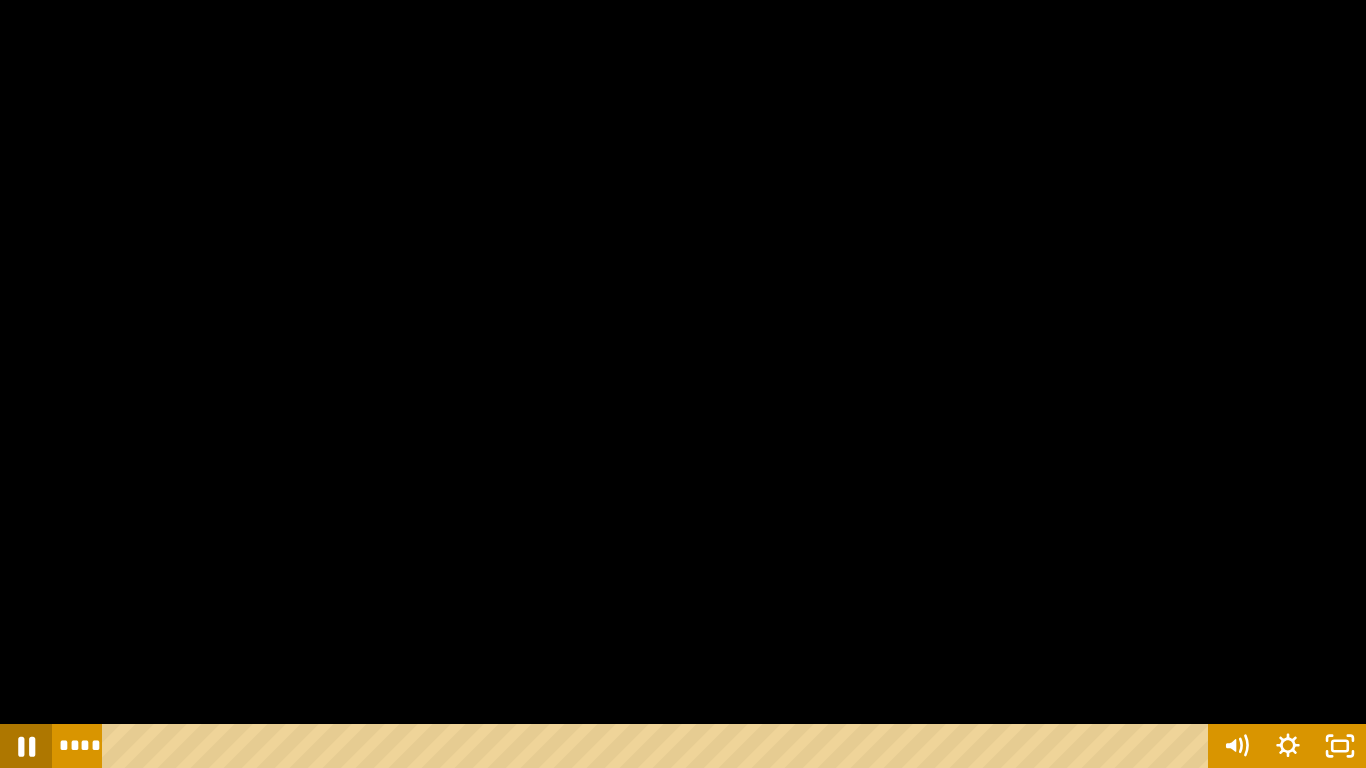 click 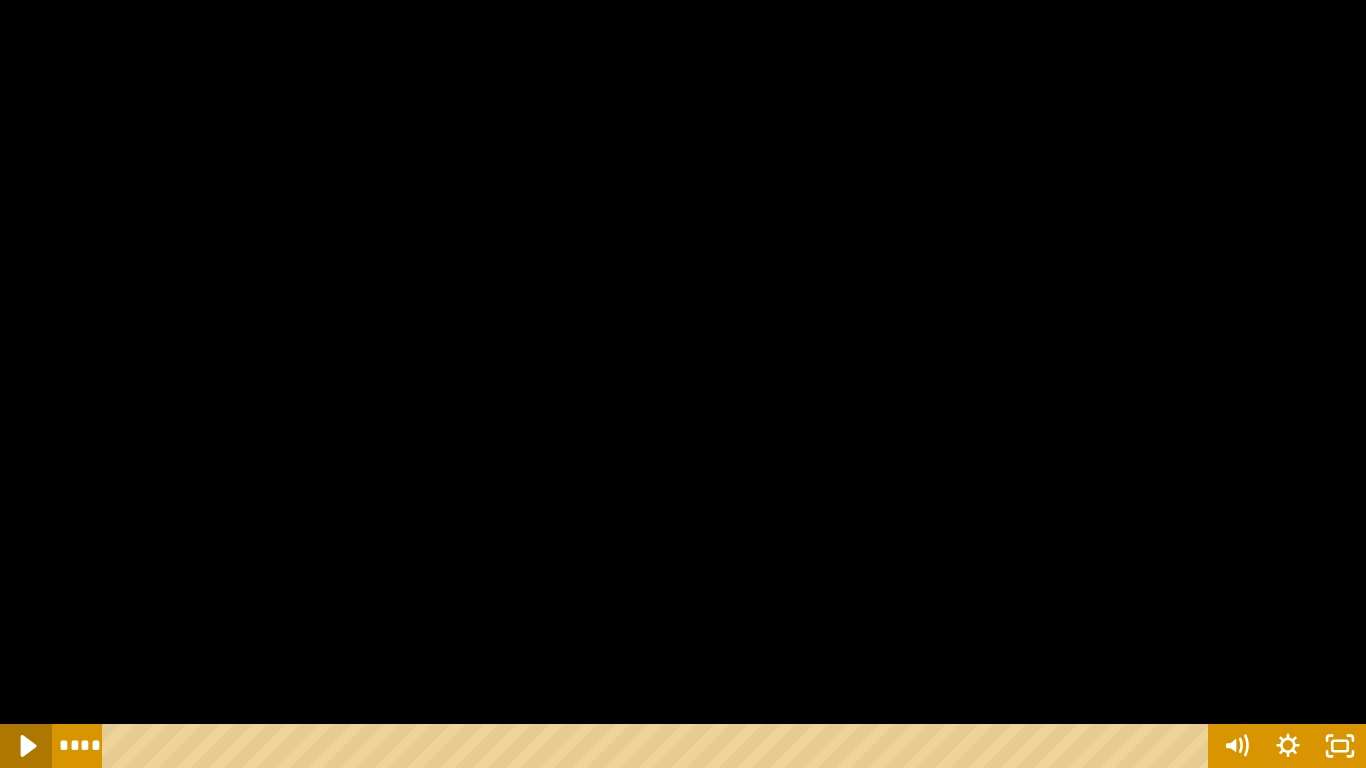 click 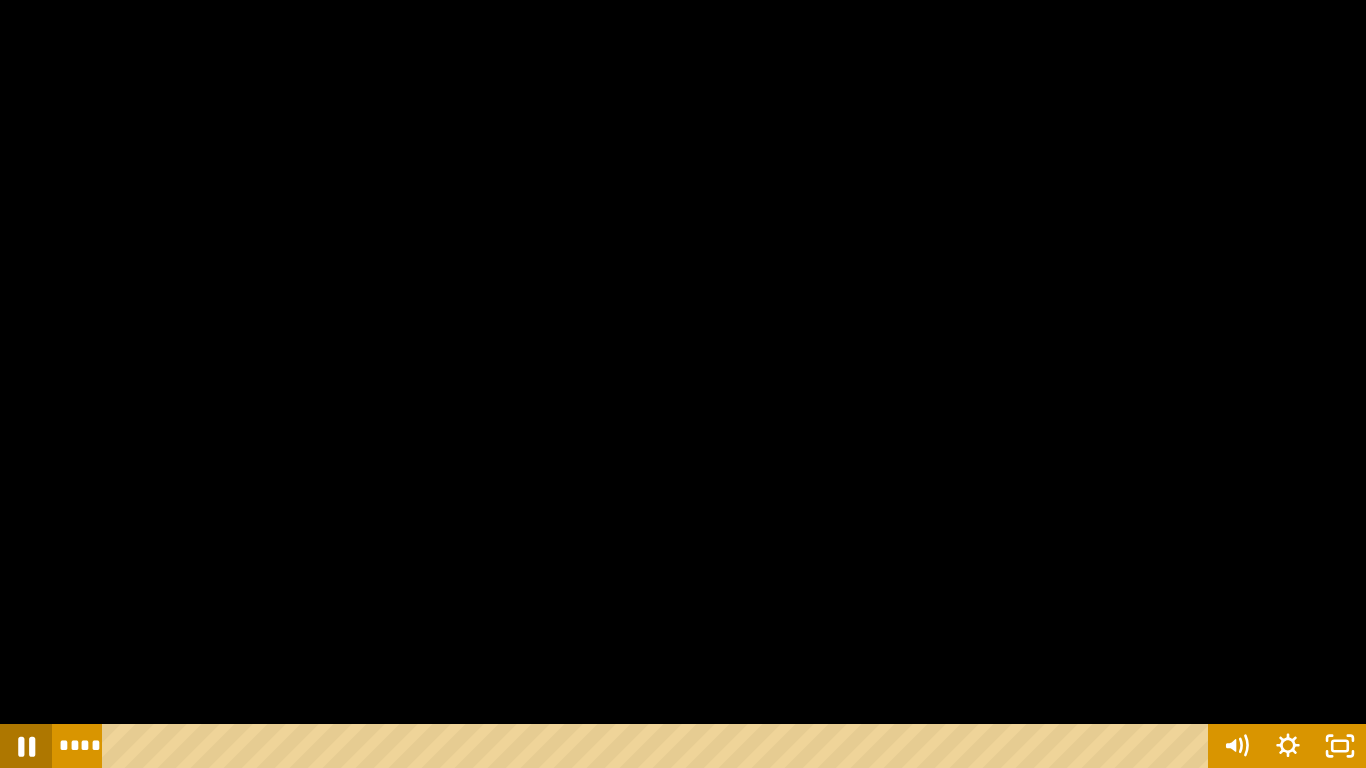 click 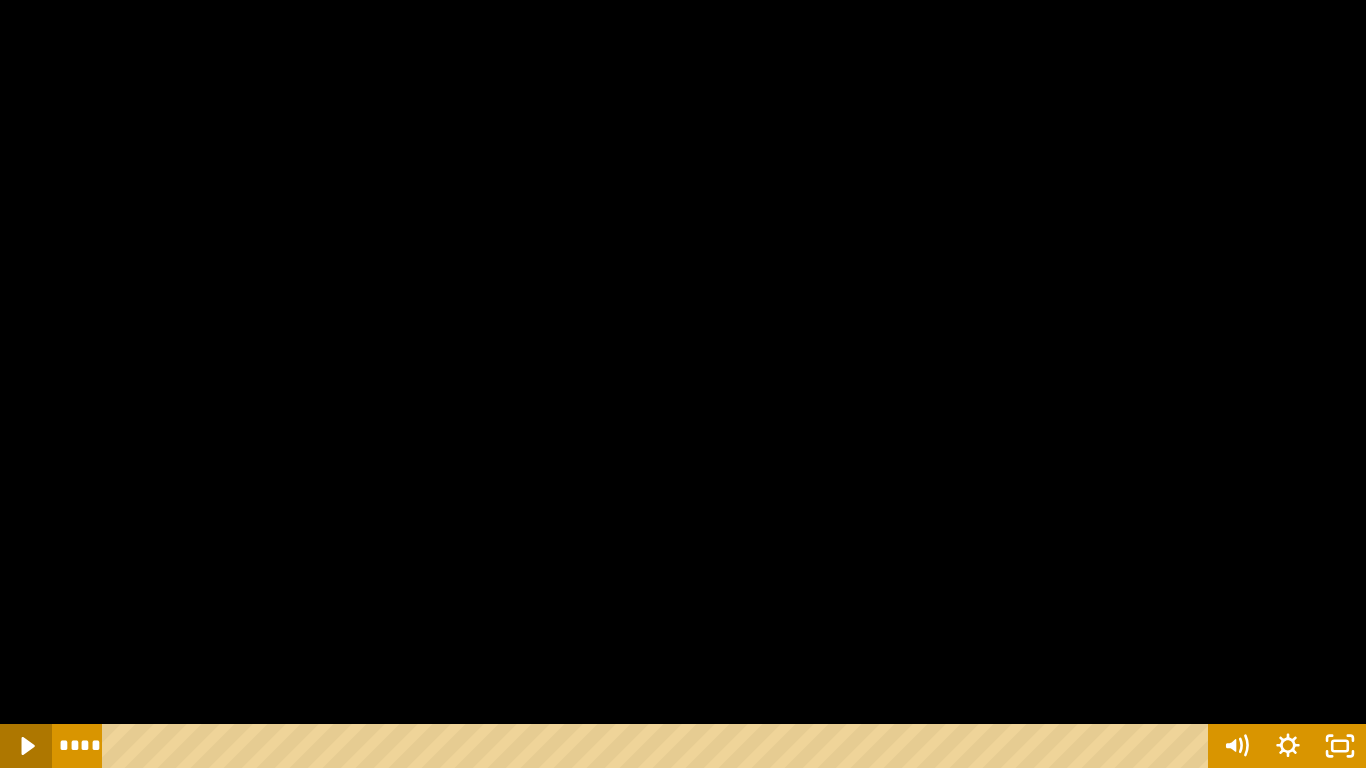 click 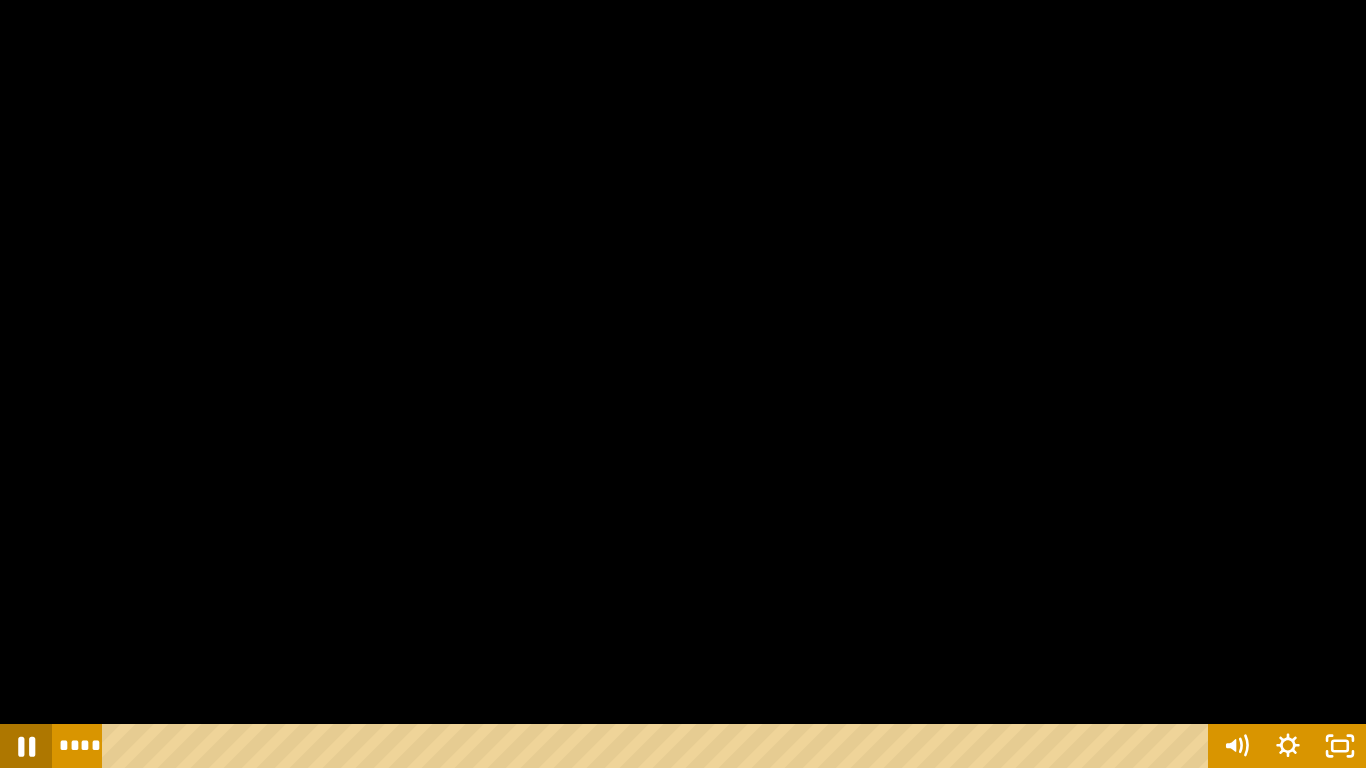 click 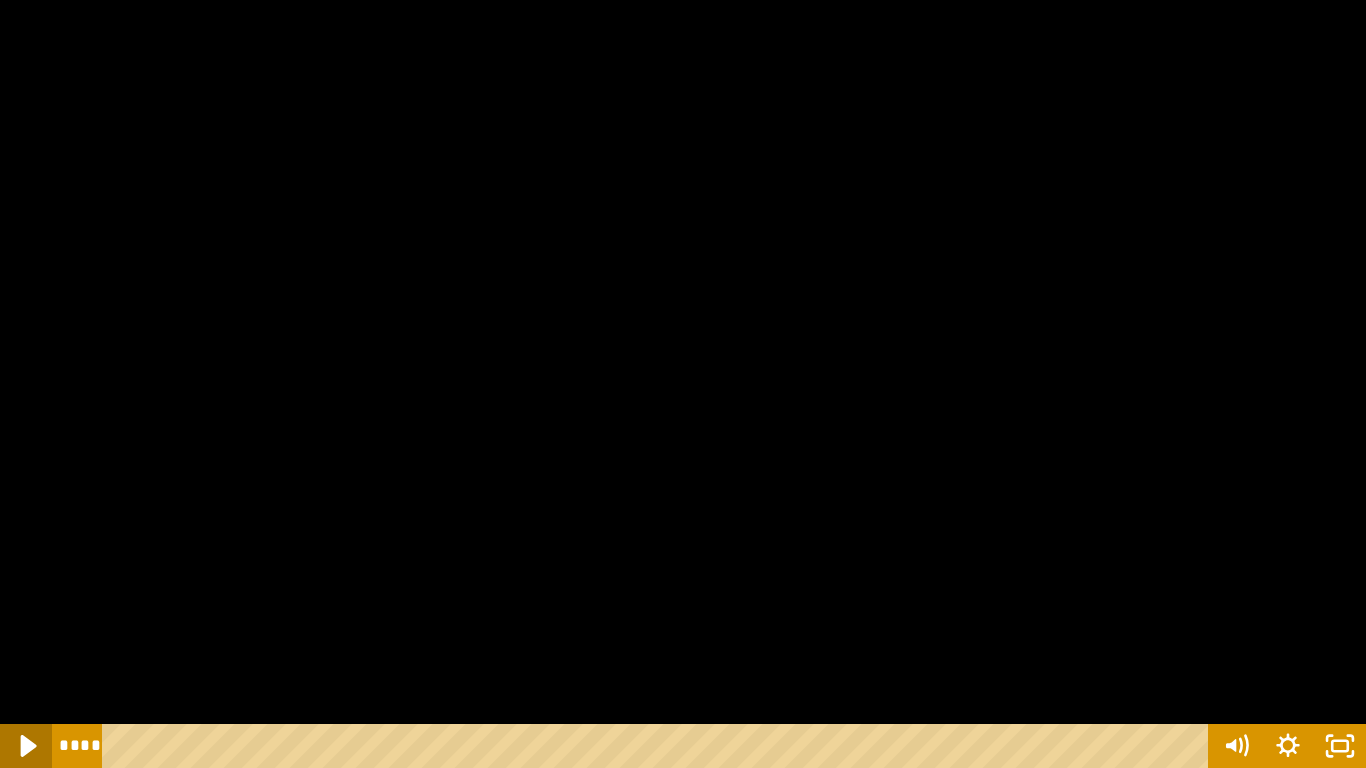 click 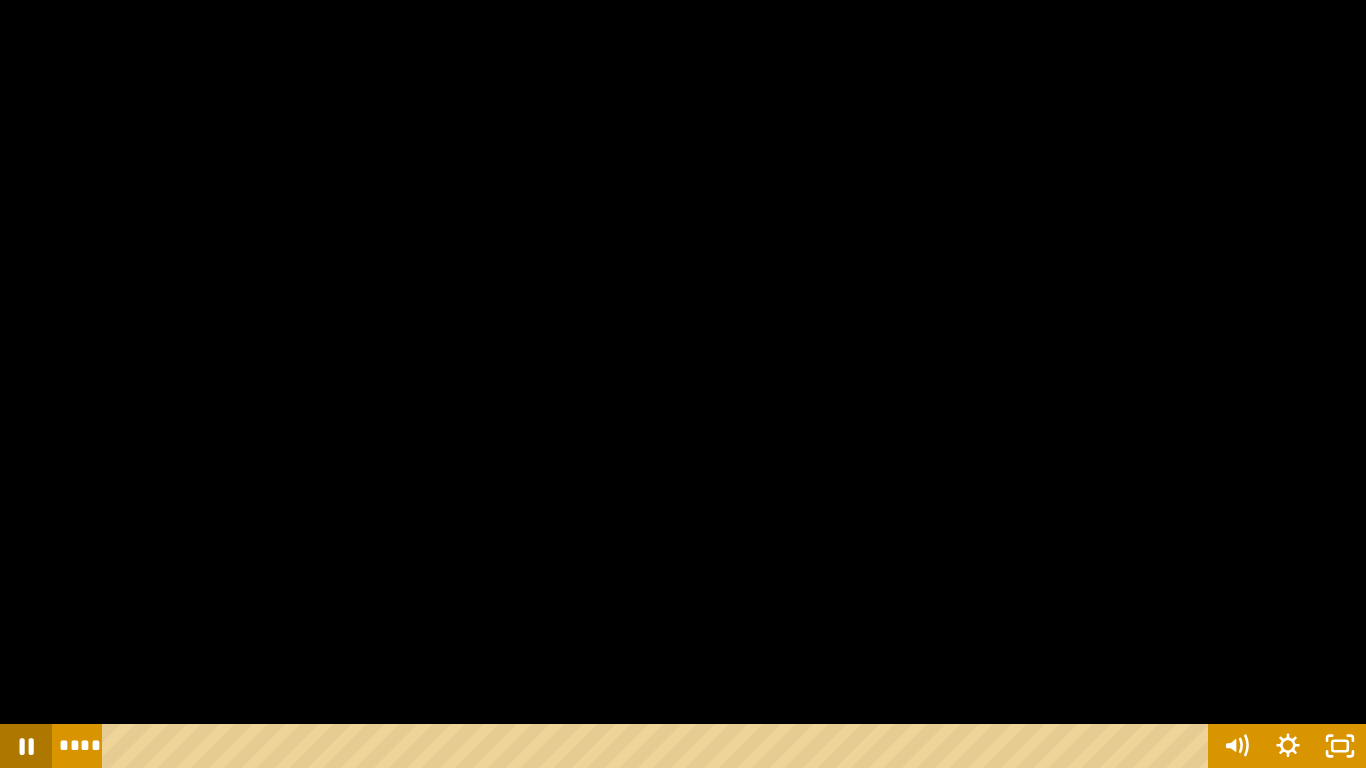 click 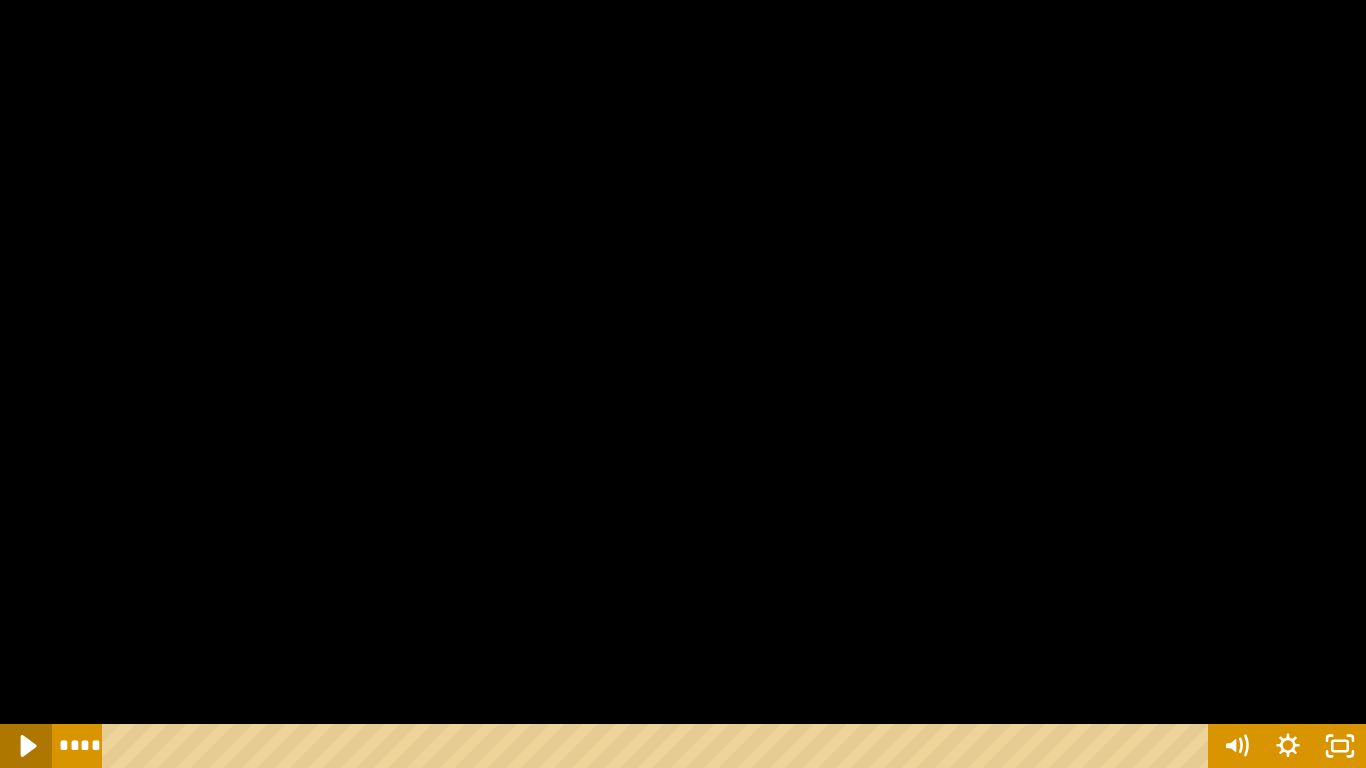 click 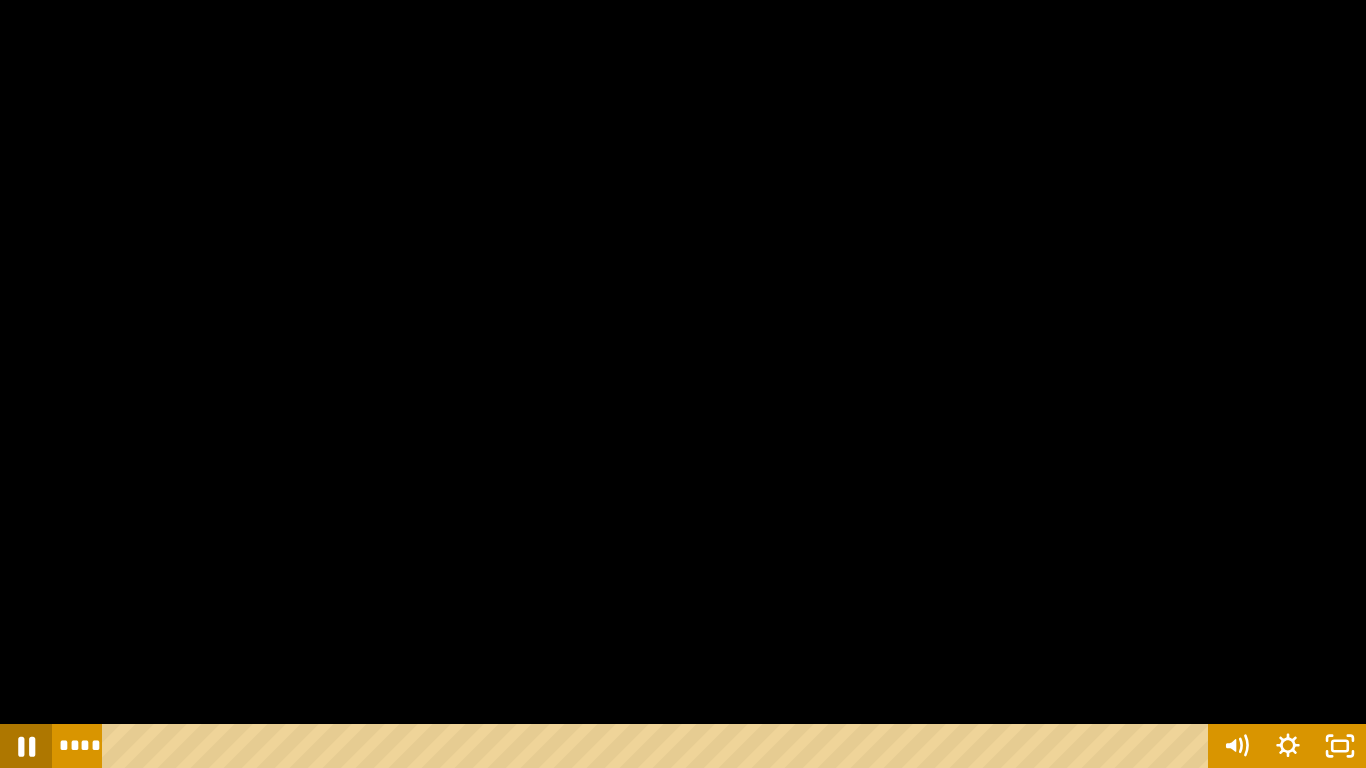 click 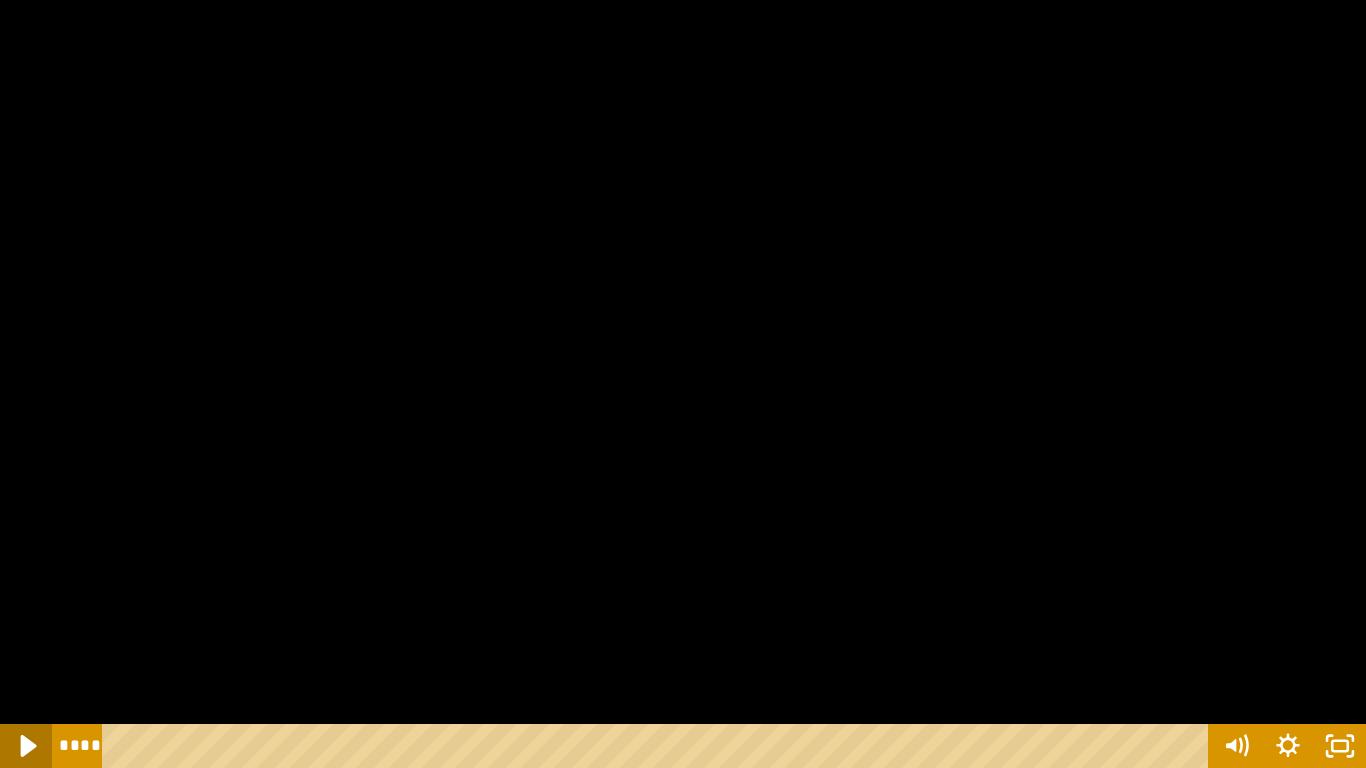click 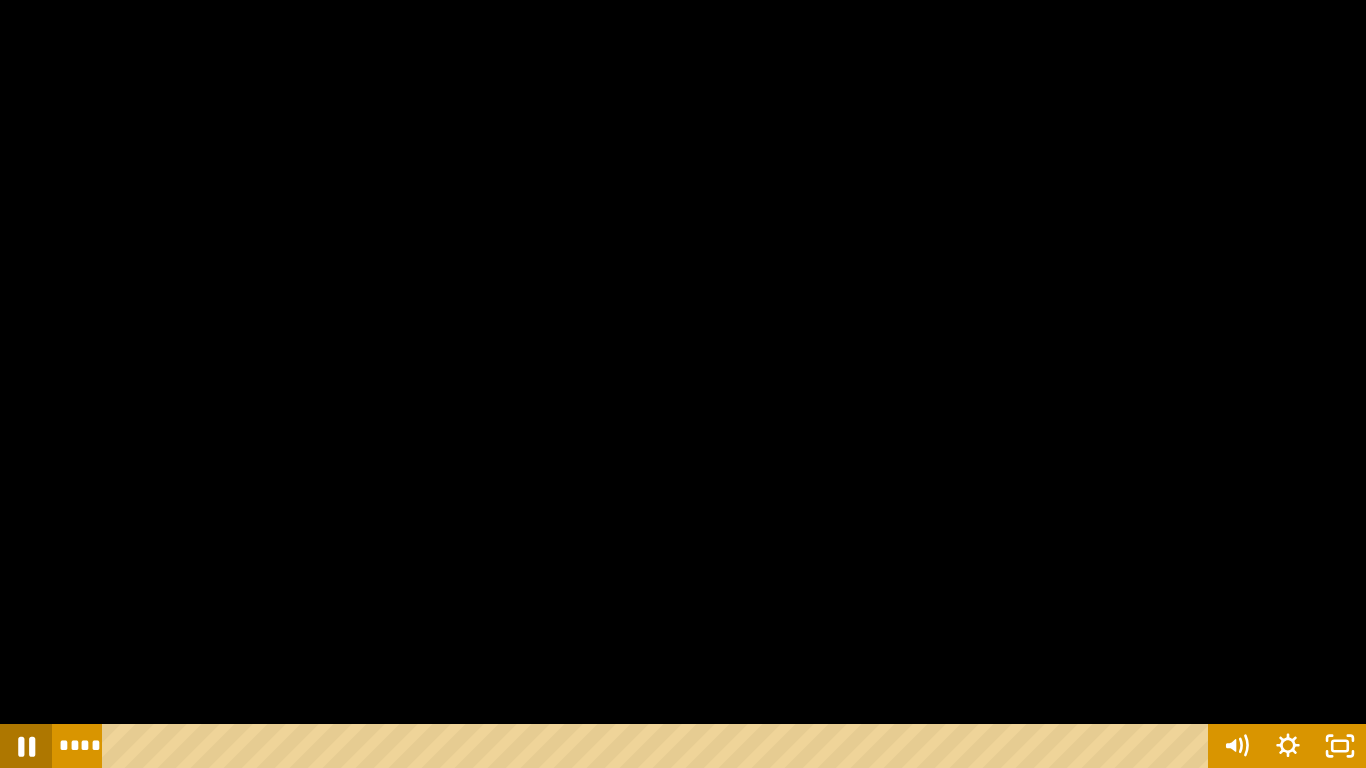 click 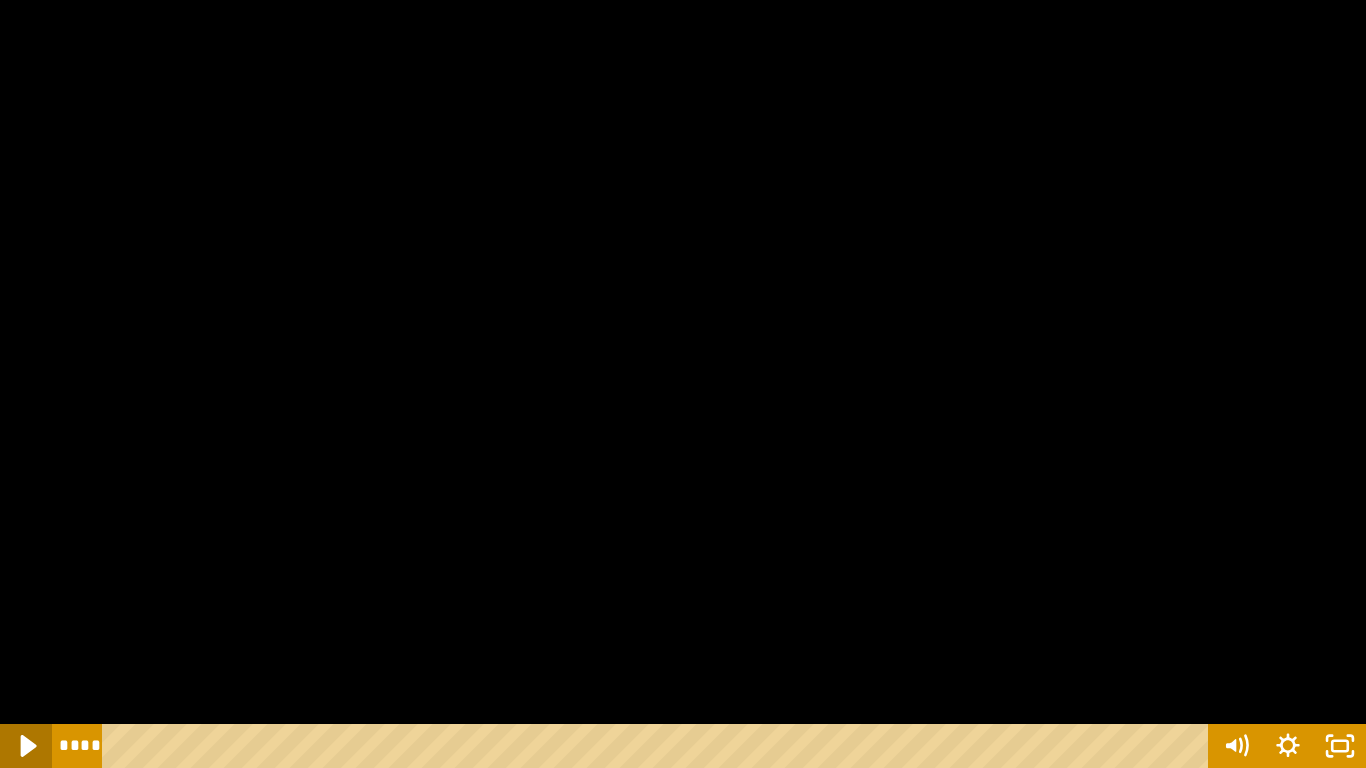 click 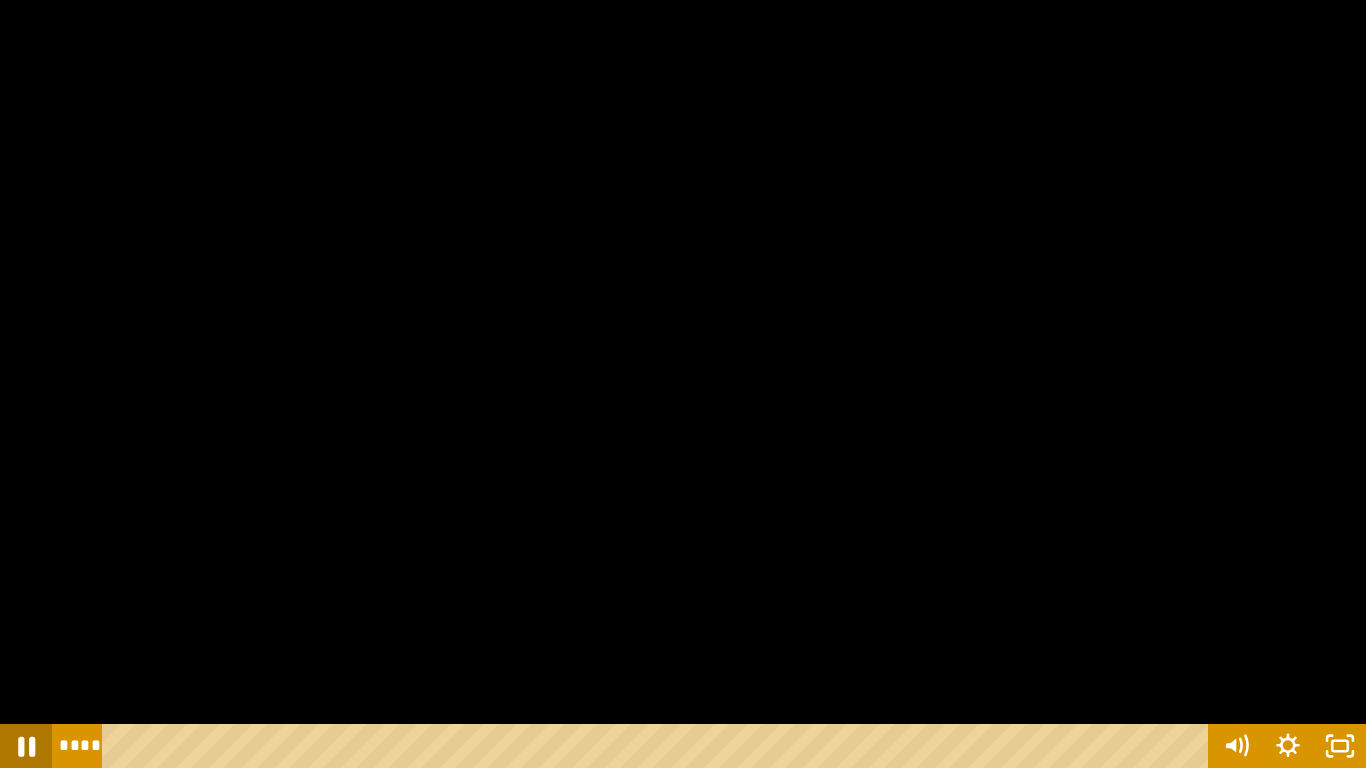 click 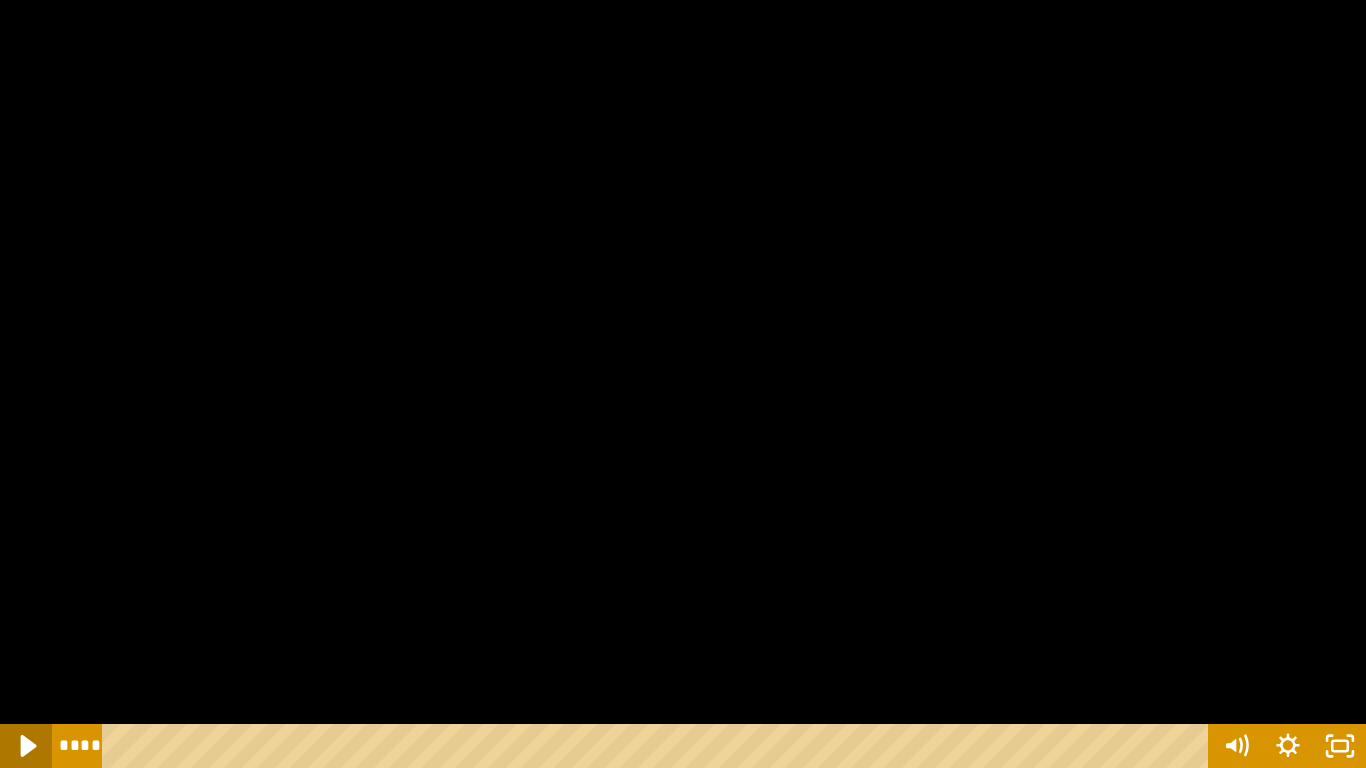 click 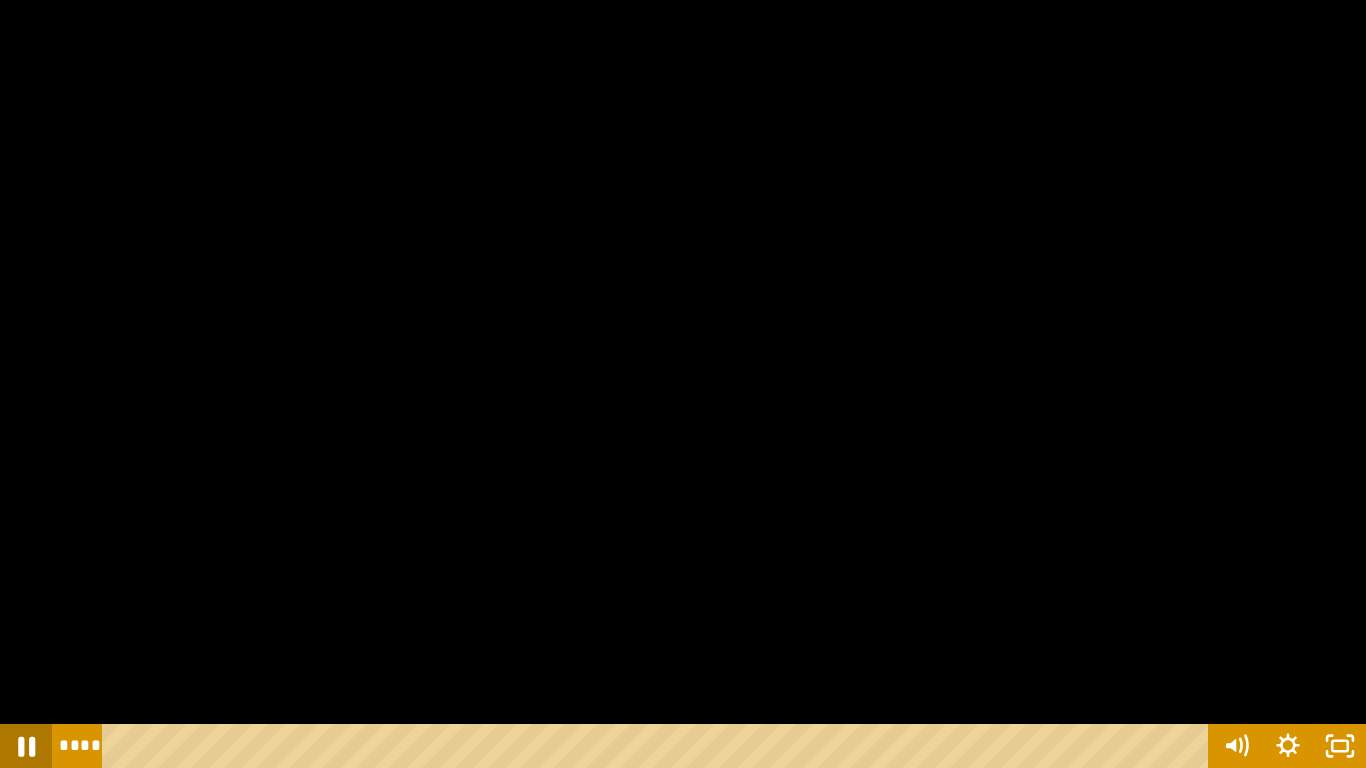 click 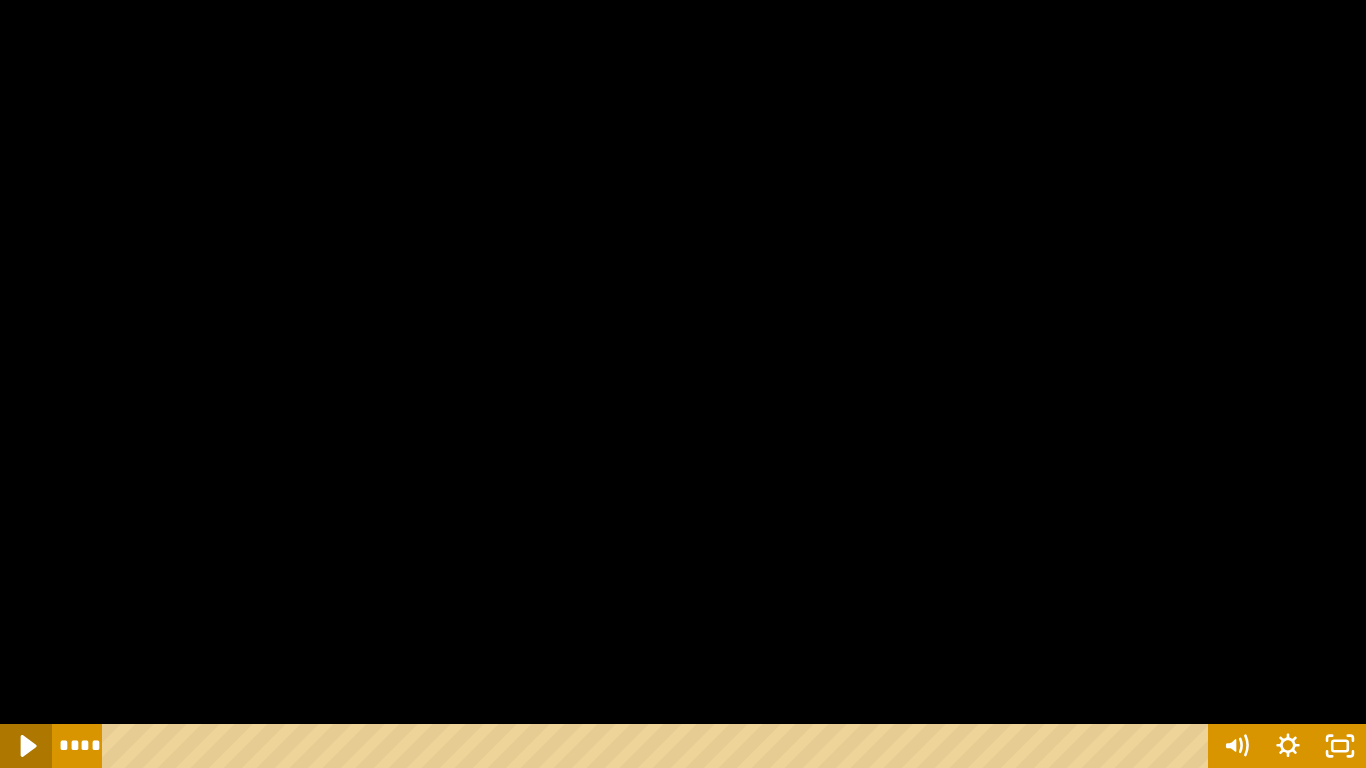 click 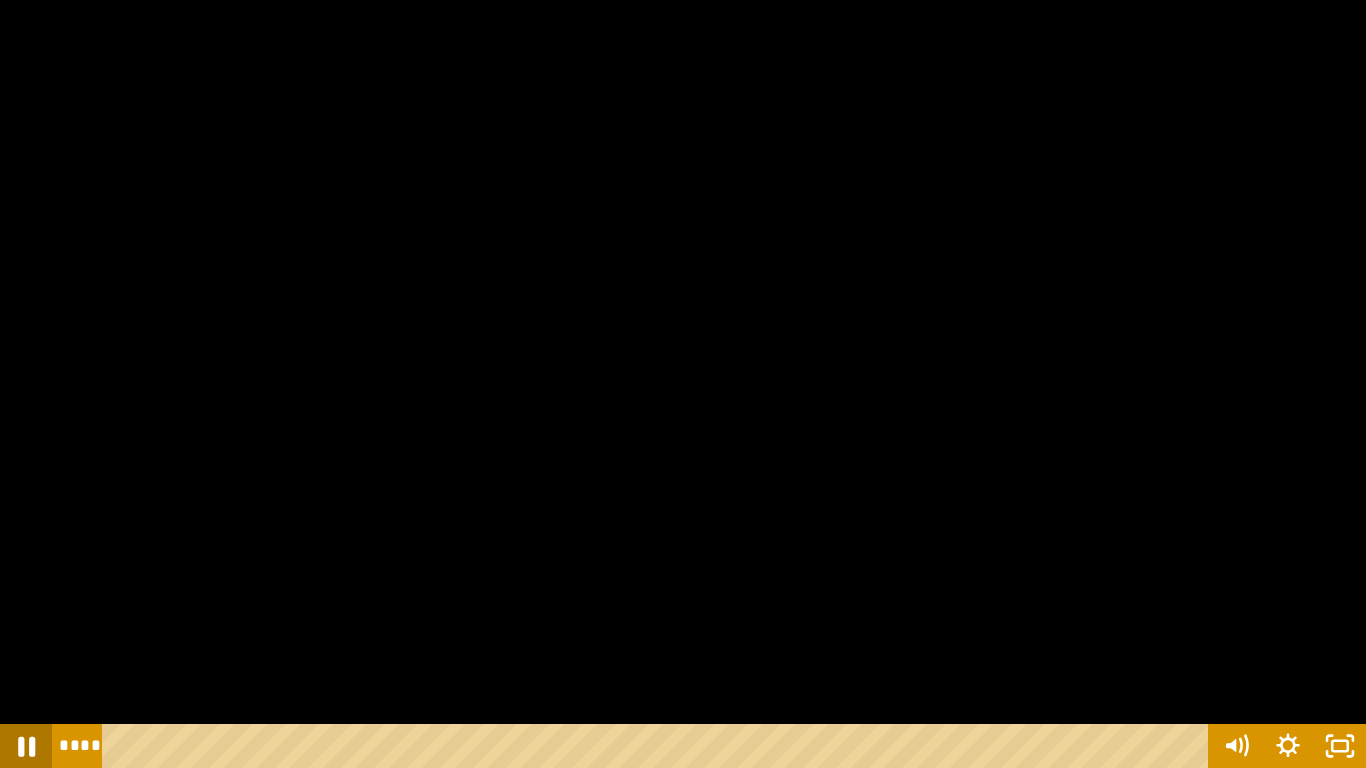 click 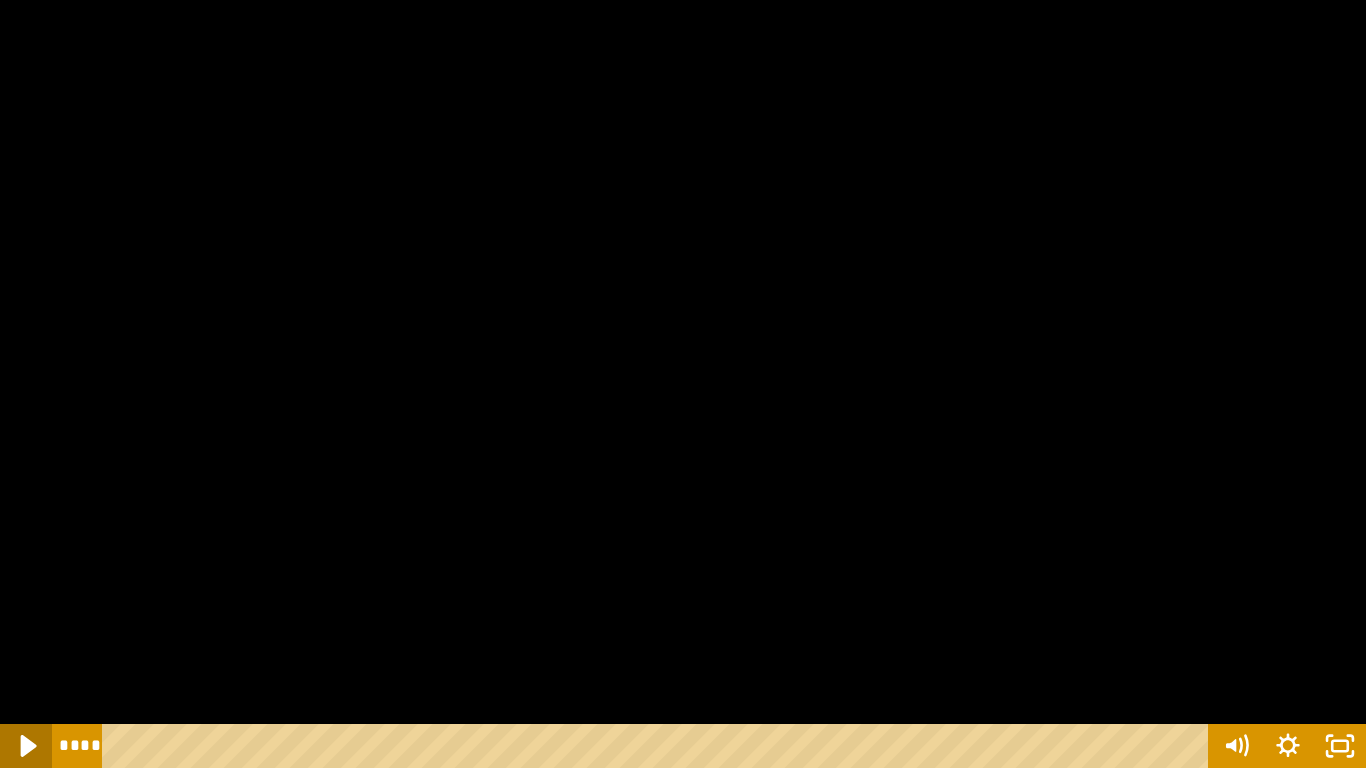 click 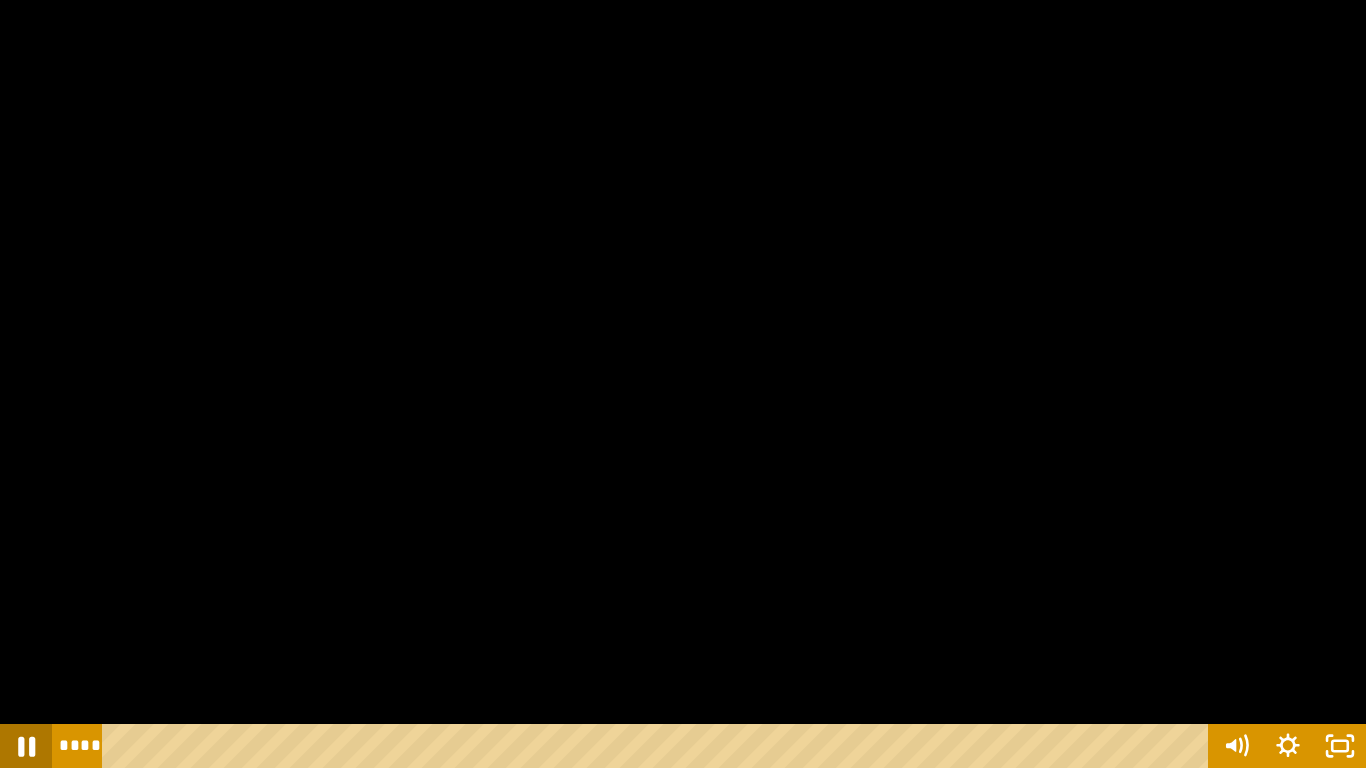 click 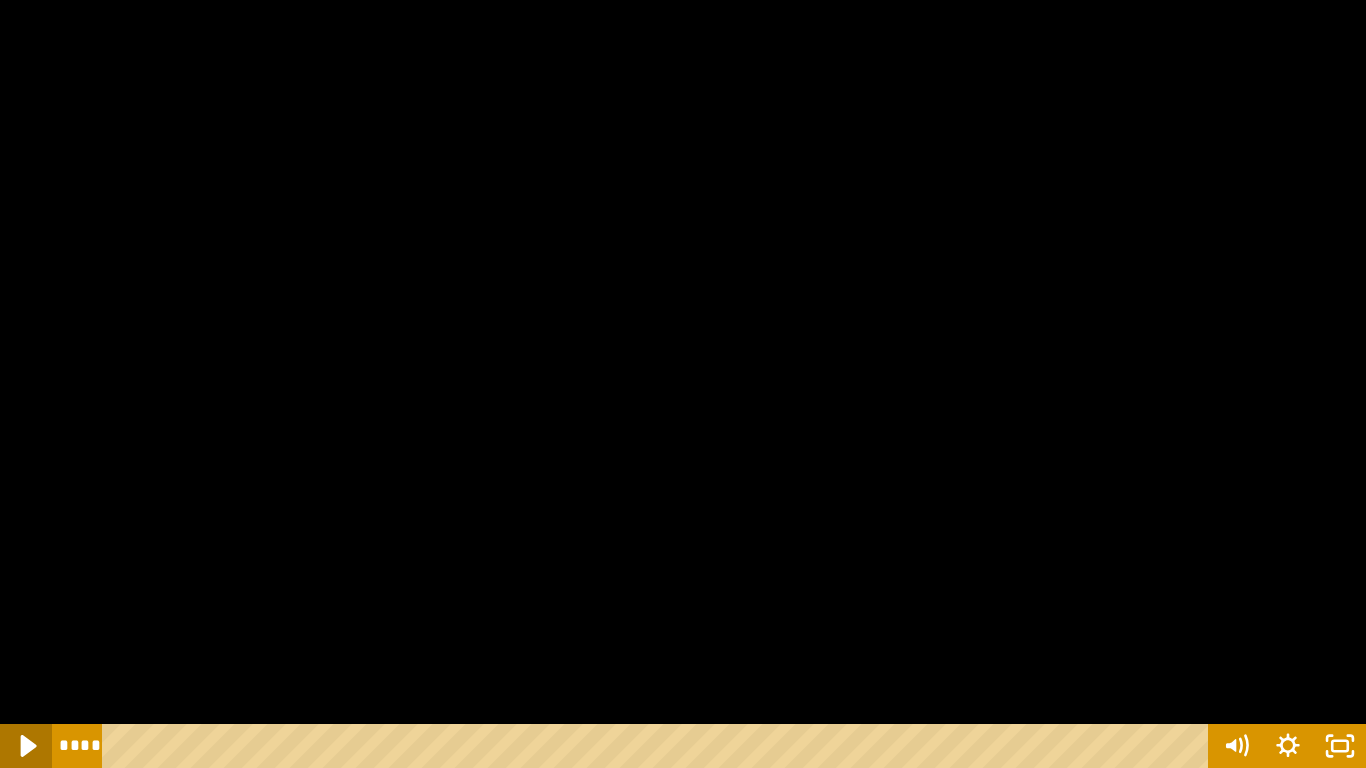 click 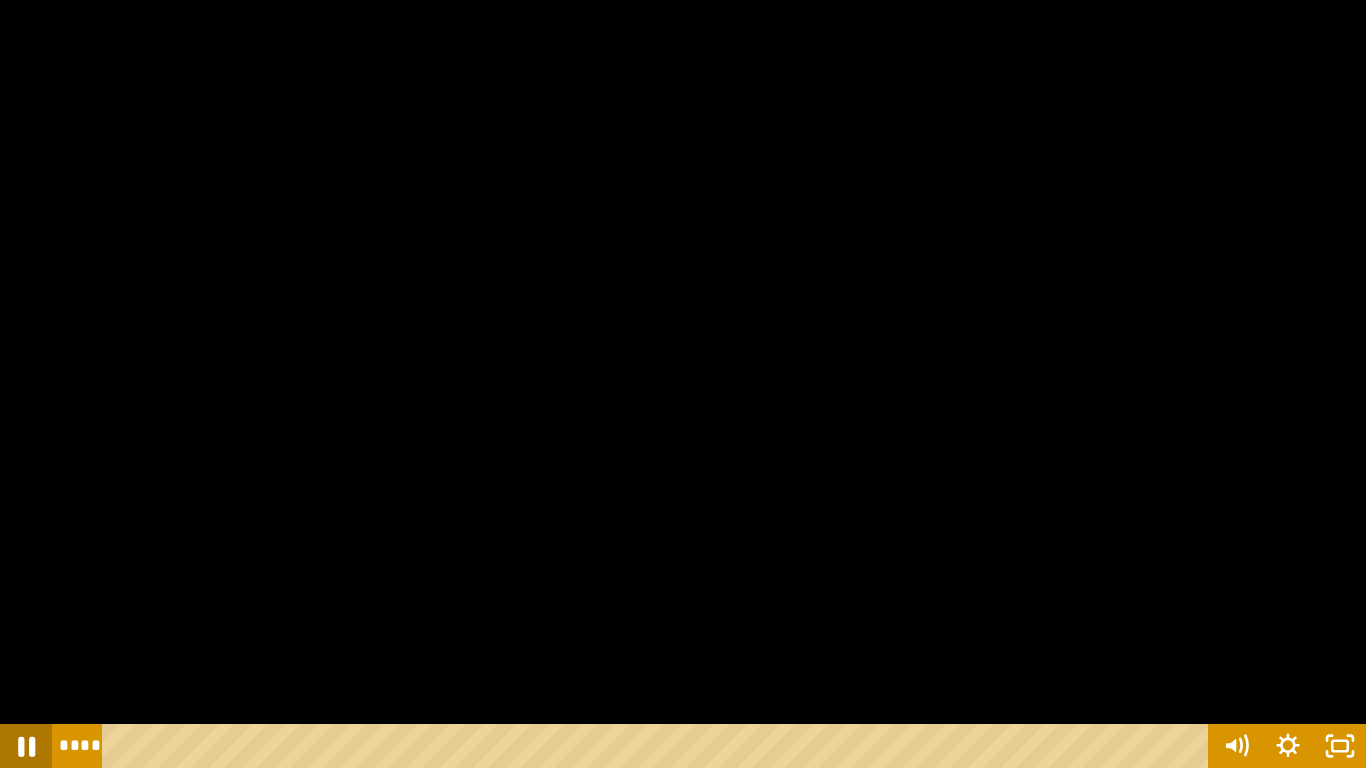 click 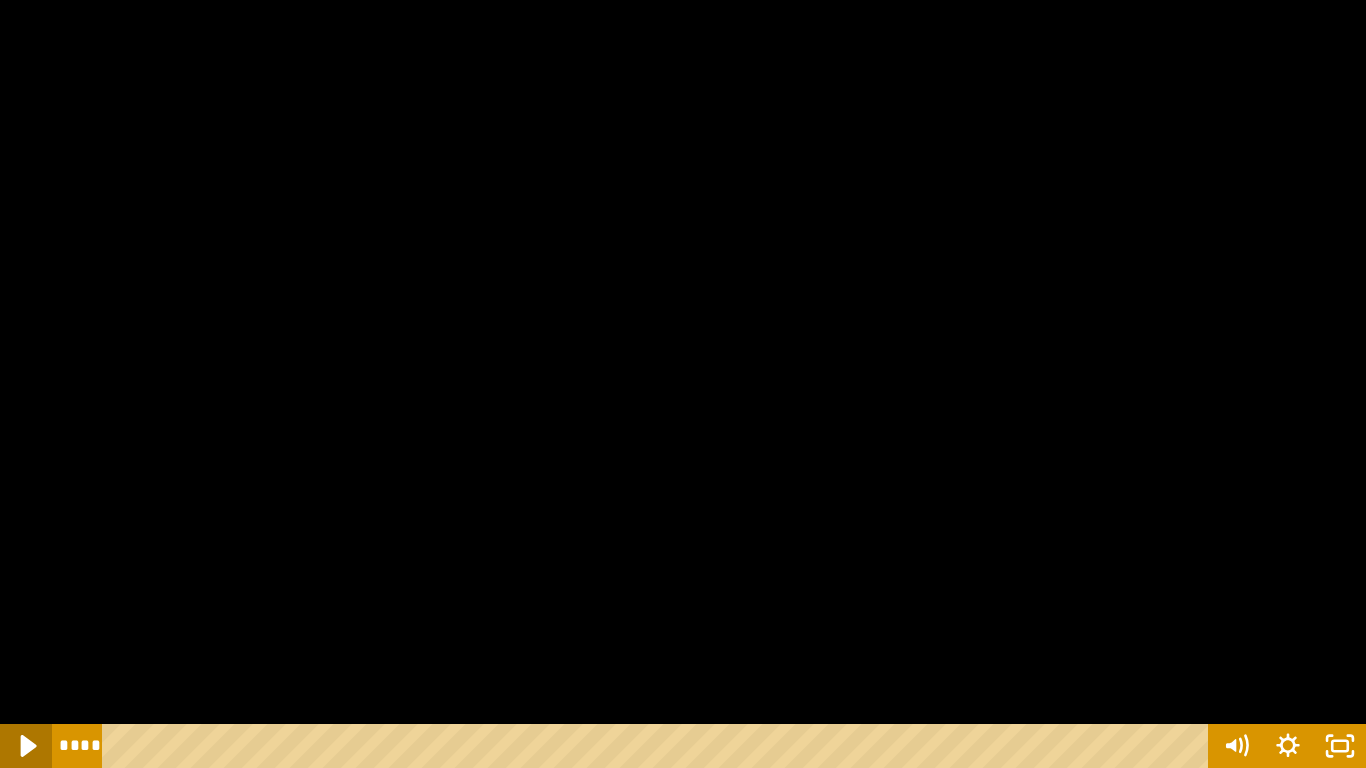 click 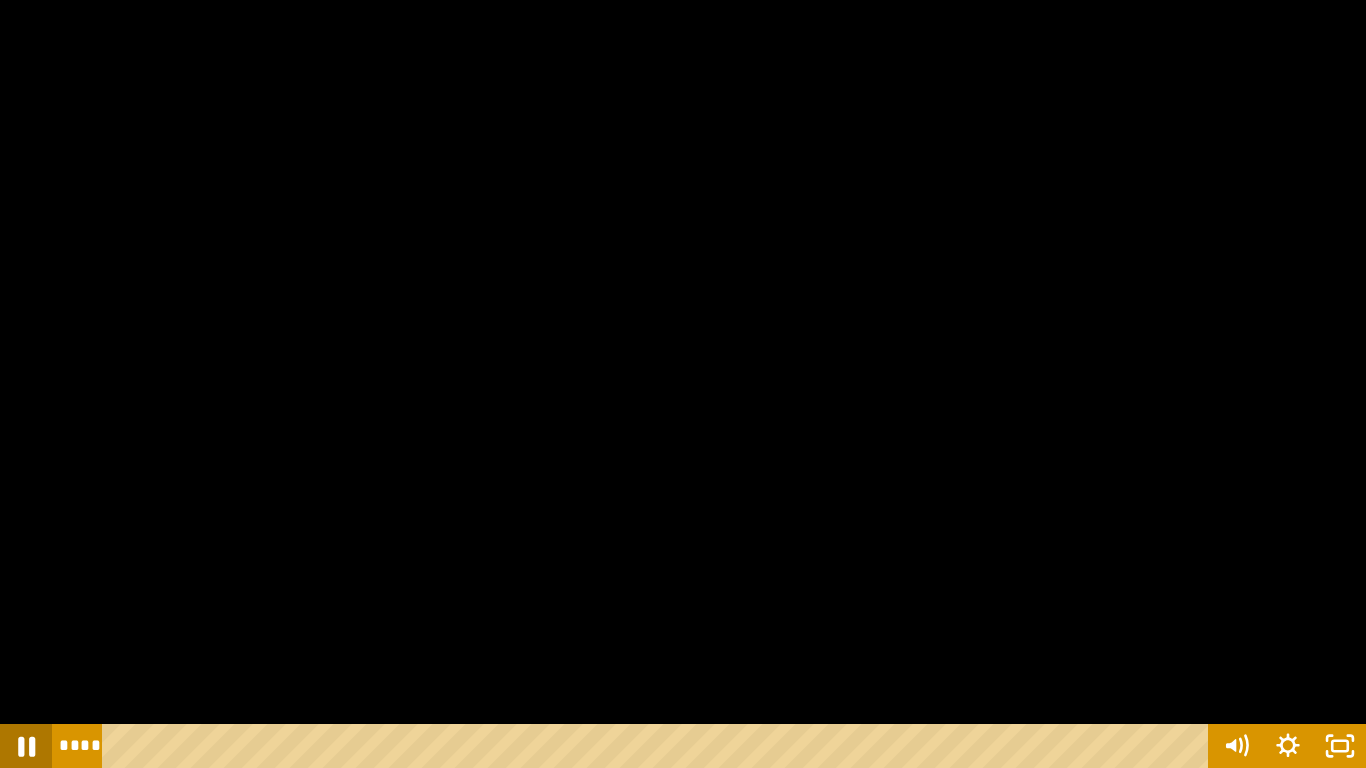 click 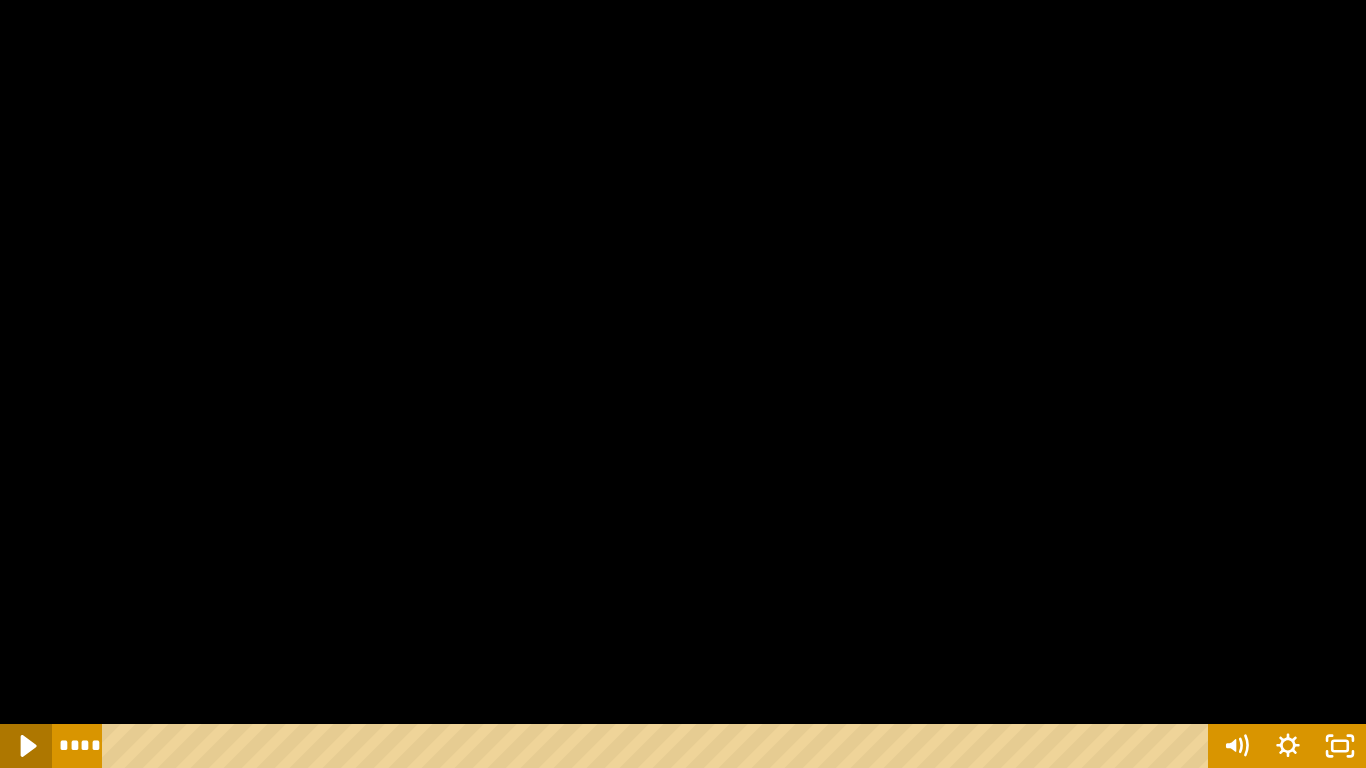 click 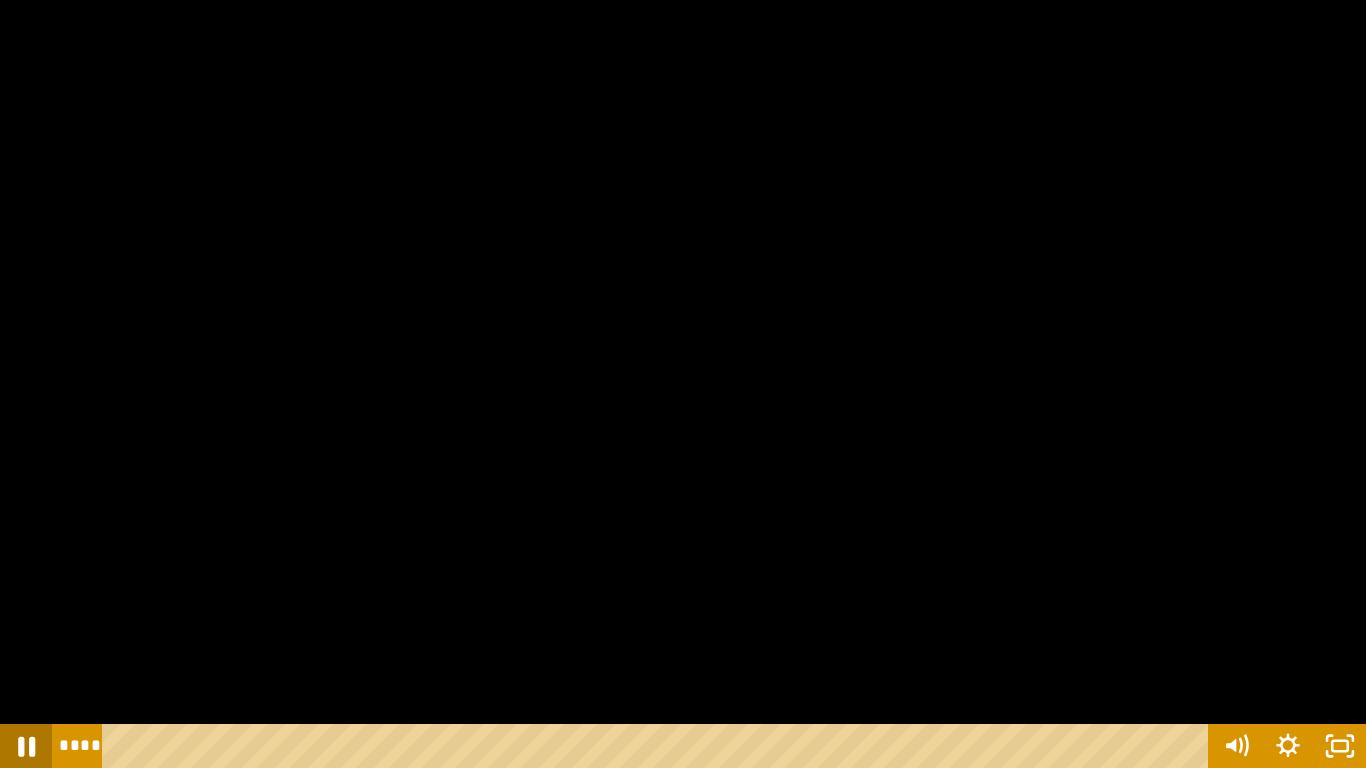 click 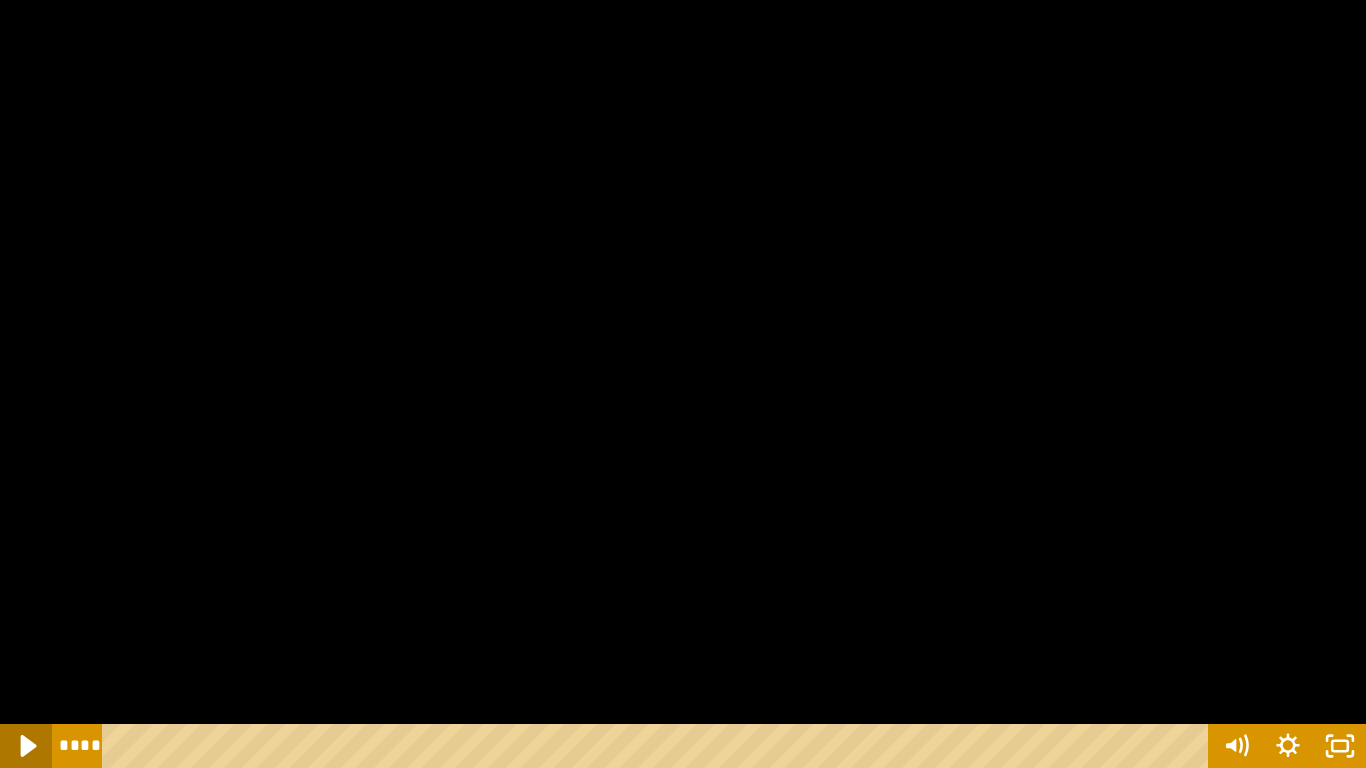 click 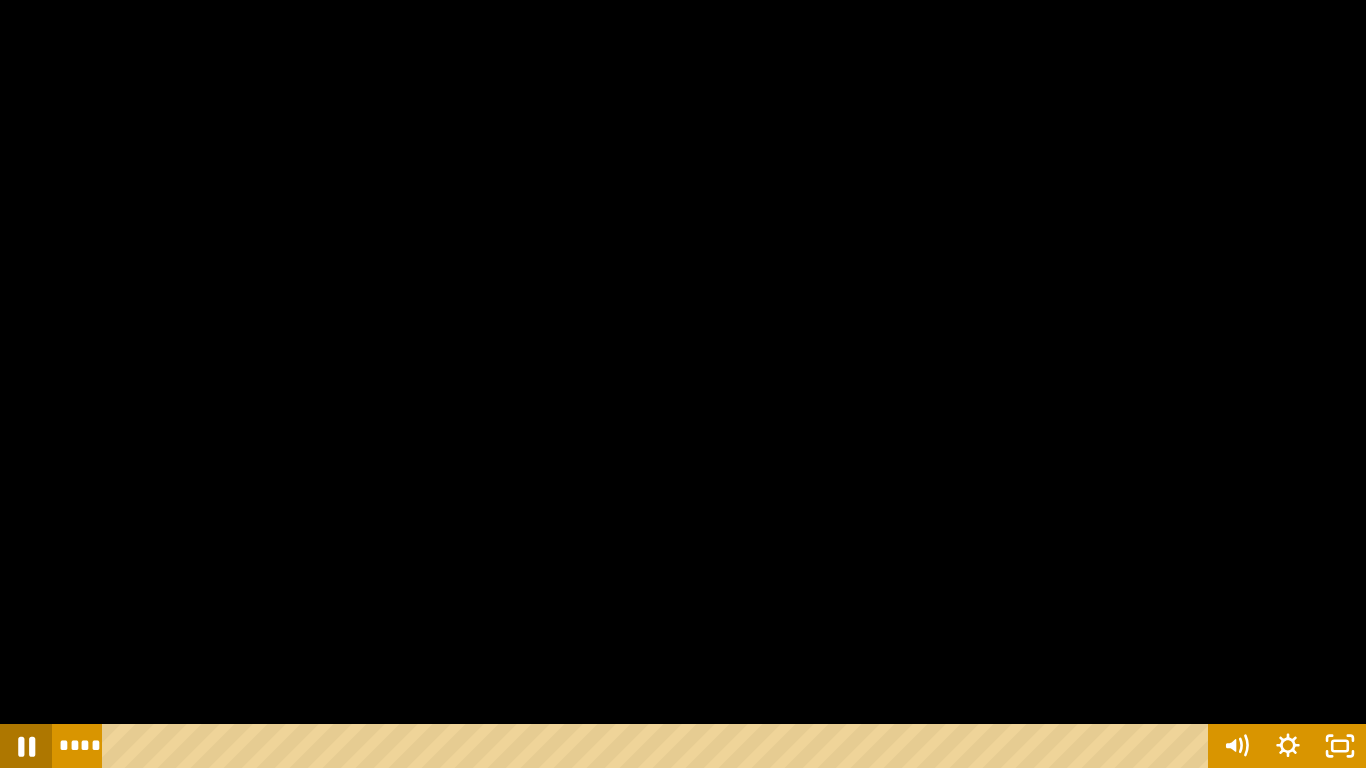 click 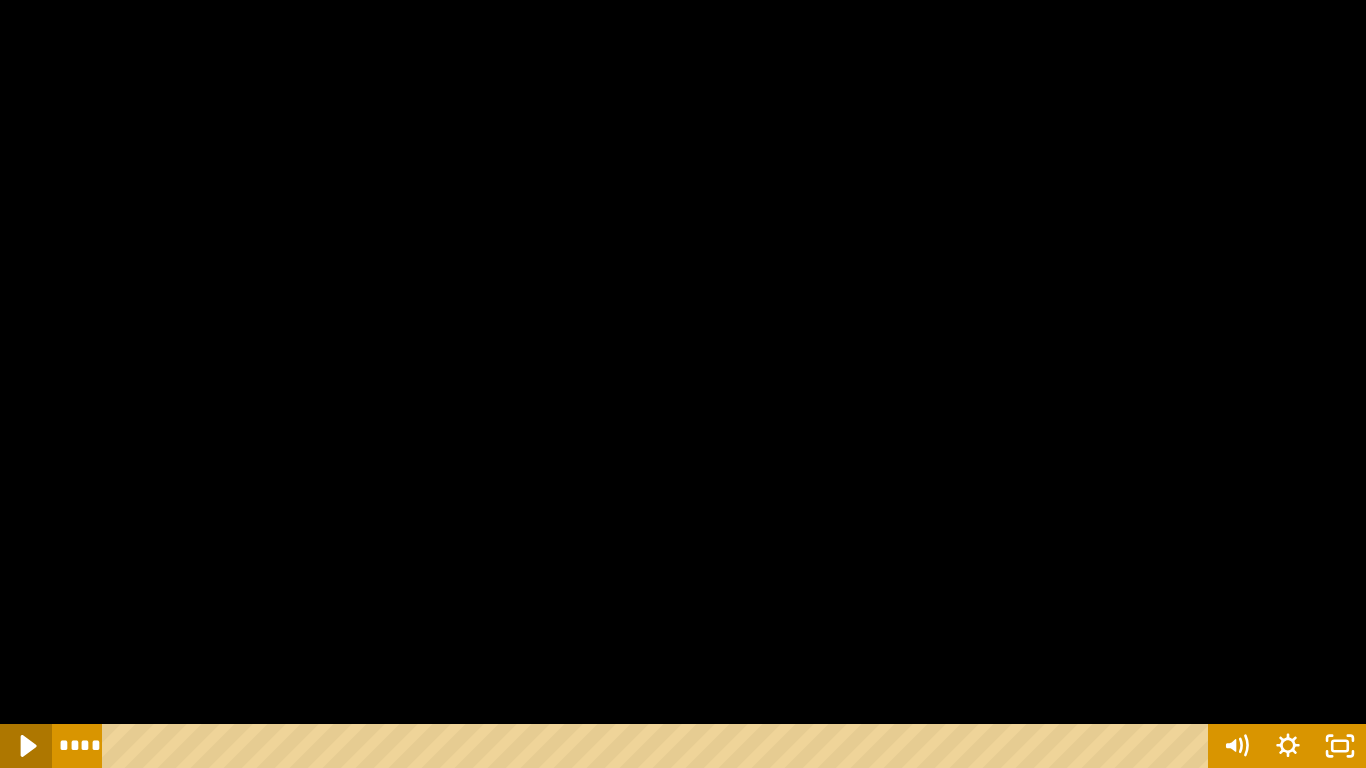 click 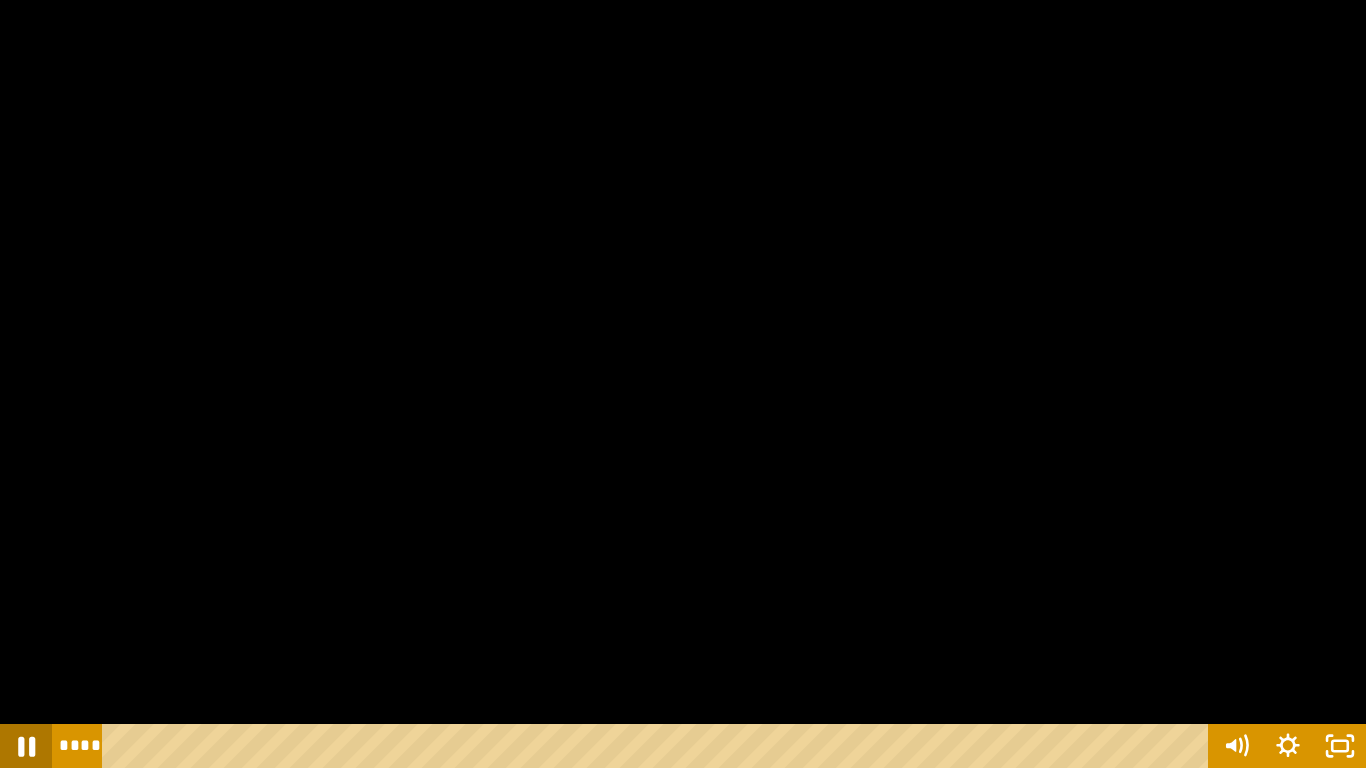 click 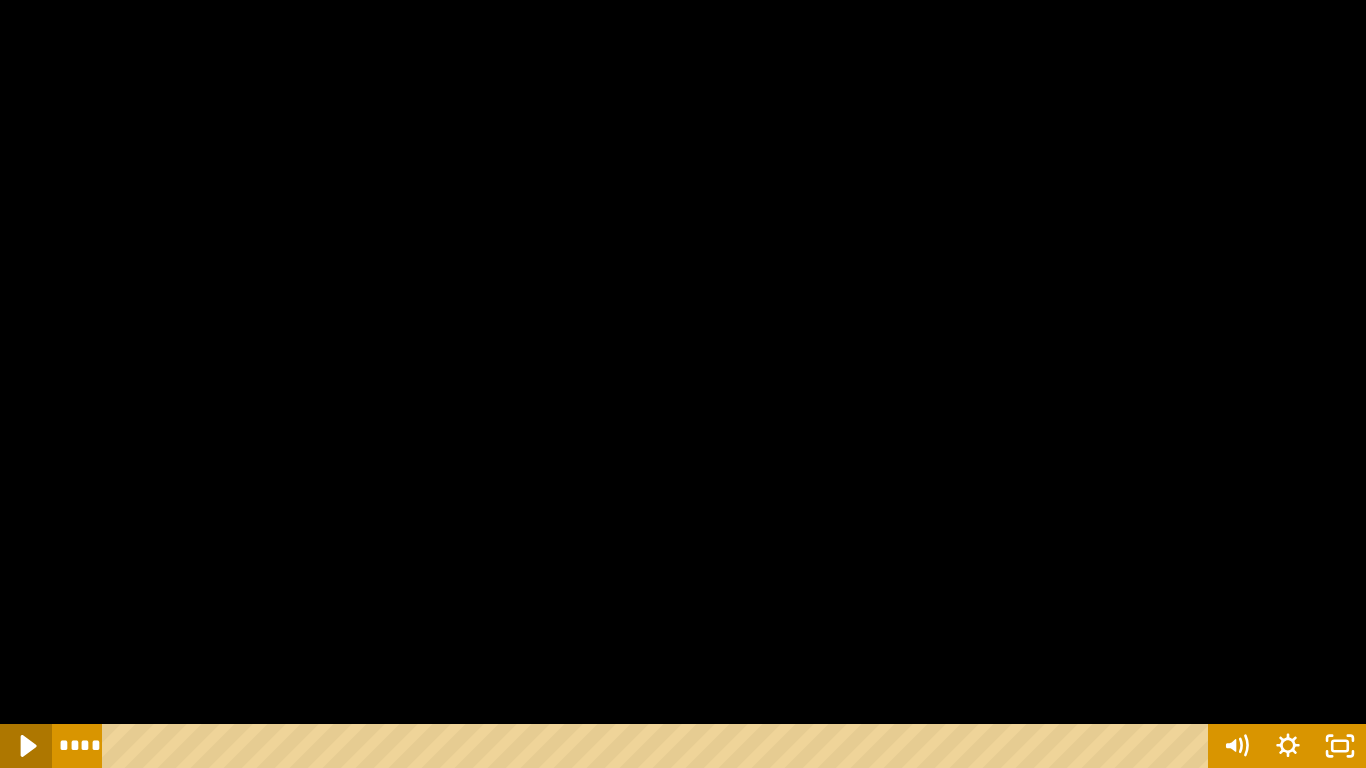 click 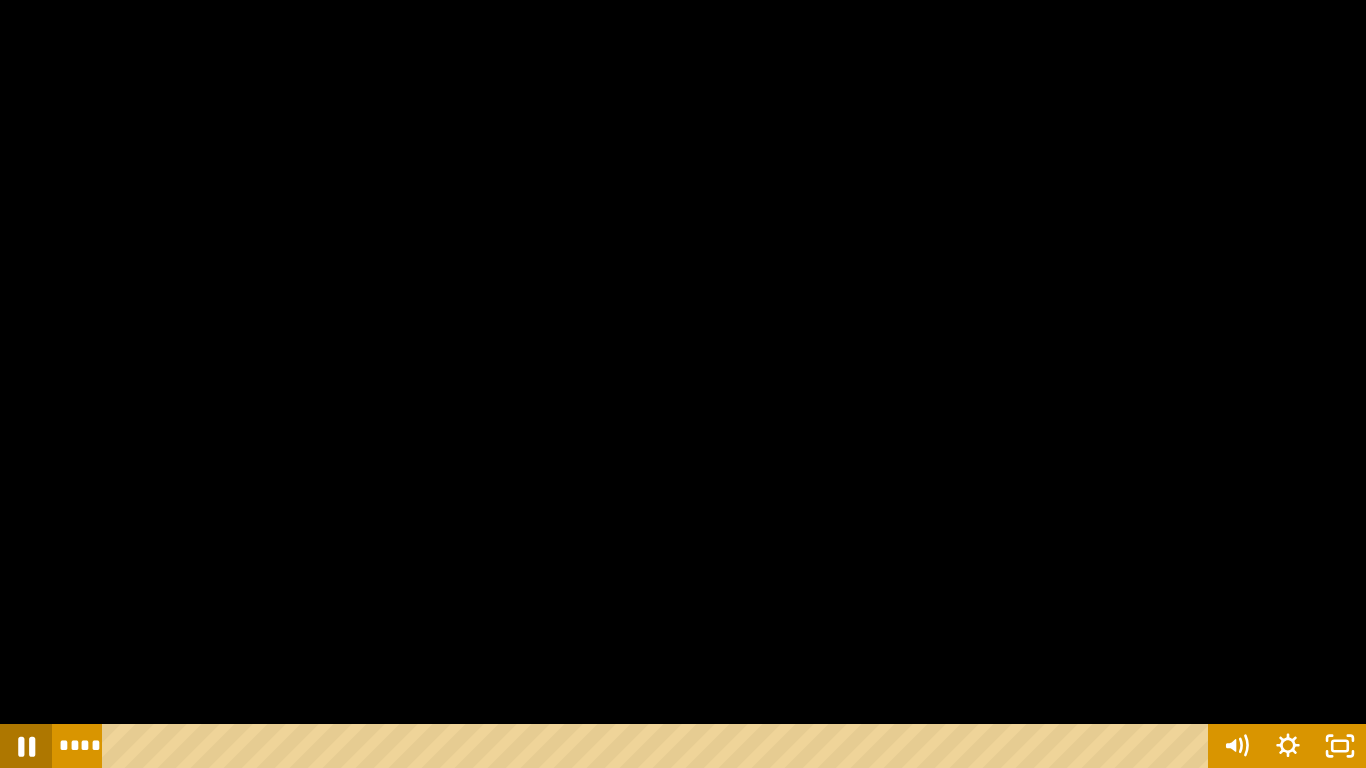 click 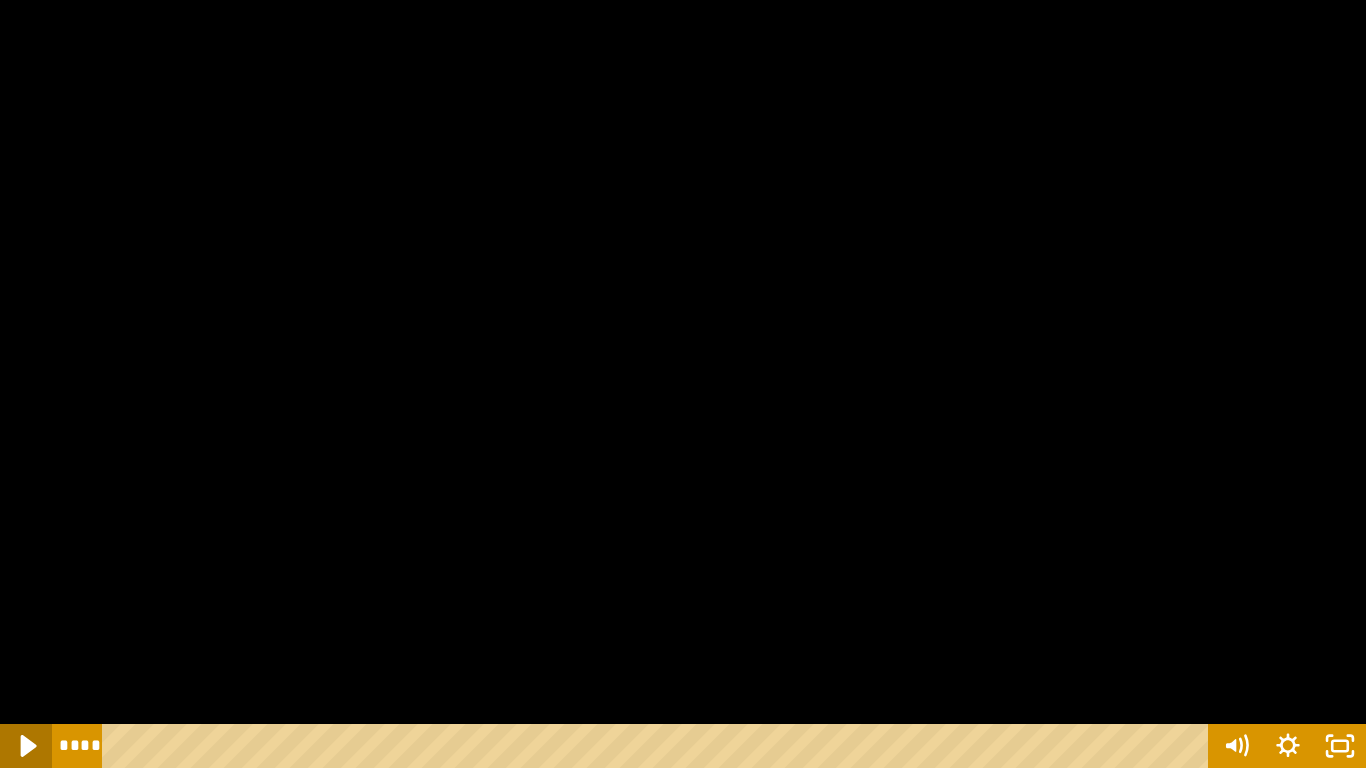 click 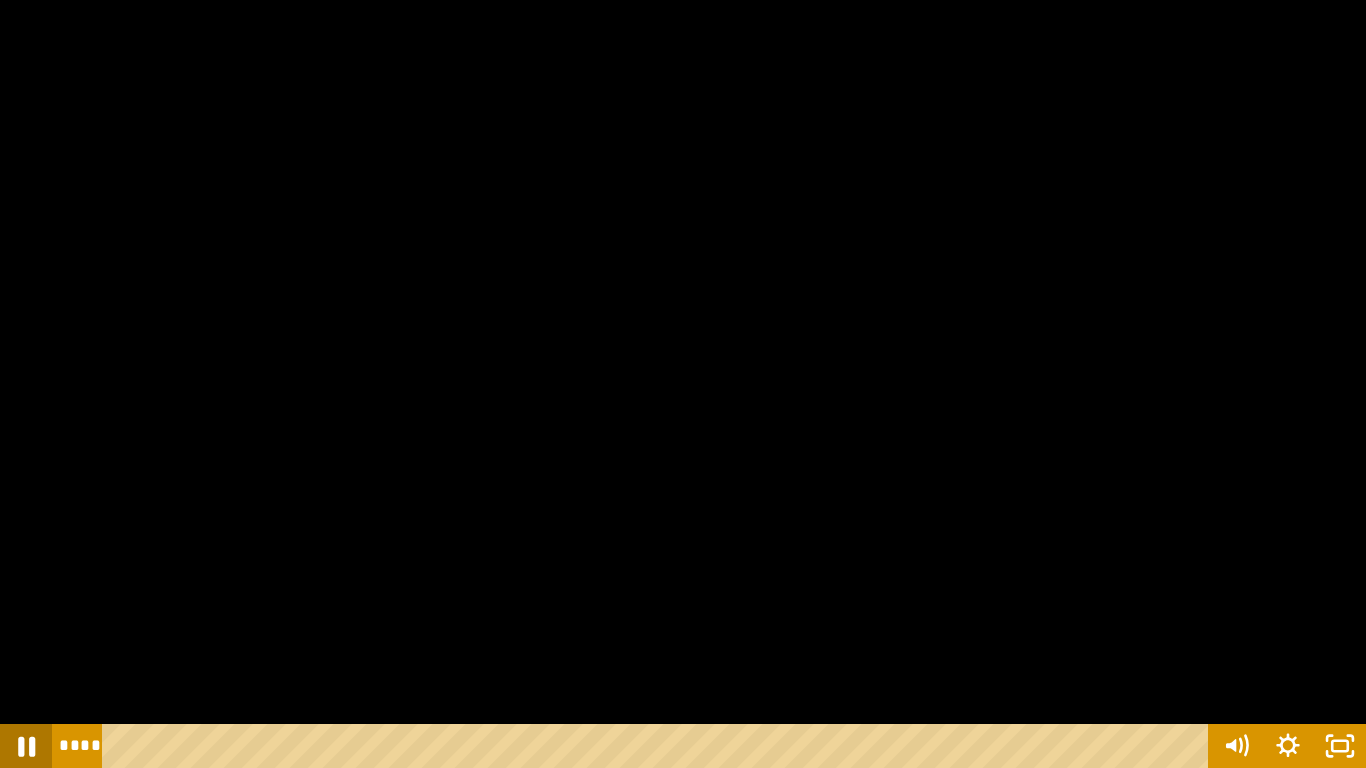 click 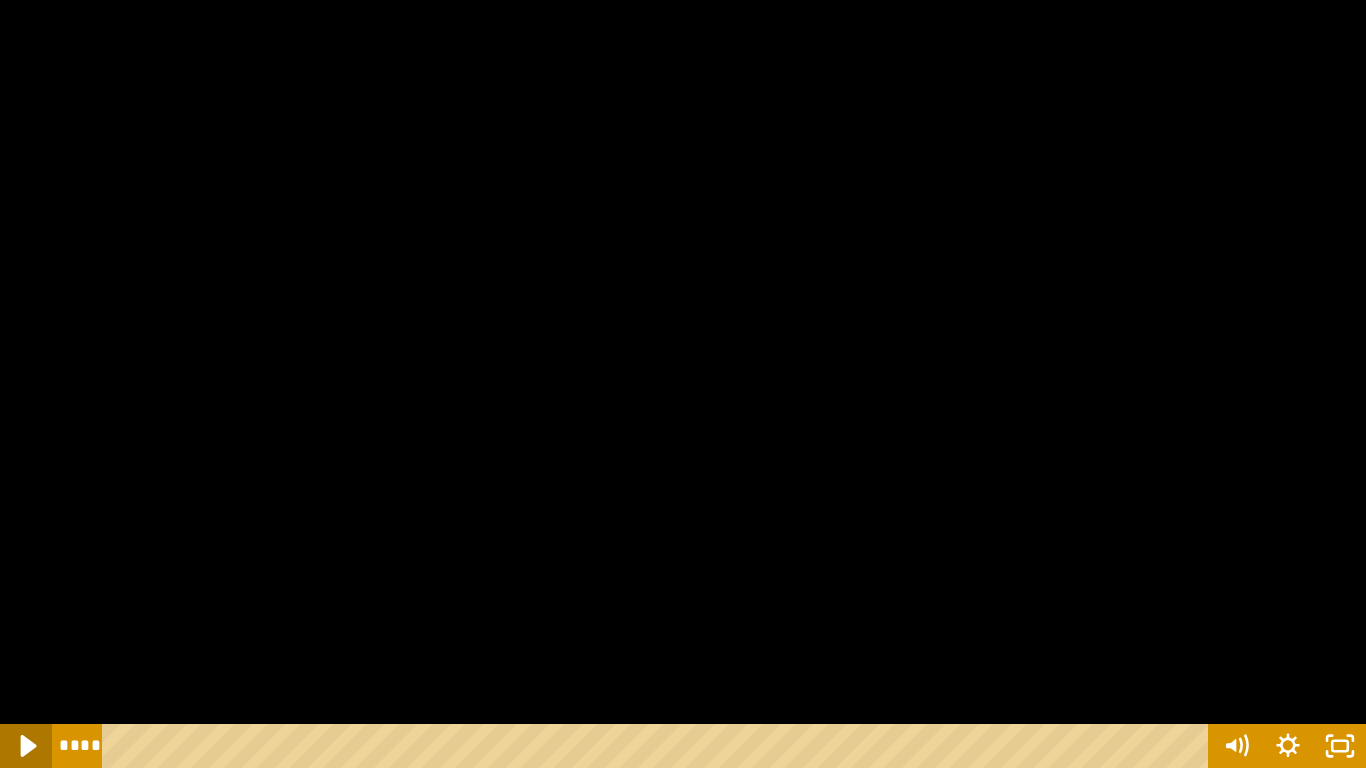 click 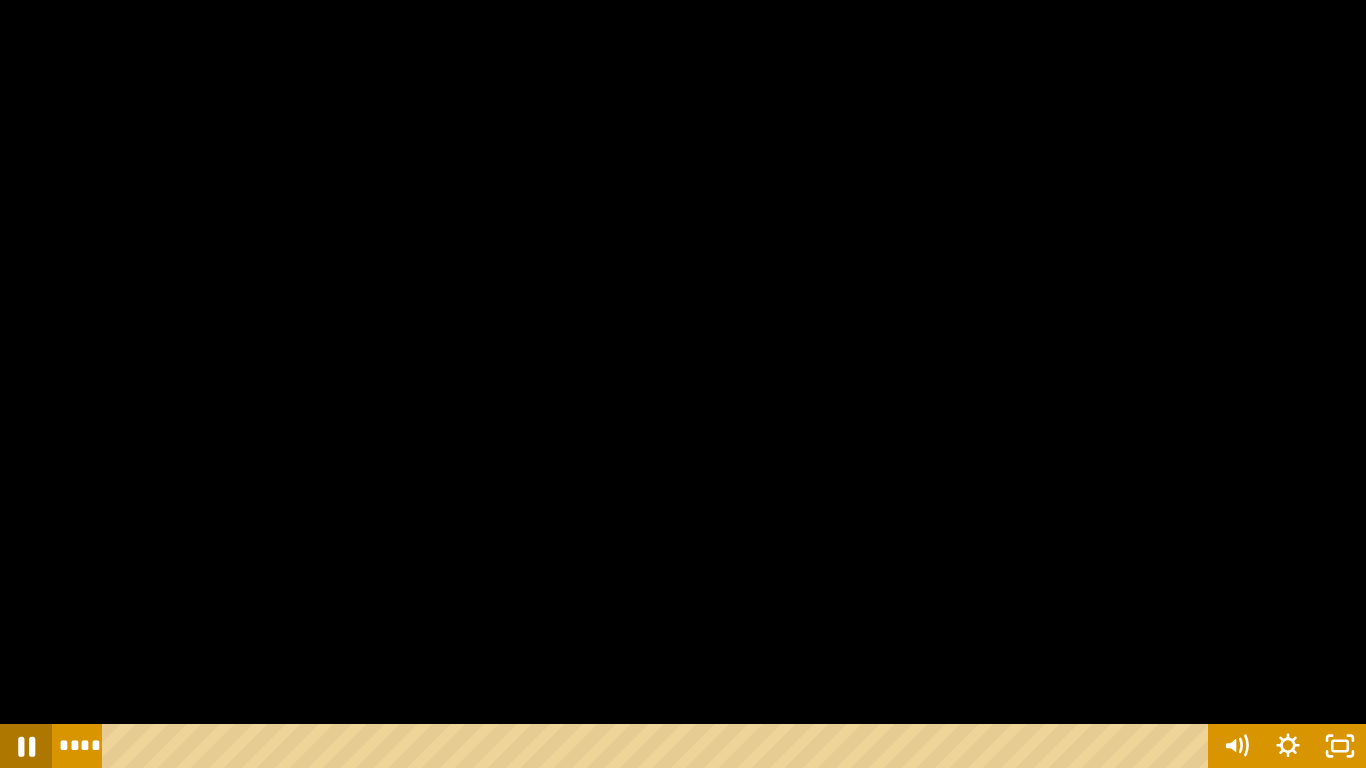 click 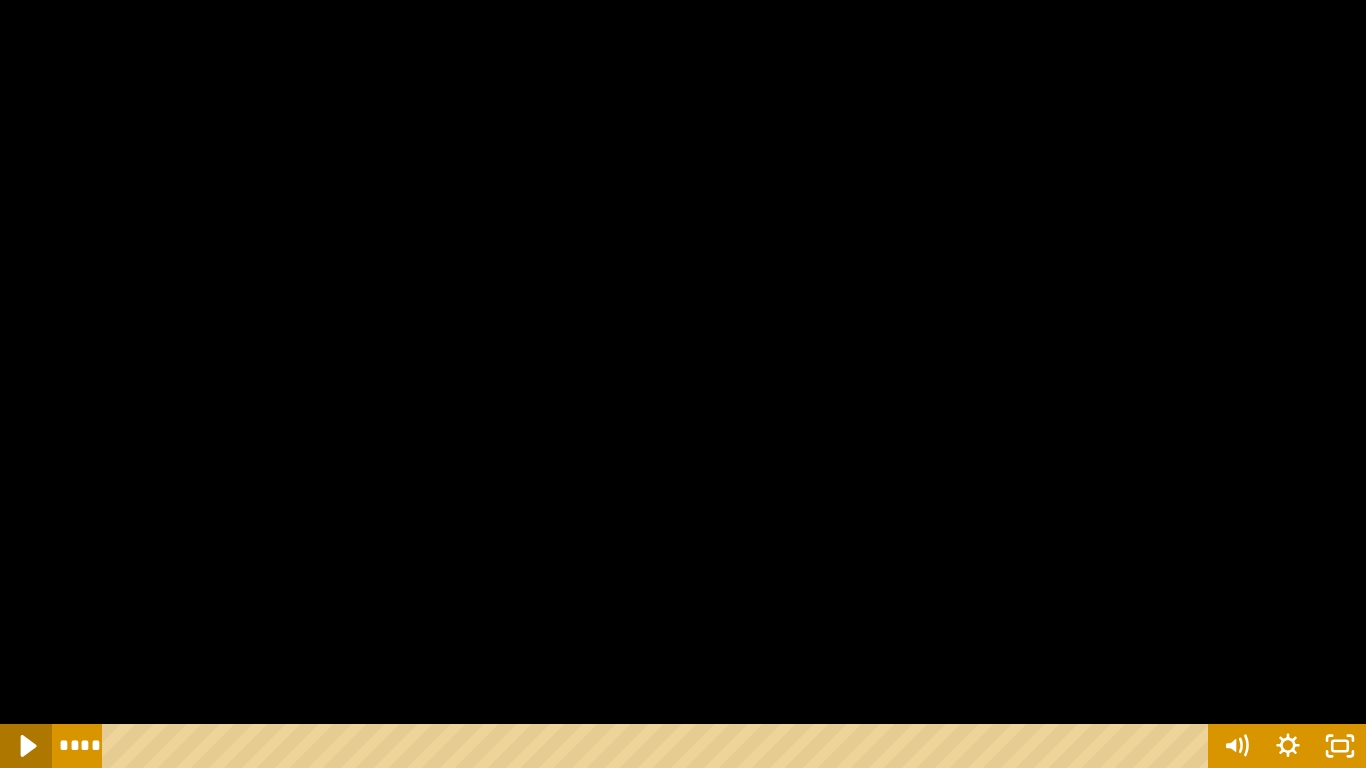 click 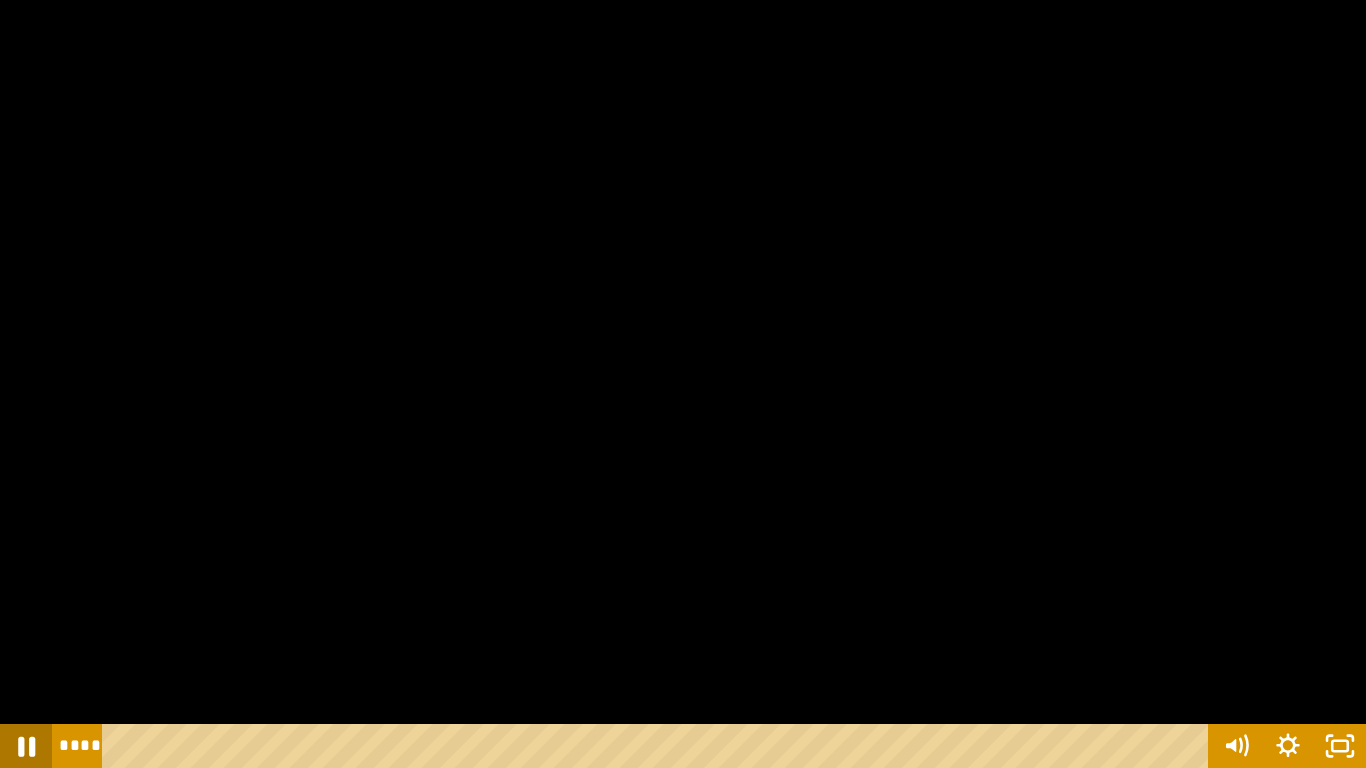 click 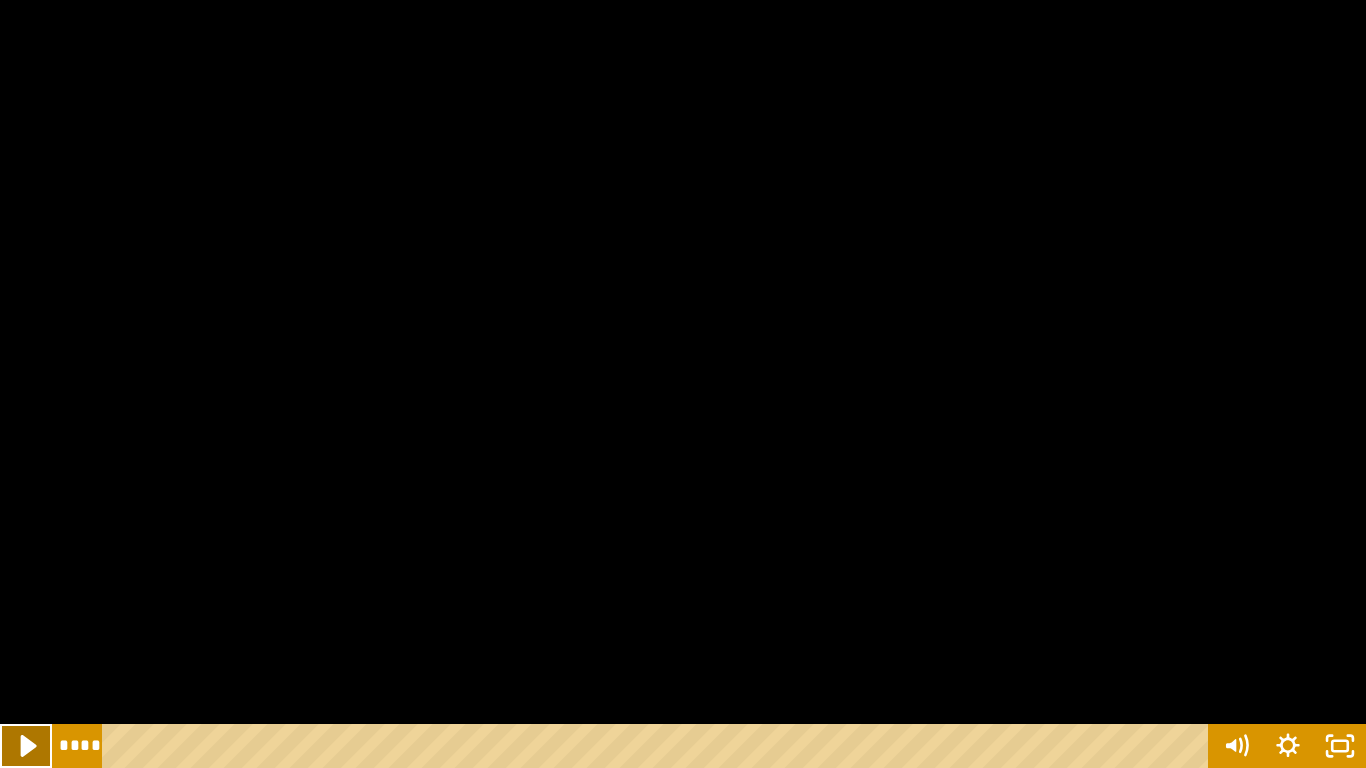 click 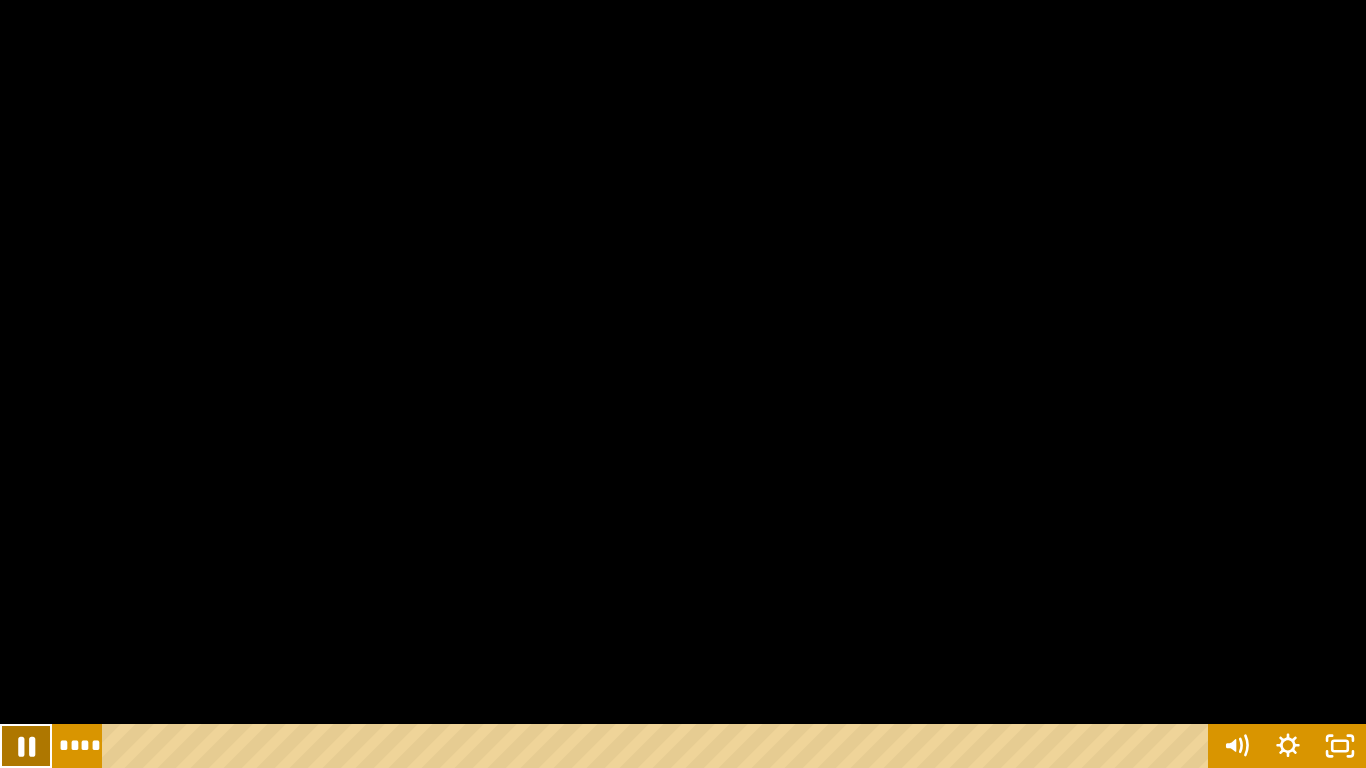 click 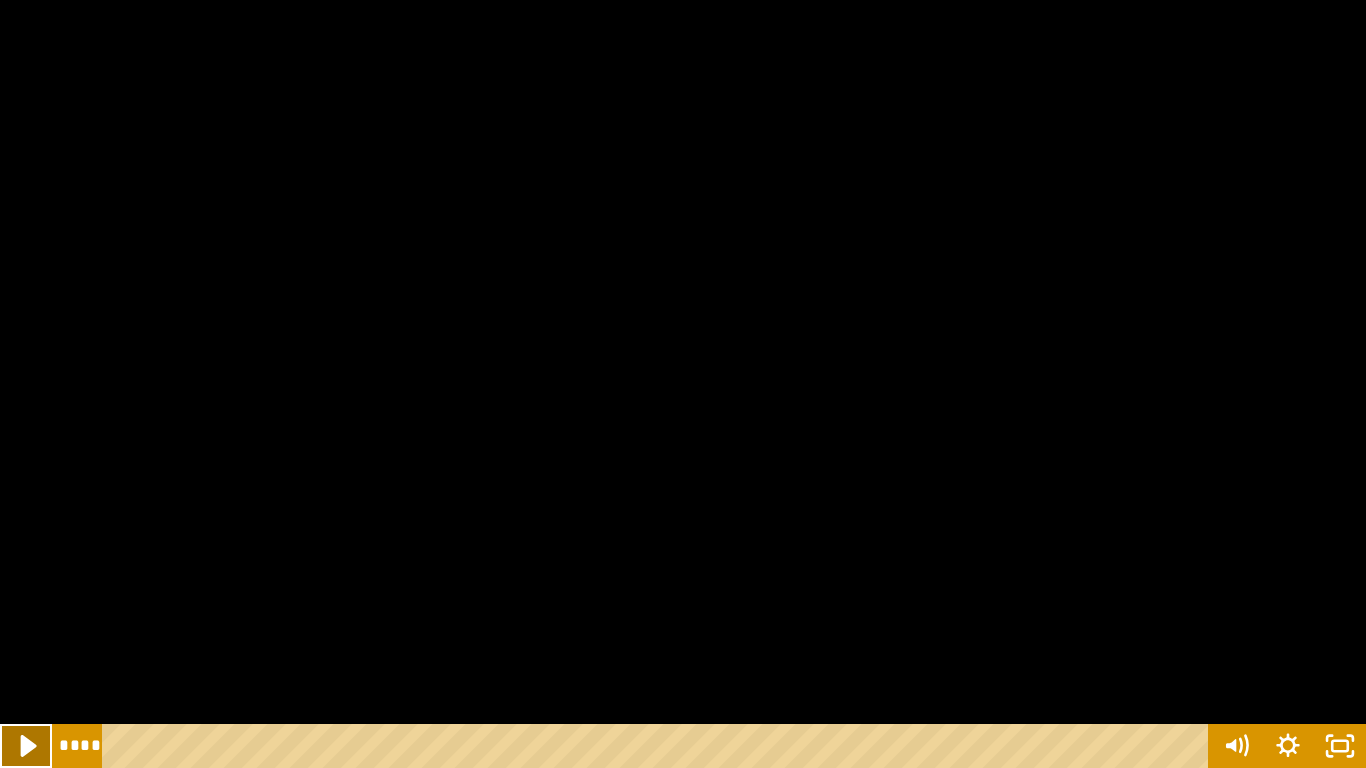 click 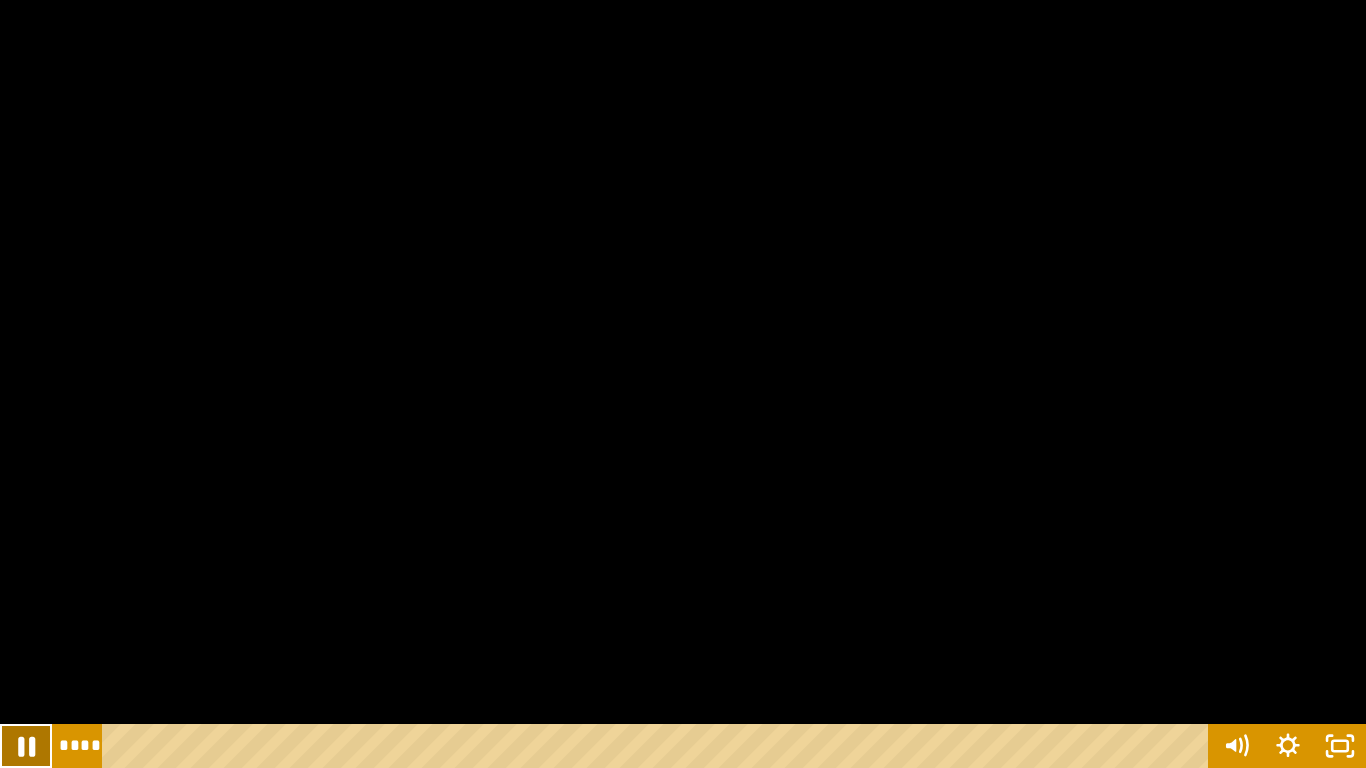 click 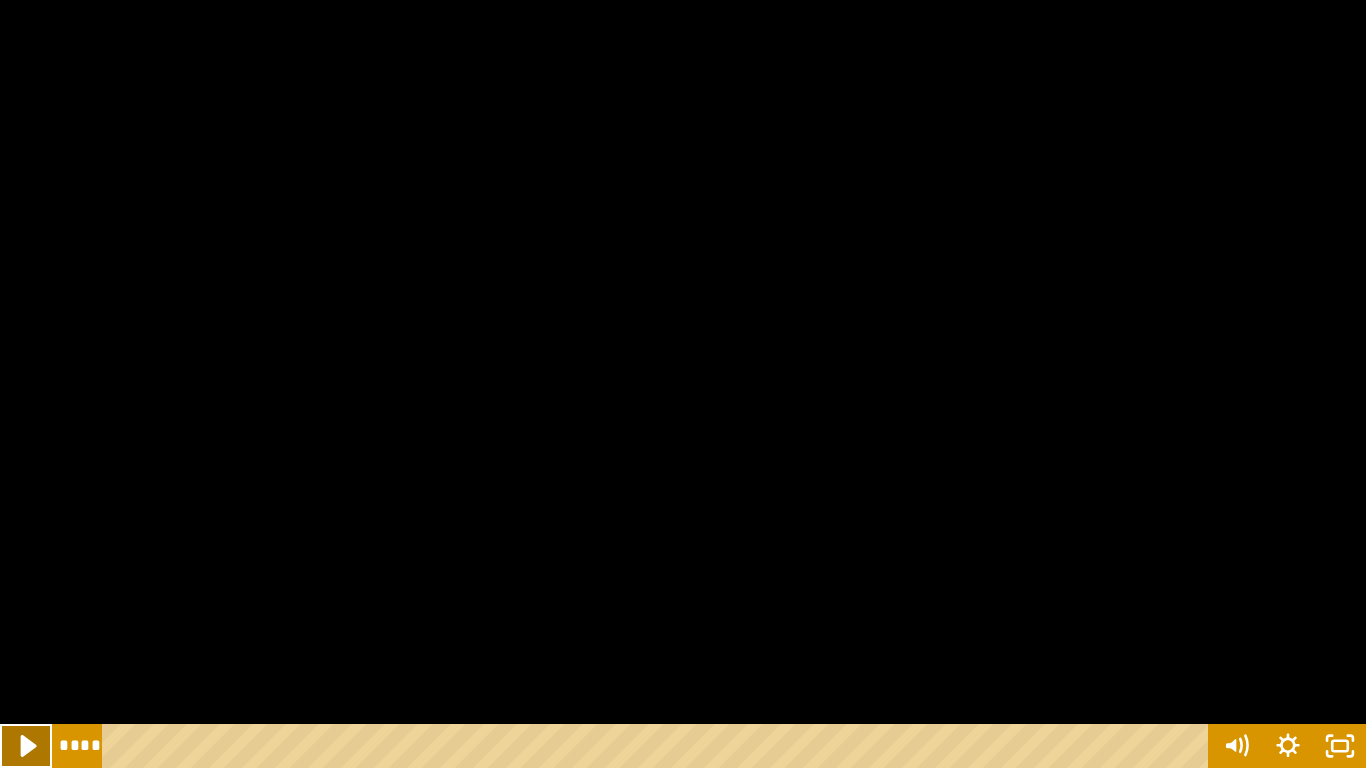 click 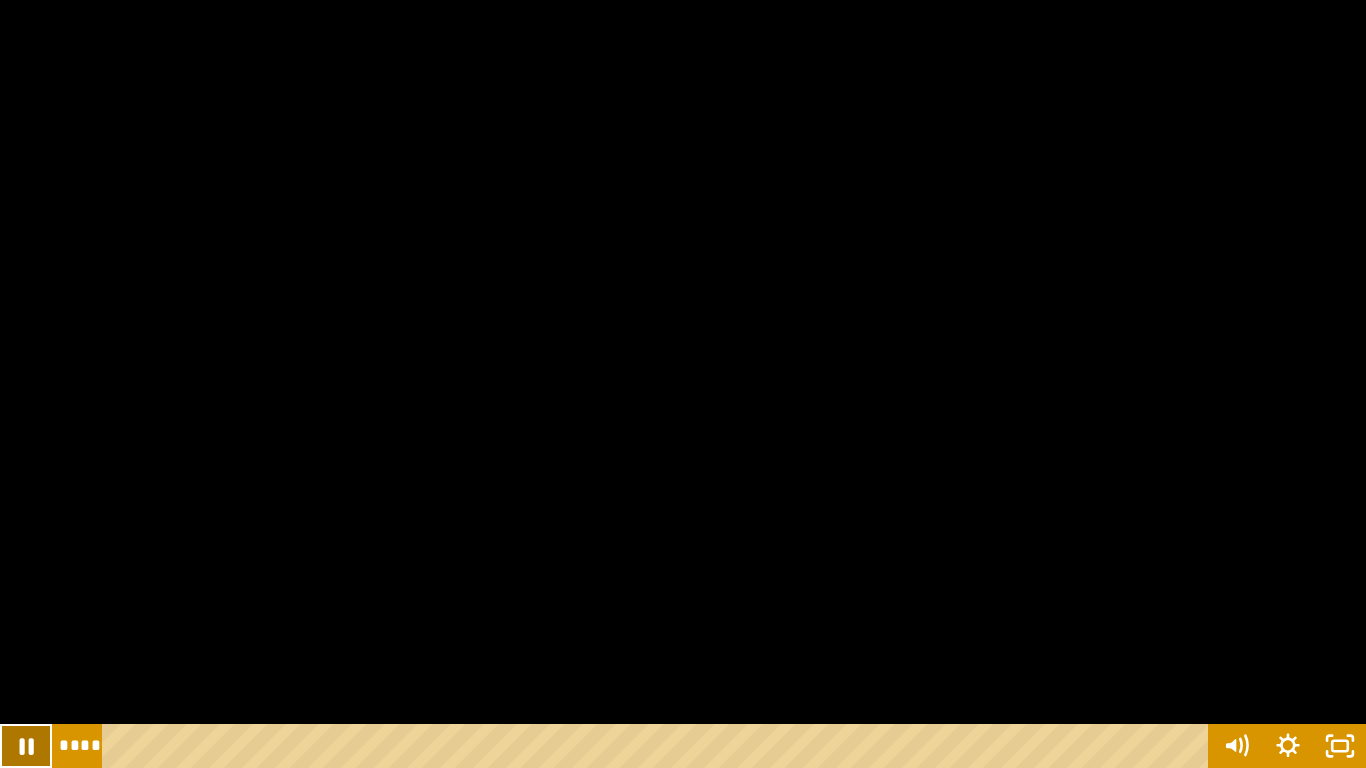 click 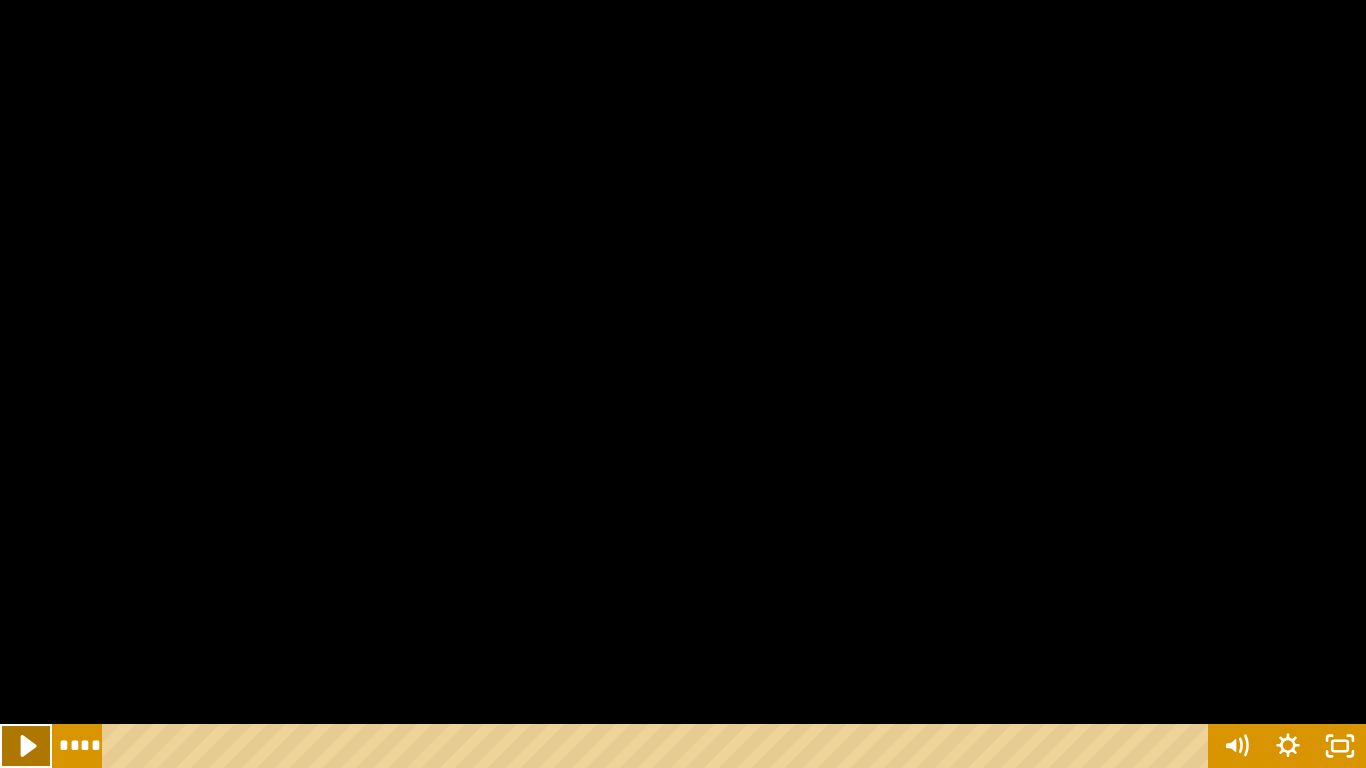 click 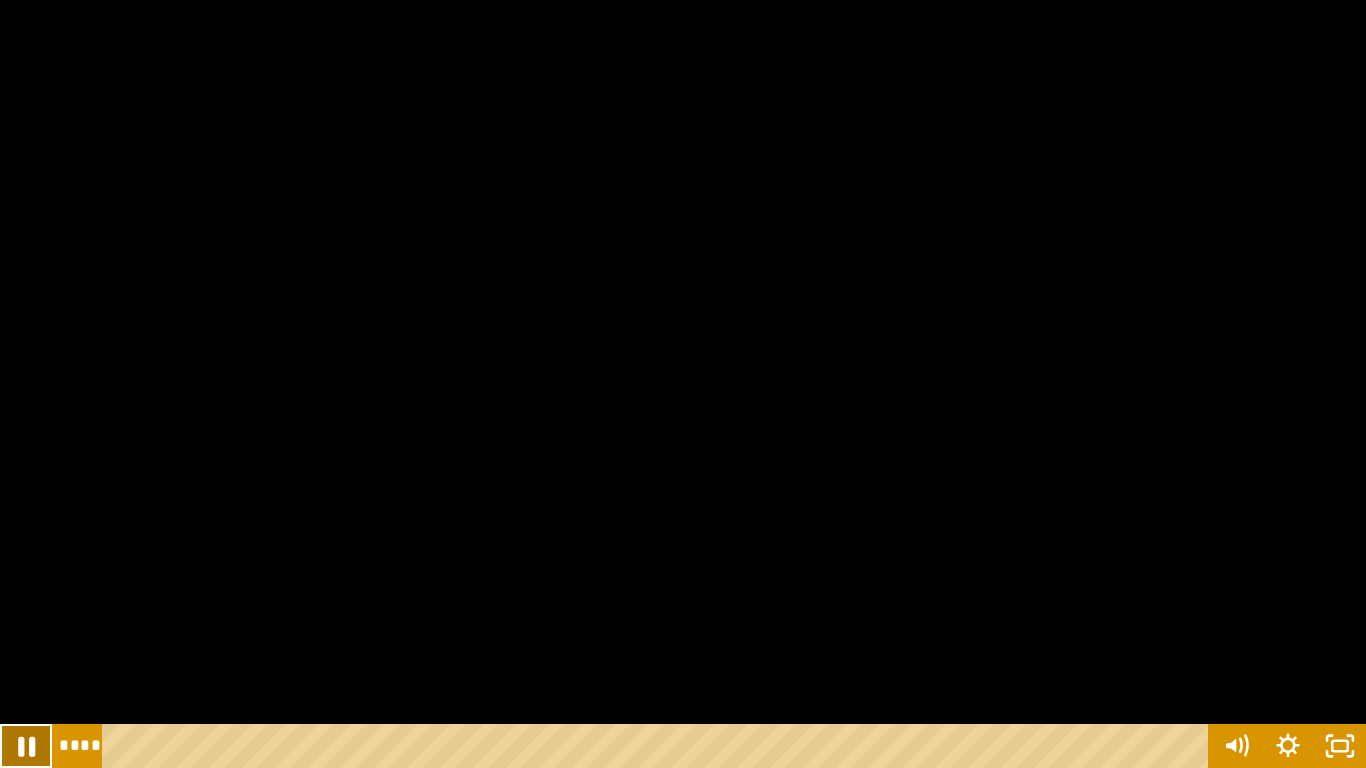 click 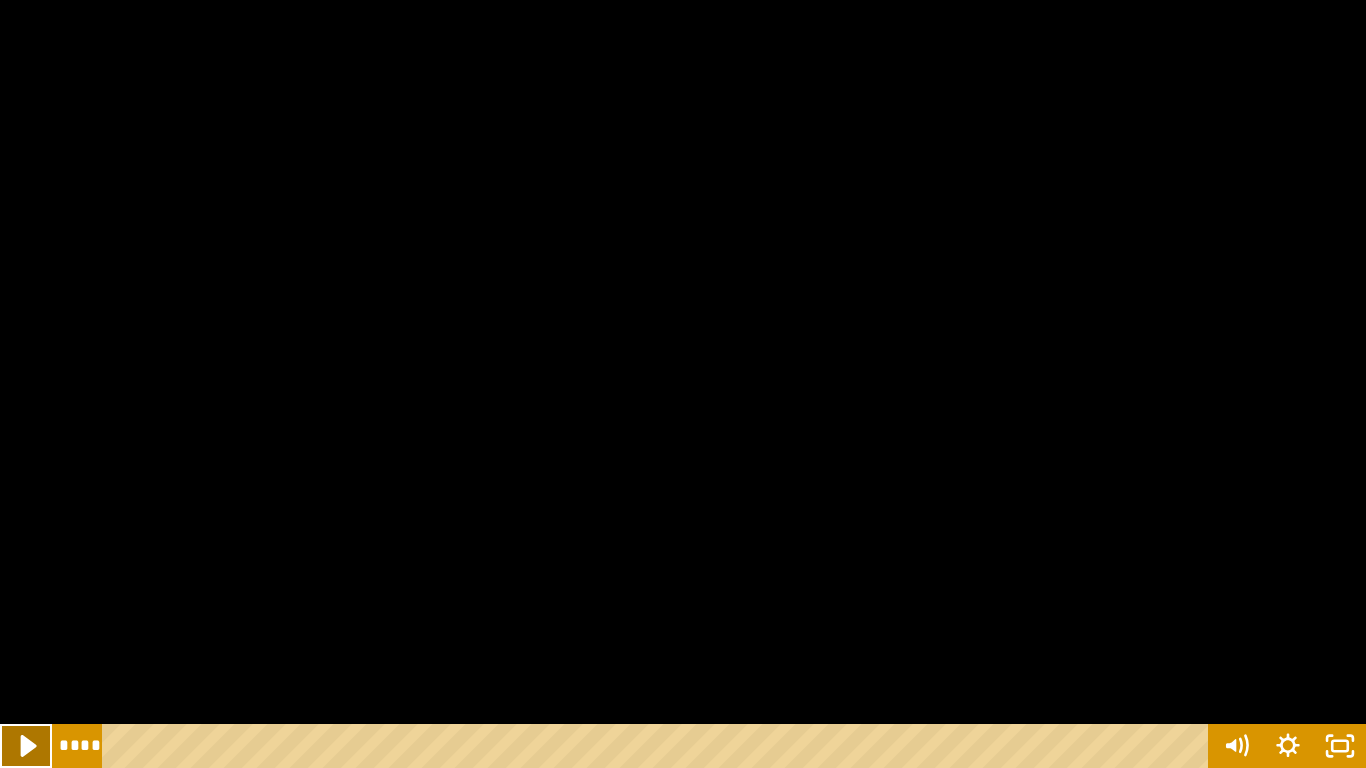 click 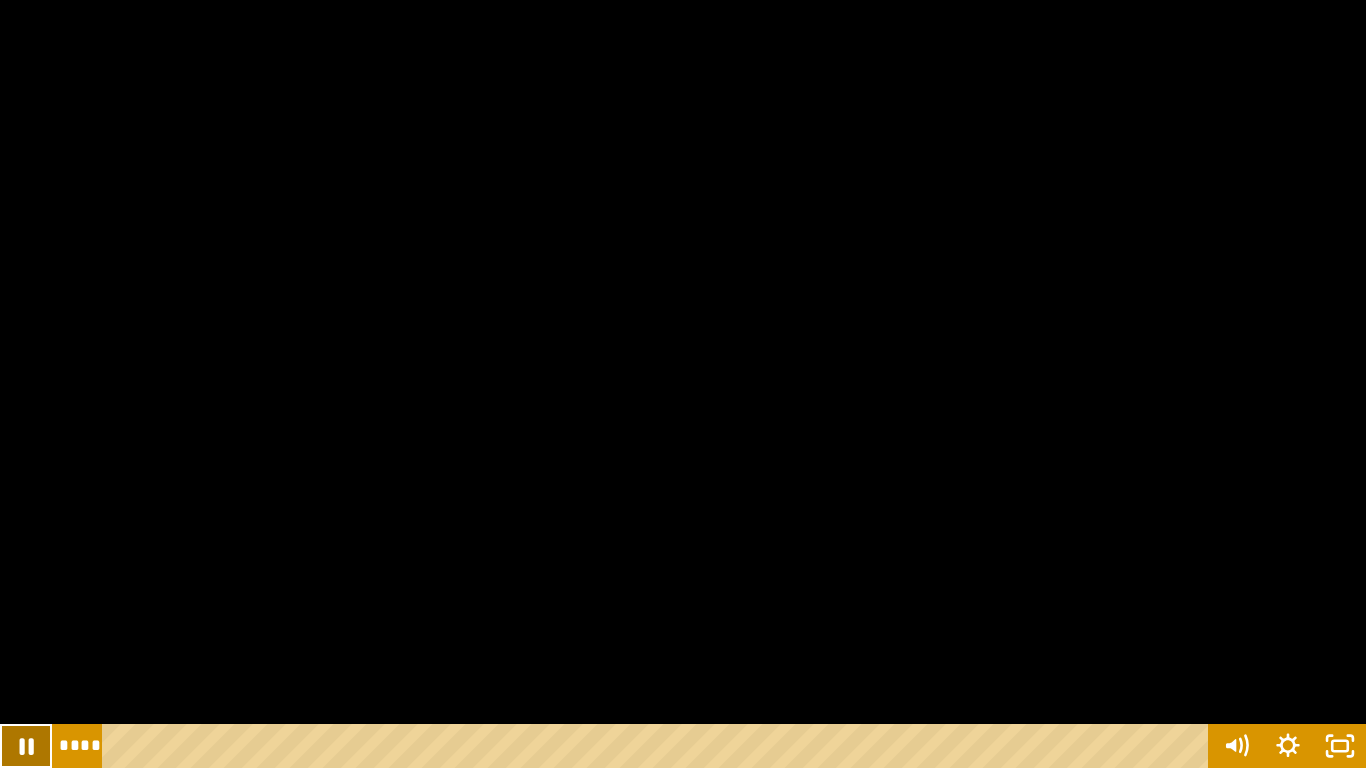 click 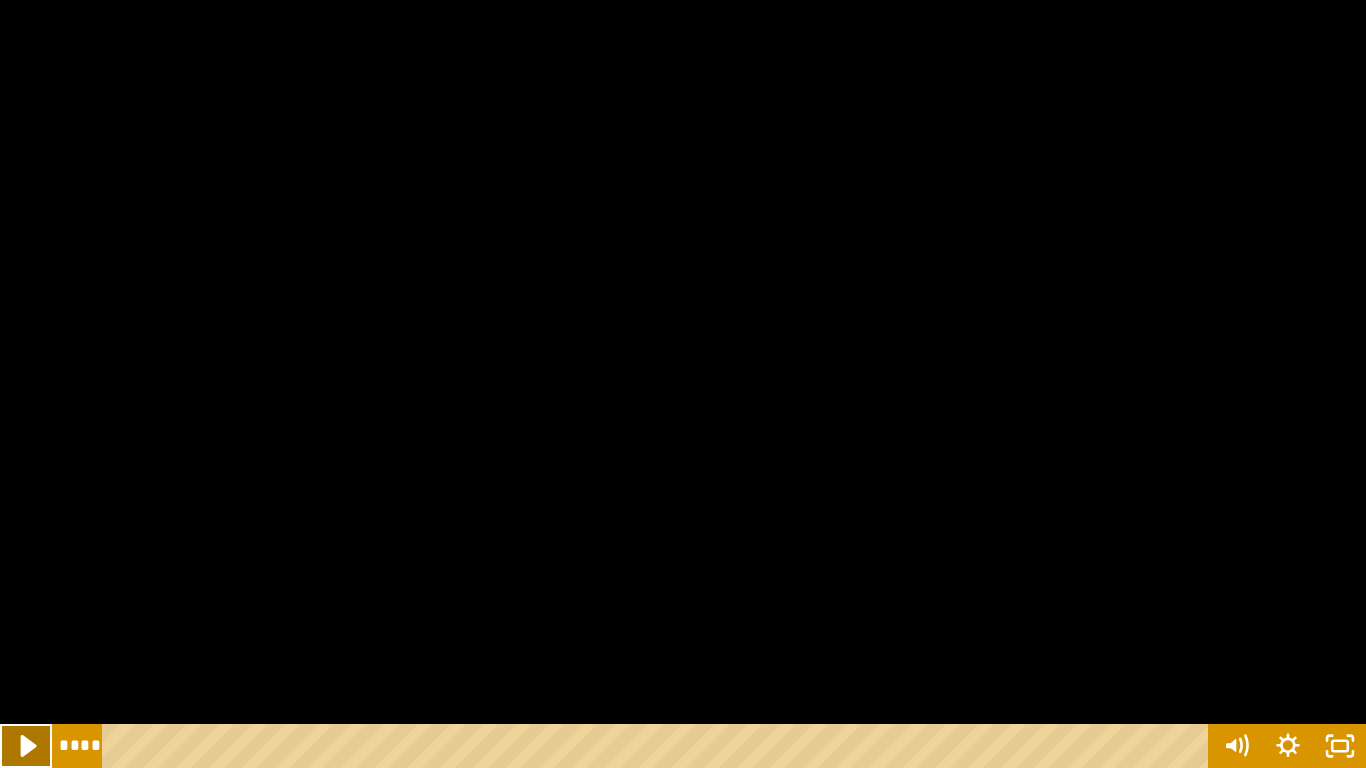 click 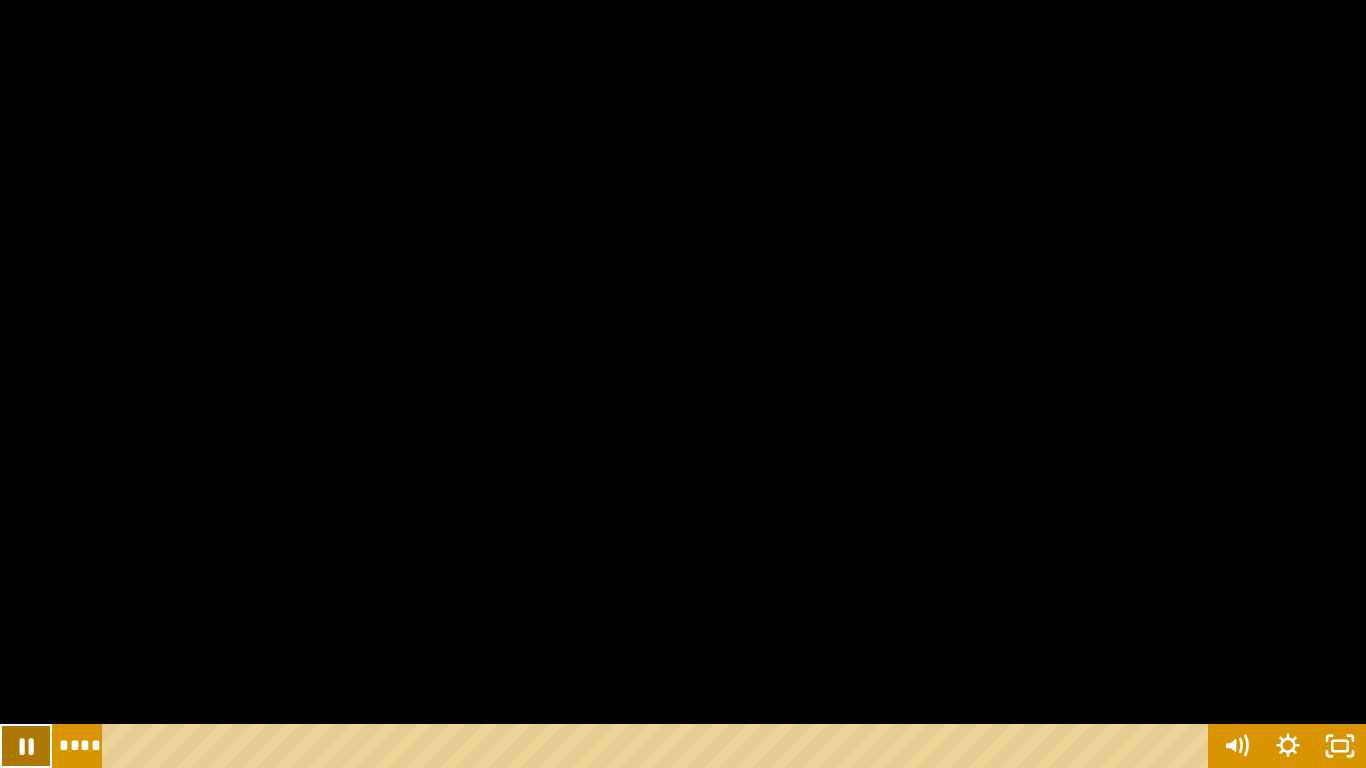 click 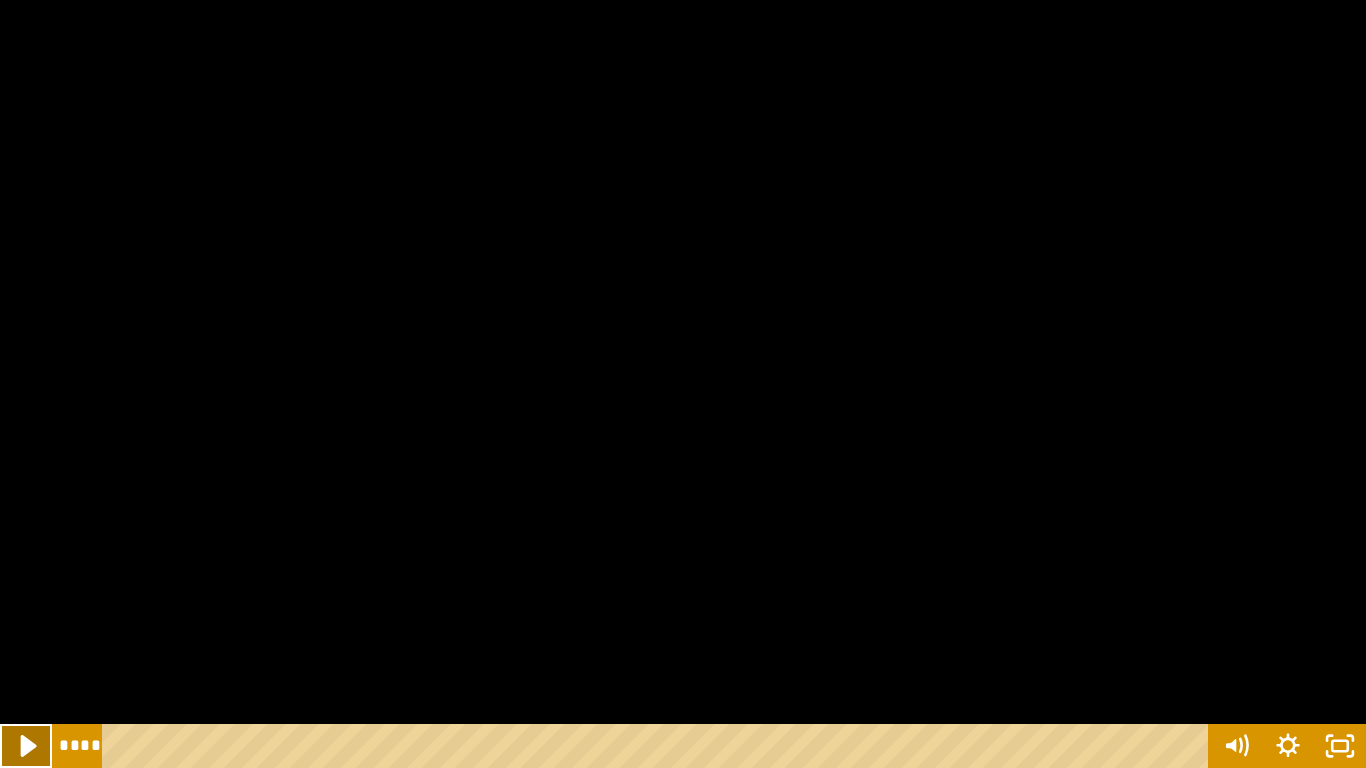 click 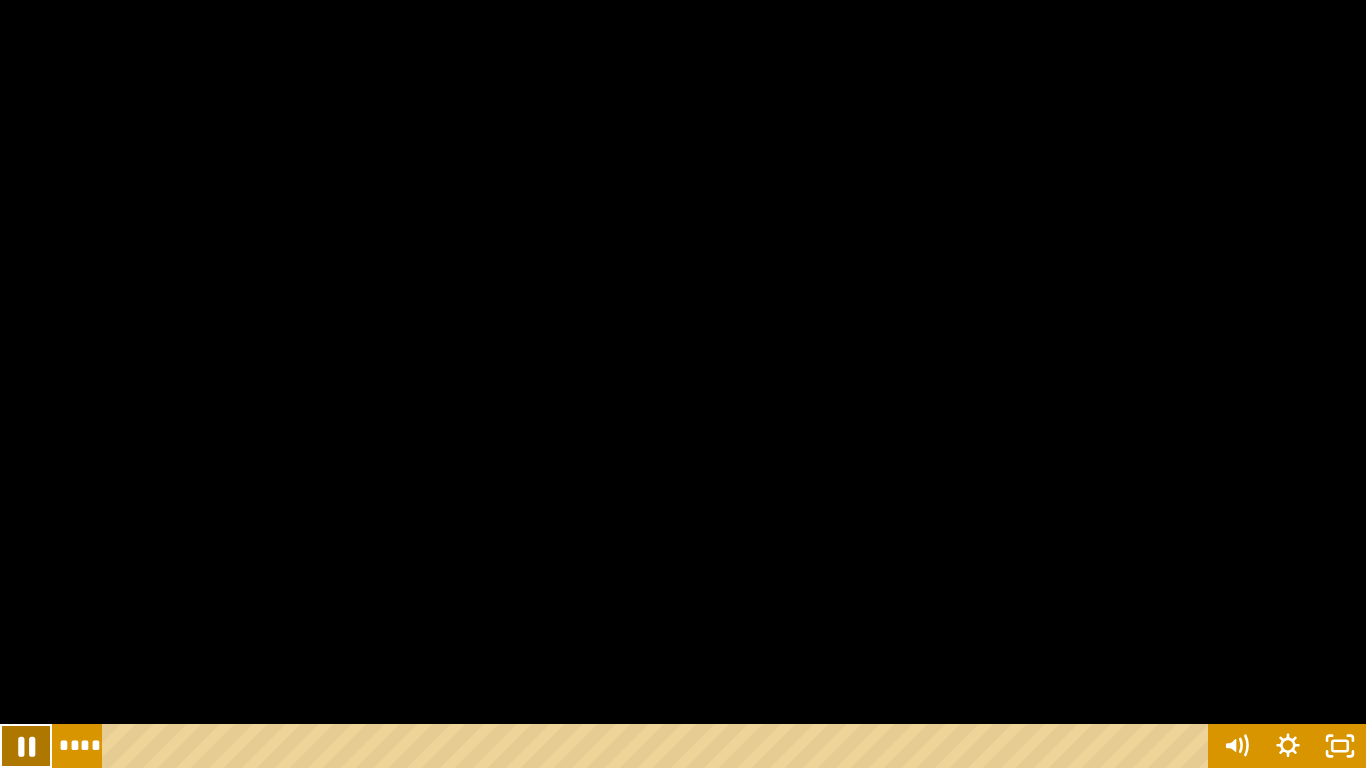 click 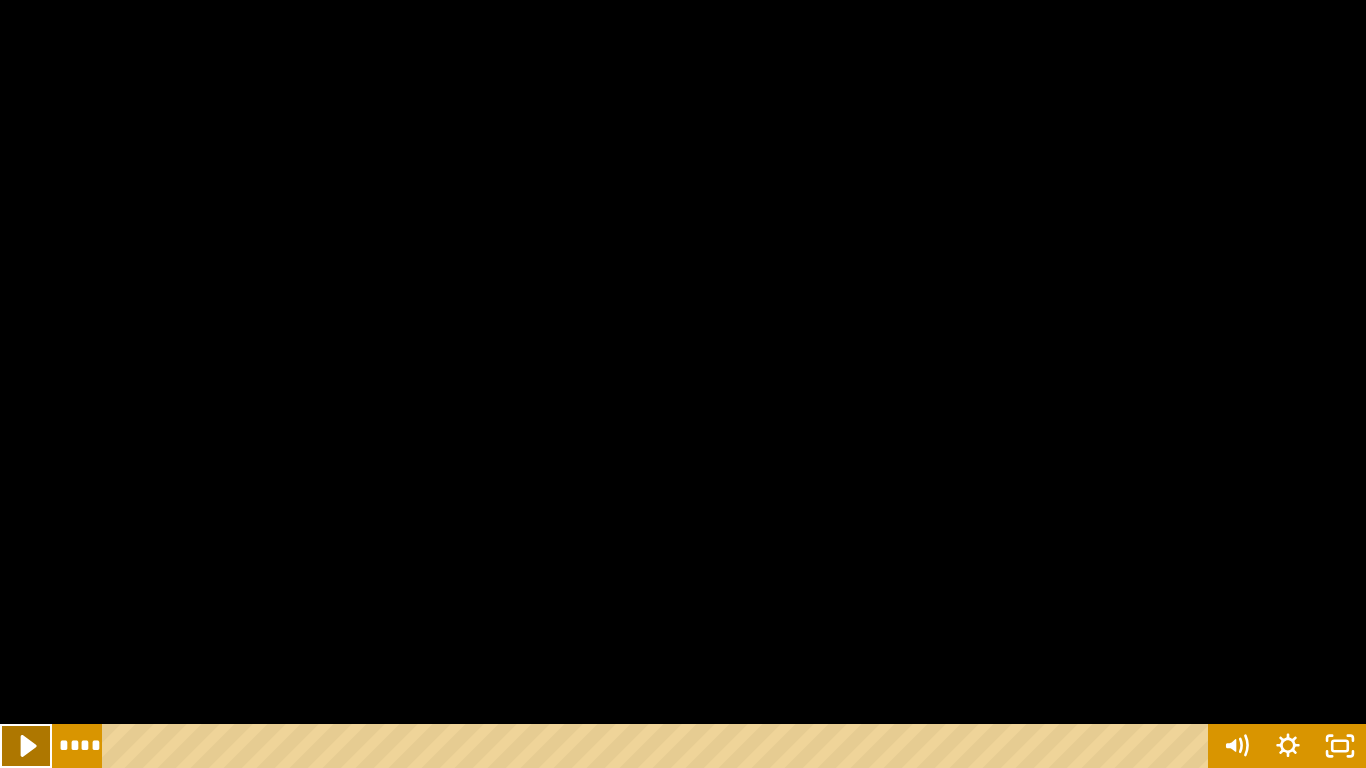 click 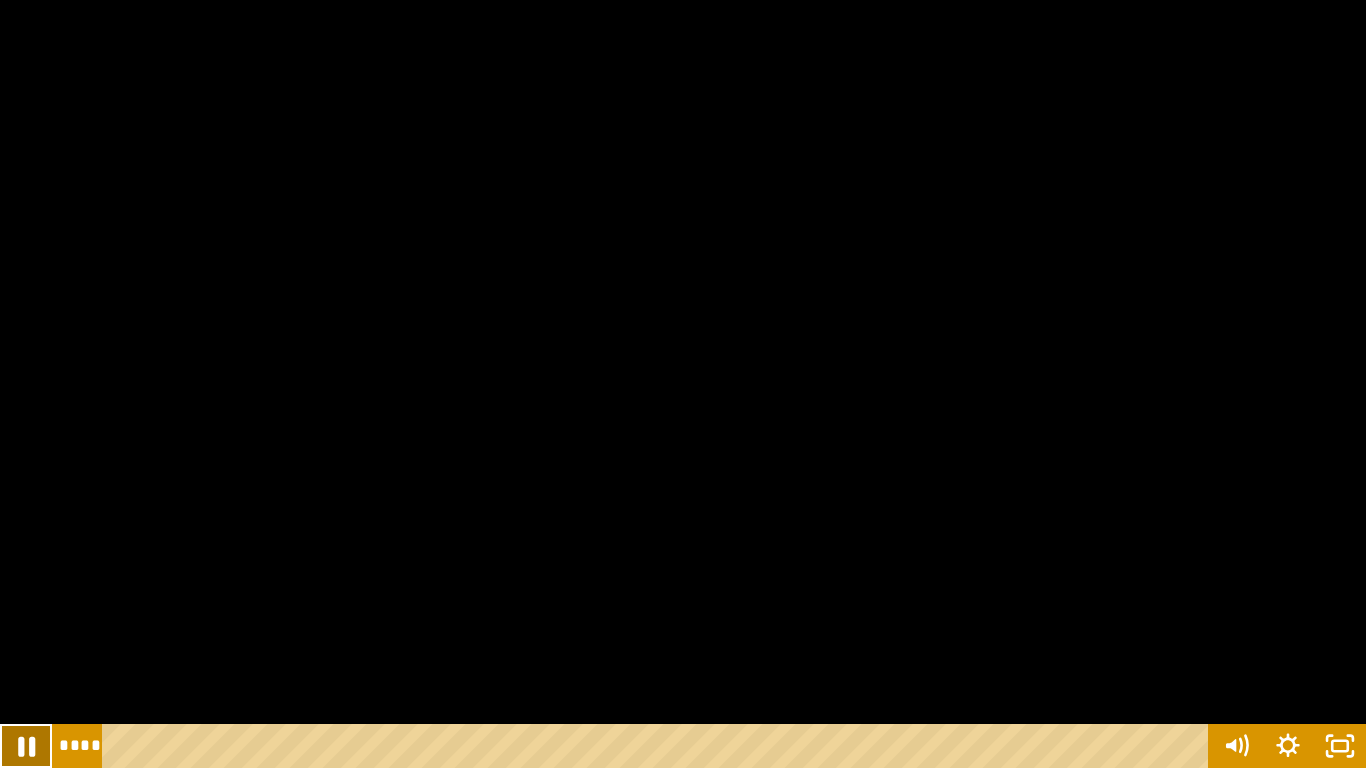 click 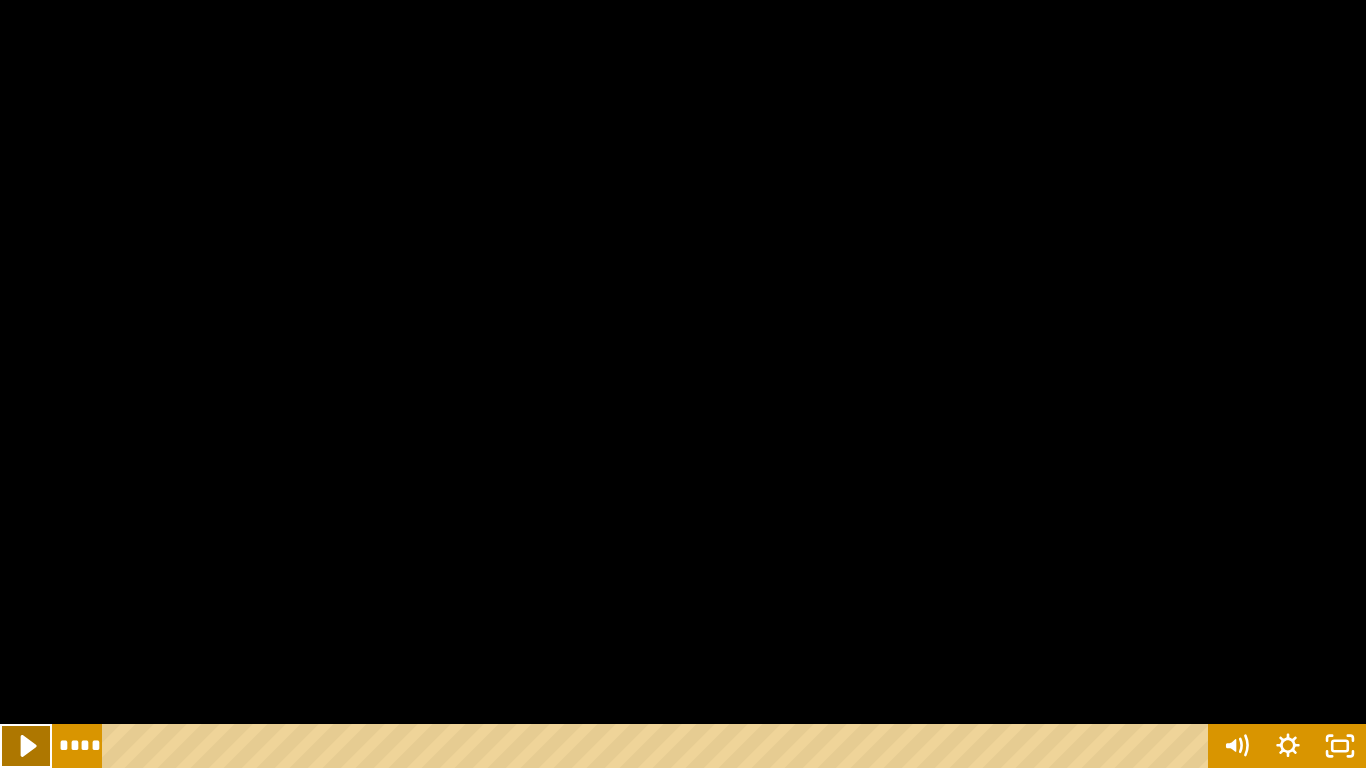 click 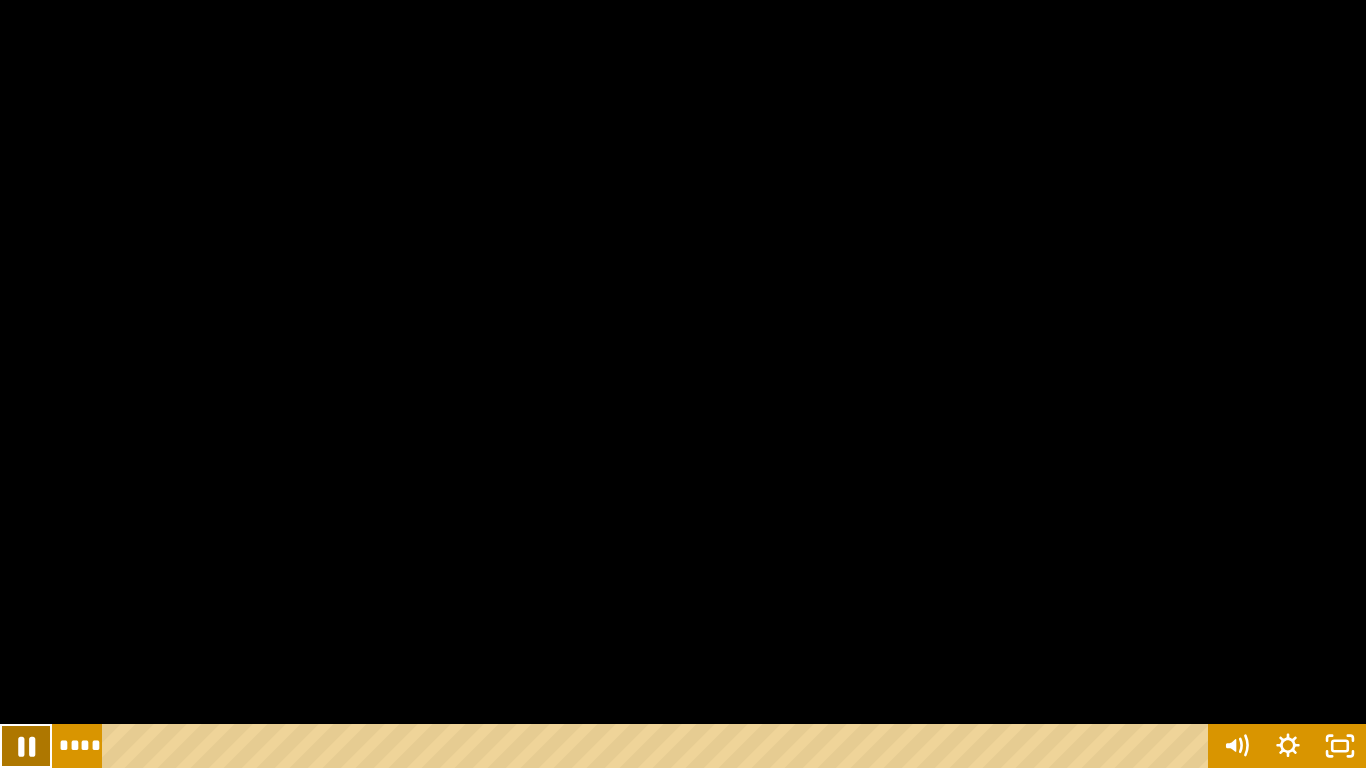 click 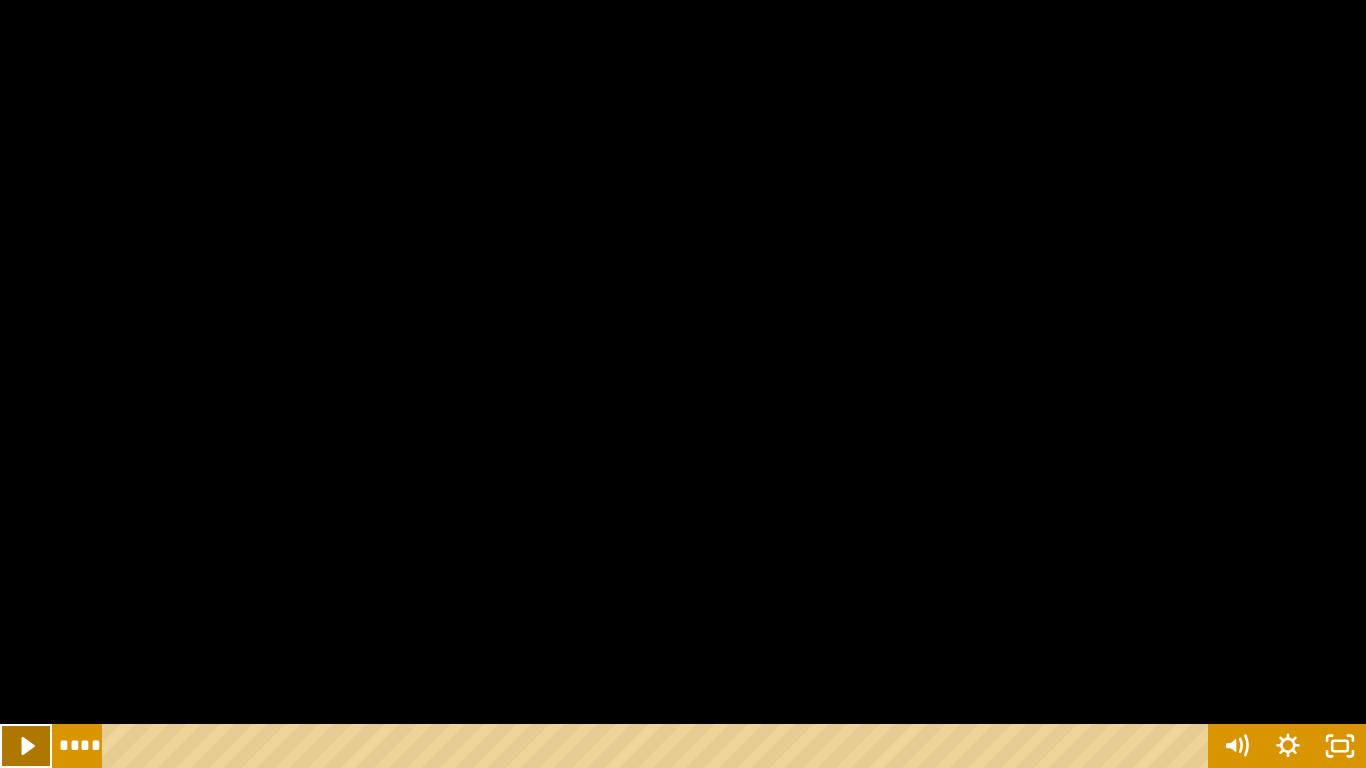 click 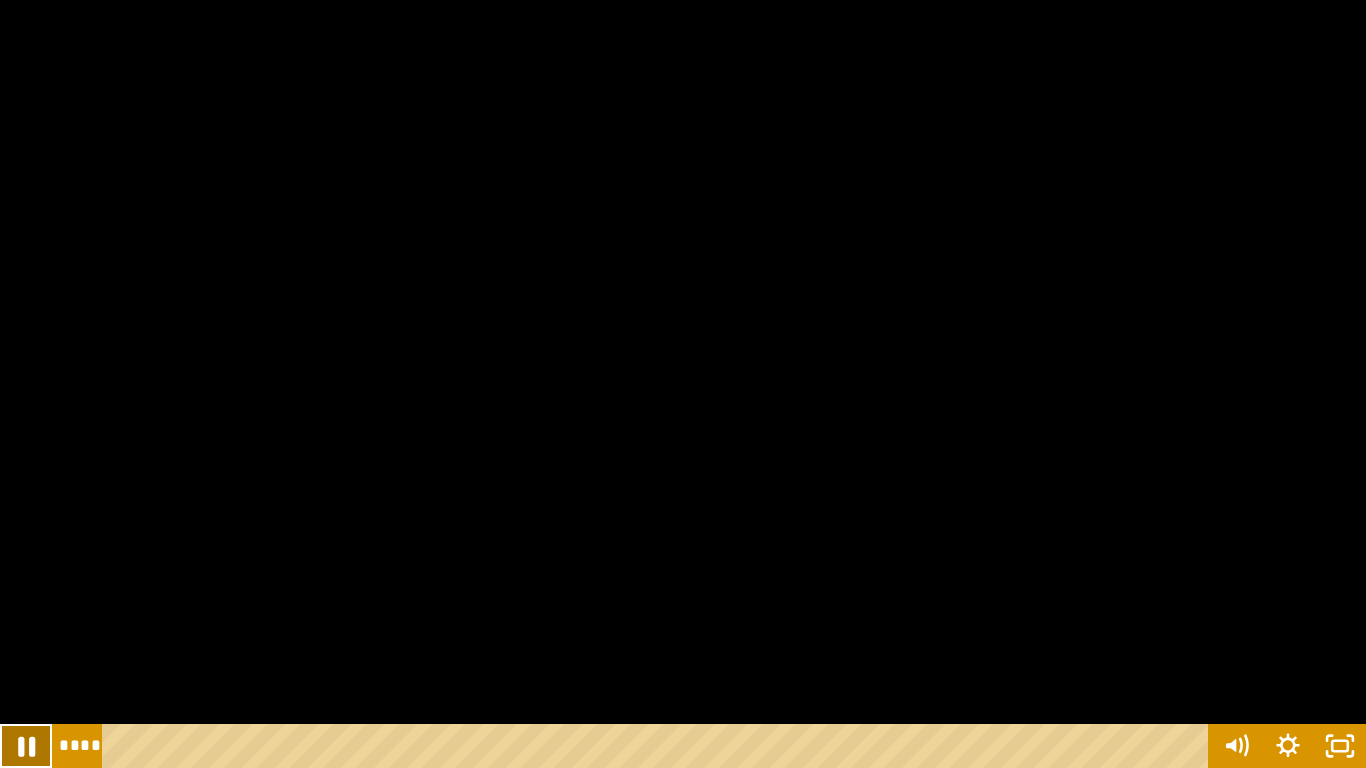 click 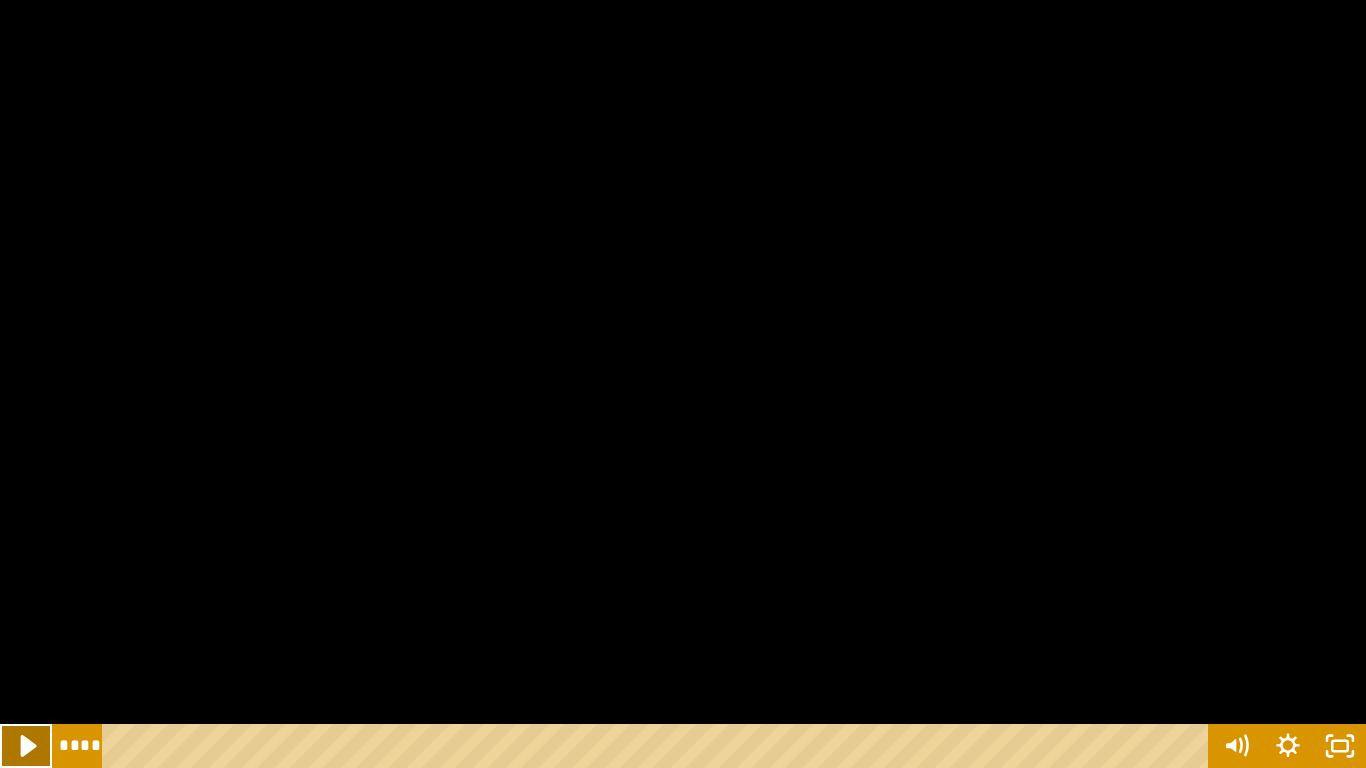 click 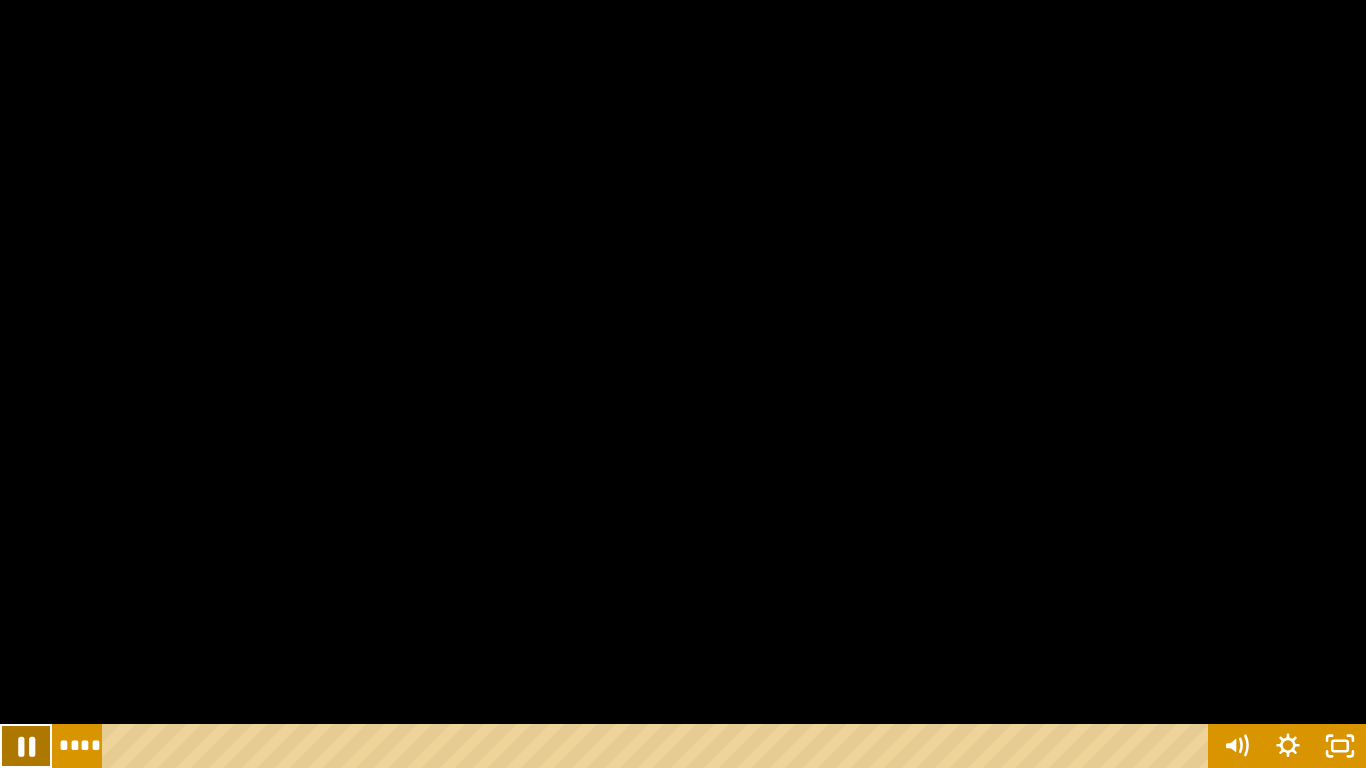 click 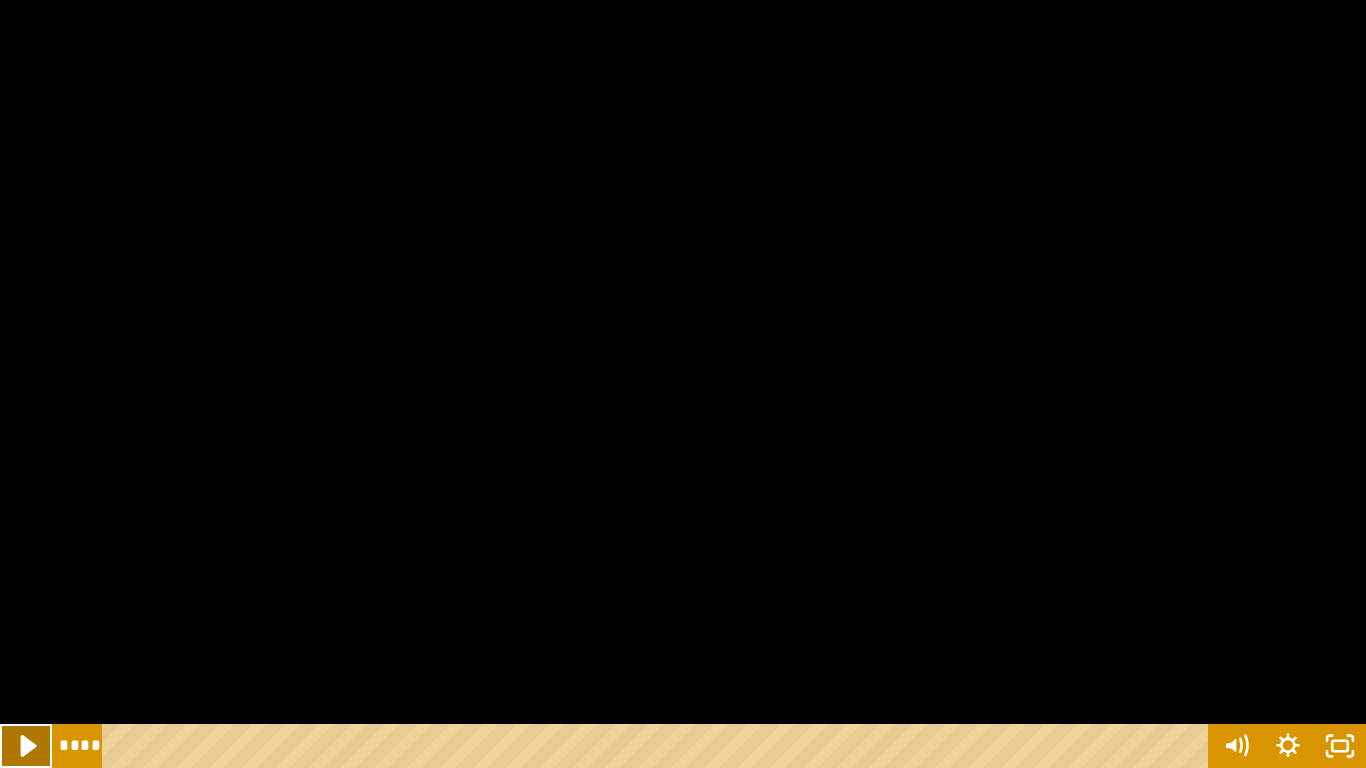 click 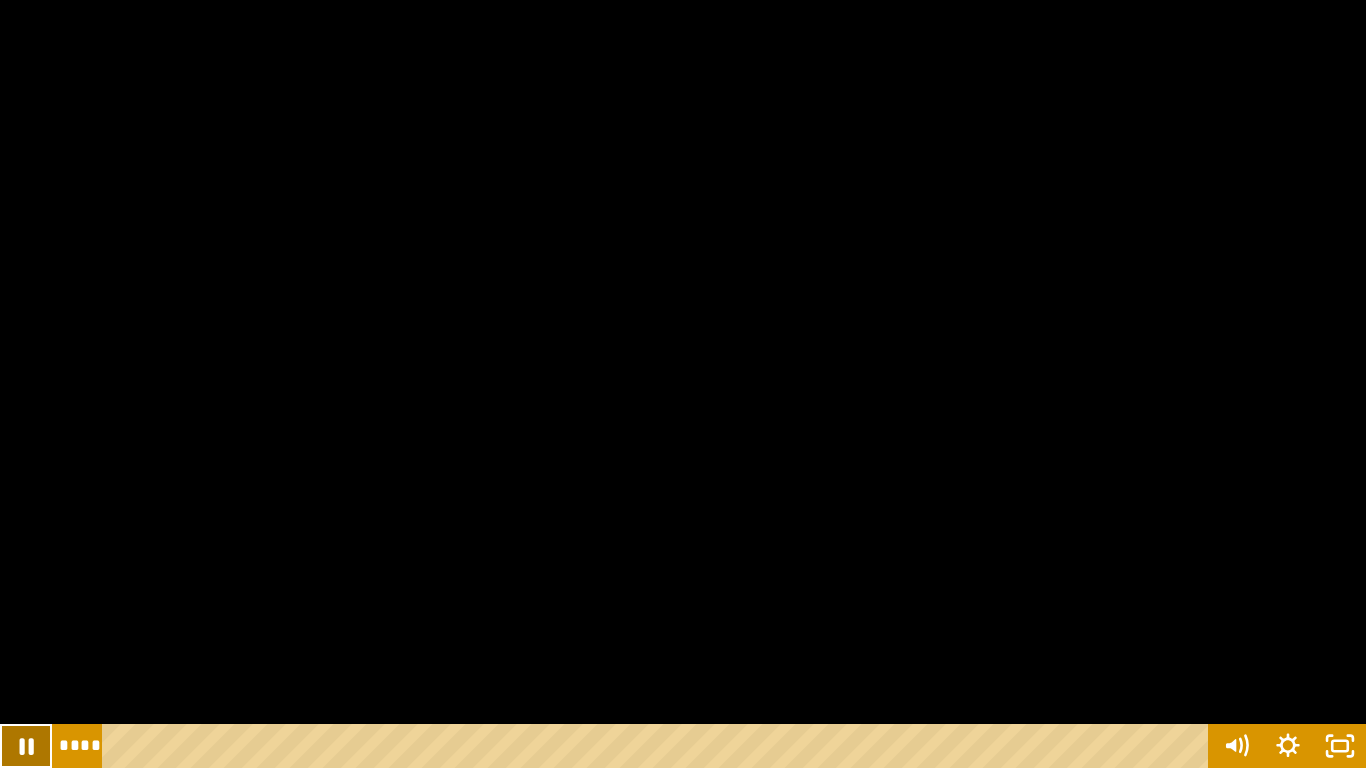 click 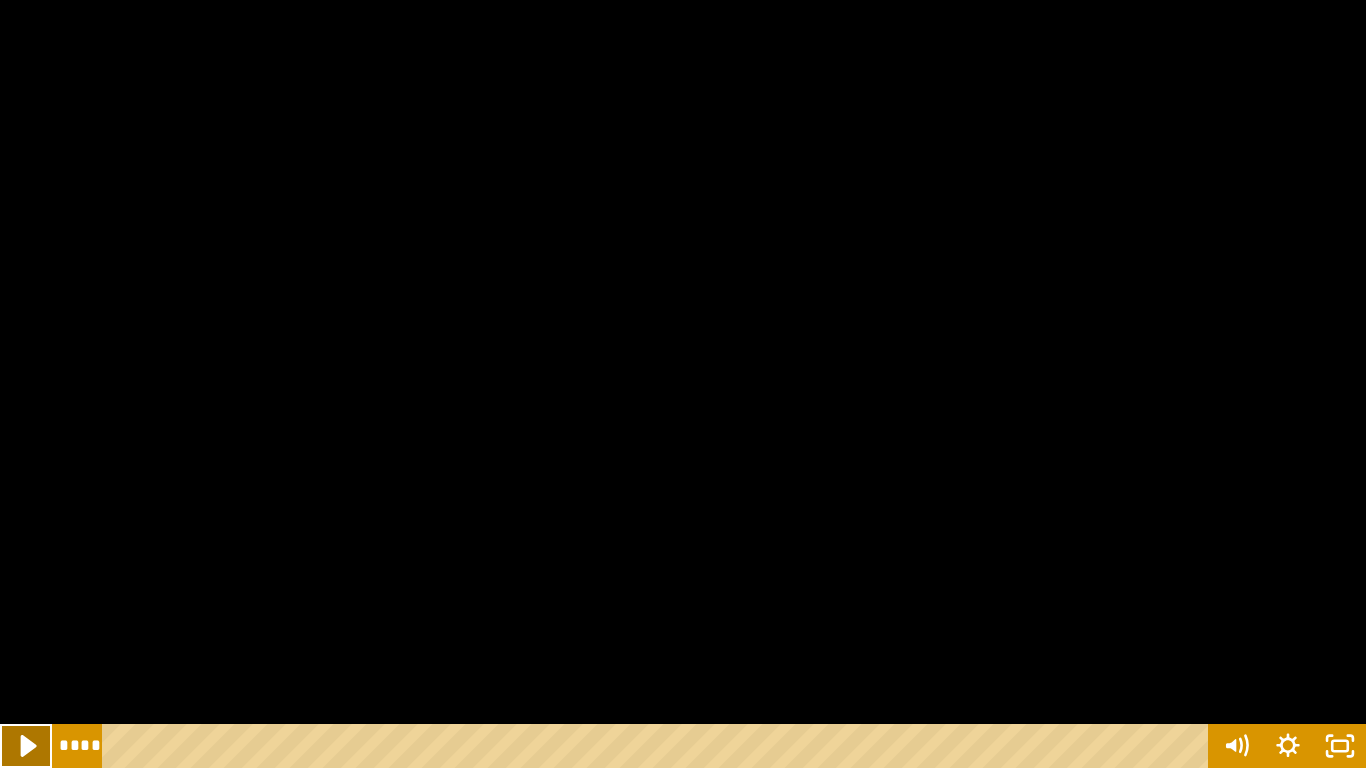 click 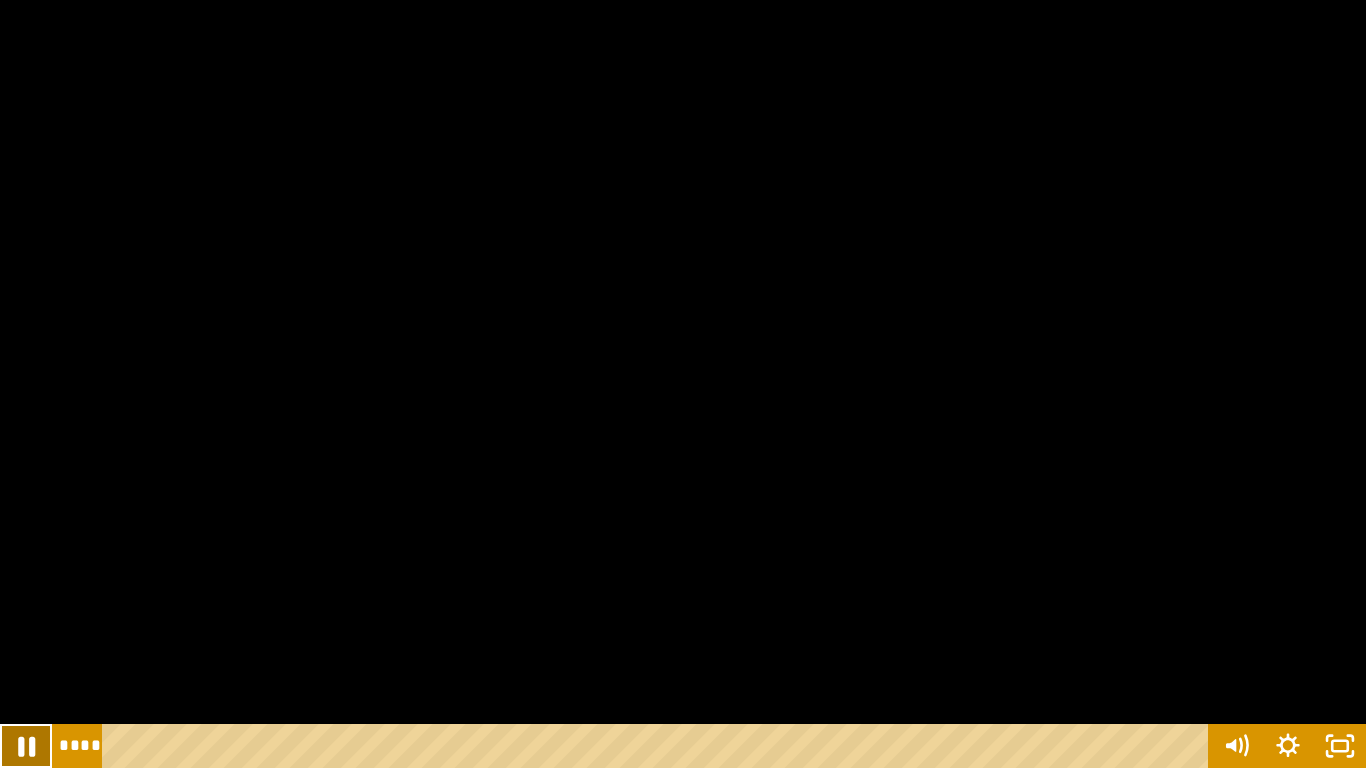 click 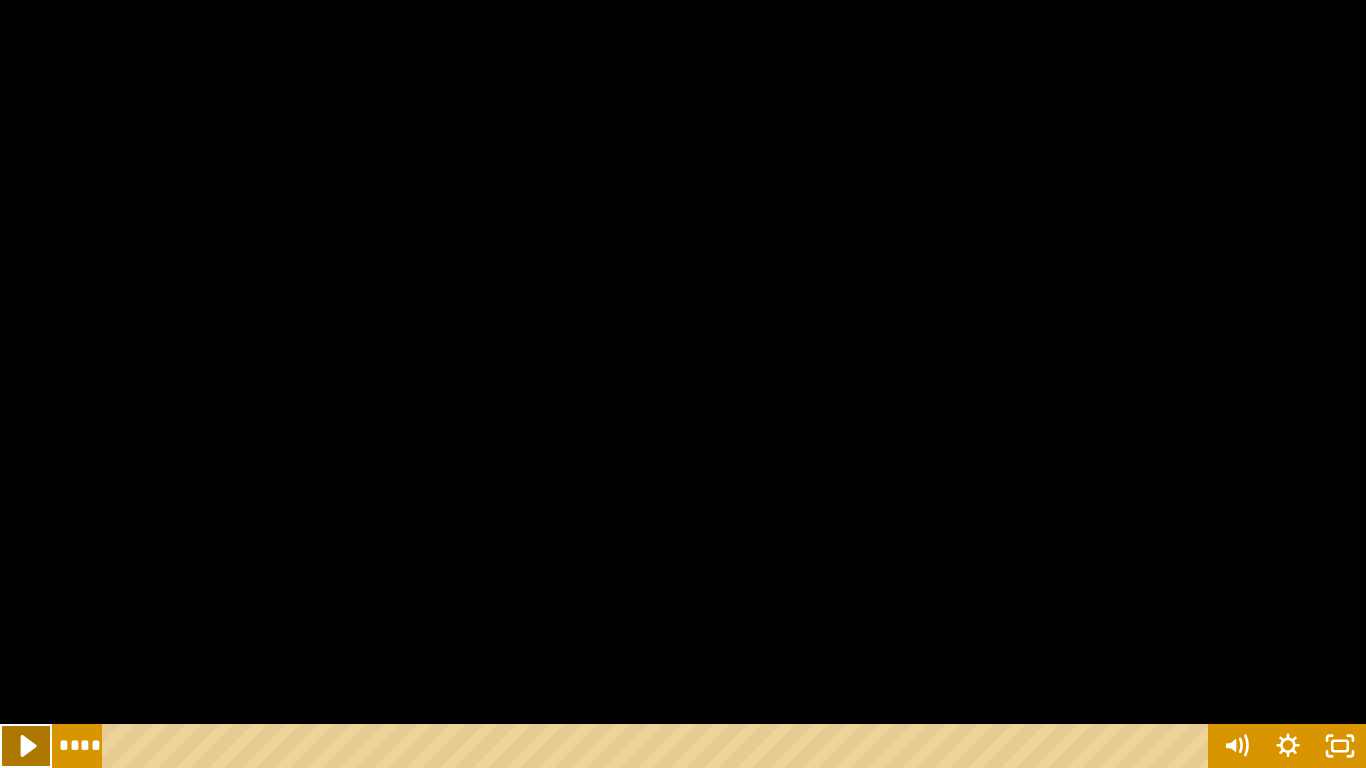 click 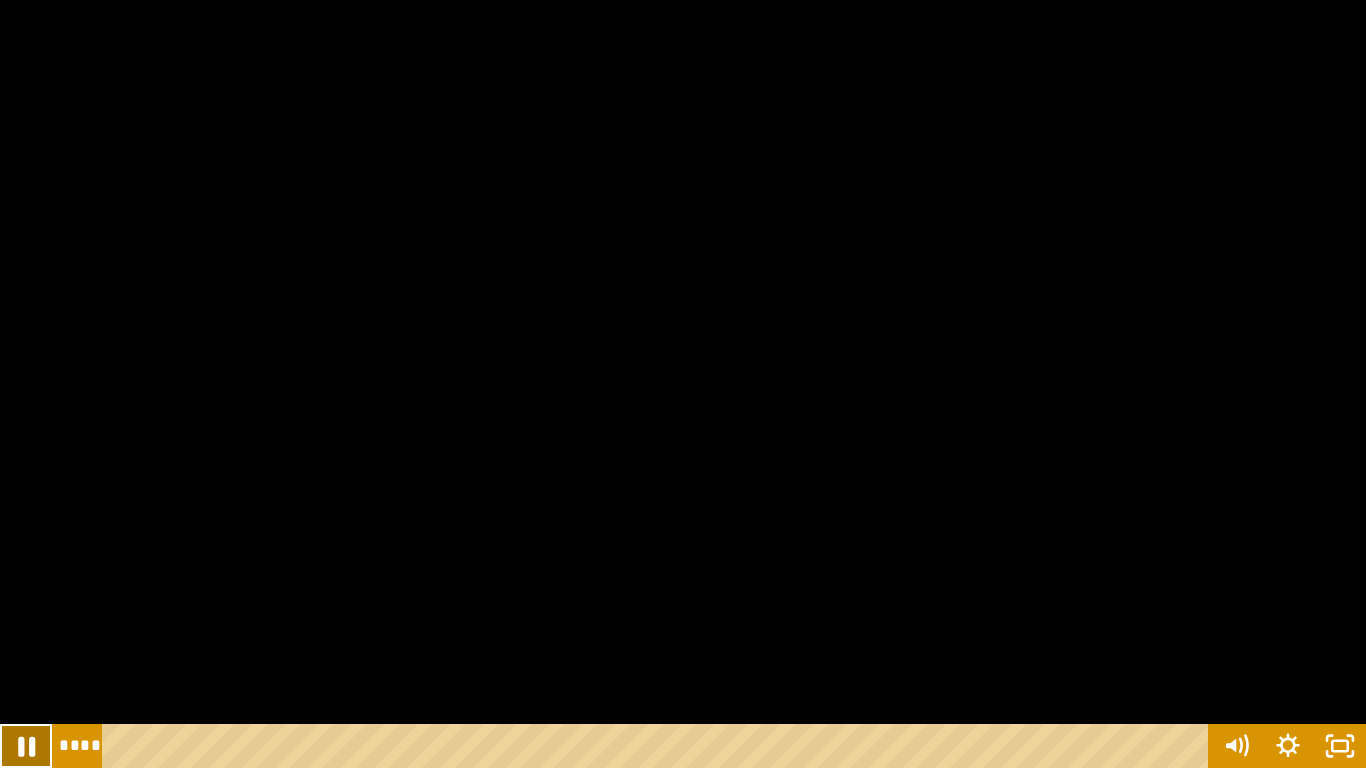 click 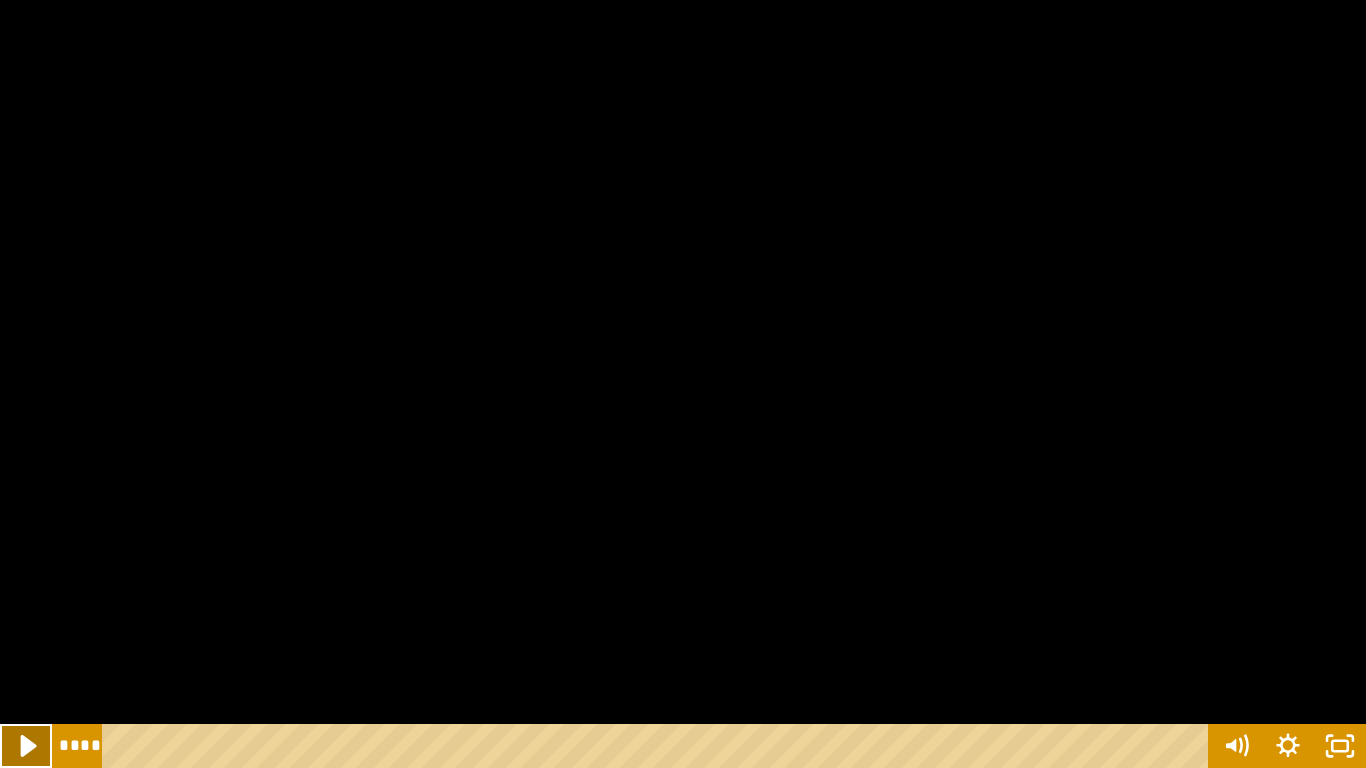 click 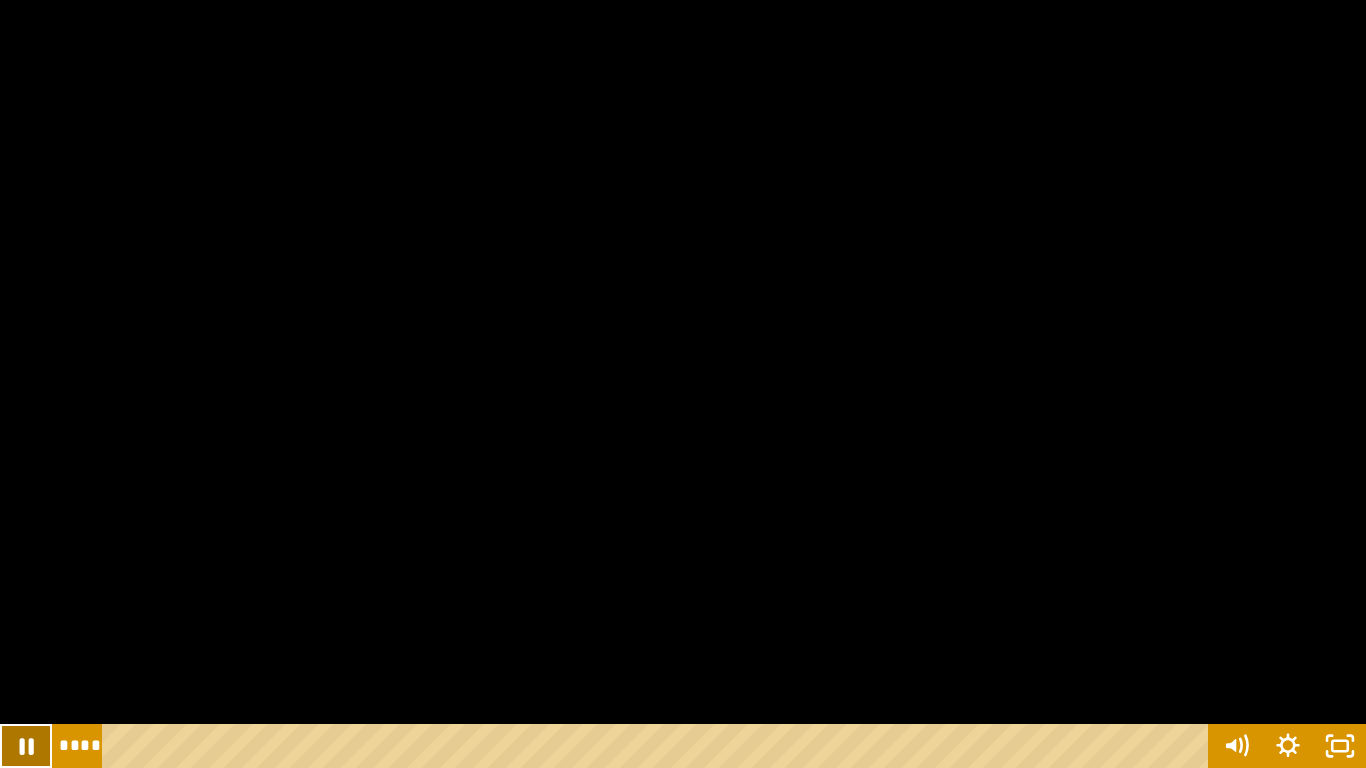 click 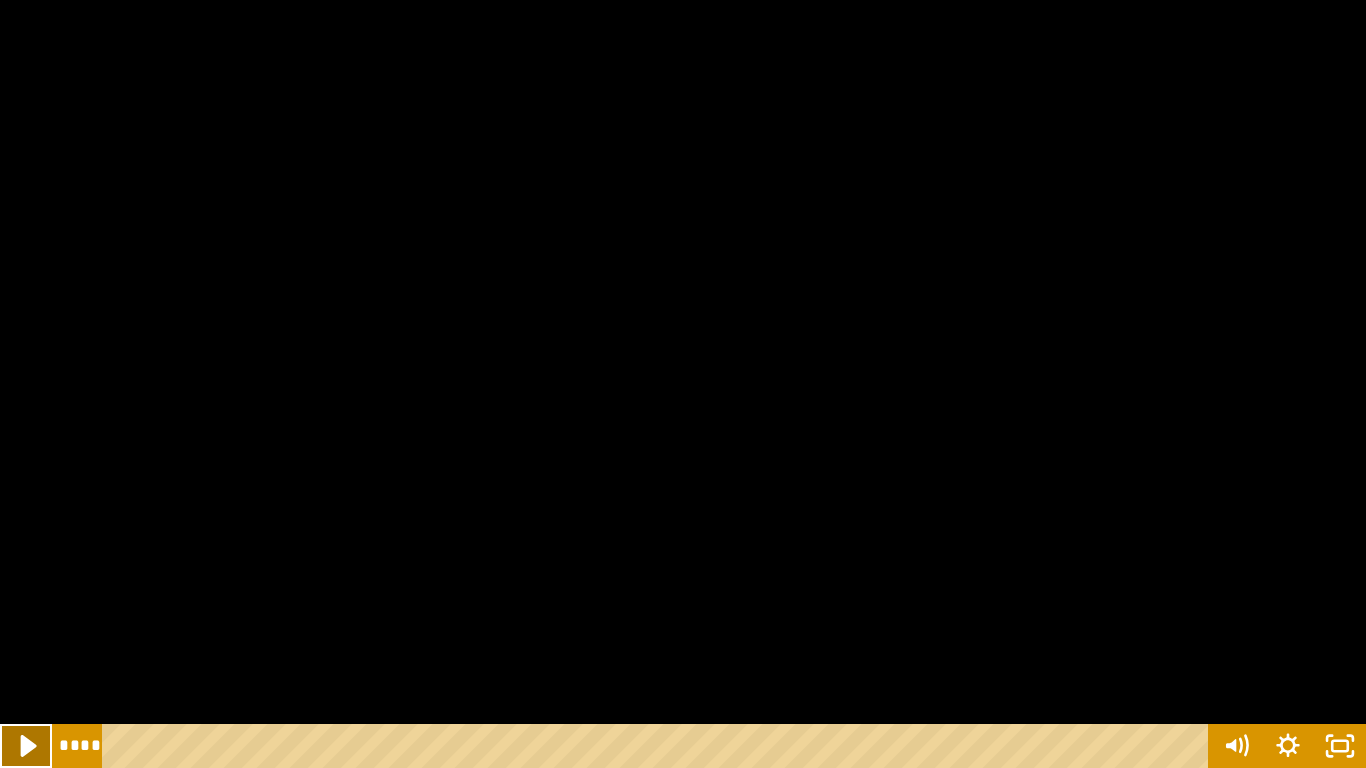 click 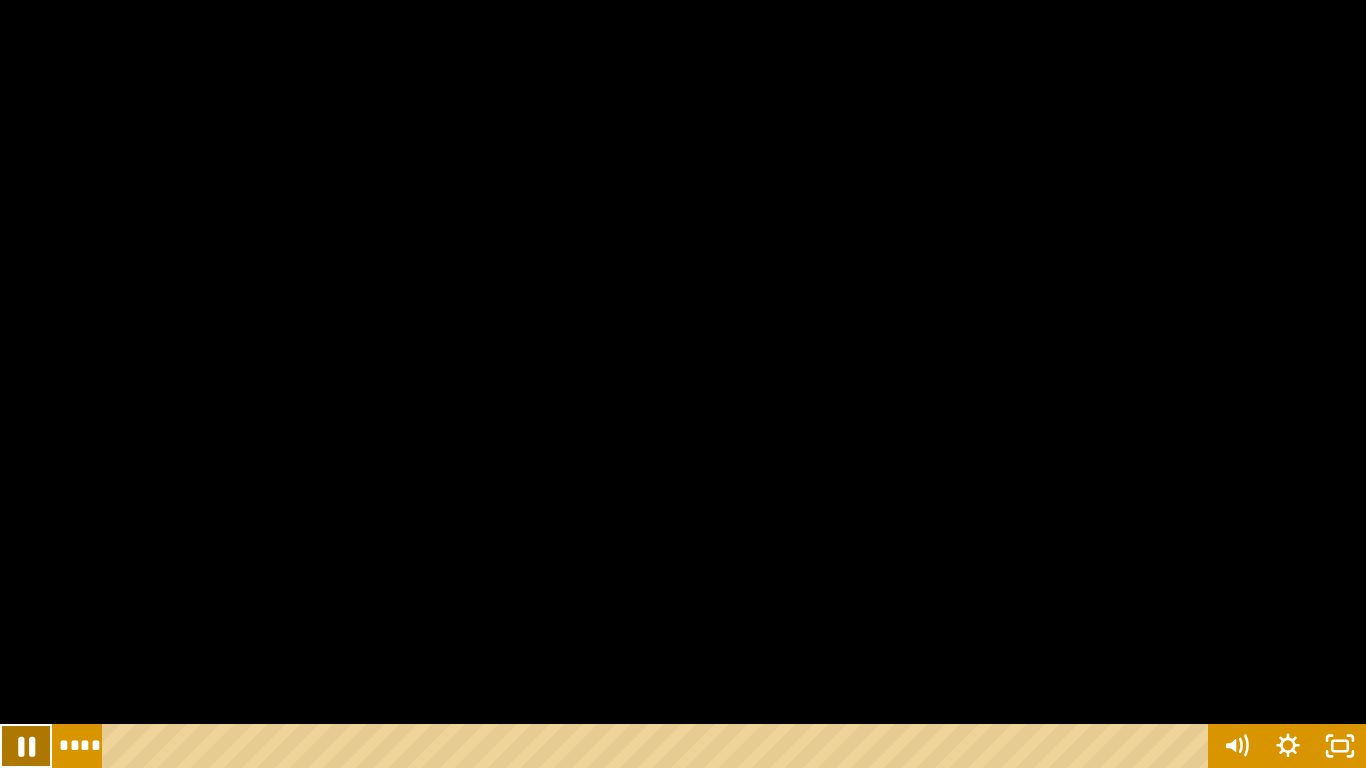 click 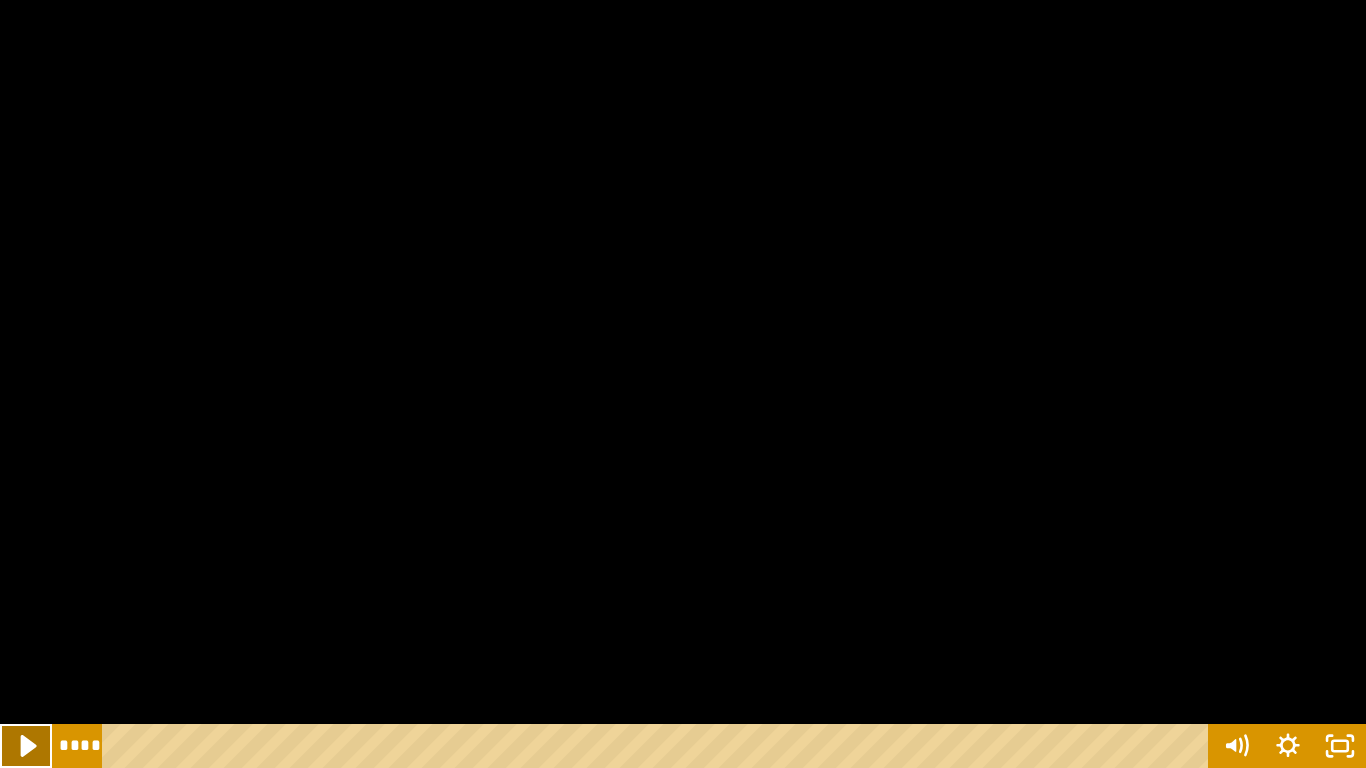 click 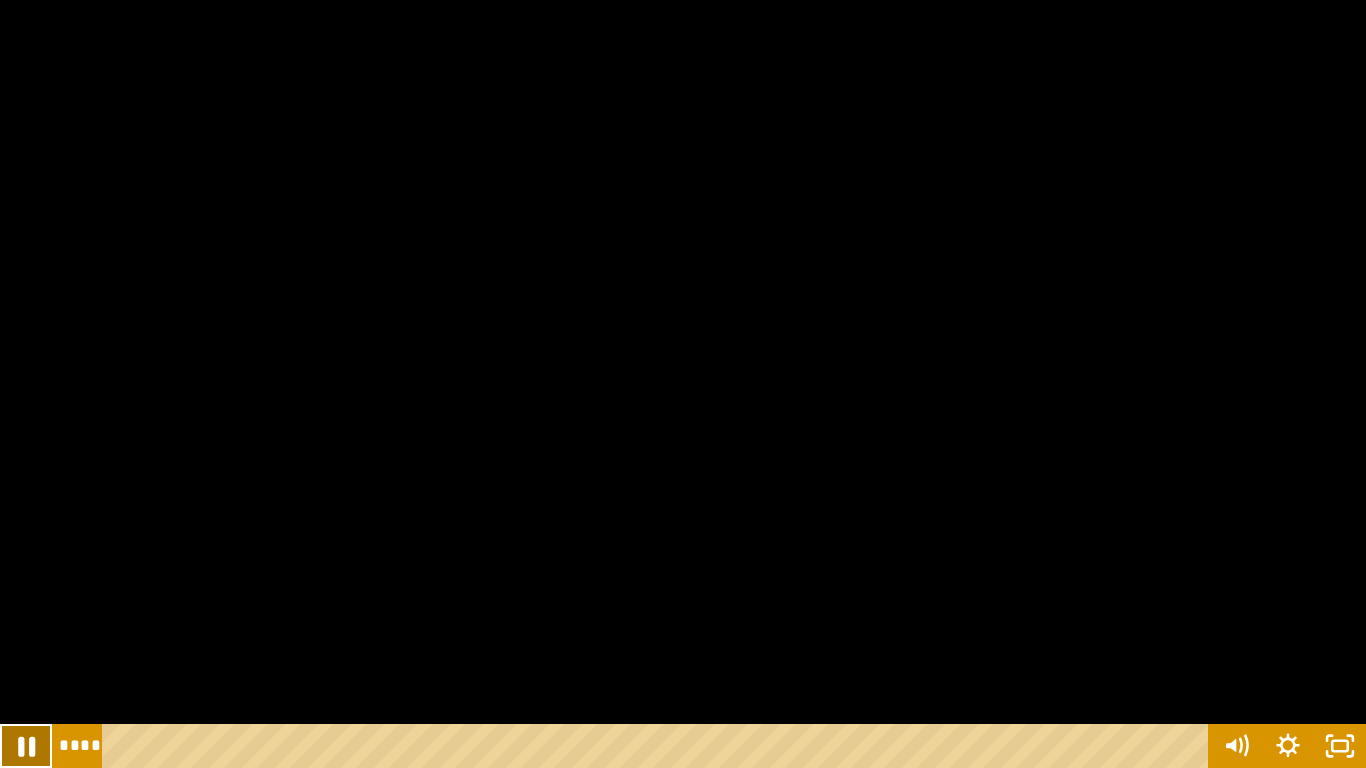 click 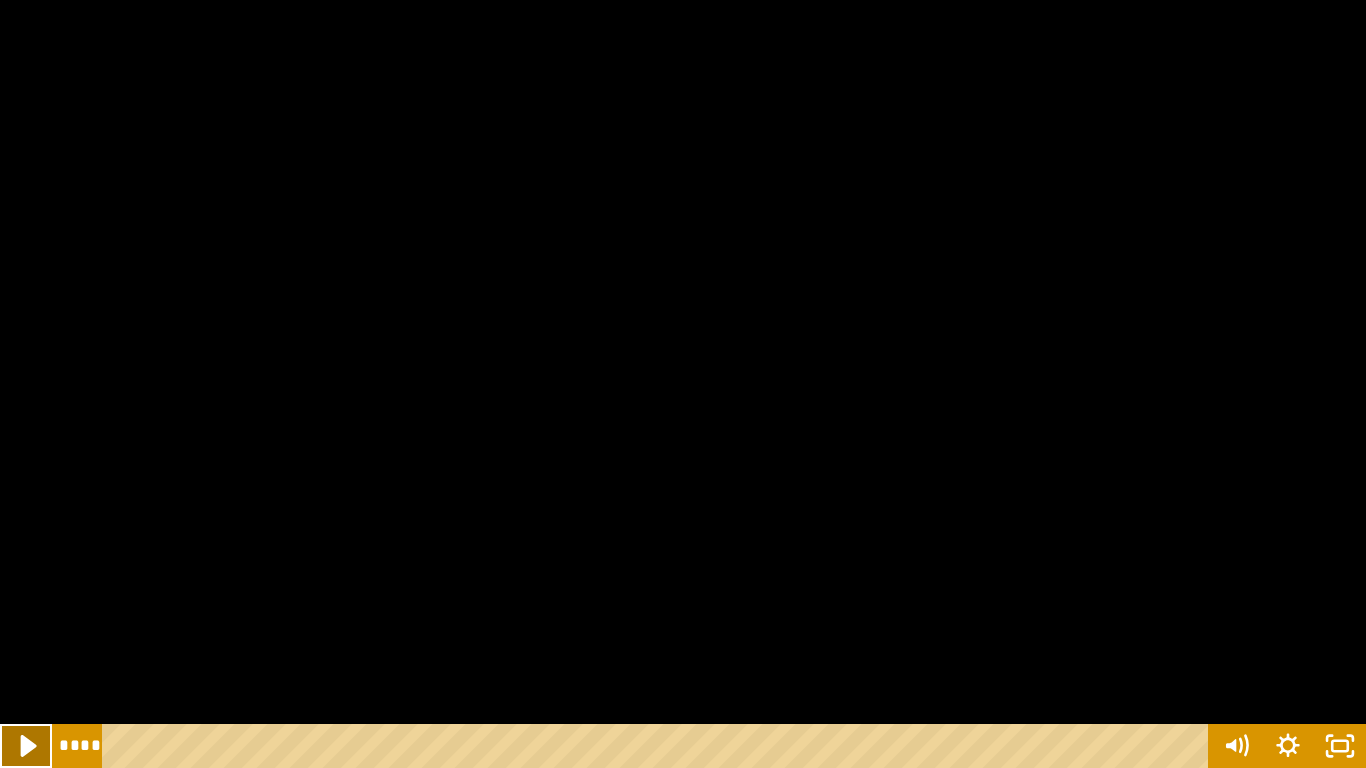 click 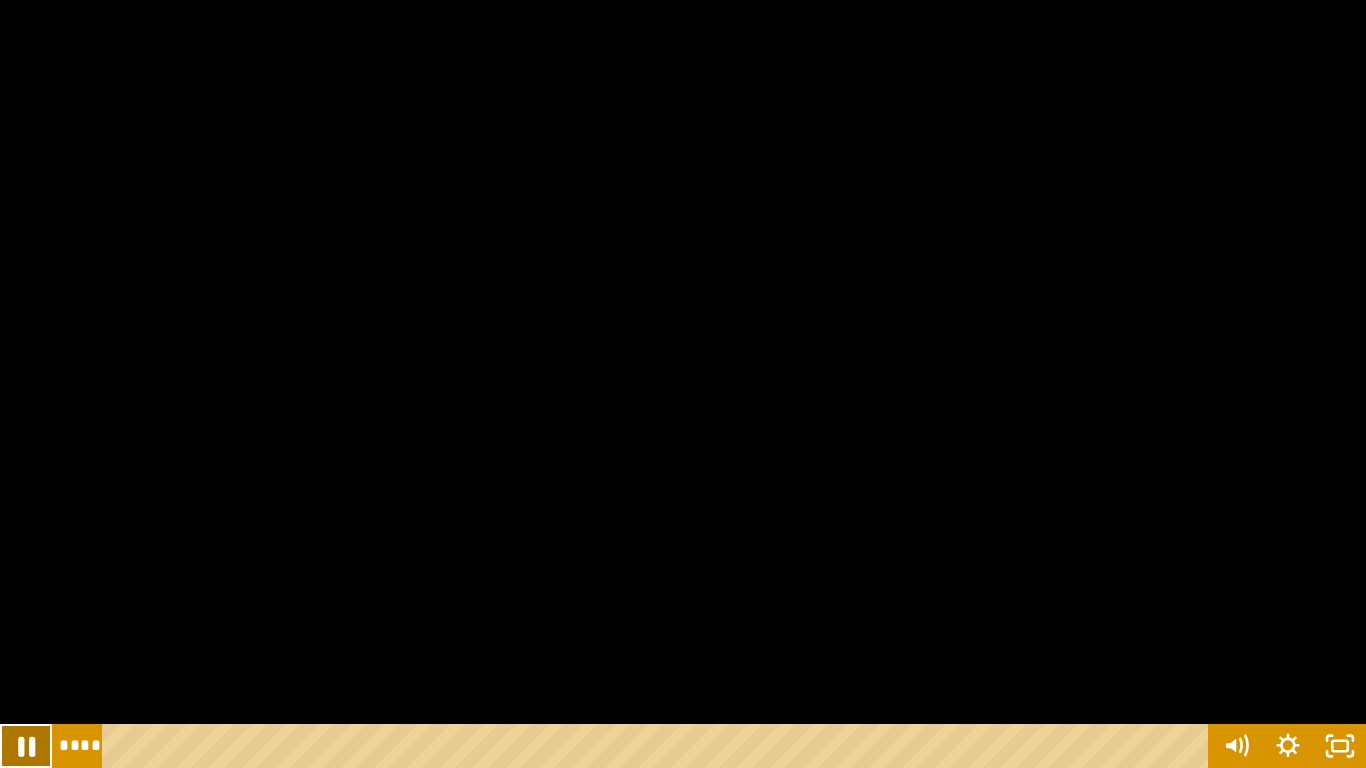 click 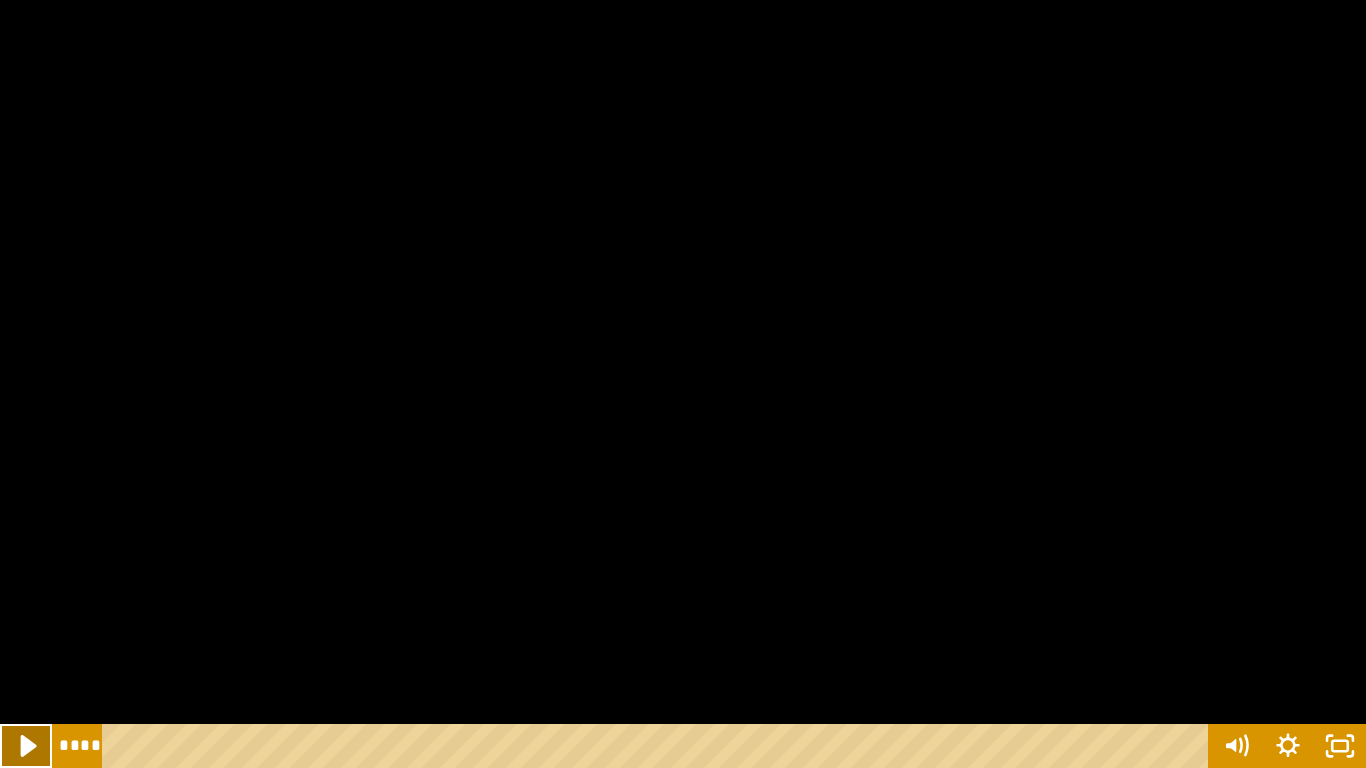 click 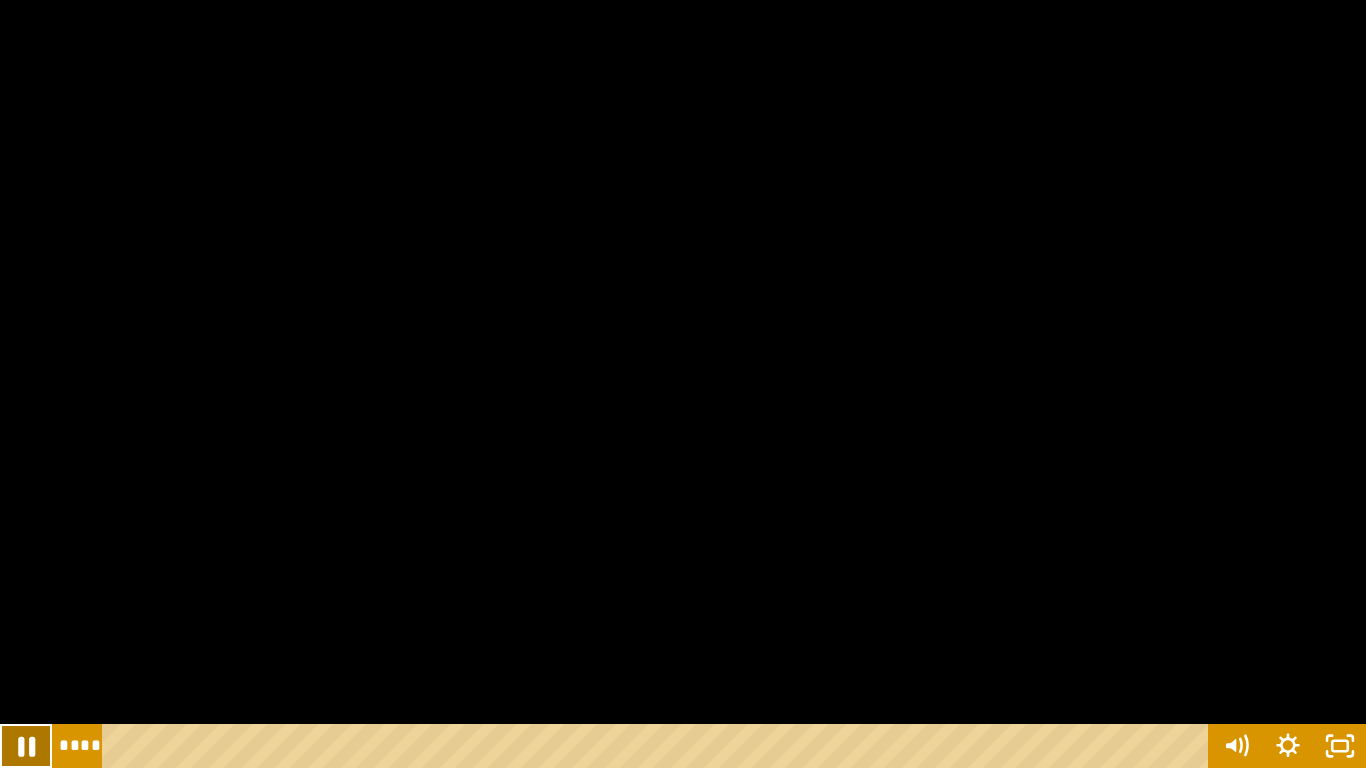 click 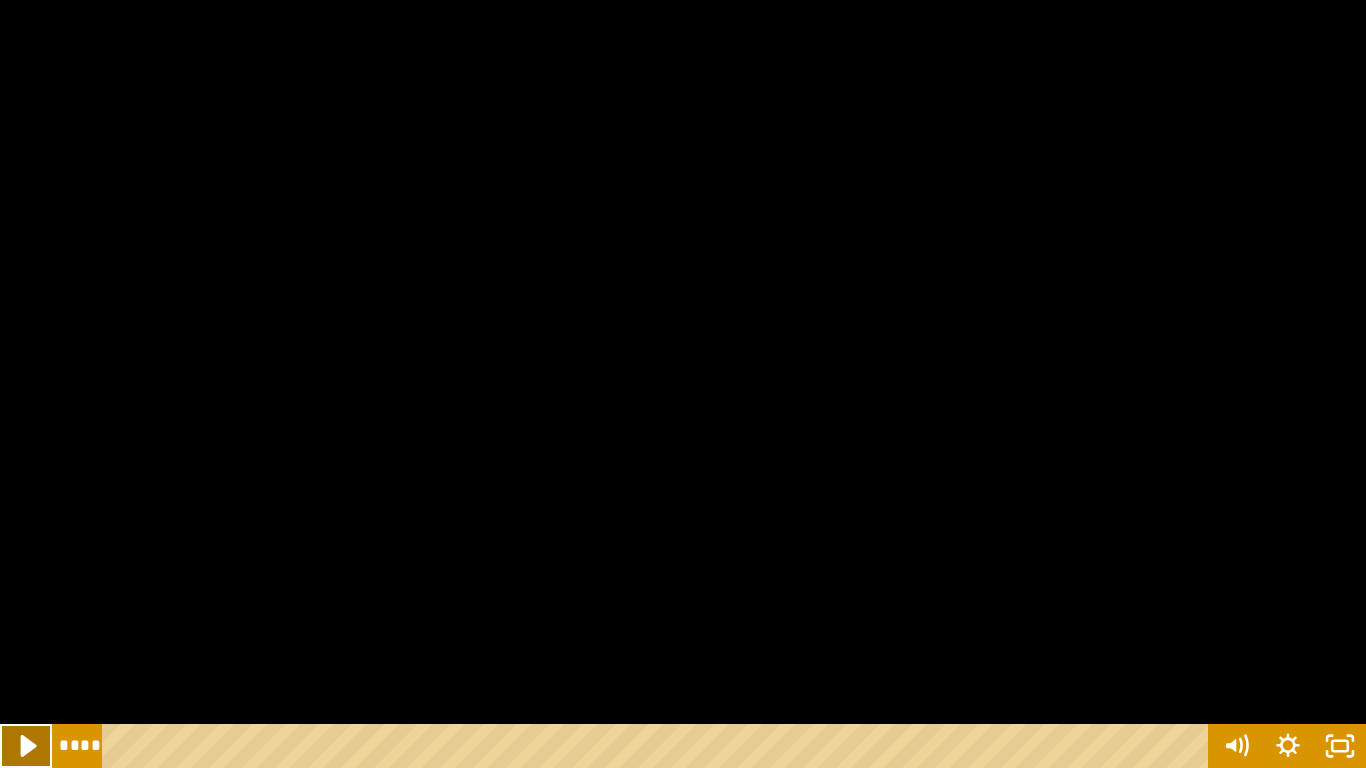 click 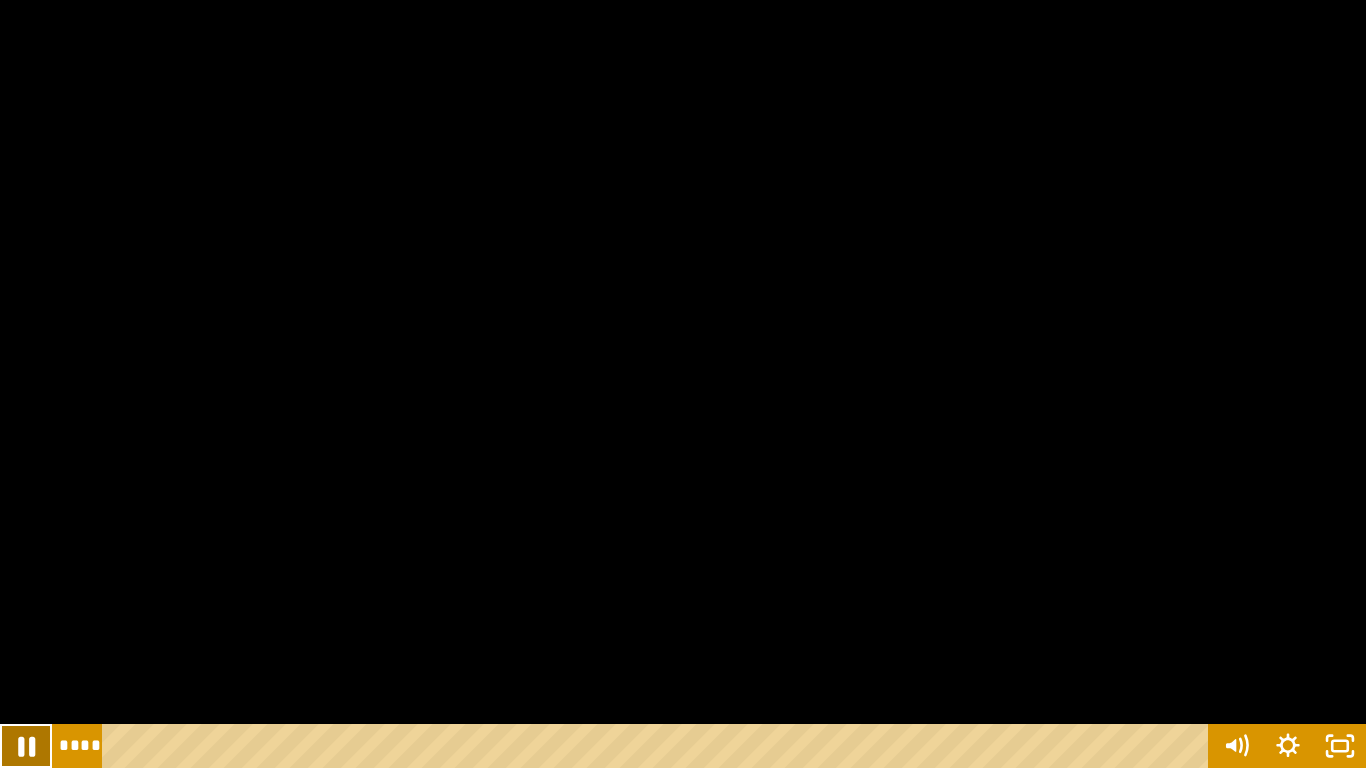 click 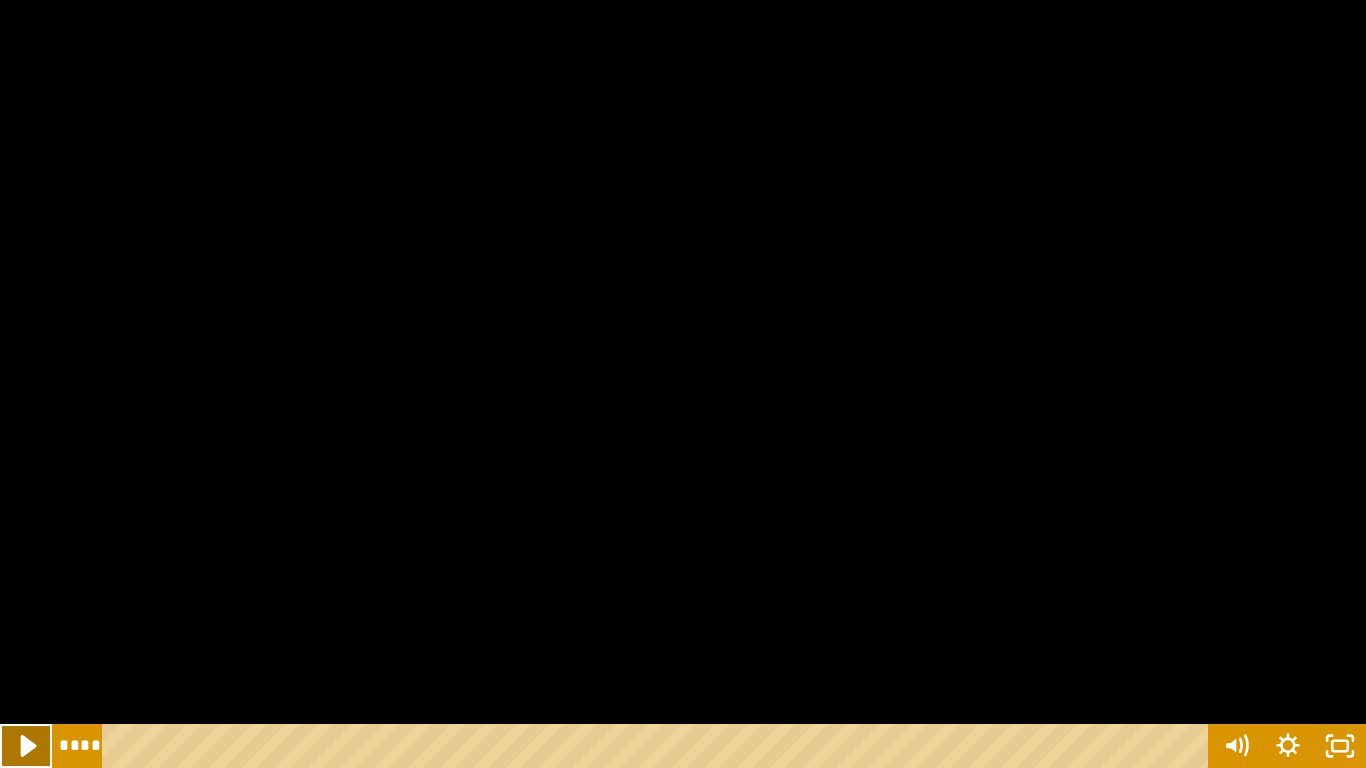 click 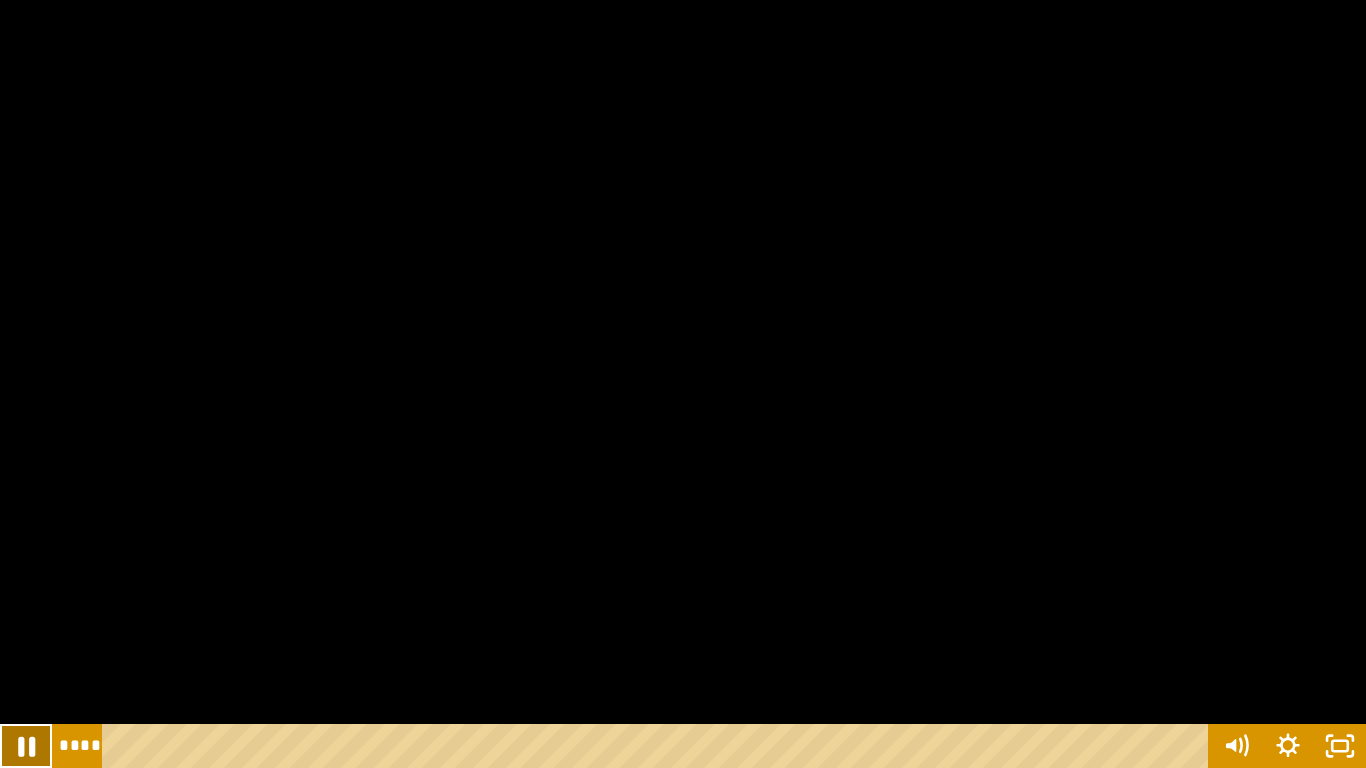 click 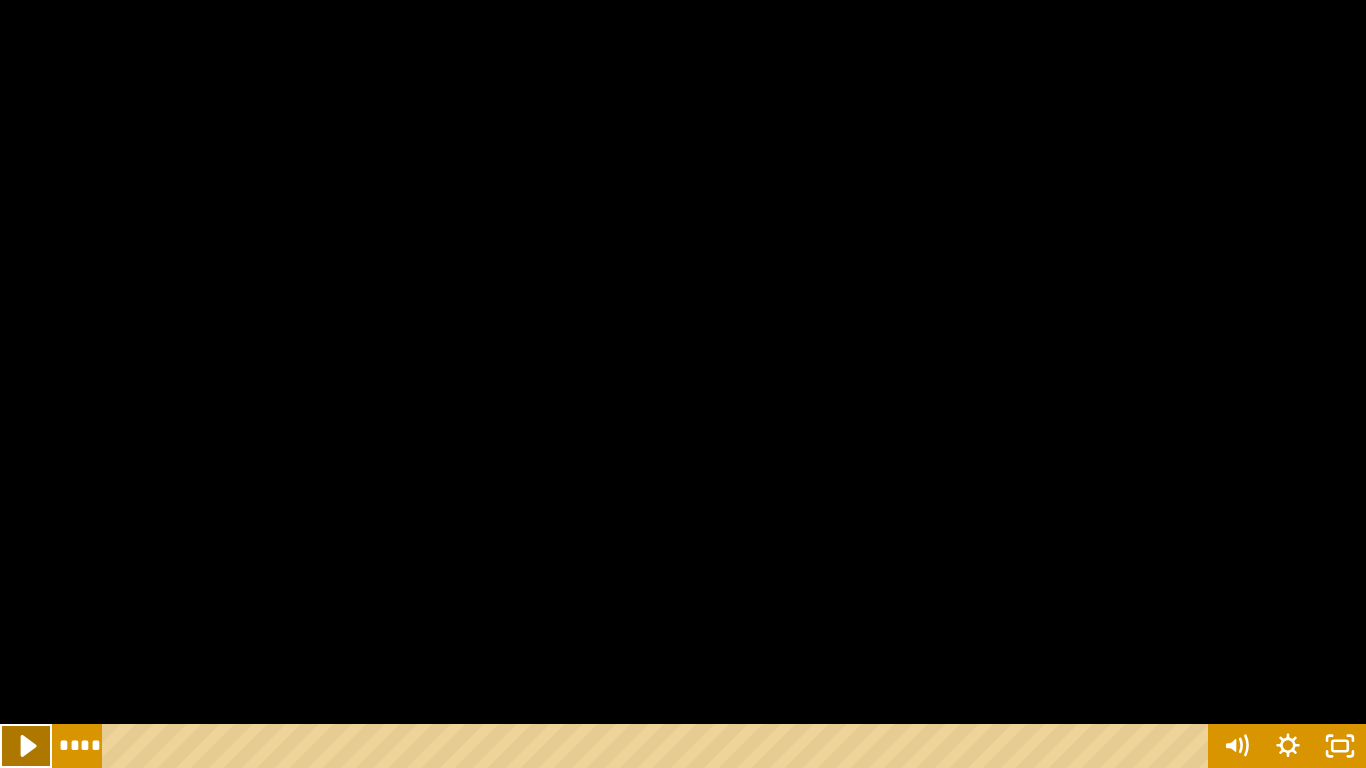 click 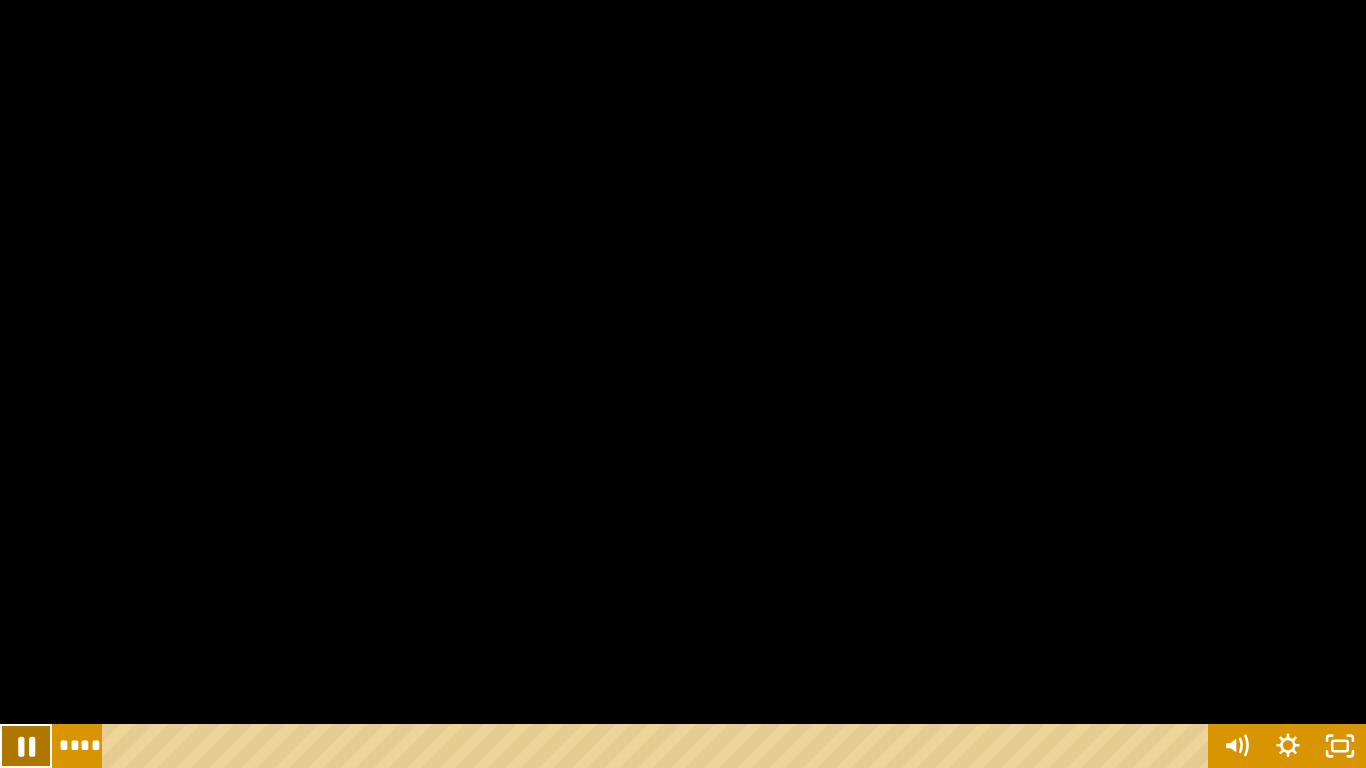 click 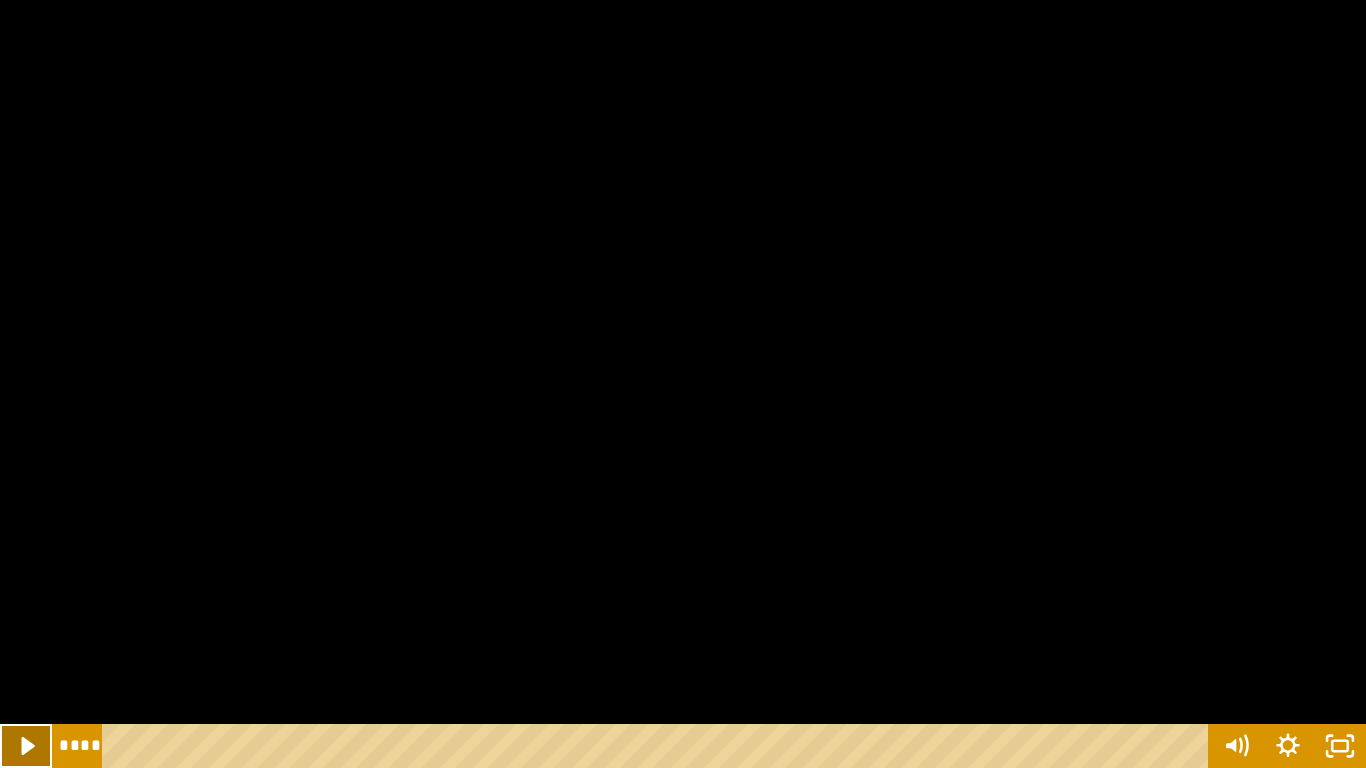 click 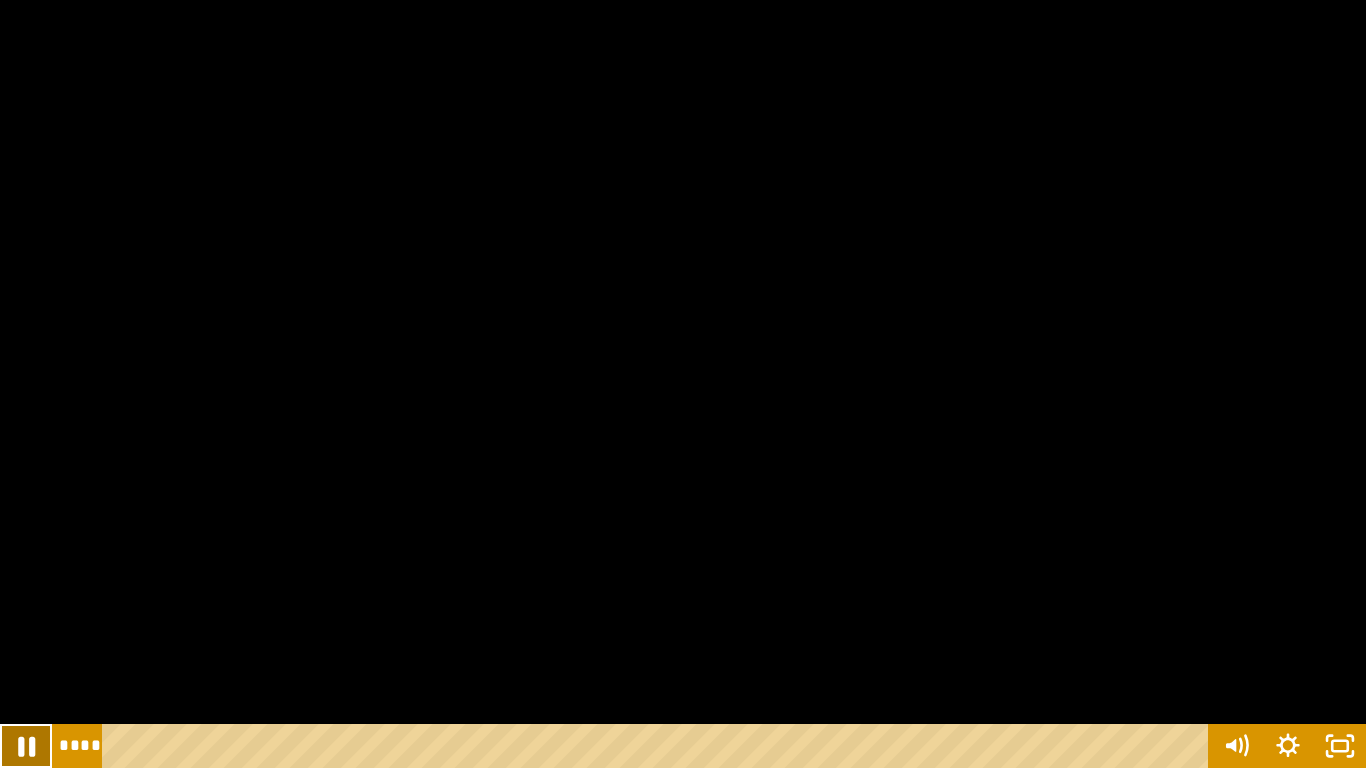 click 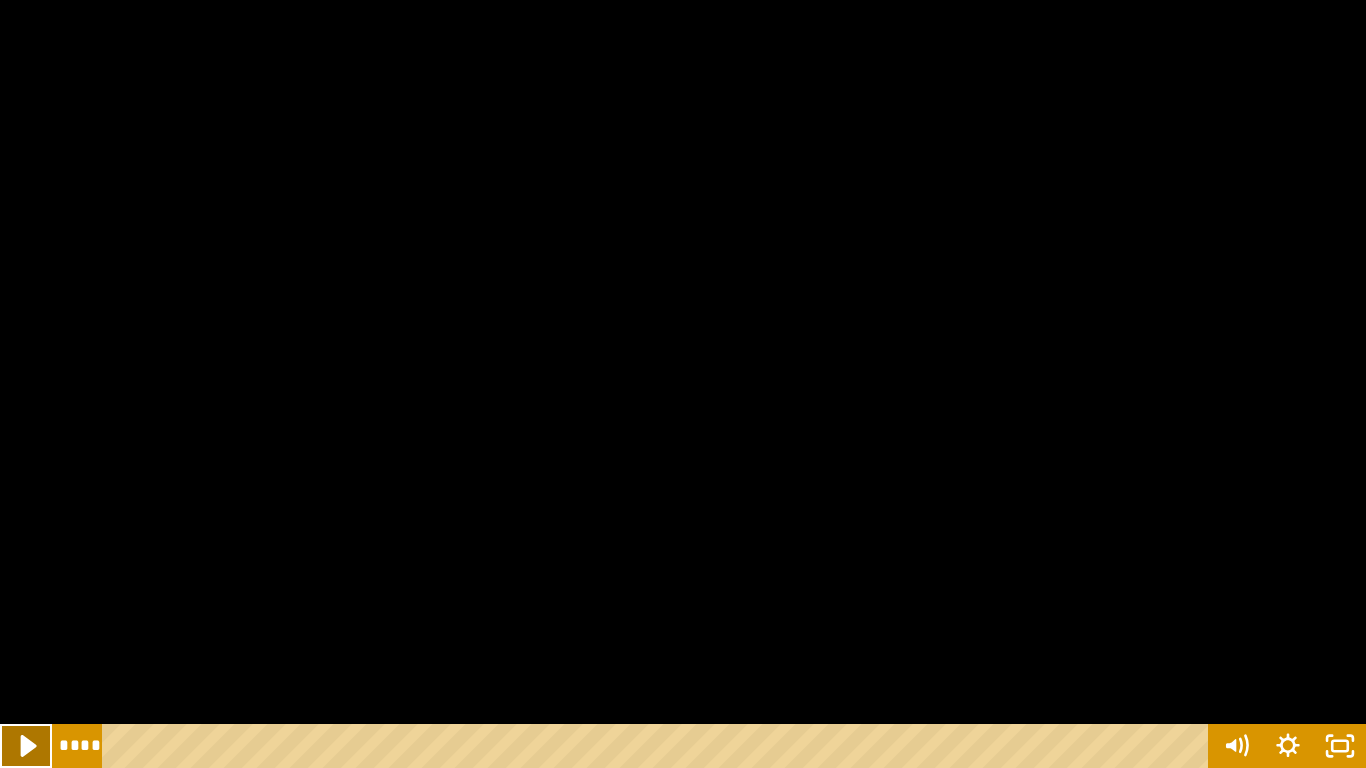 click 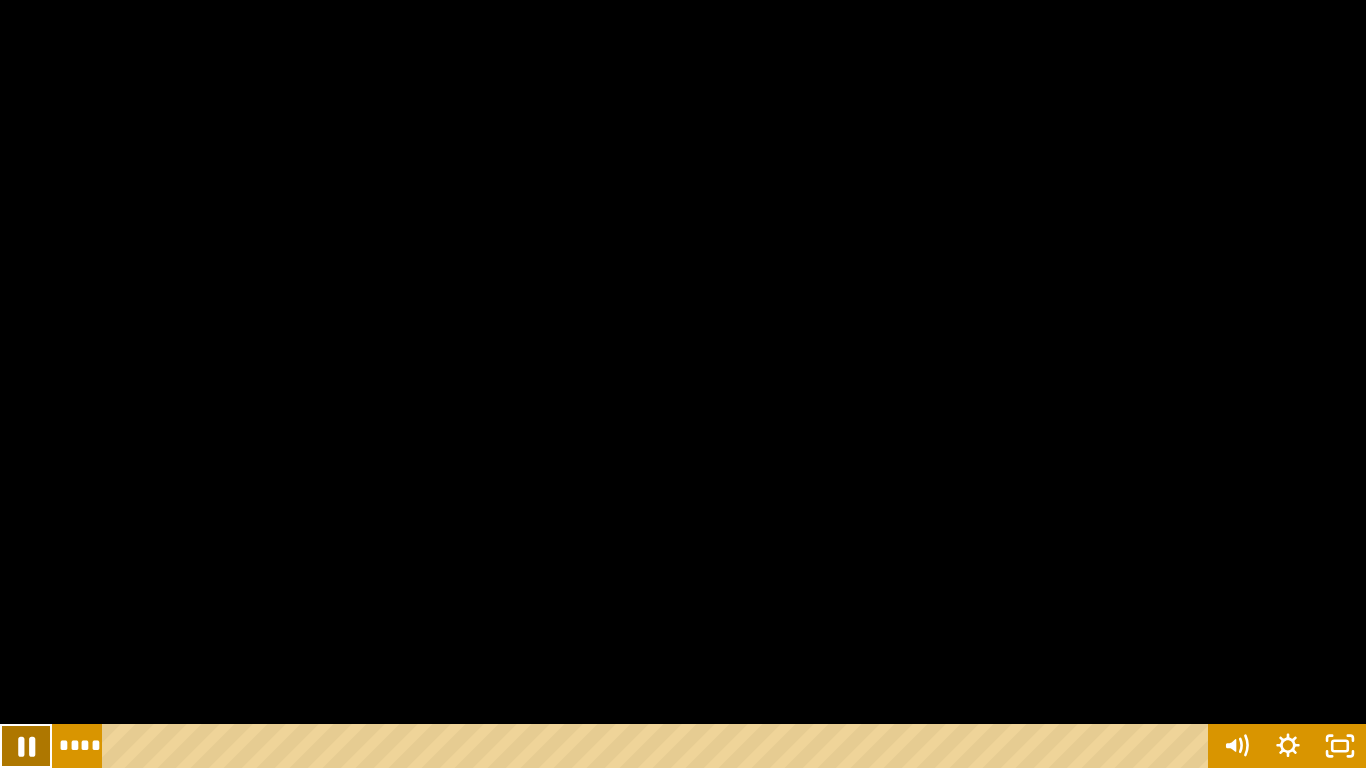 click 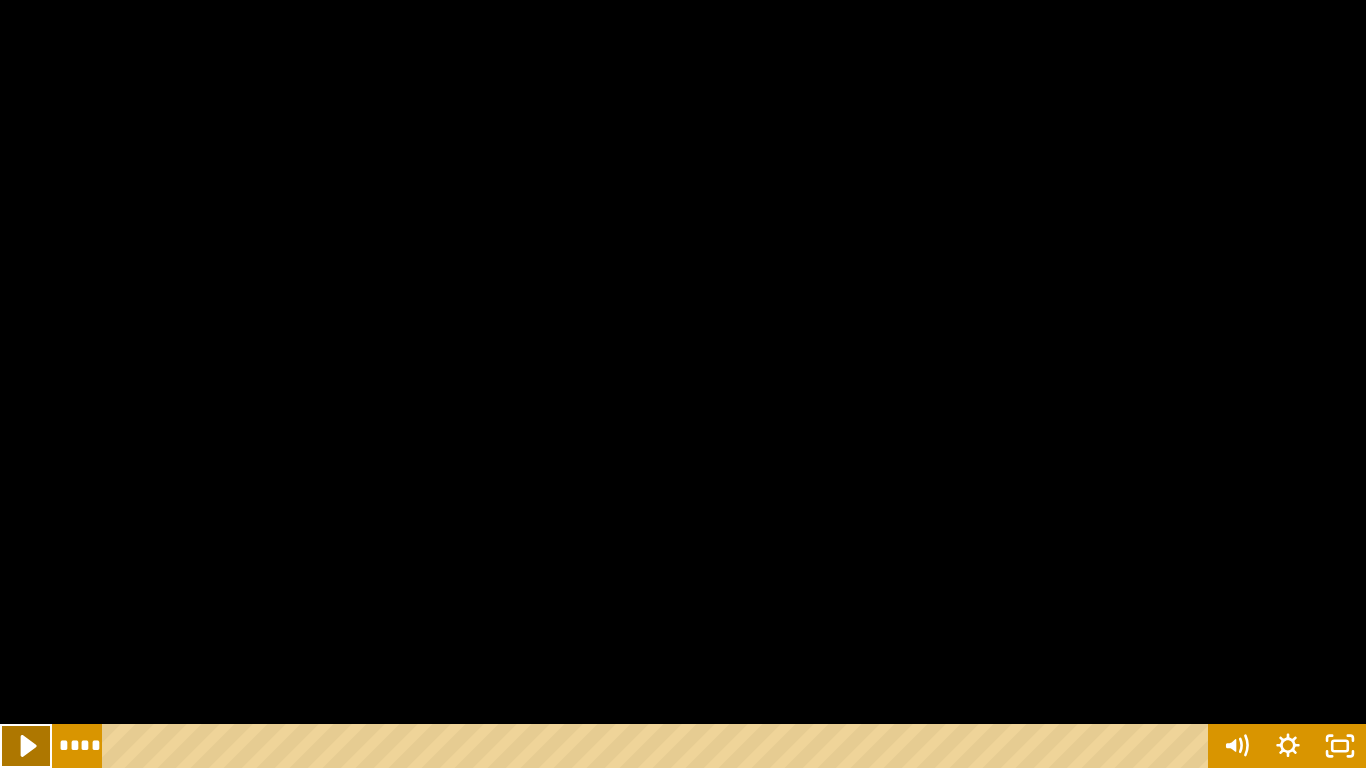 click 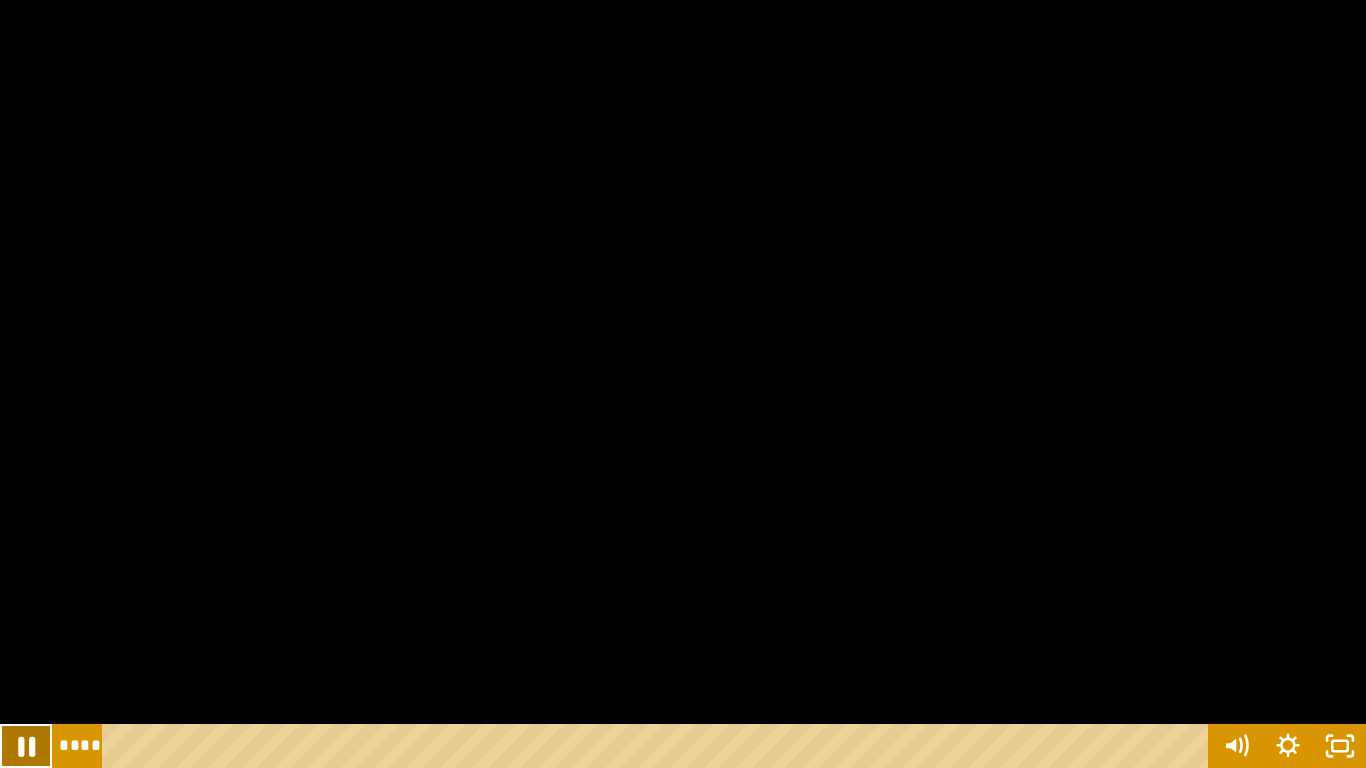click 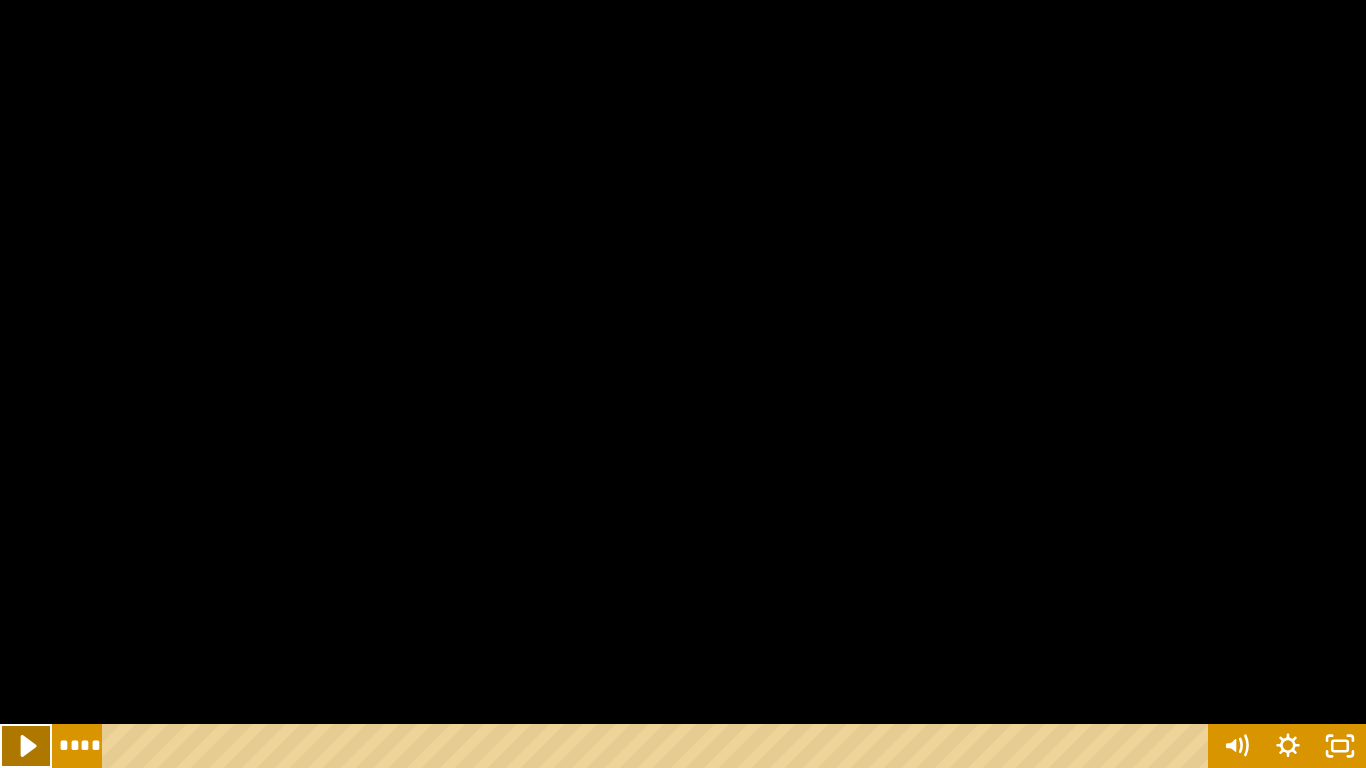 click 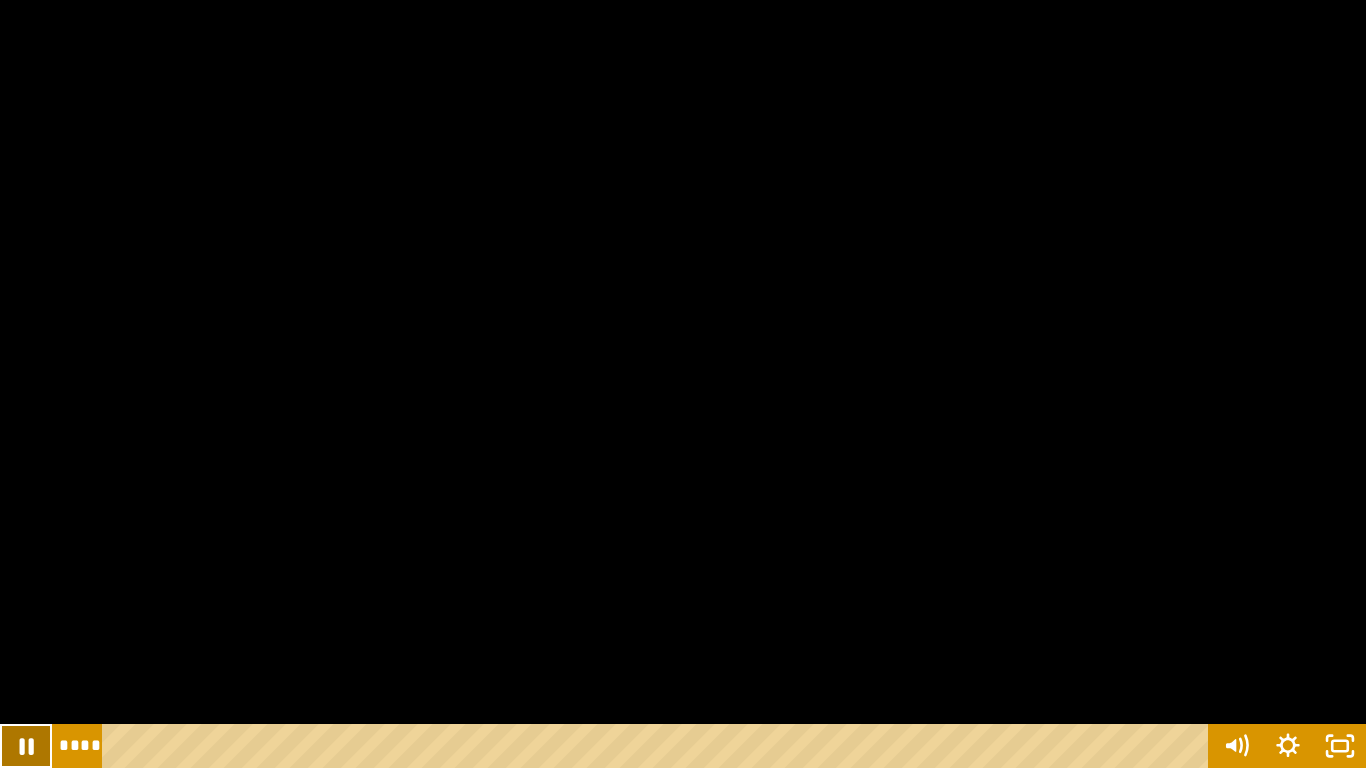 click 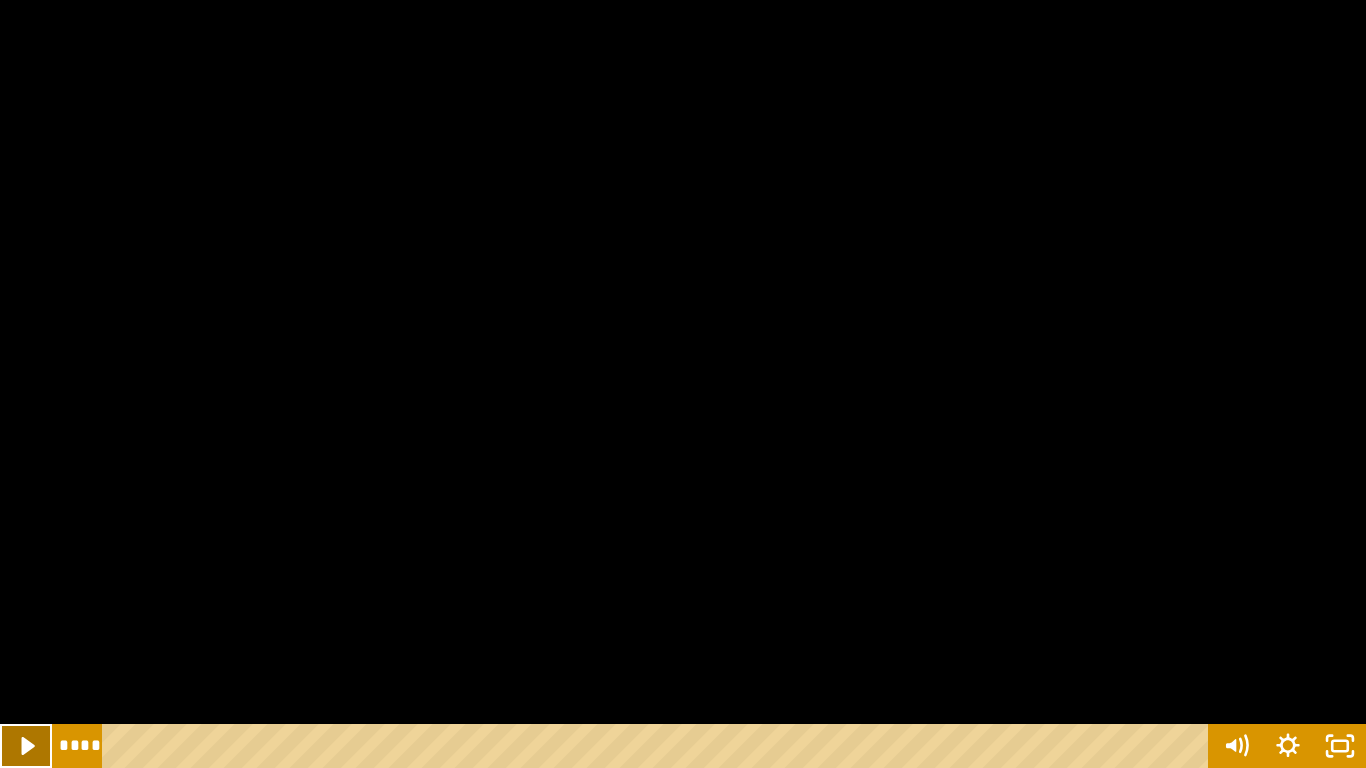 click 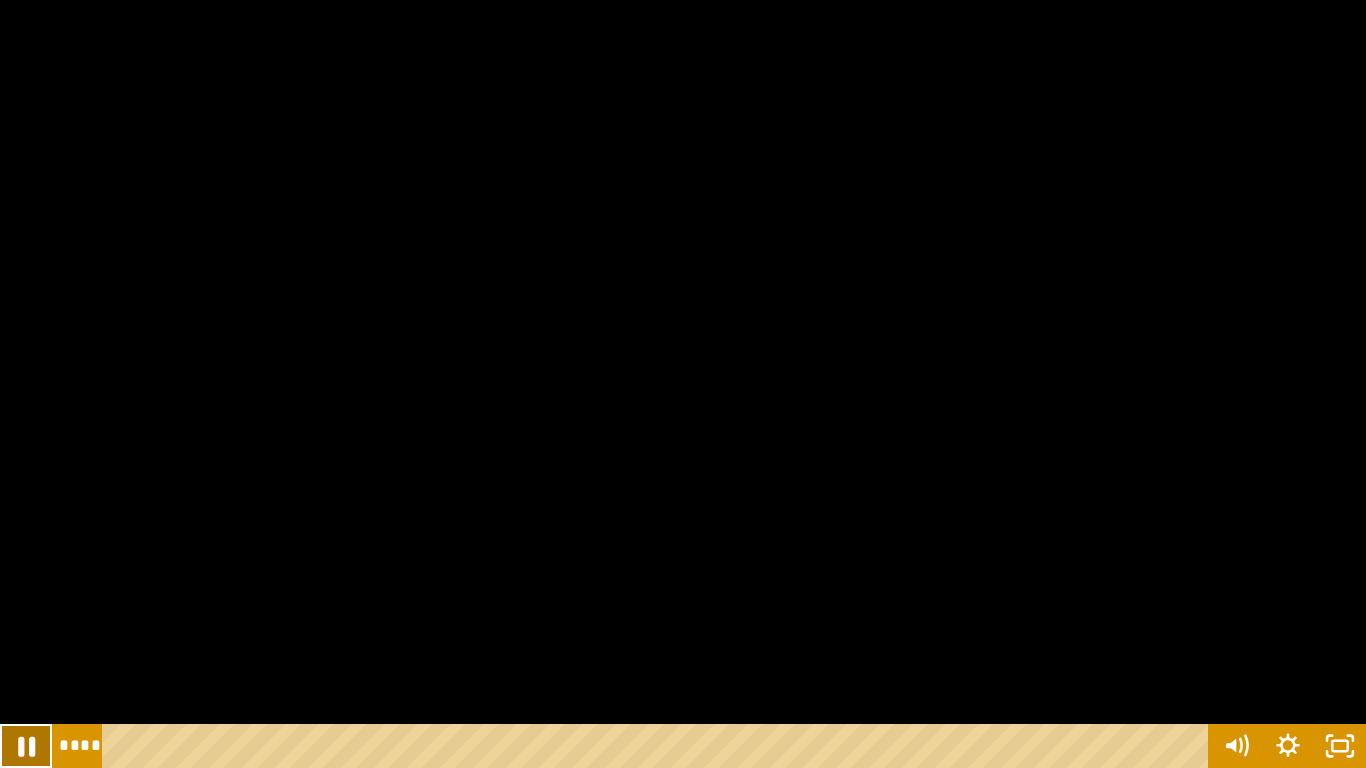 click 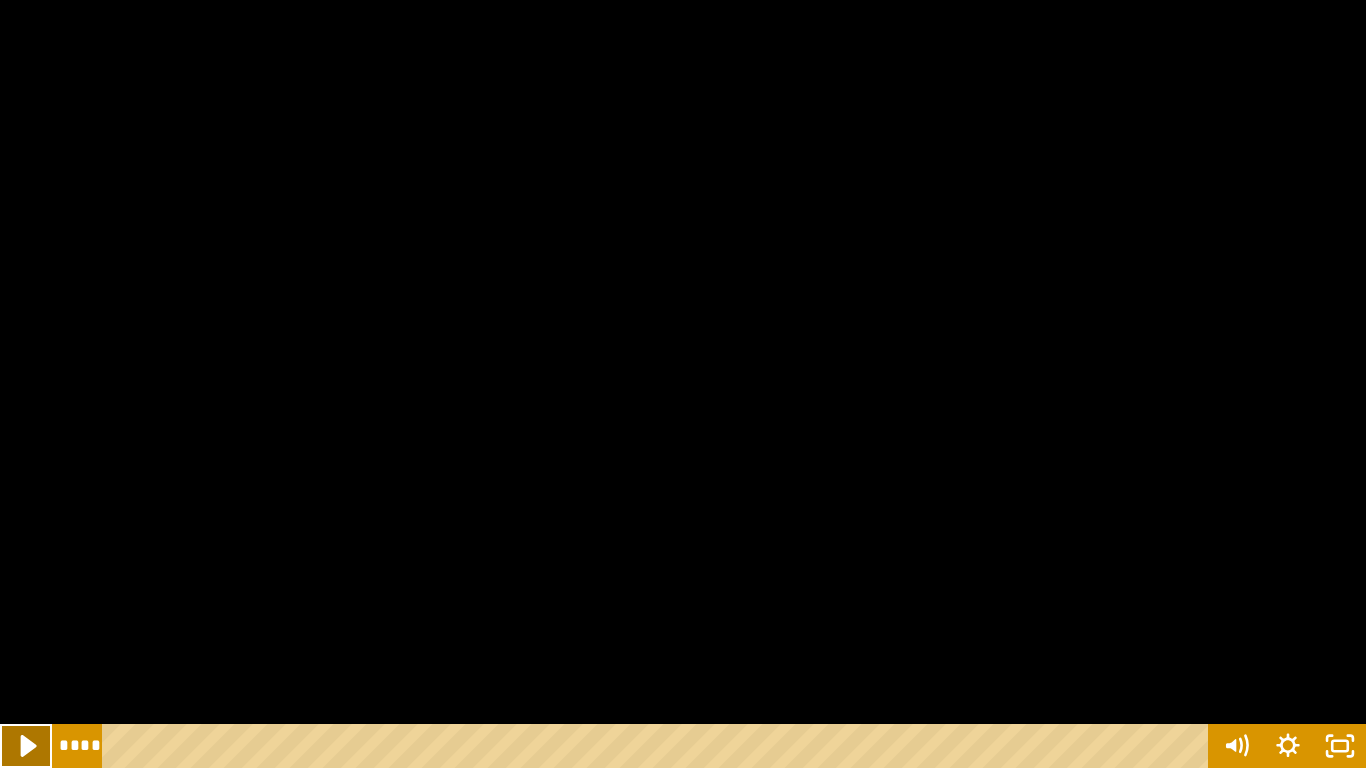 click 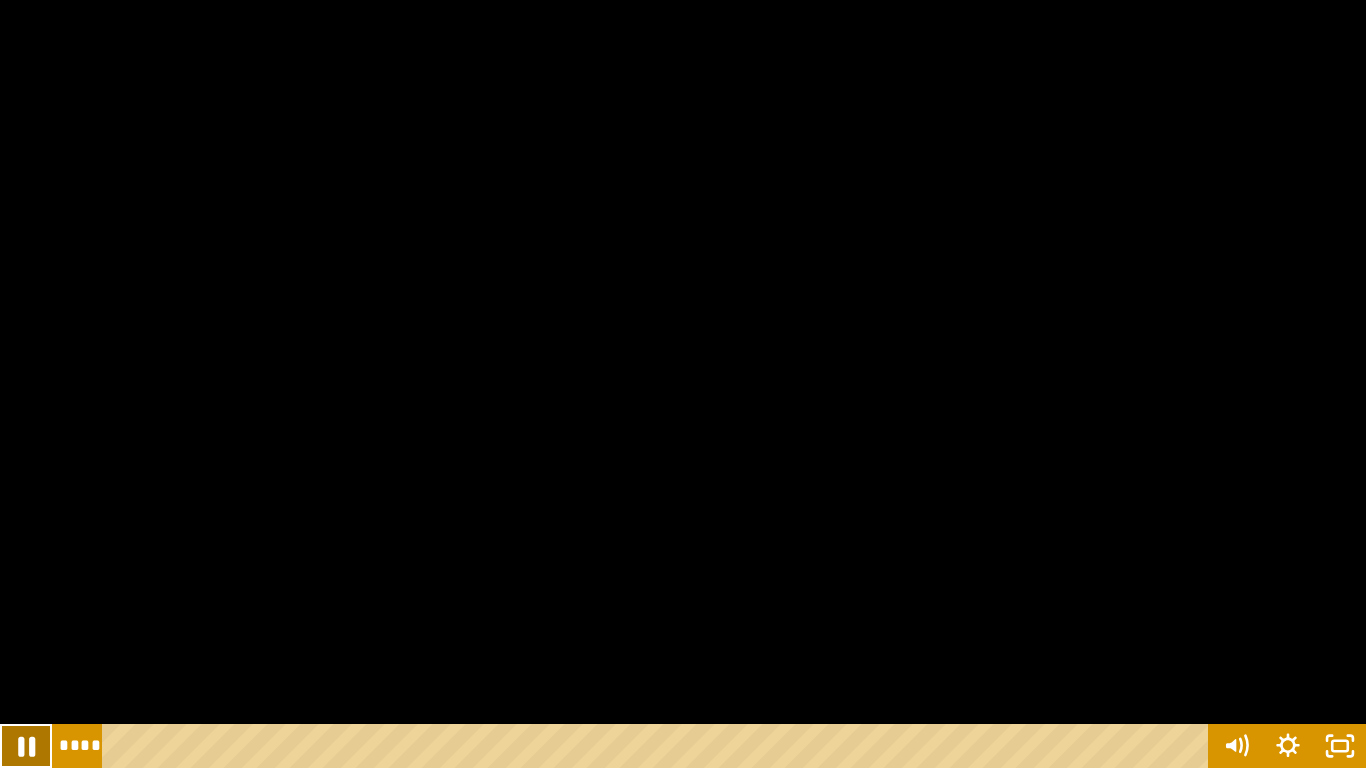 click 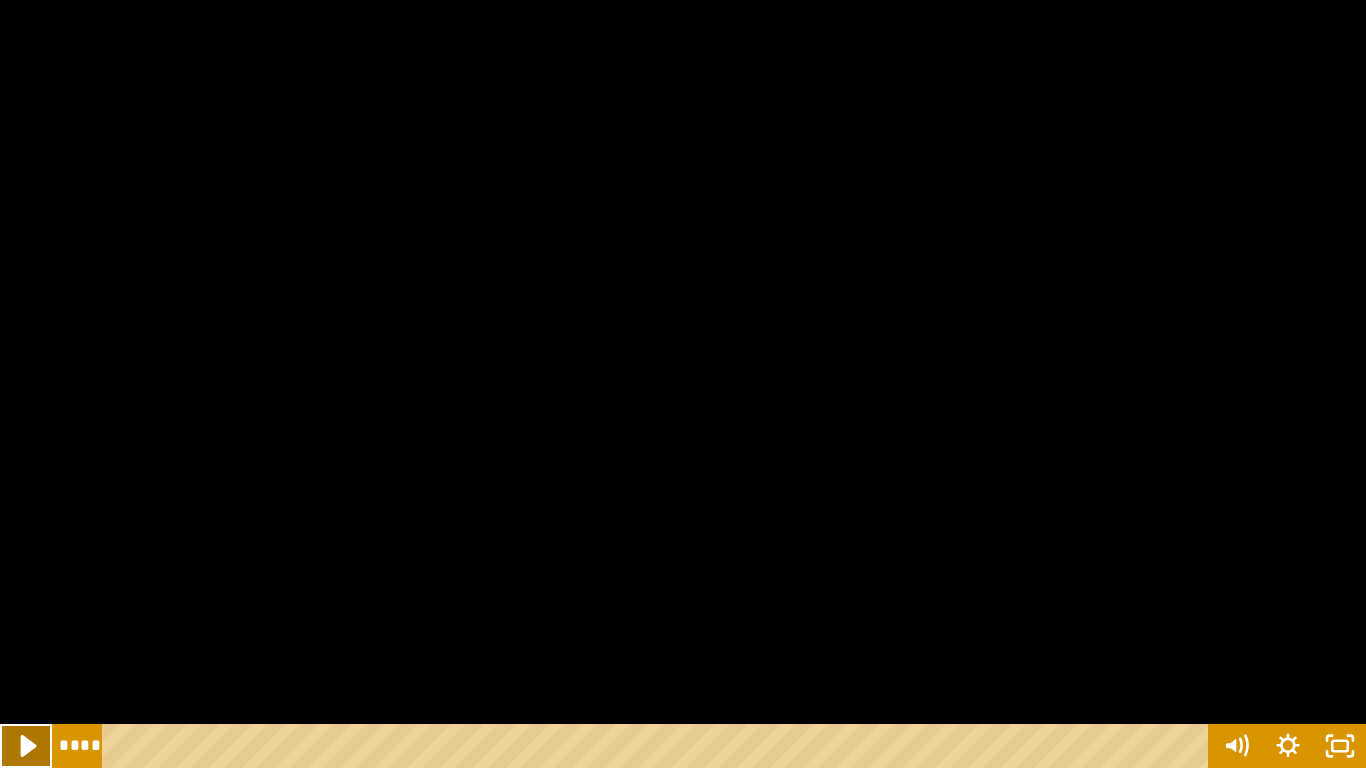 click 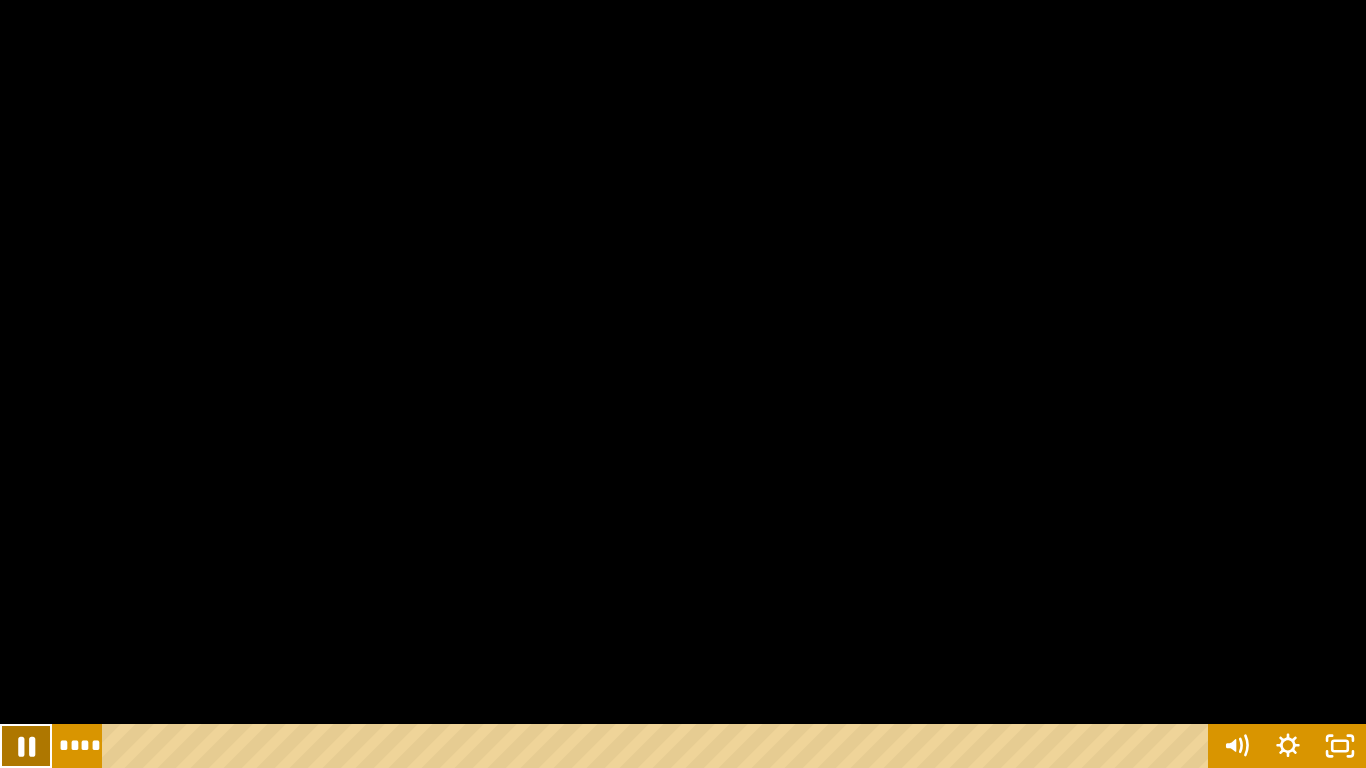 click 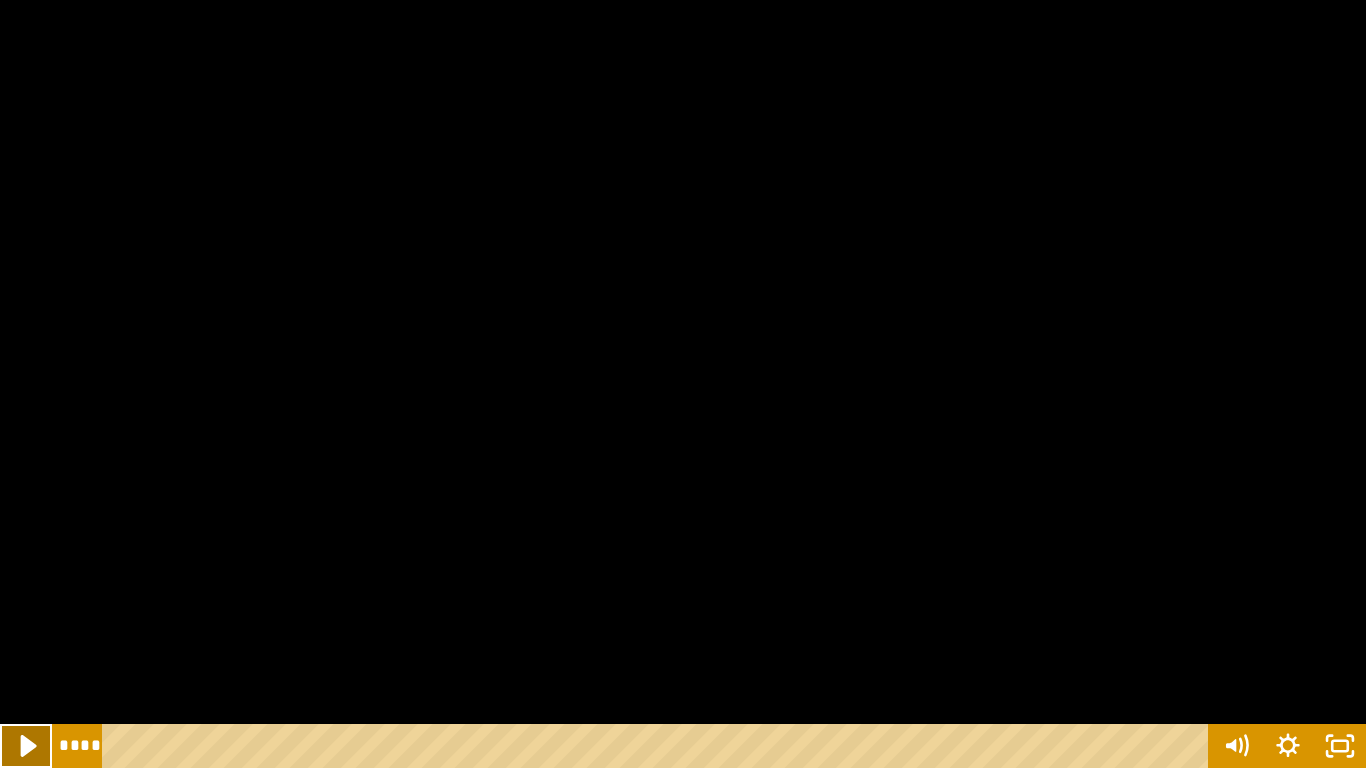 click 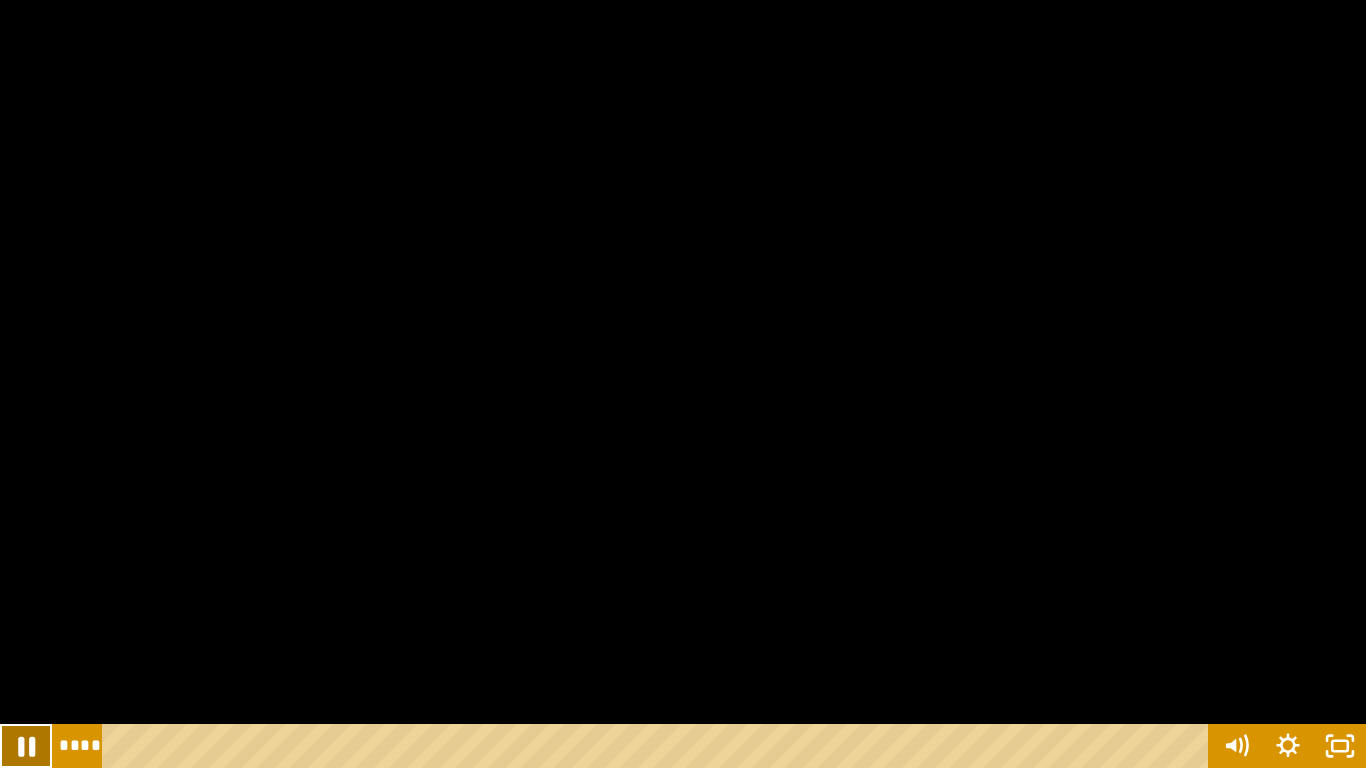 click 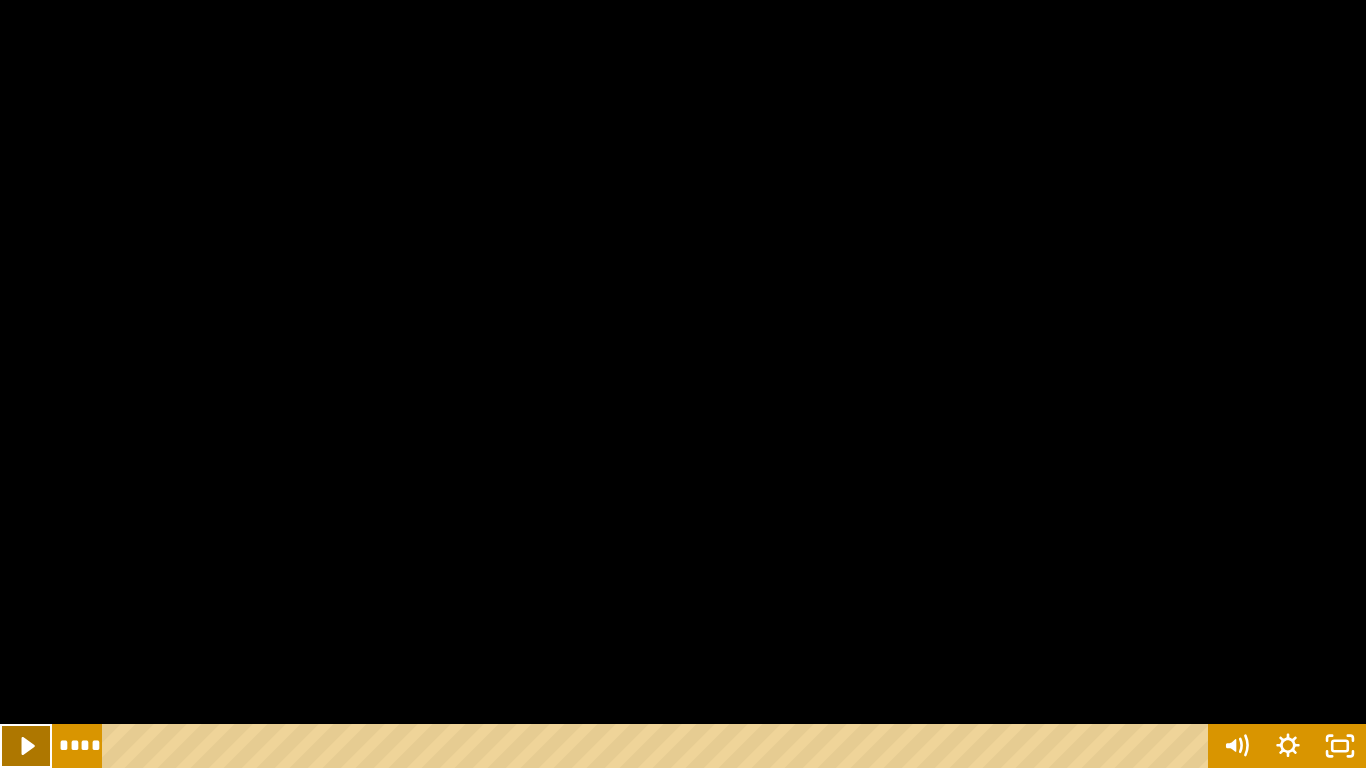 click 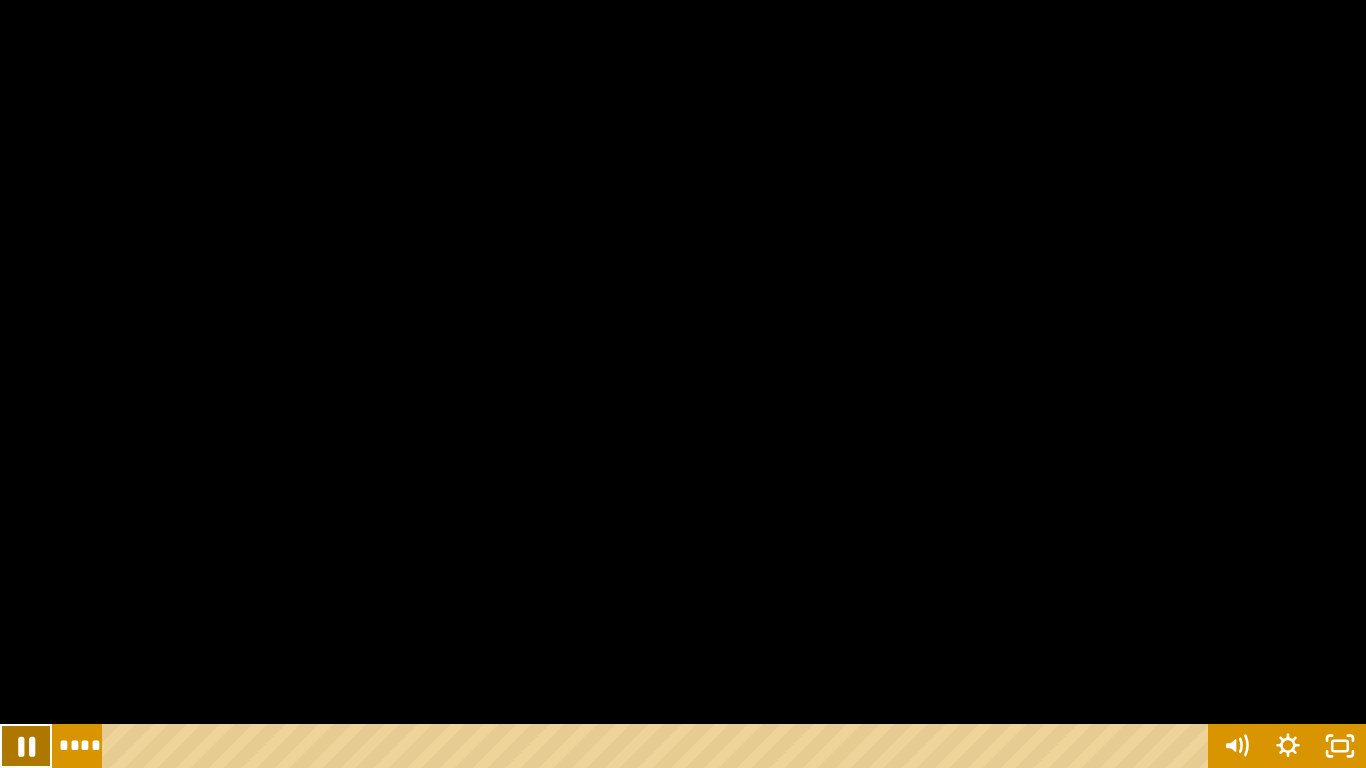 click 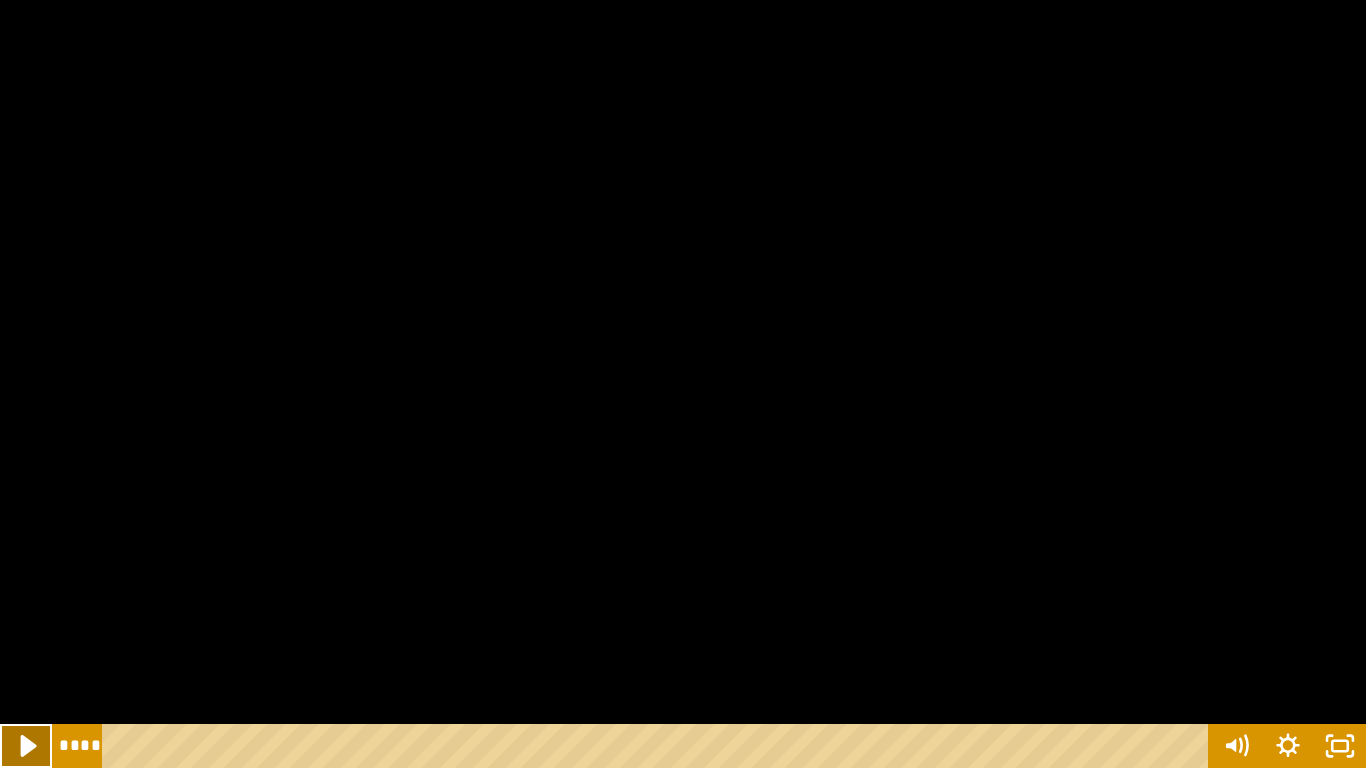 click 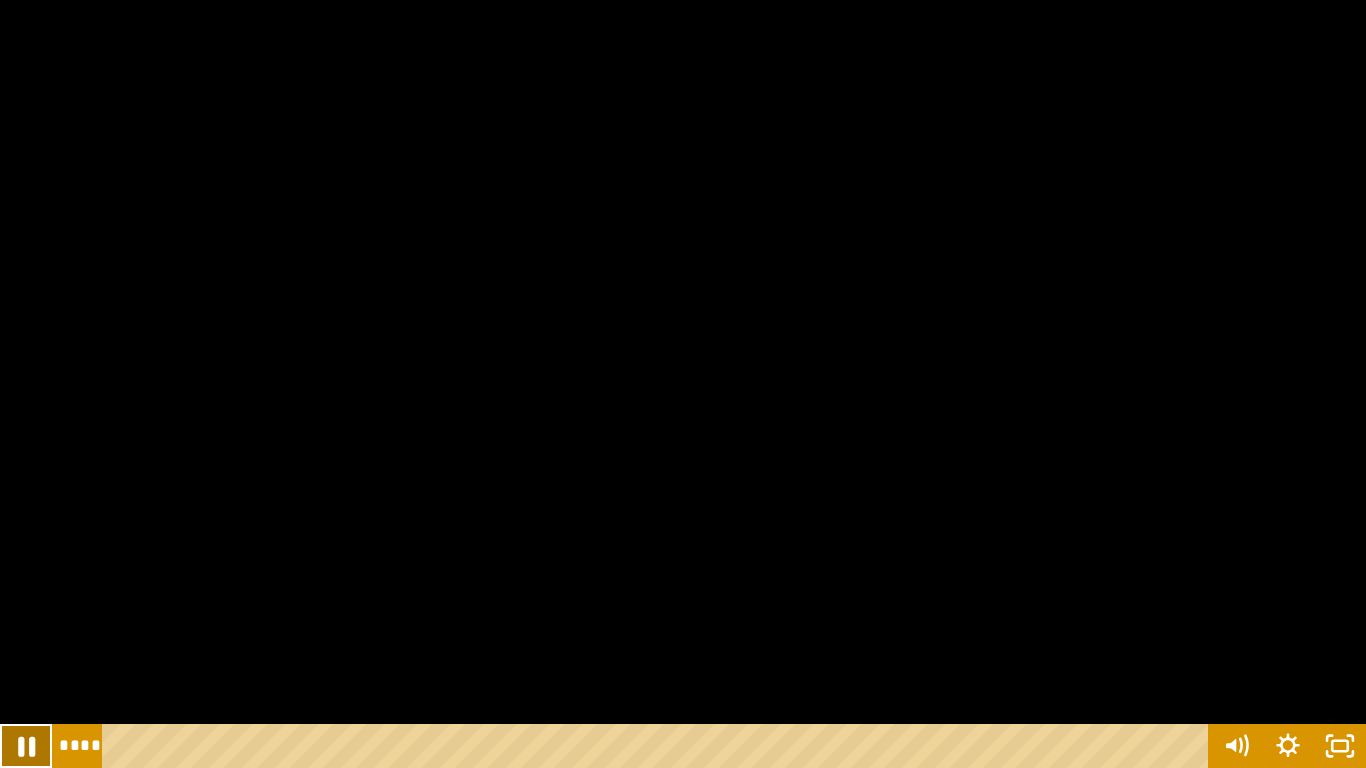 click 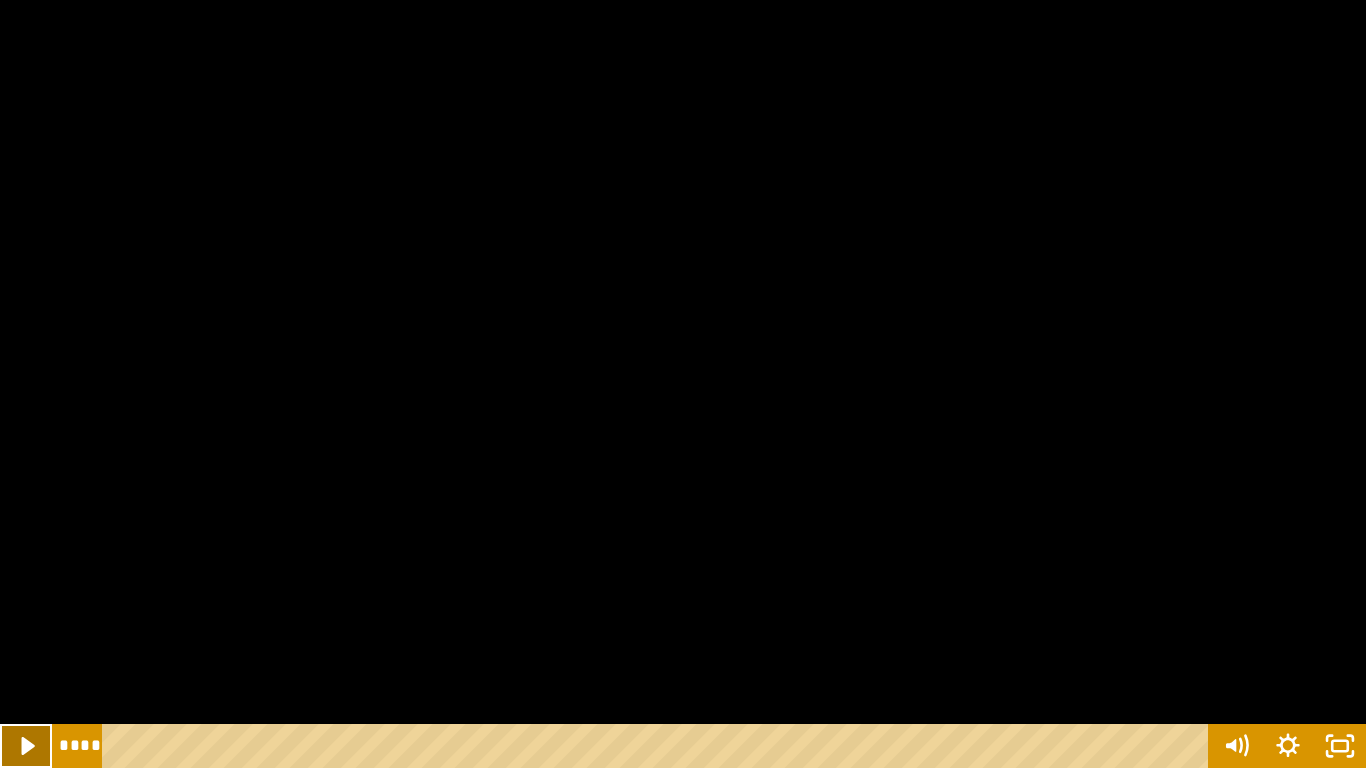 click 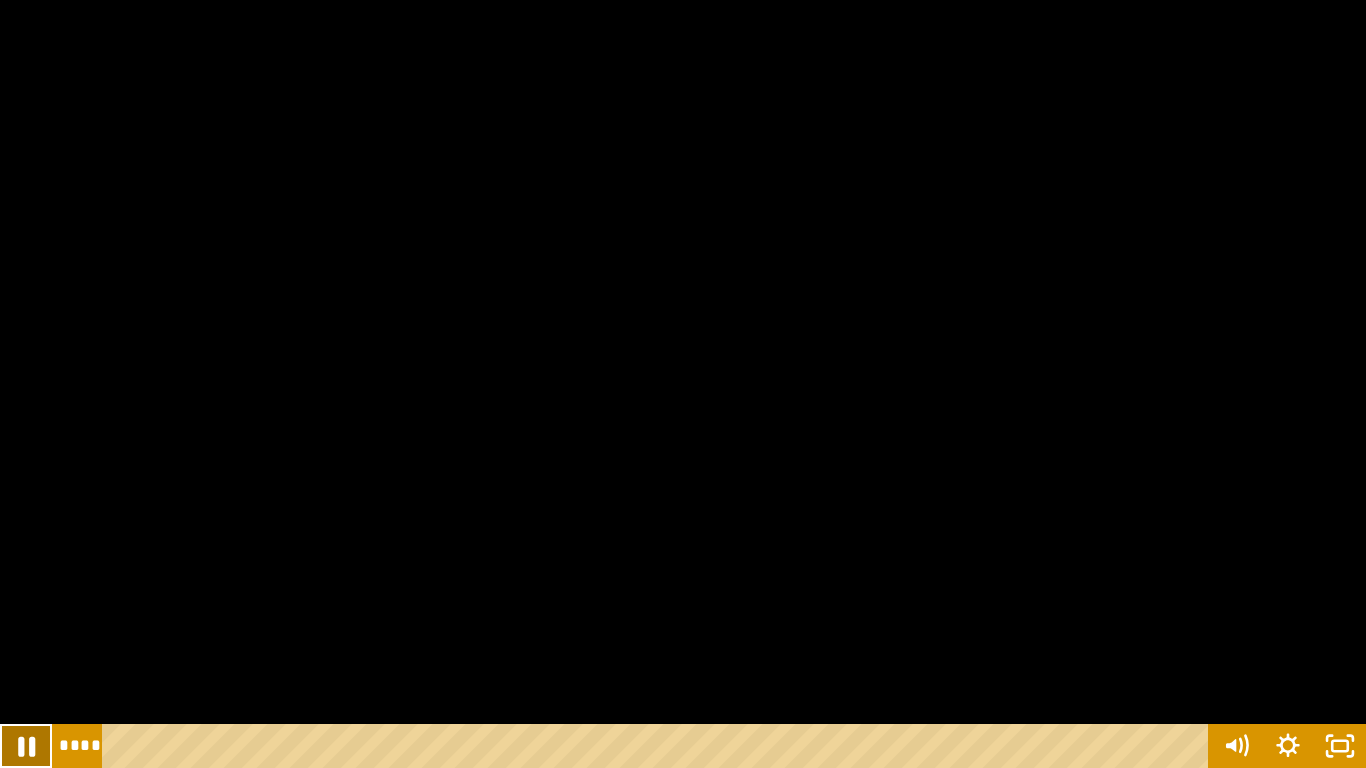 click 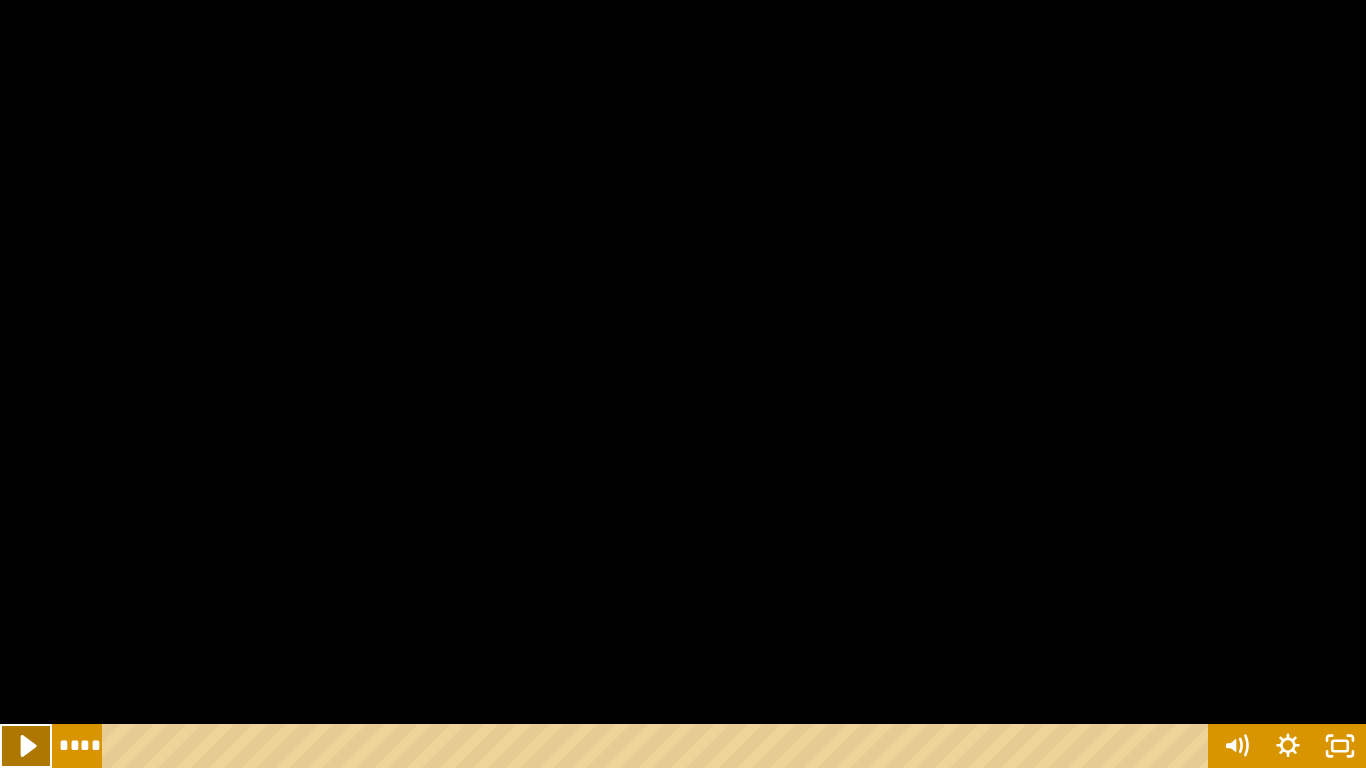 click 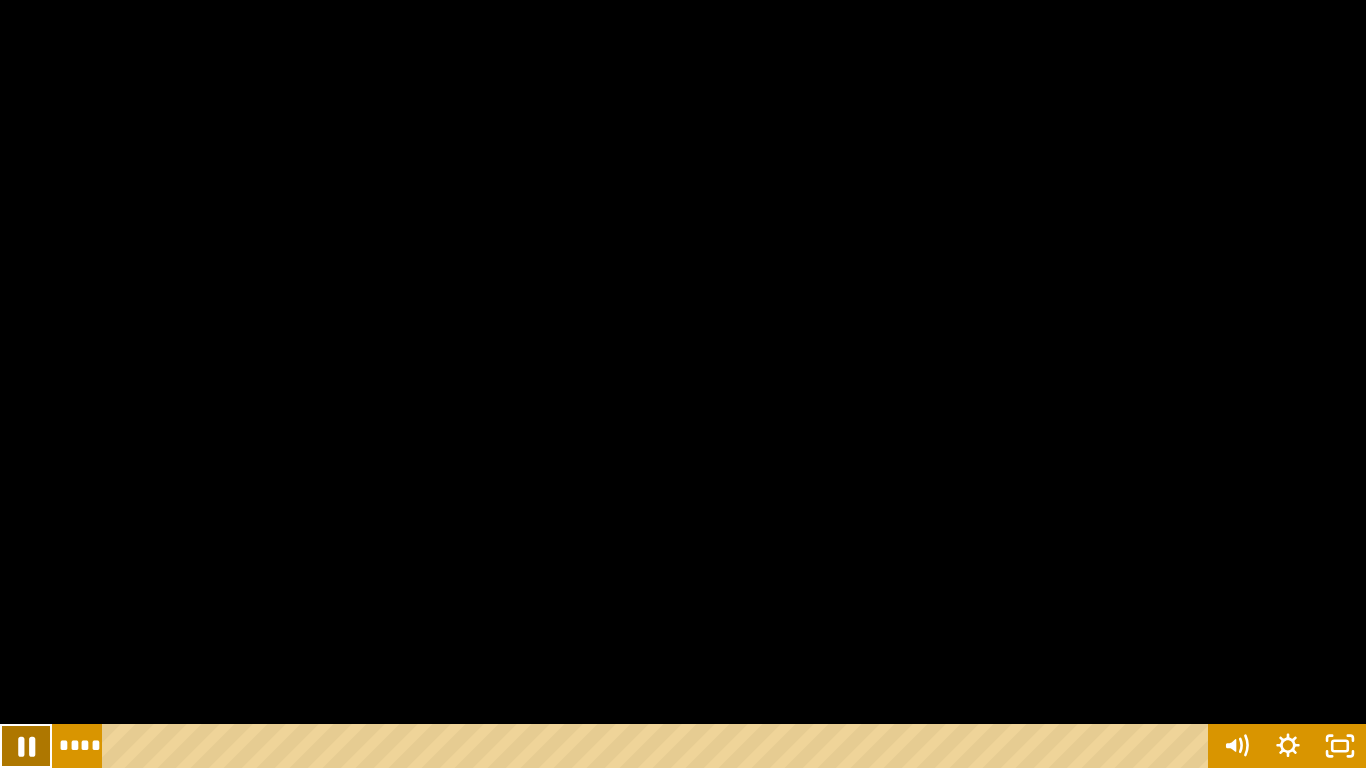 click 